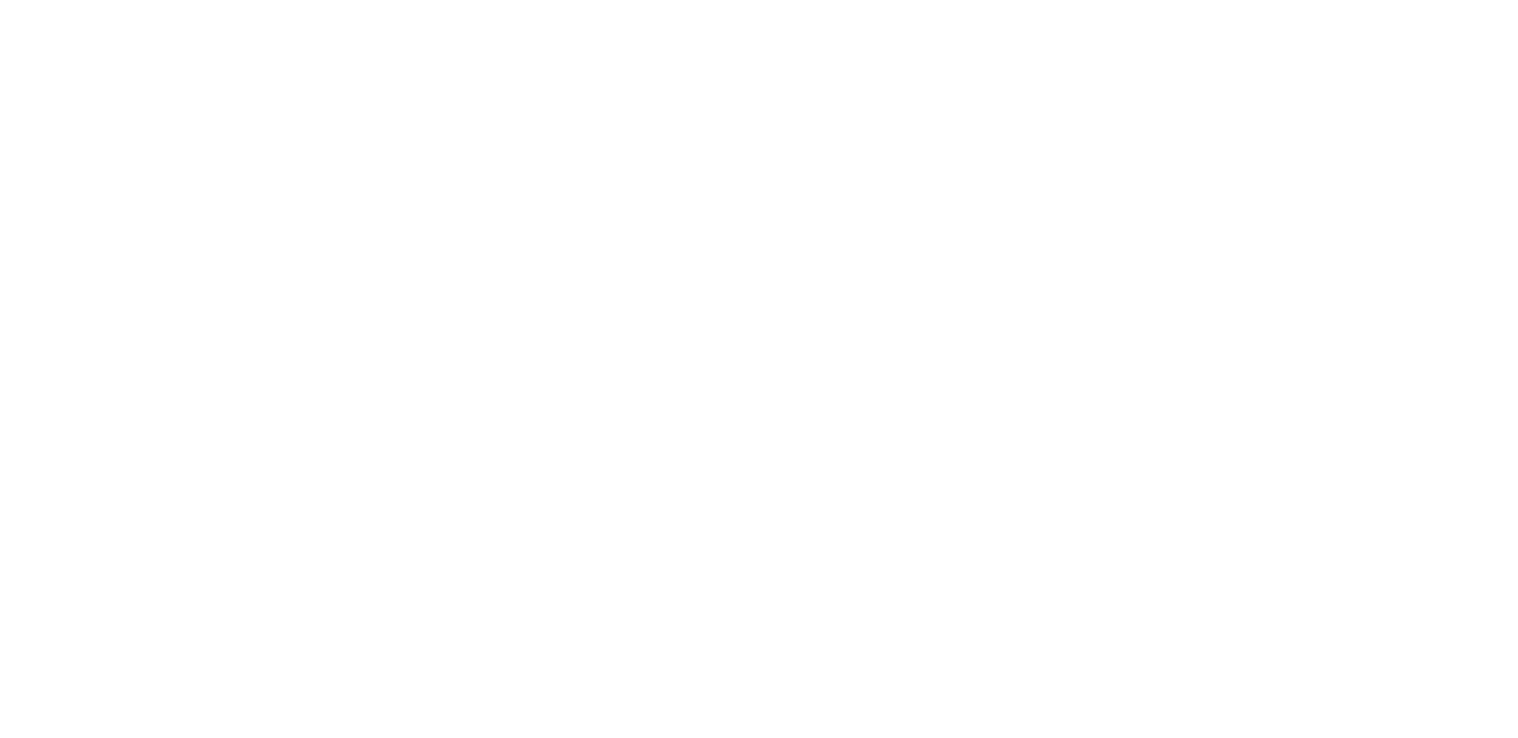scroll, scrollTop: 0, scrollLeft: 0, axis: both 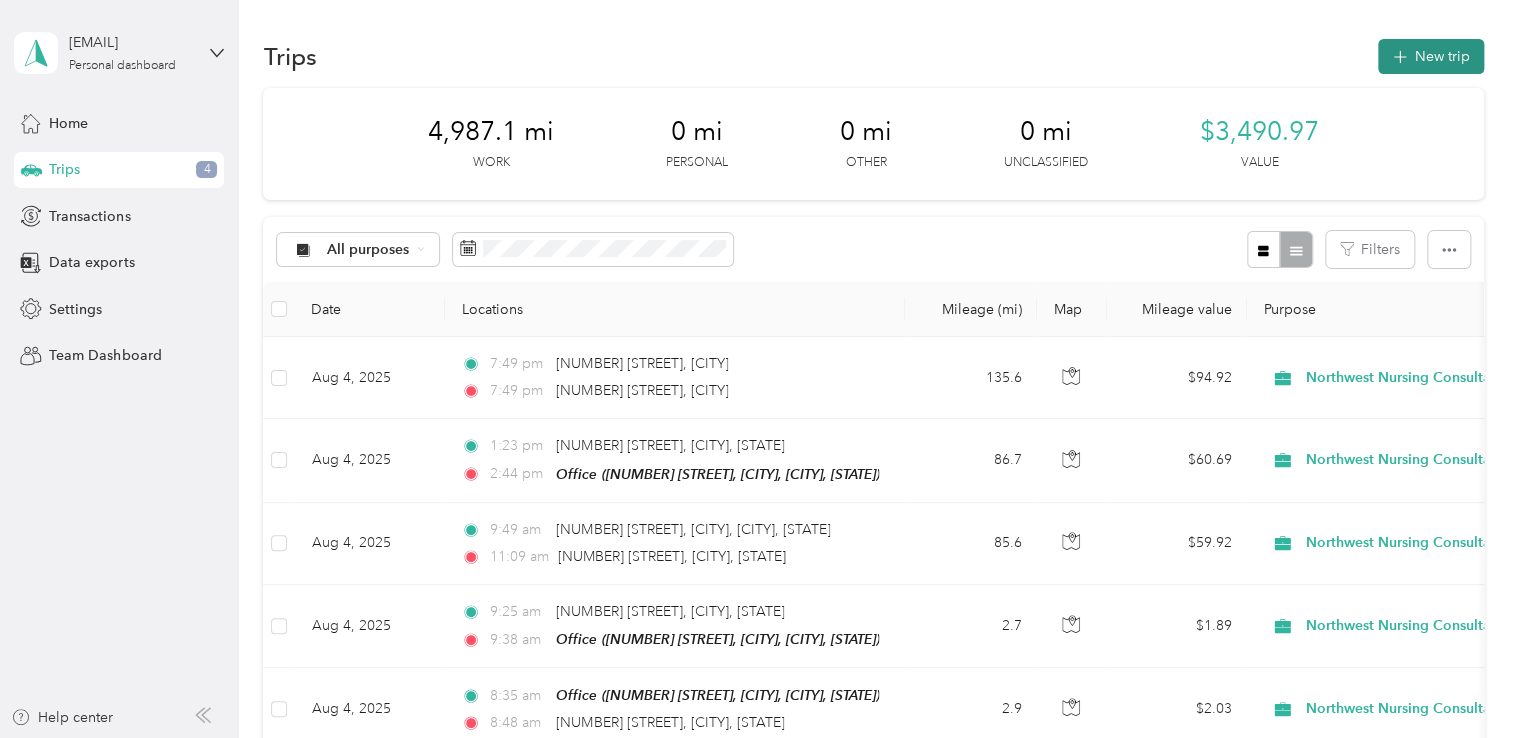 click on "New trip" at bounding box center [1431, 56] 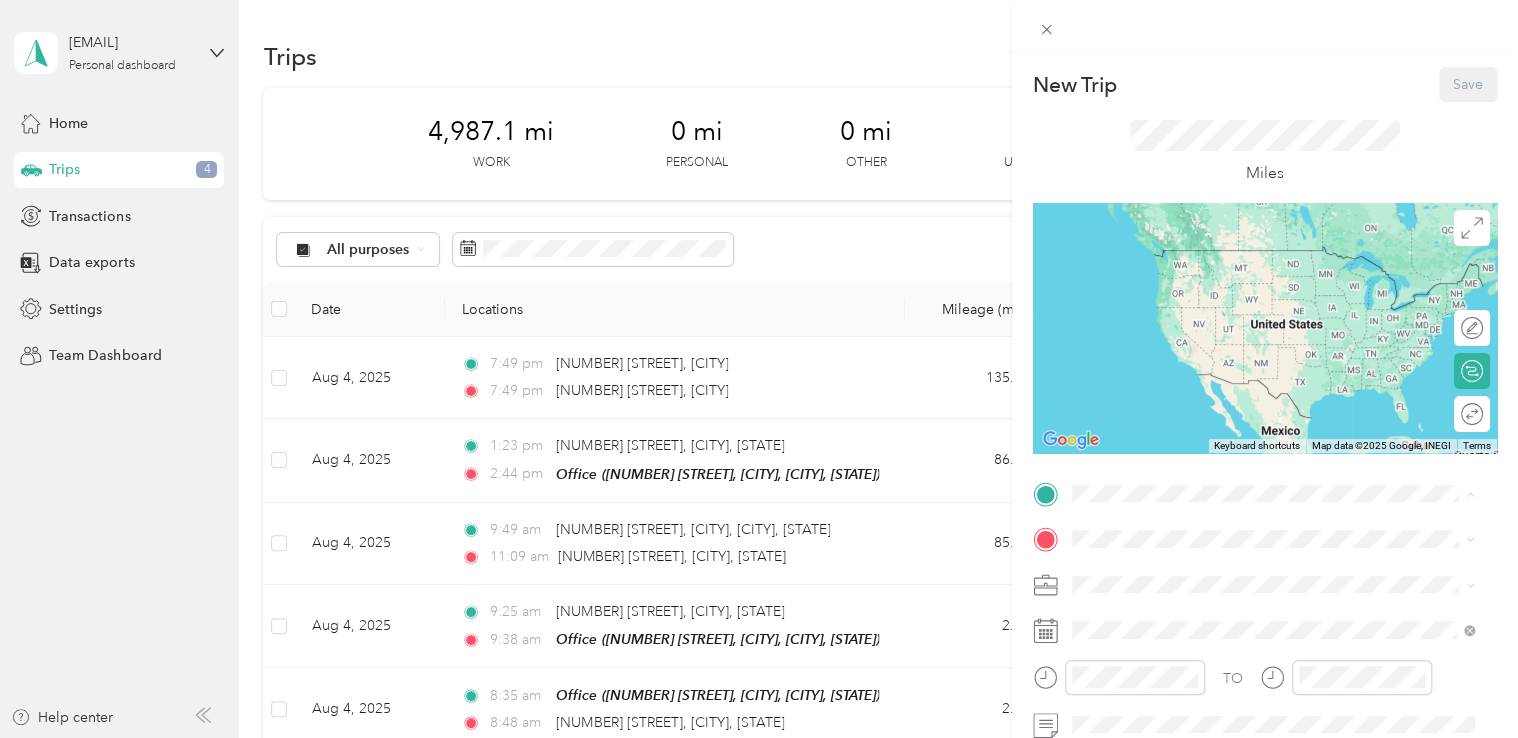 click on "[NUMBER] [STREET], [CITY], [POSTAL_CODE], [CITY], [STATE], [COUNTRY]" at bounding box center [1278, 606] 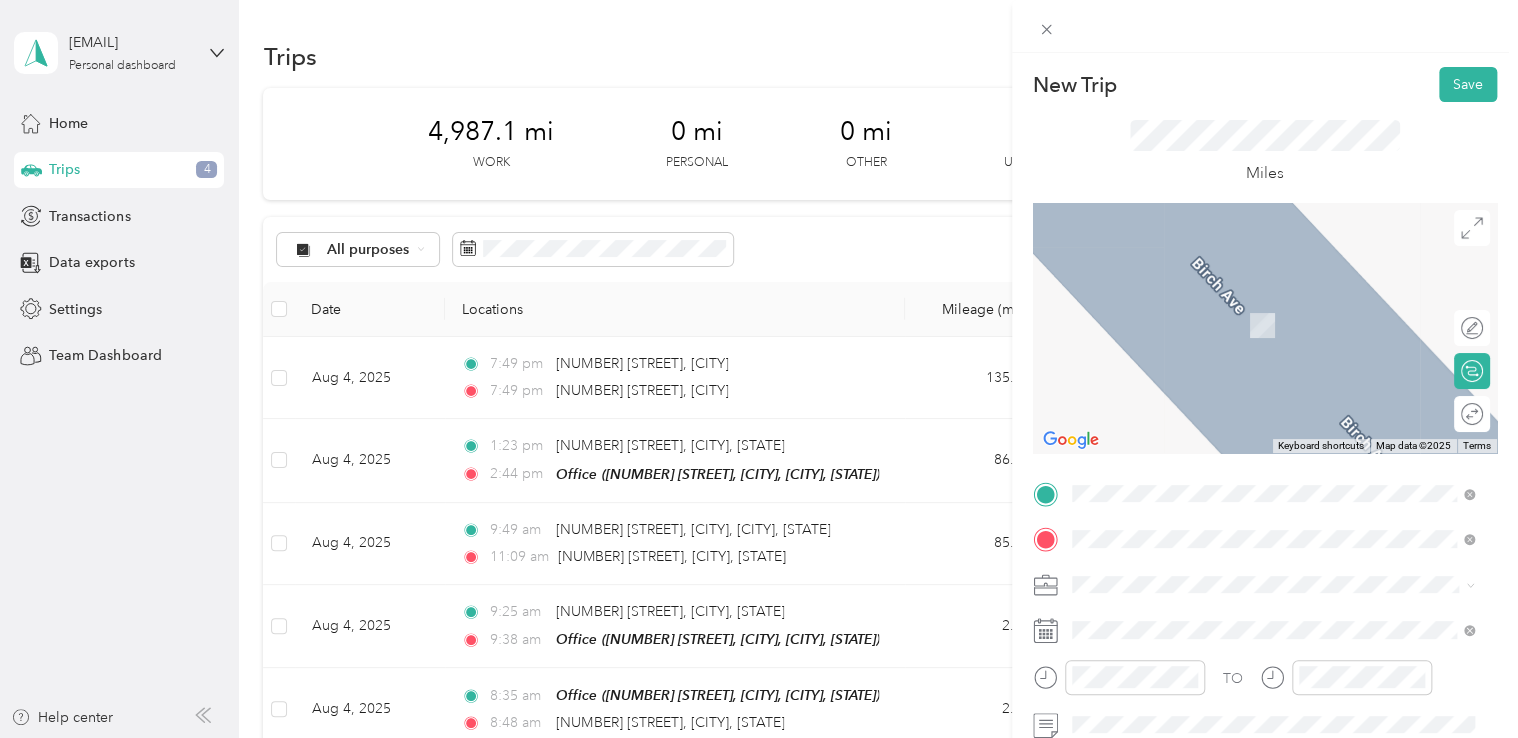 click on "[NUMBER] [STREET]
[CITY], [STATE] [POSTAL_CODE], [COUNTRY]" at bounding box center [1253, 304] 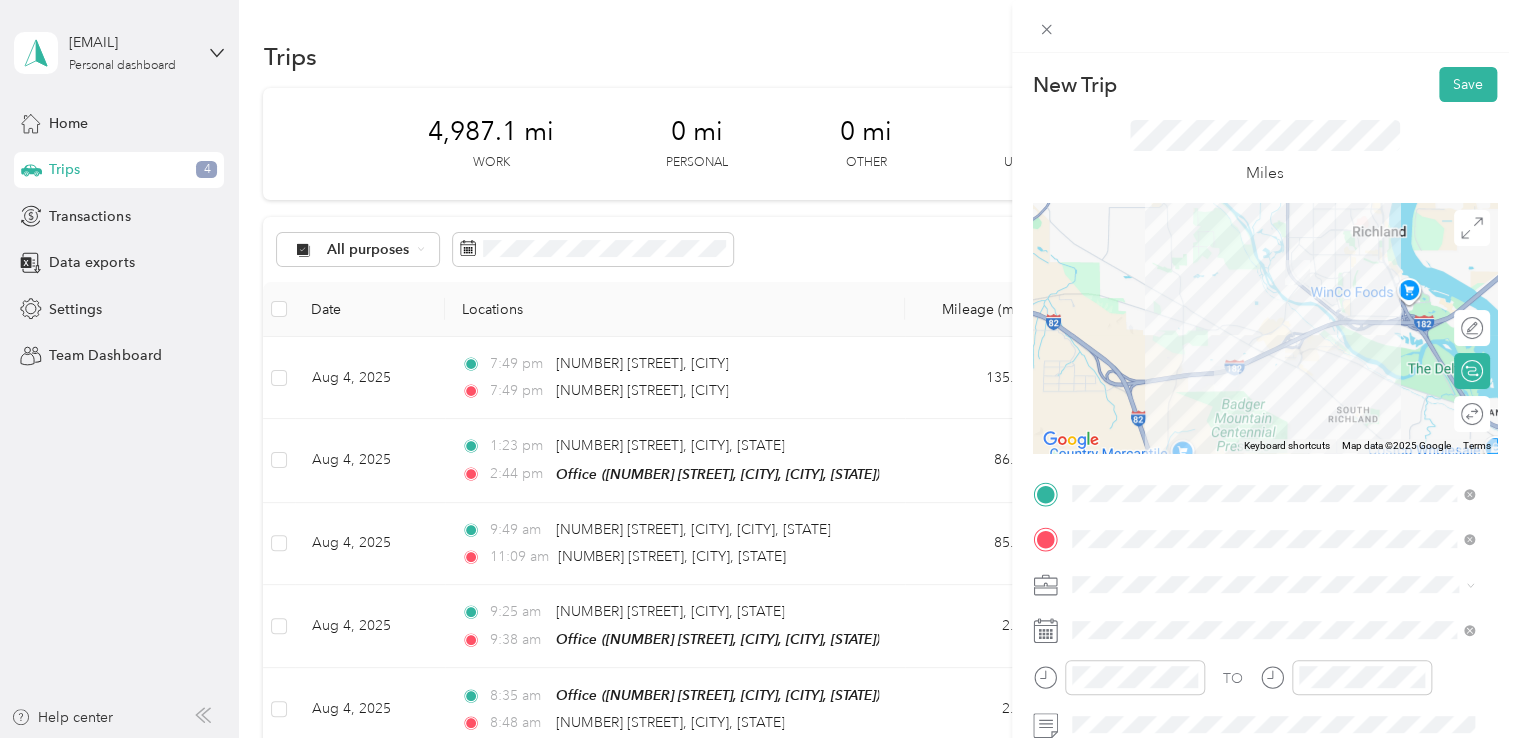 click on "Northwest Nursing Consultants" at bounding box center (1273, 366) 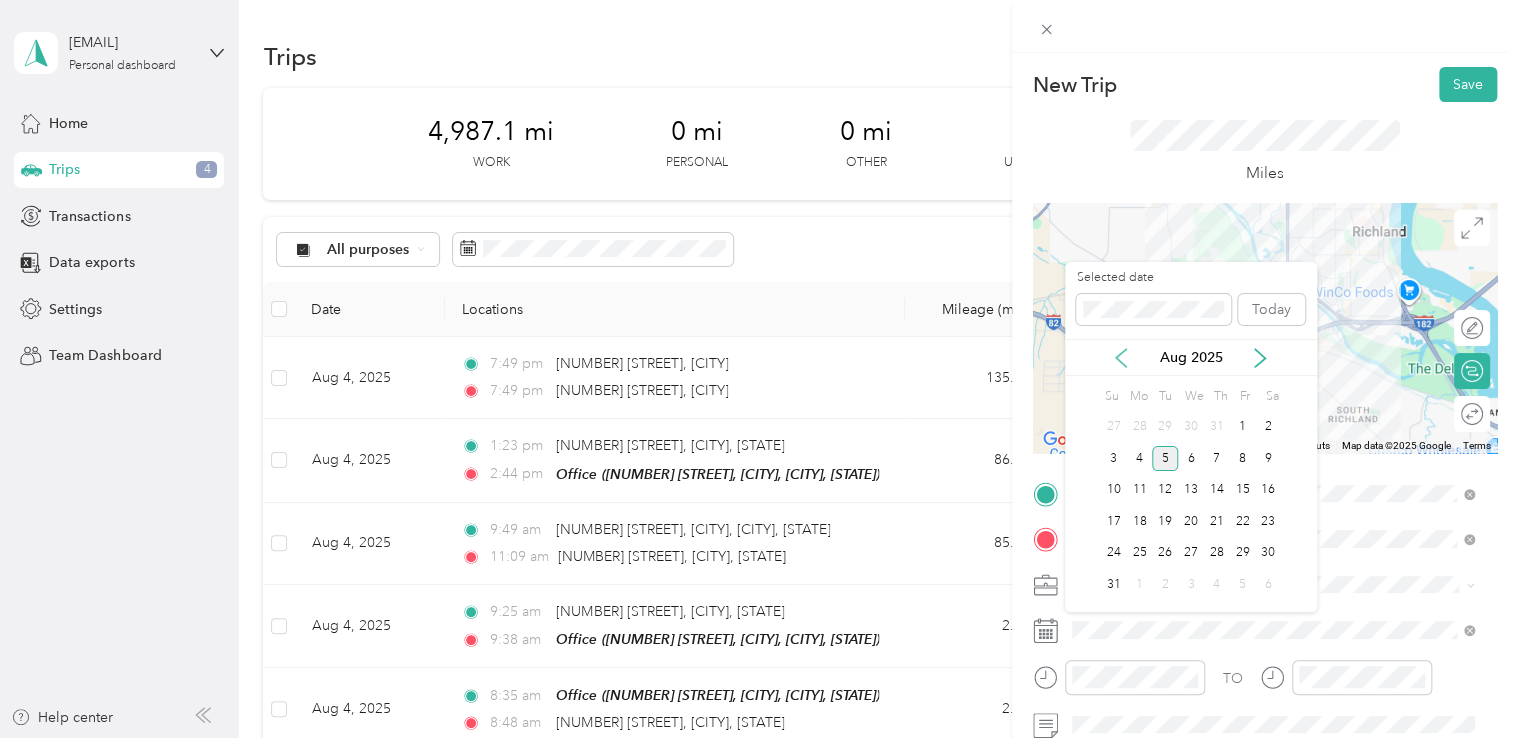 click 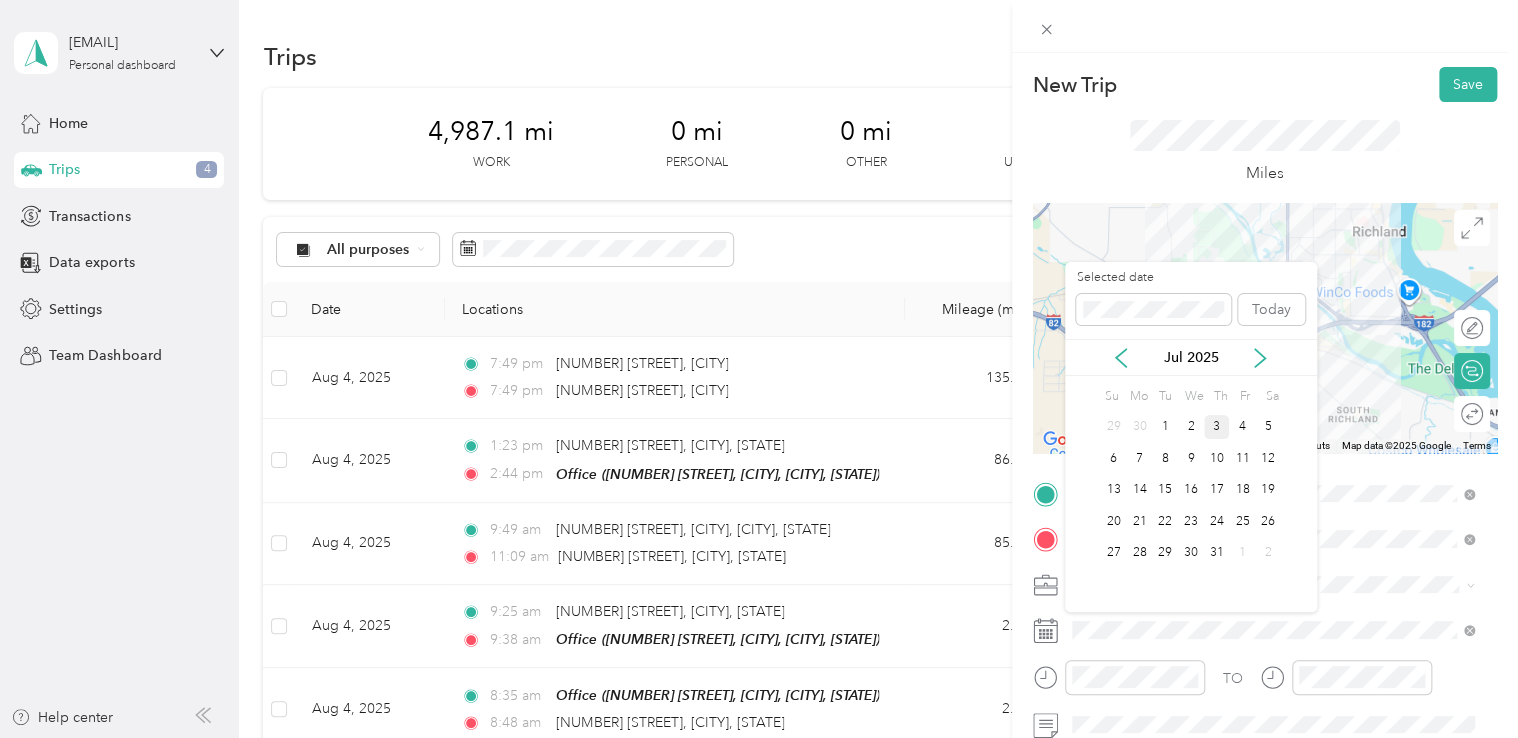 click on "3" at bounding box center [1217, 427] 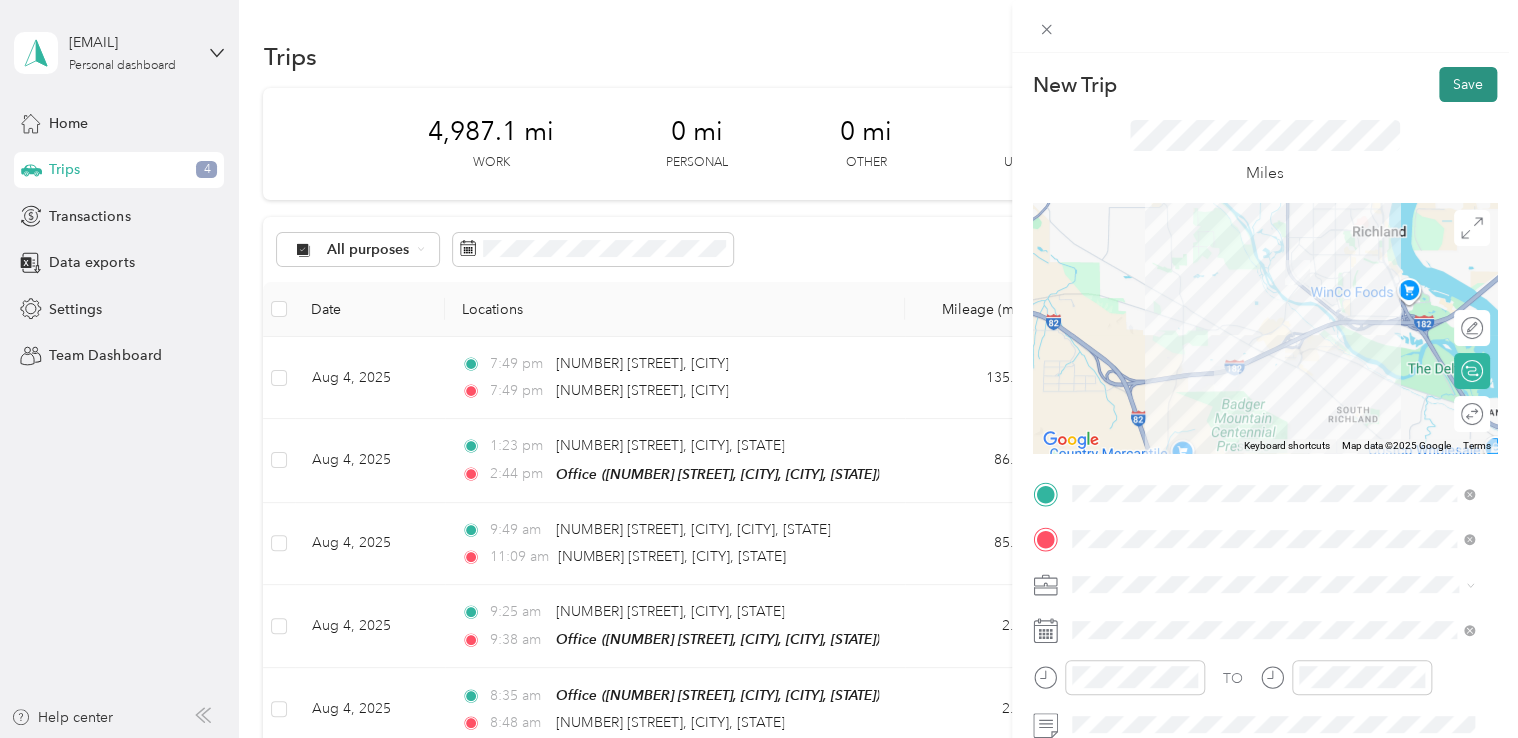 click on "Save" at bounding box center [1468, 84] 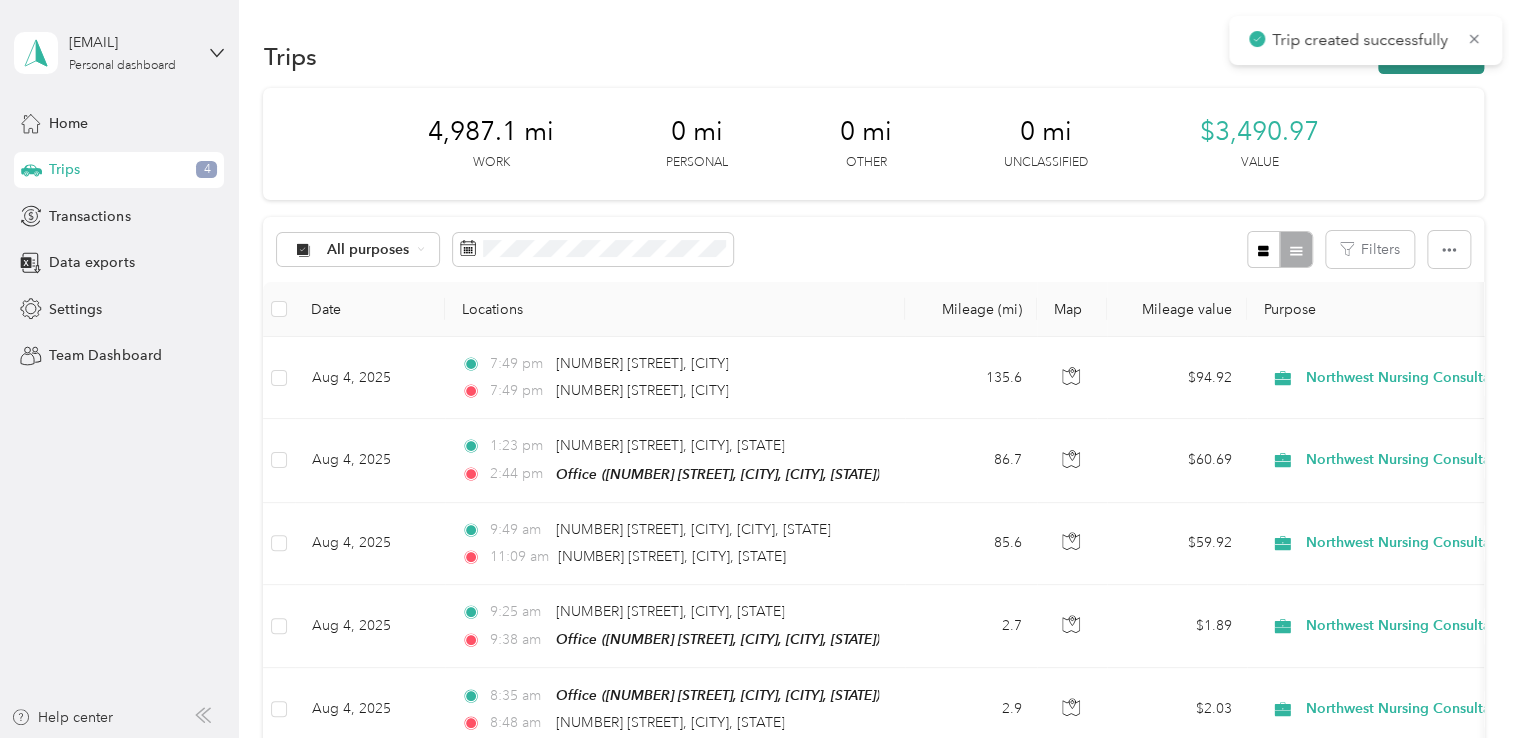 click on "New trip" at bounding box center [1431, 56] 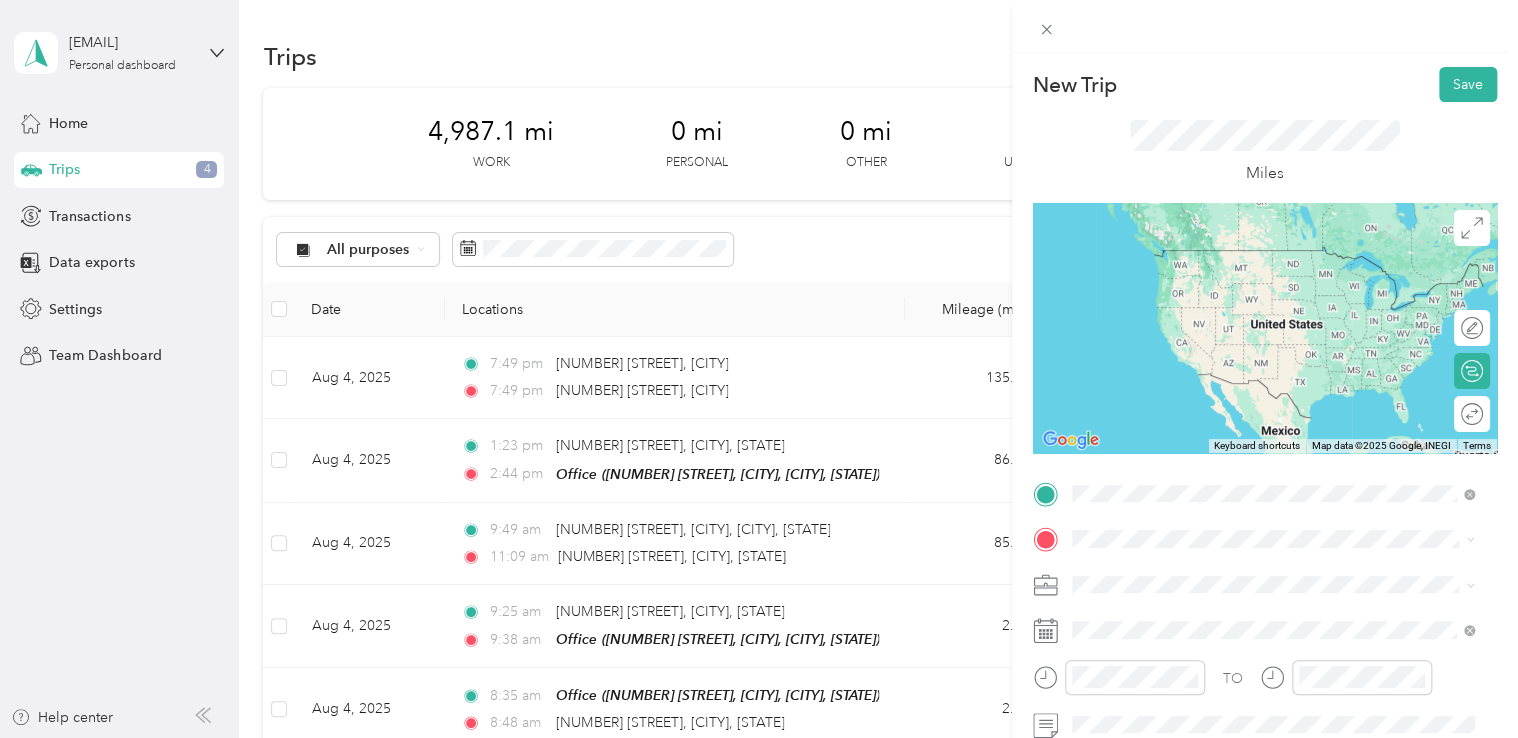click on "[NUMBER] [STREET]
[CITY], [STATE] [POSTAL_CODE], [COUNTRY]" at bounding box center (1253, 258) 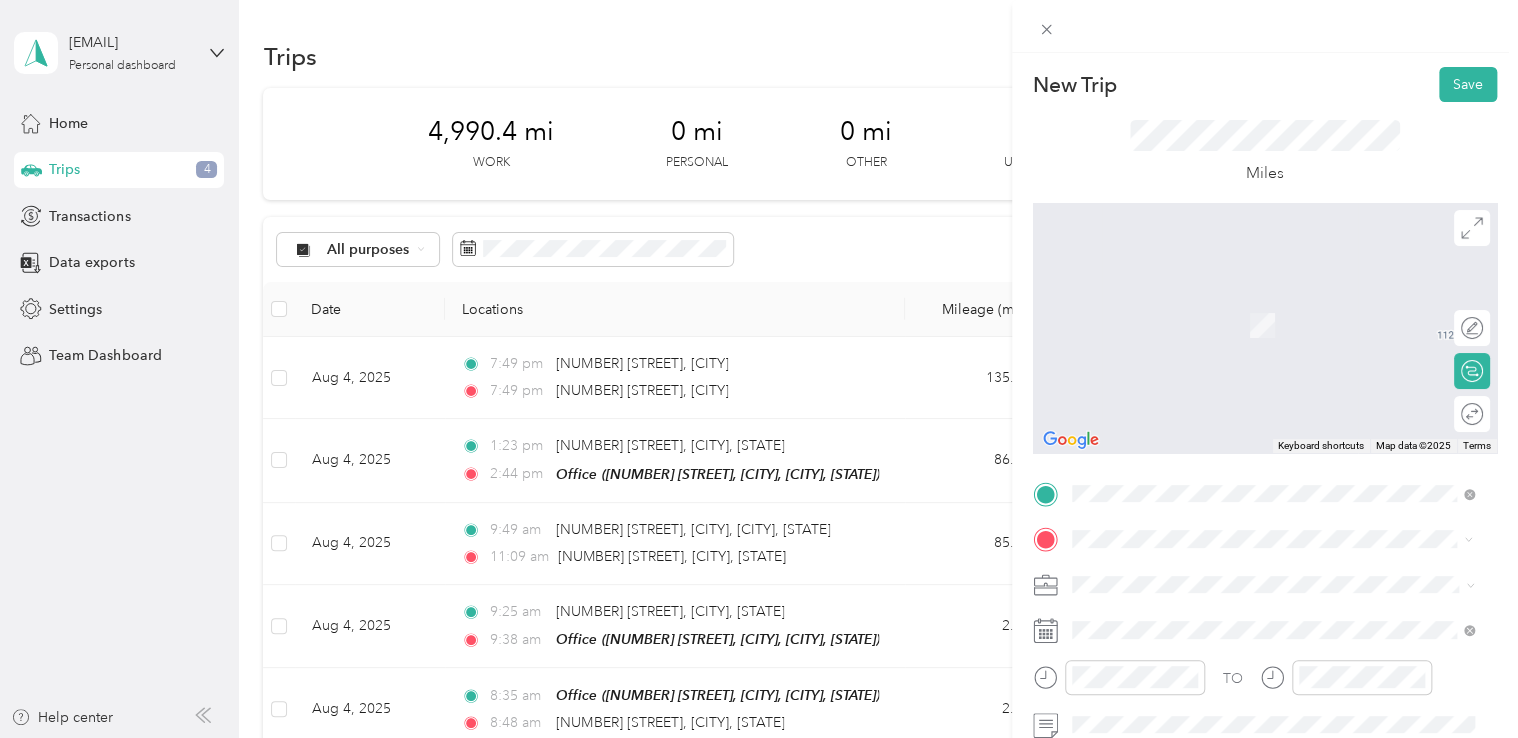 click on "[NUMBER] [STREET]
[CITY], [STATE] [POSTAL_CODE], [COUNTRY]" at bounding box center (1253, 304) 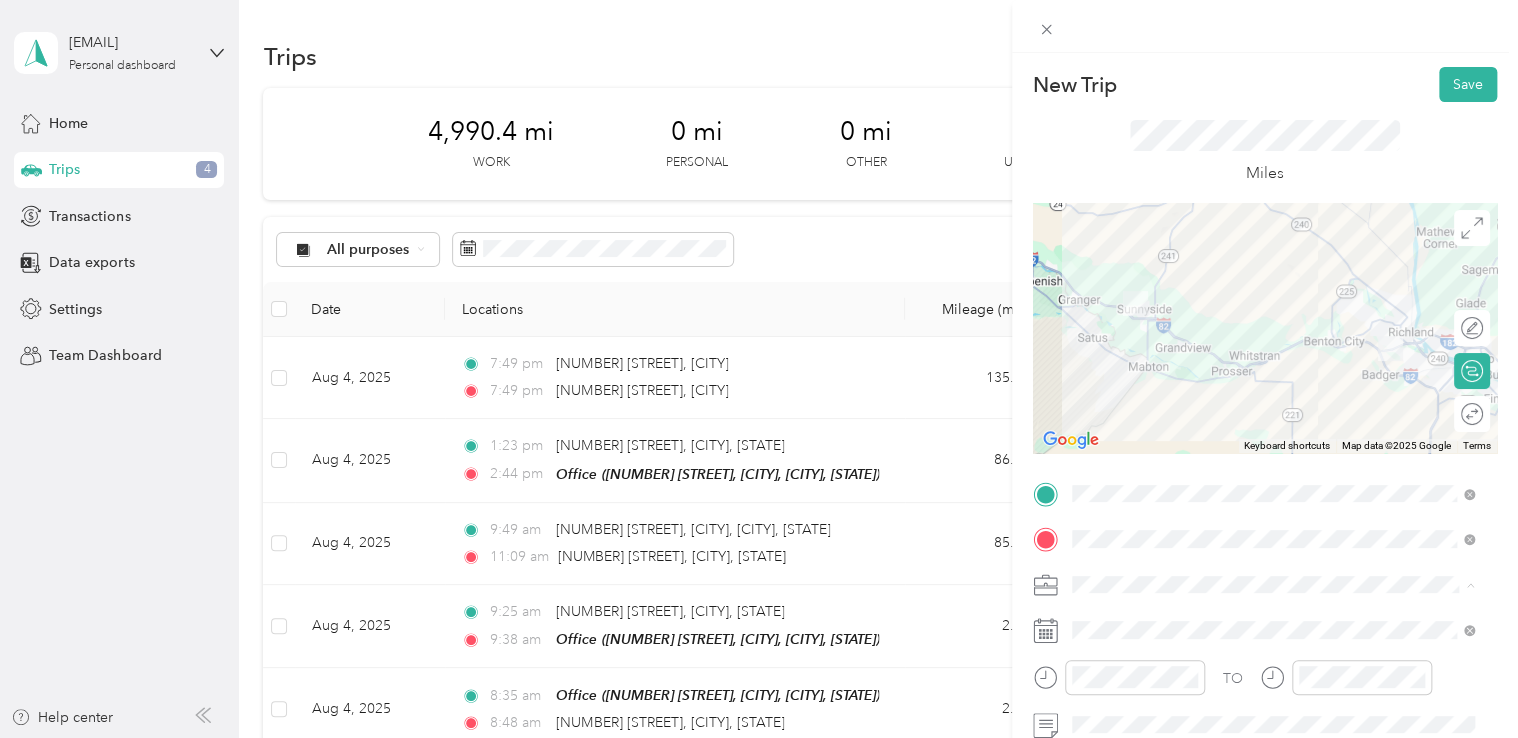 click on "Work Personal Northwest Nursing Consultants Northwest Nursing Consultants Other Charity Medical Moving Commute" at bounding box center [1273, 427] 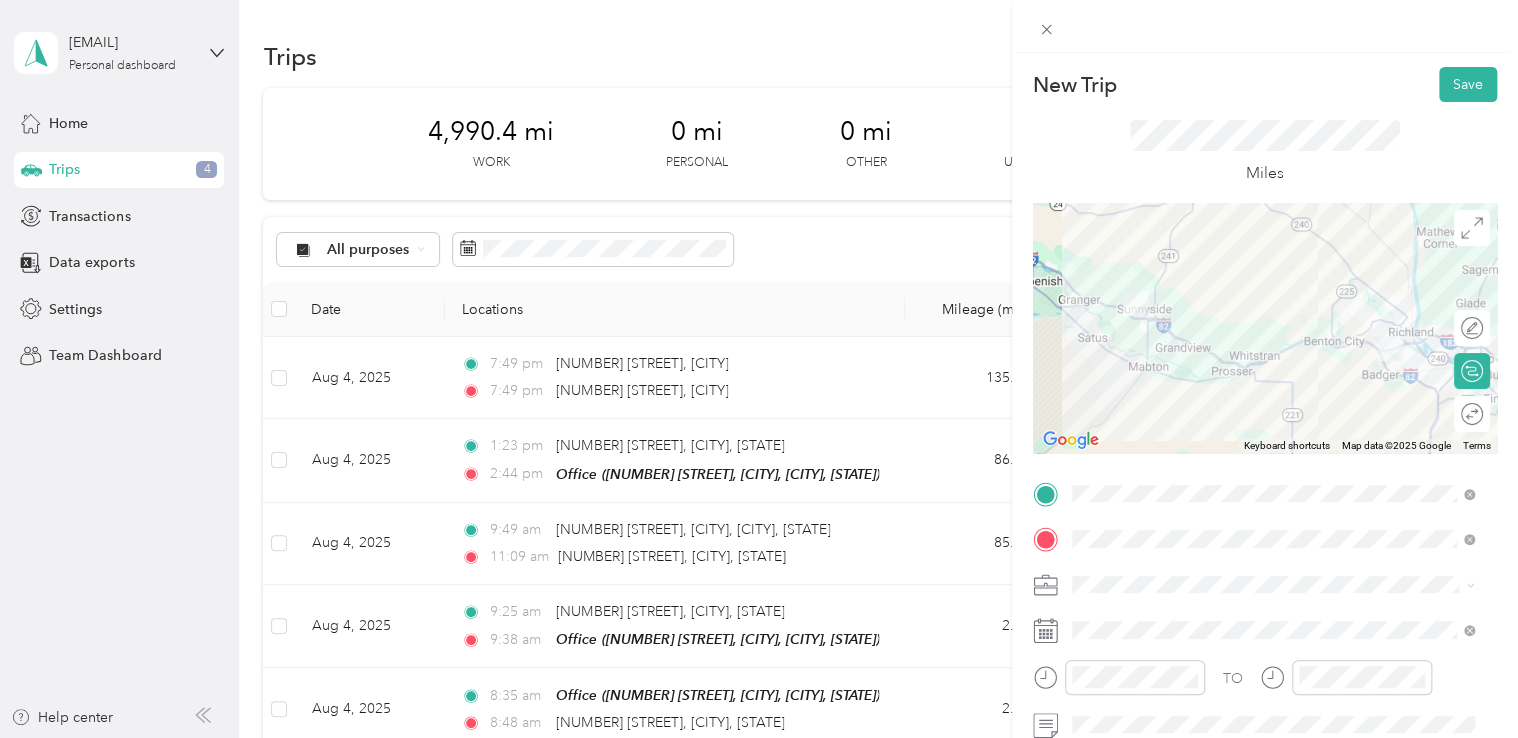 click on "Northwest Nursing Consultants" at bounding box center (1273, 374) 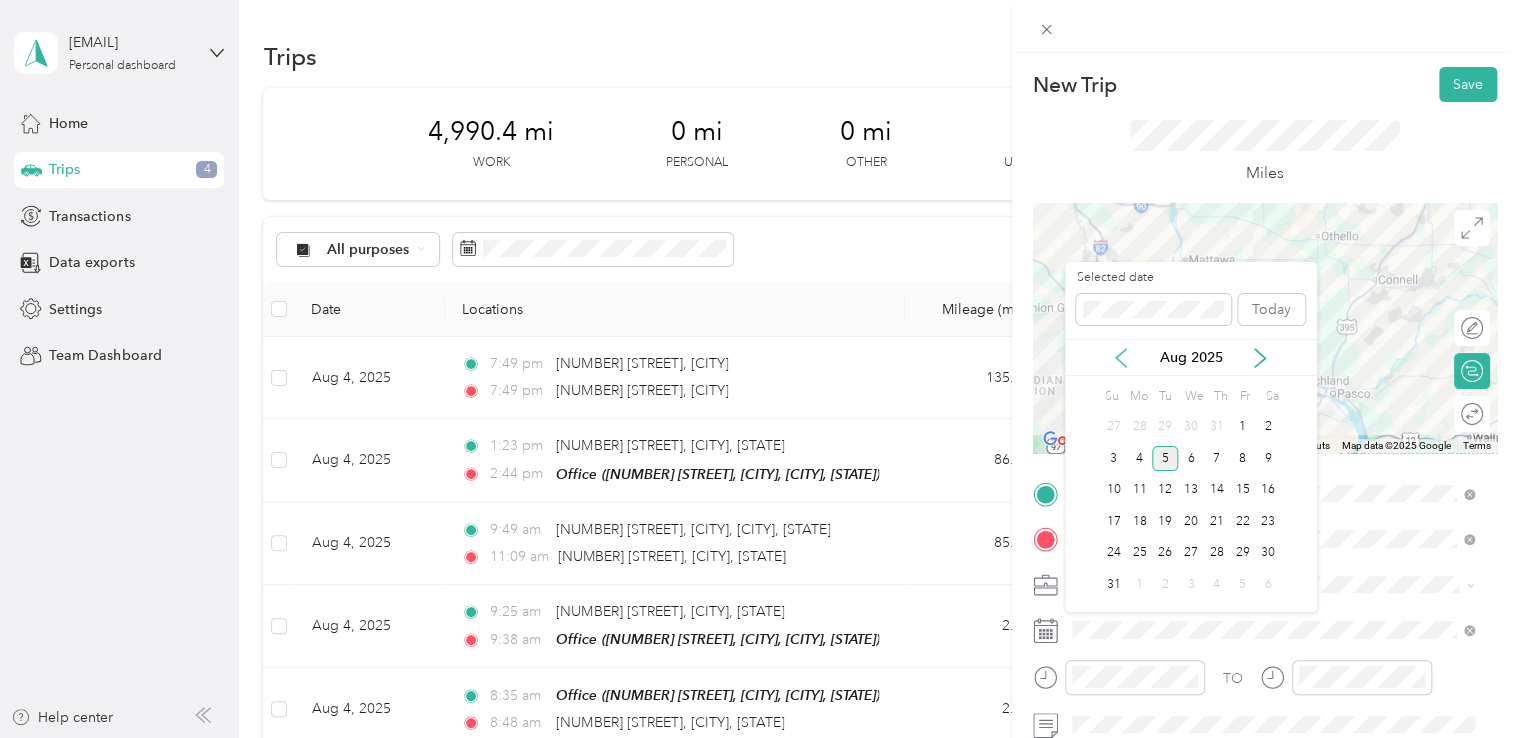 click 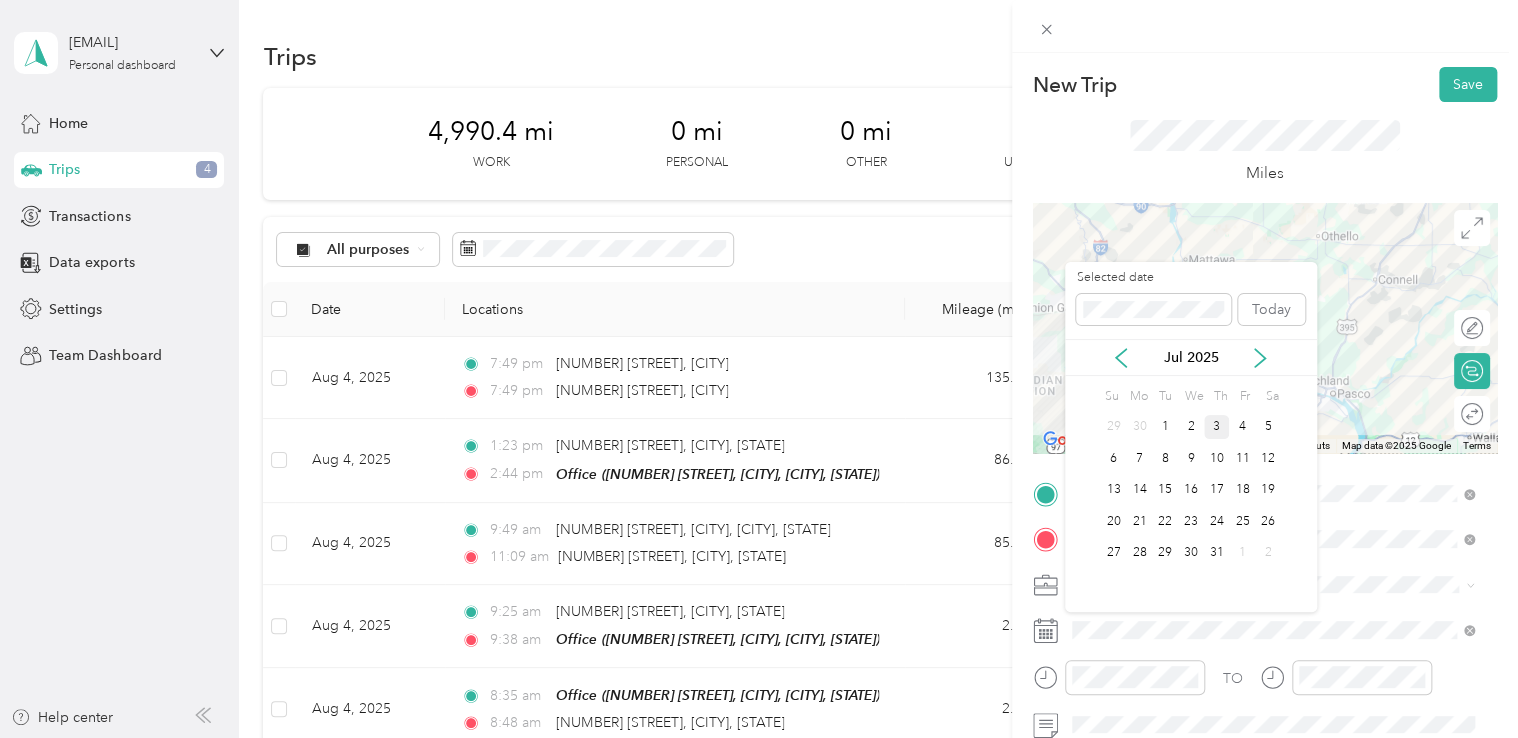 click on "3" at bounding box center (1217, 427) 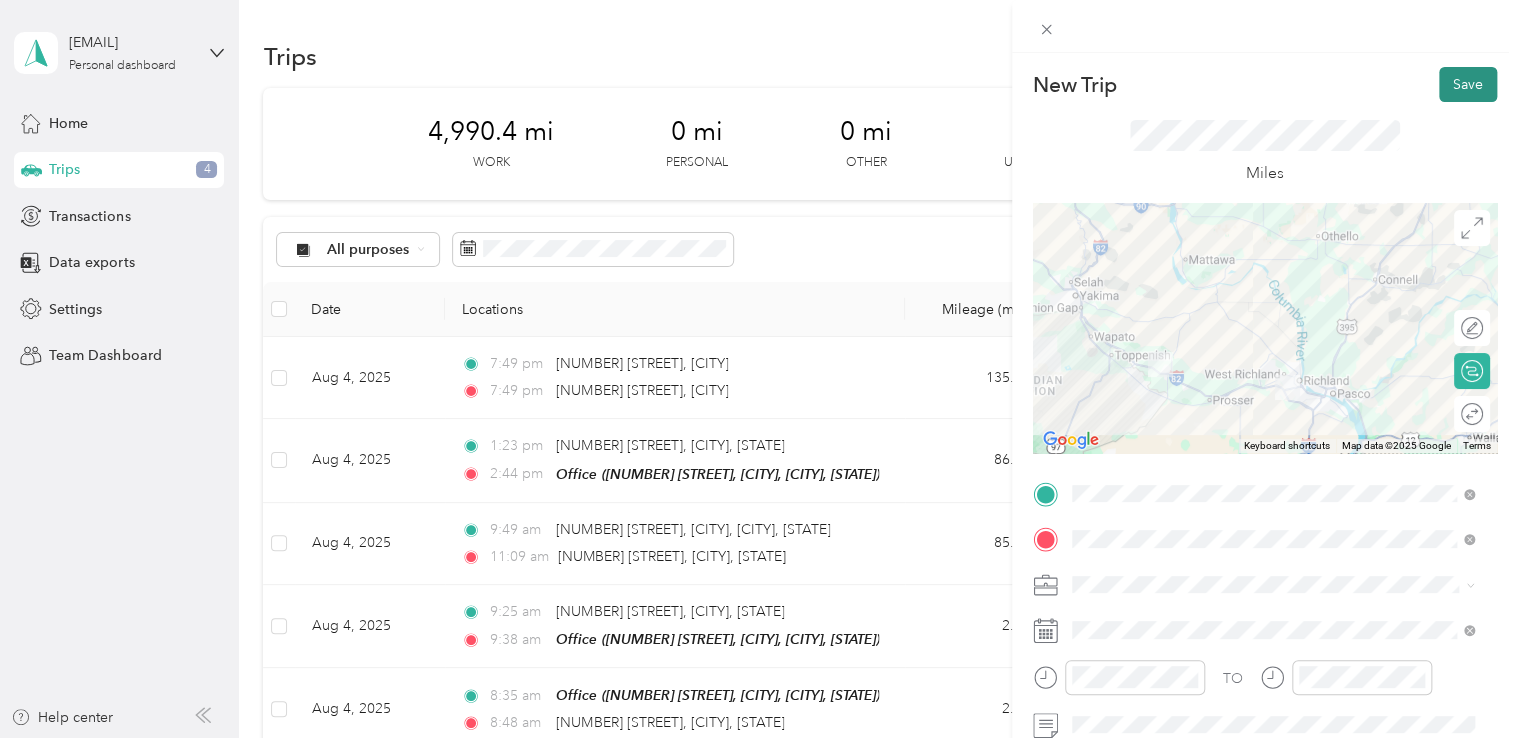 click on "Save" at bounding box center [1468, 84] 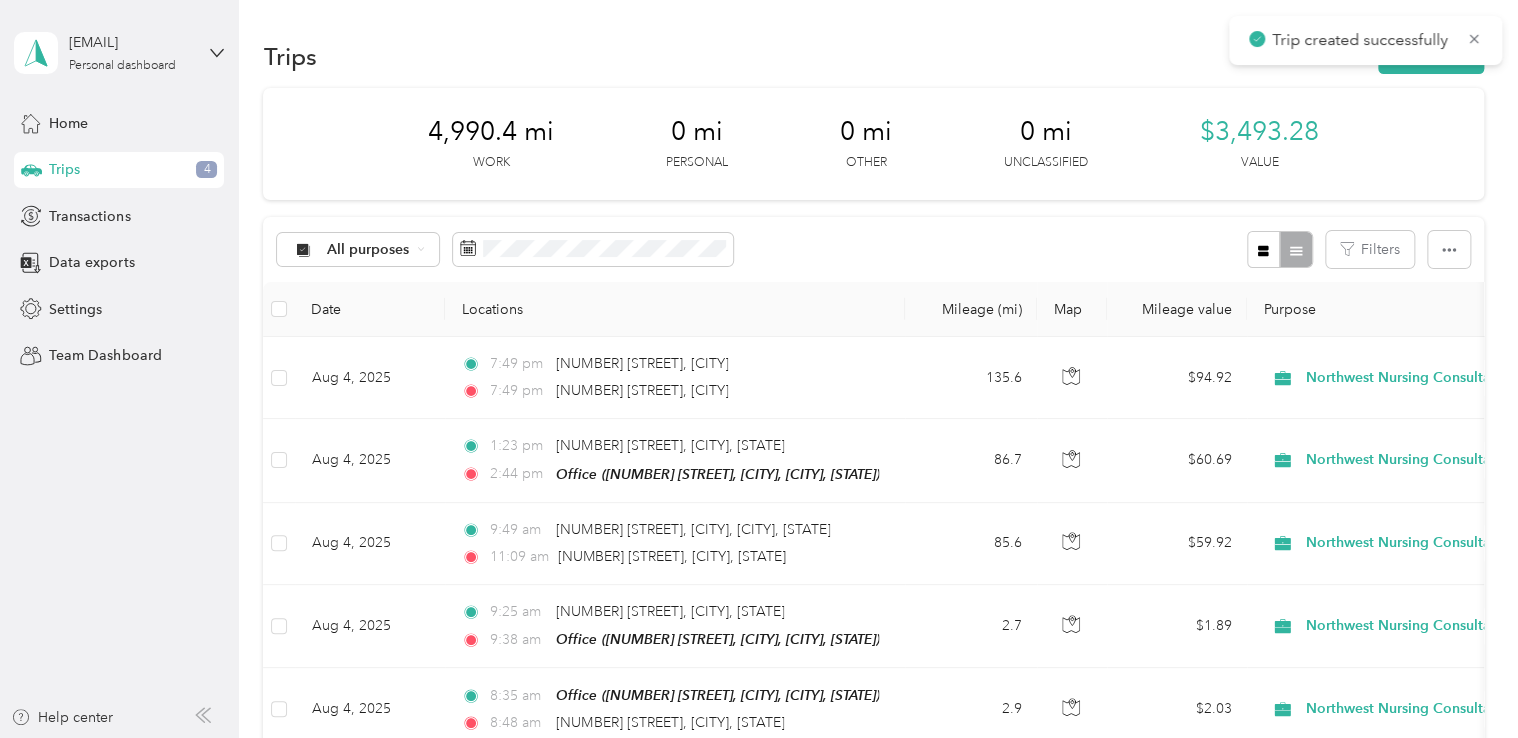 click on "Trip created successfully" at bounding box center (1365, 40) 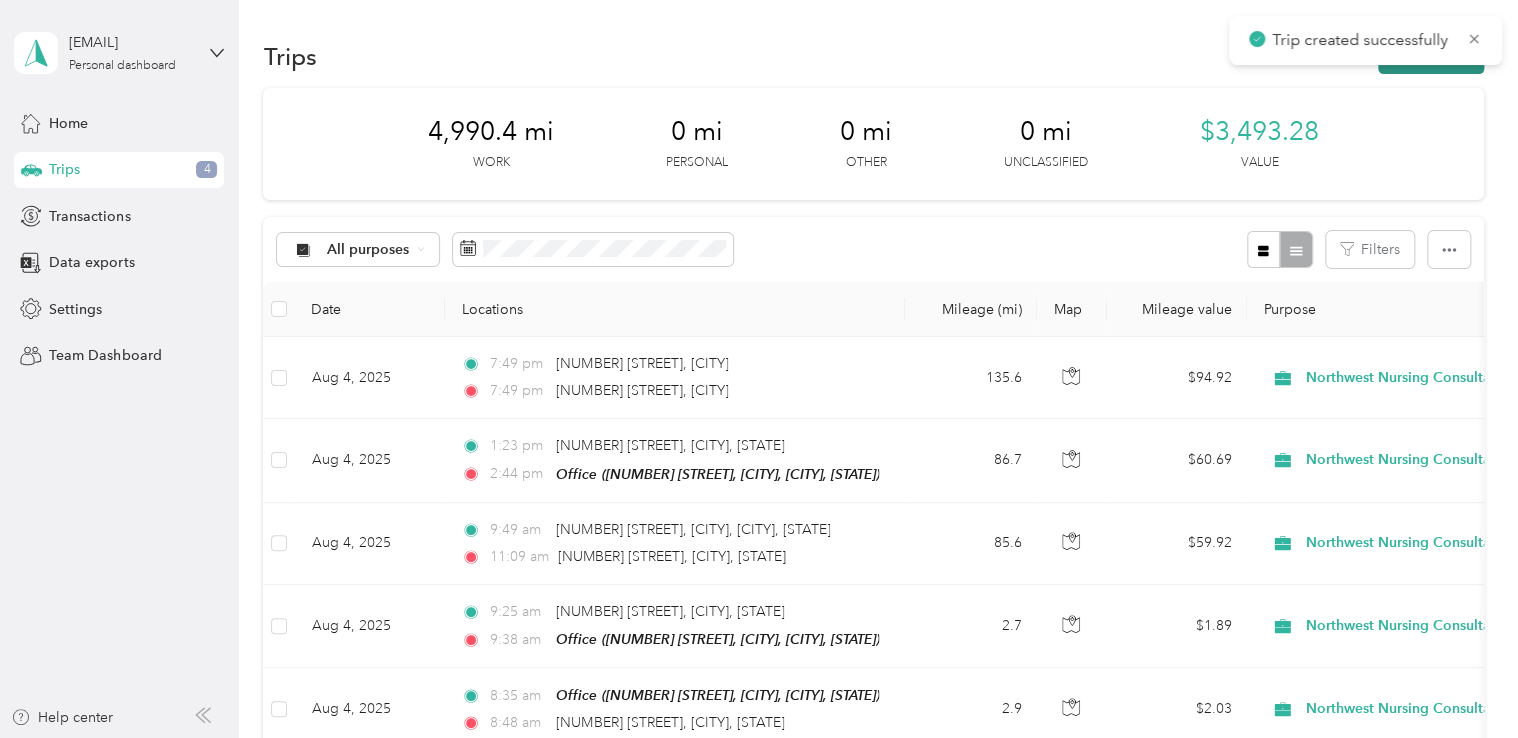 click on "New trip" at bounding box center (1431, 56) 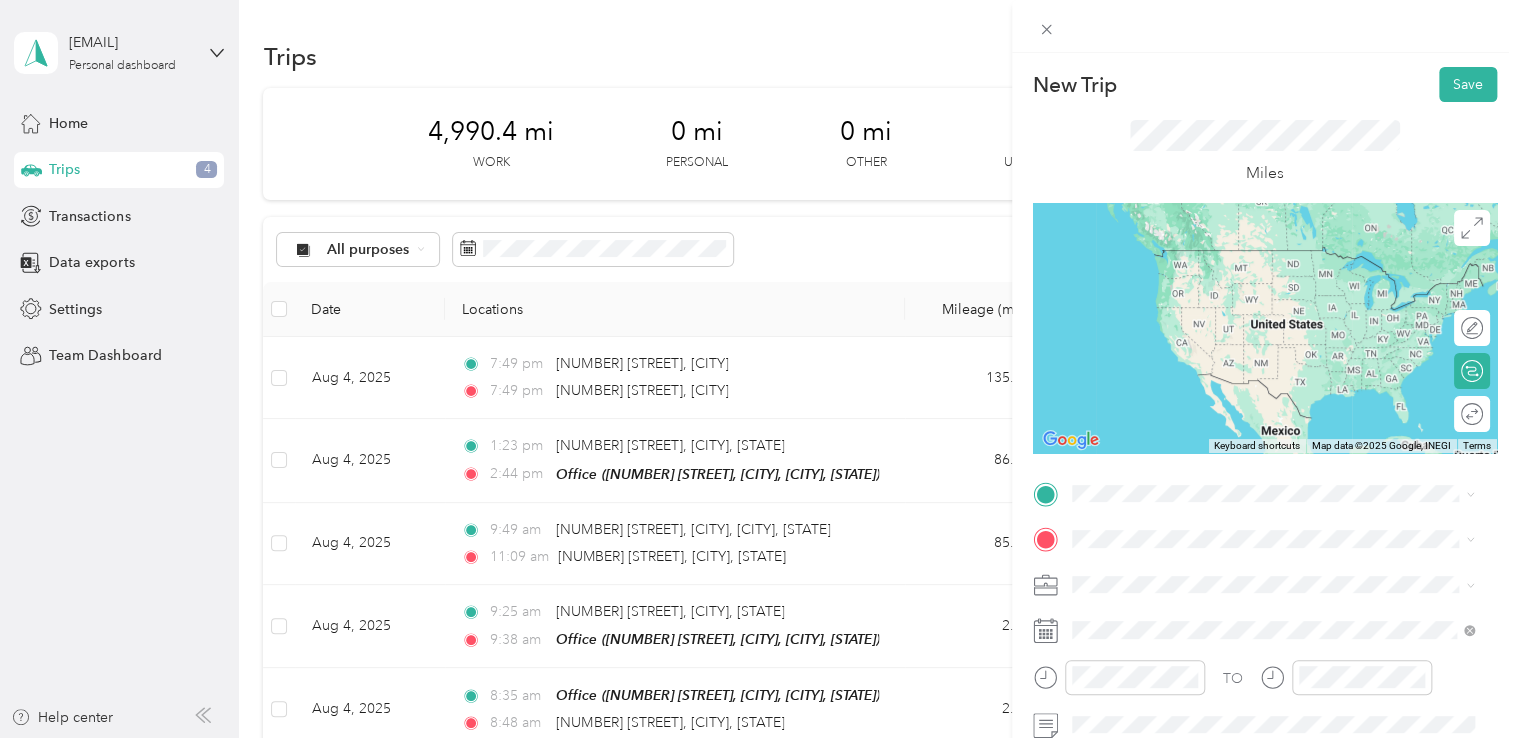 click on "[NUMBER] [STREET]
[CITY], [STATE] [POSTAL_CODE], [COUNTRY]" at bounding box center (1253, 251) 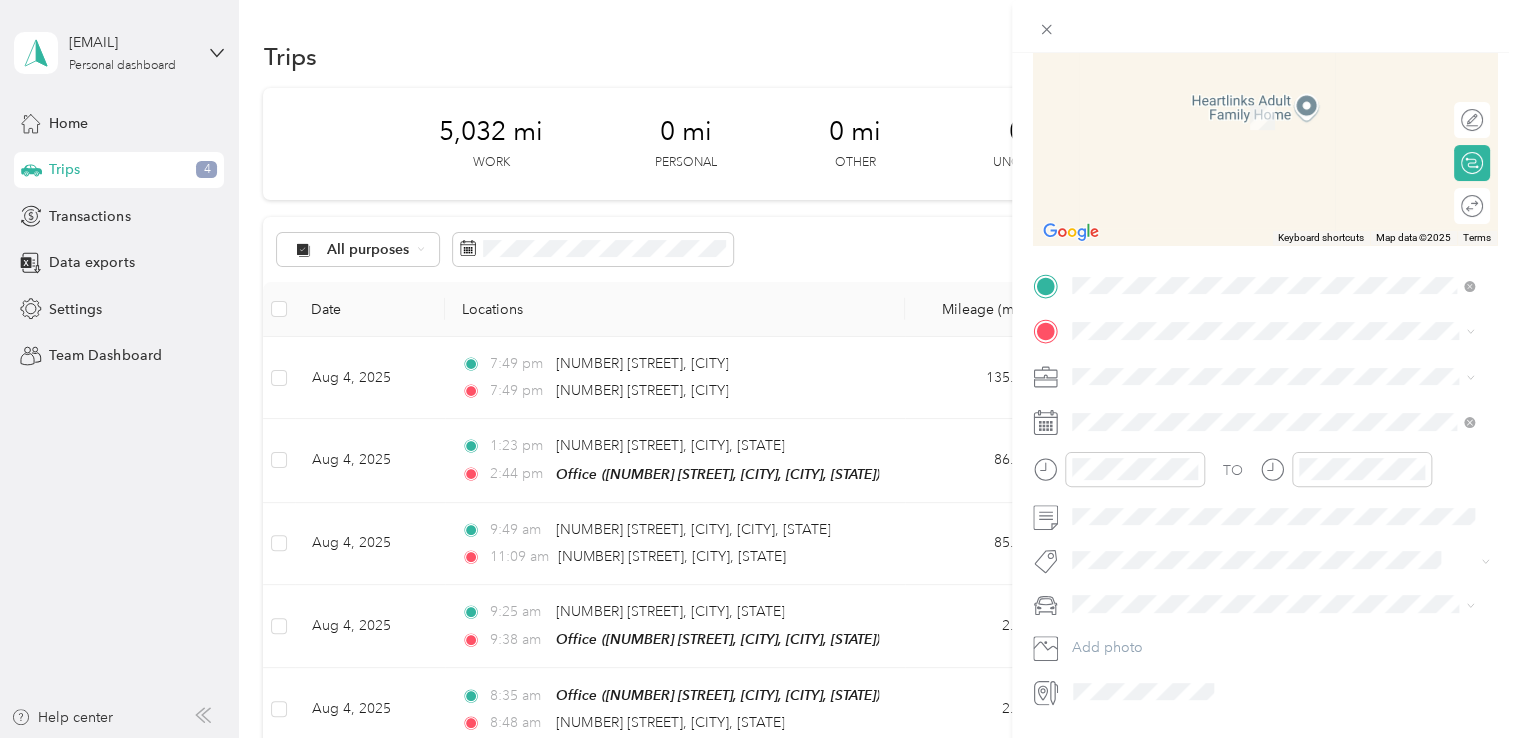 scroll, scrollTop: 264, scrollLeft: 0, axis: vertical 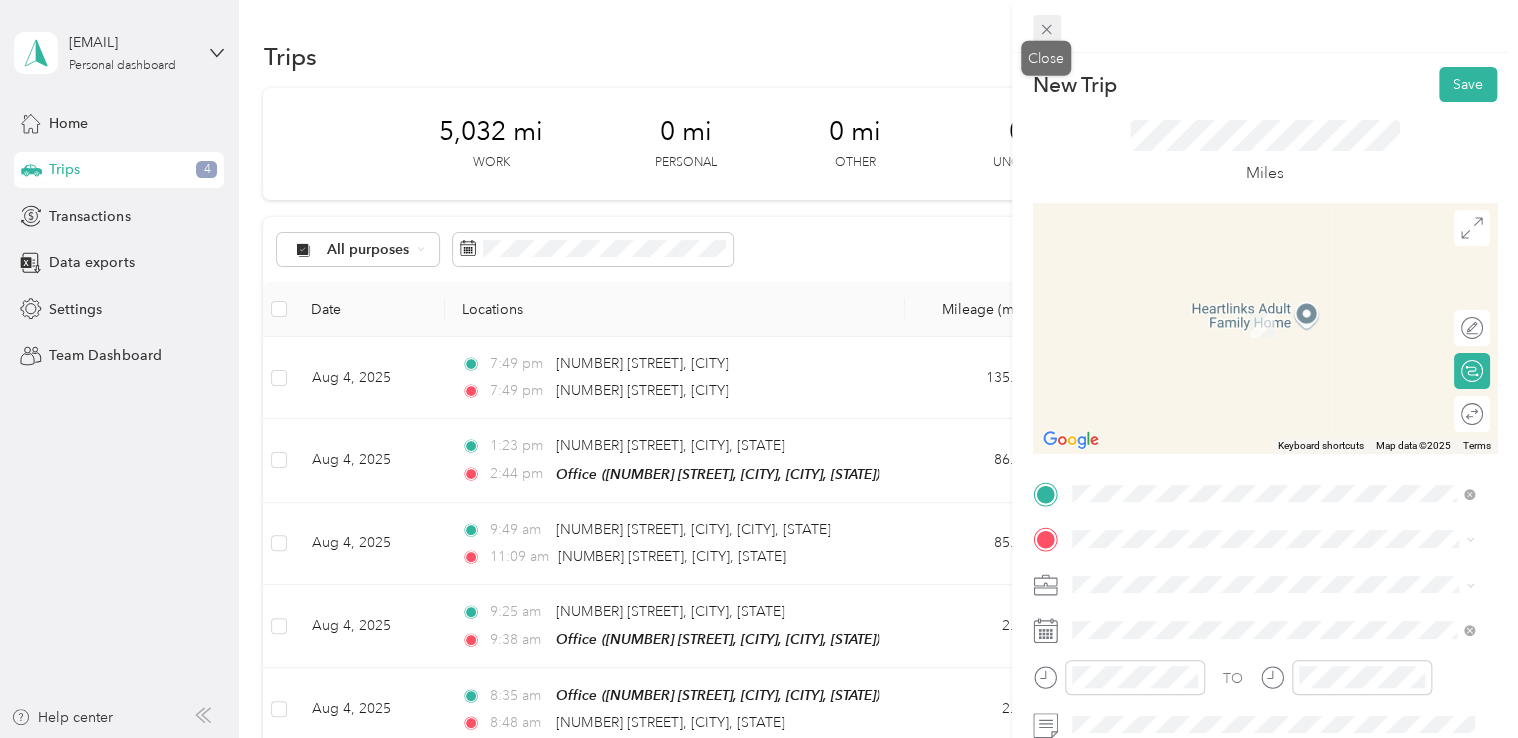 click at bounding box center (1047, 29) 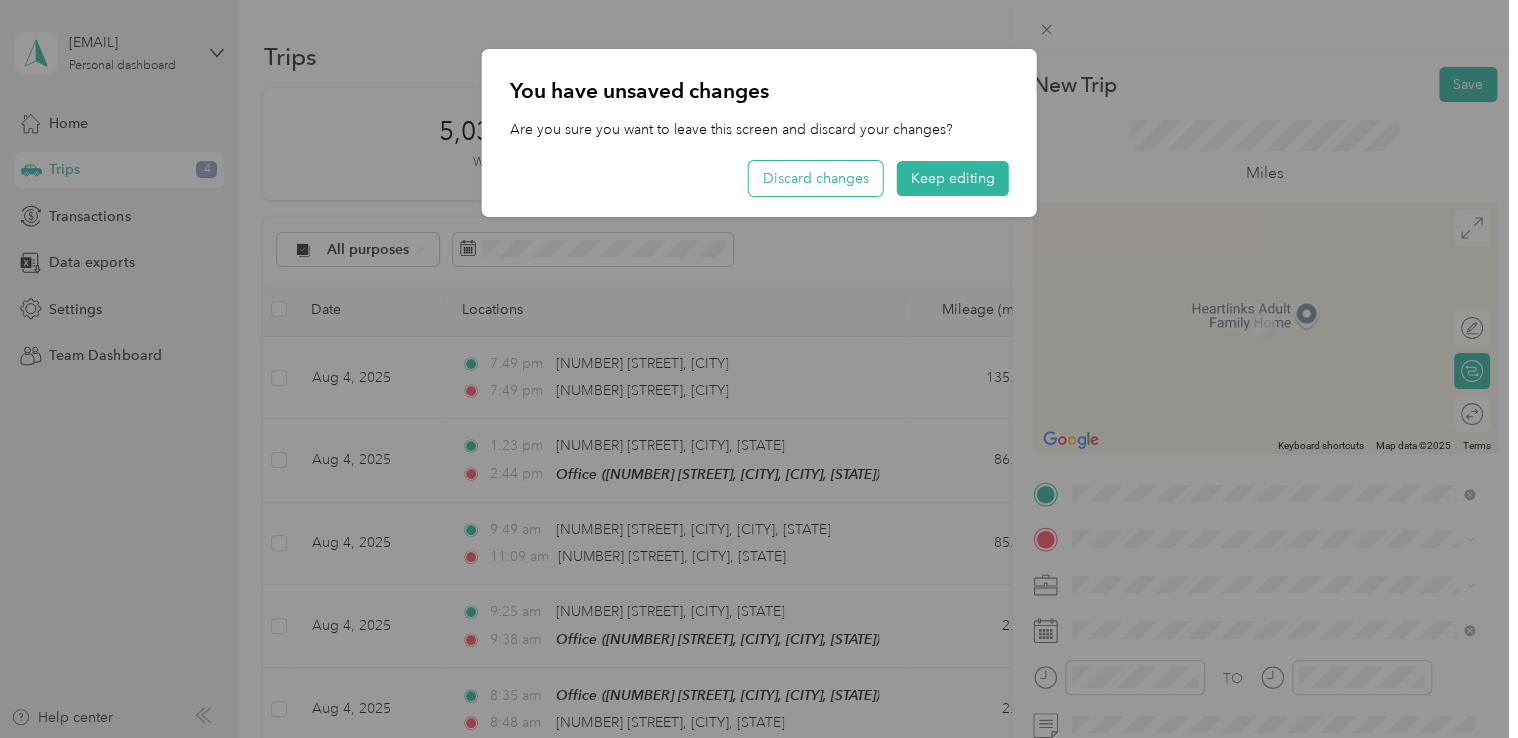 click on "Discard changes" at bounding box center [816, 178] 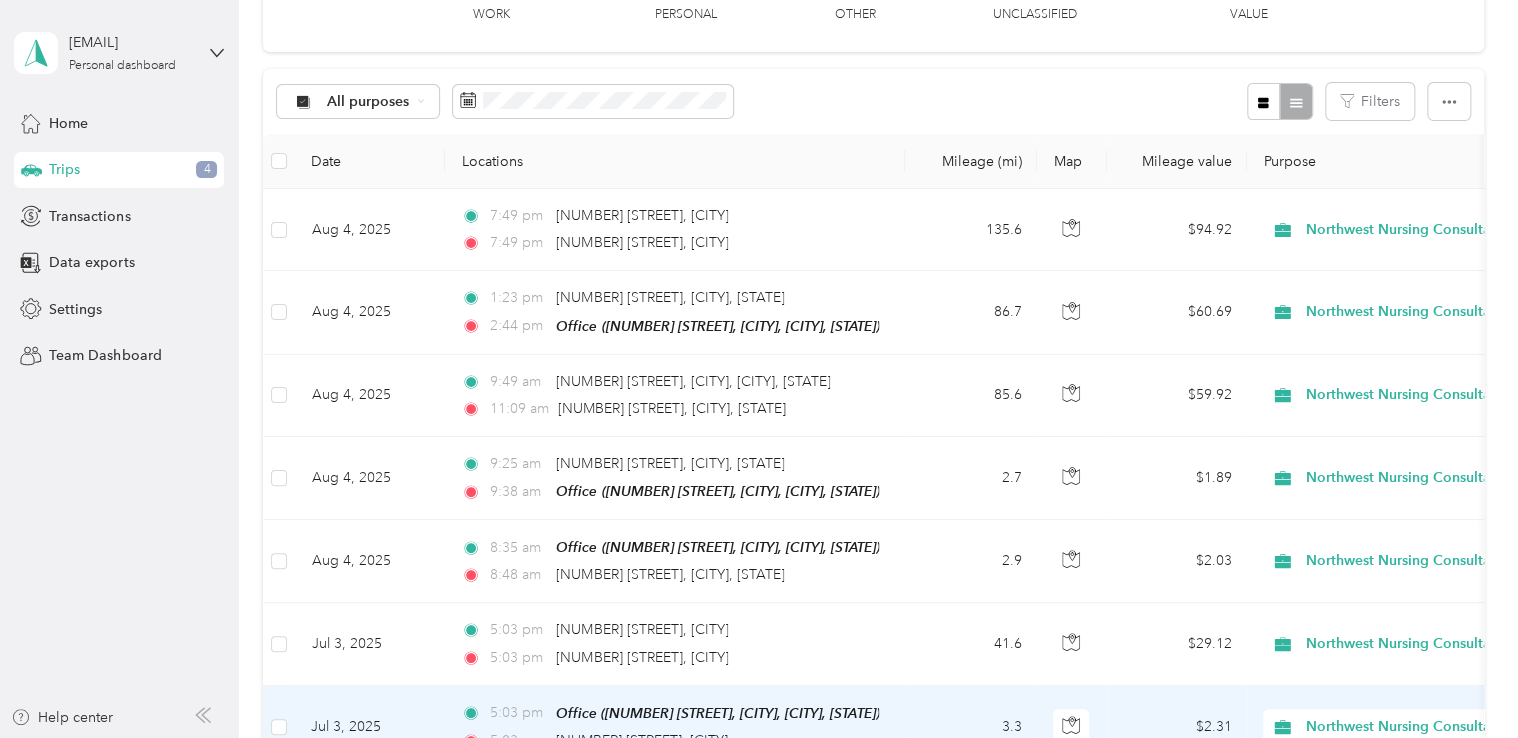 scroll, scrollTop: 0, scrollLeft: 0, axis: both 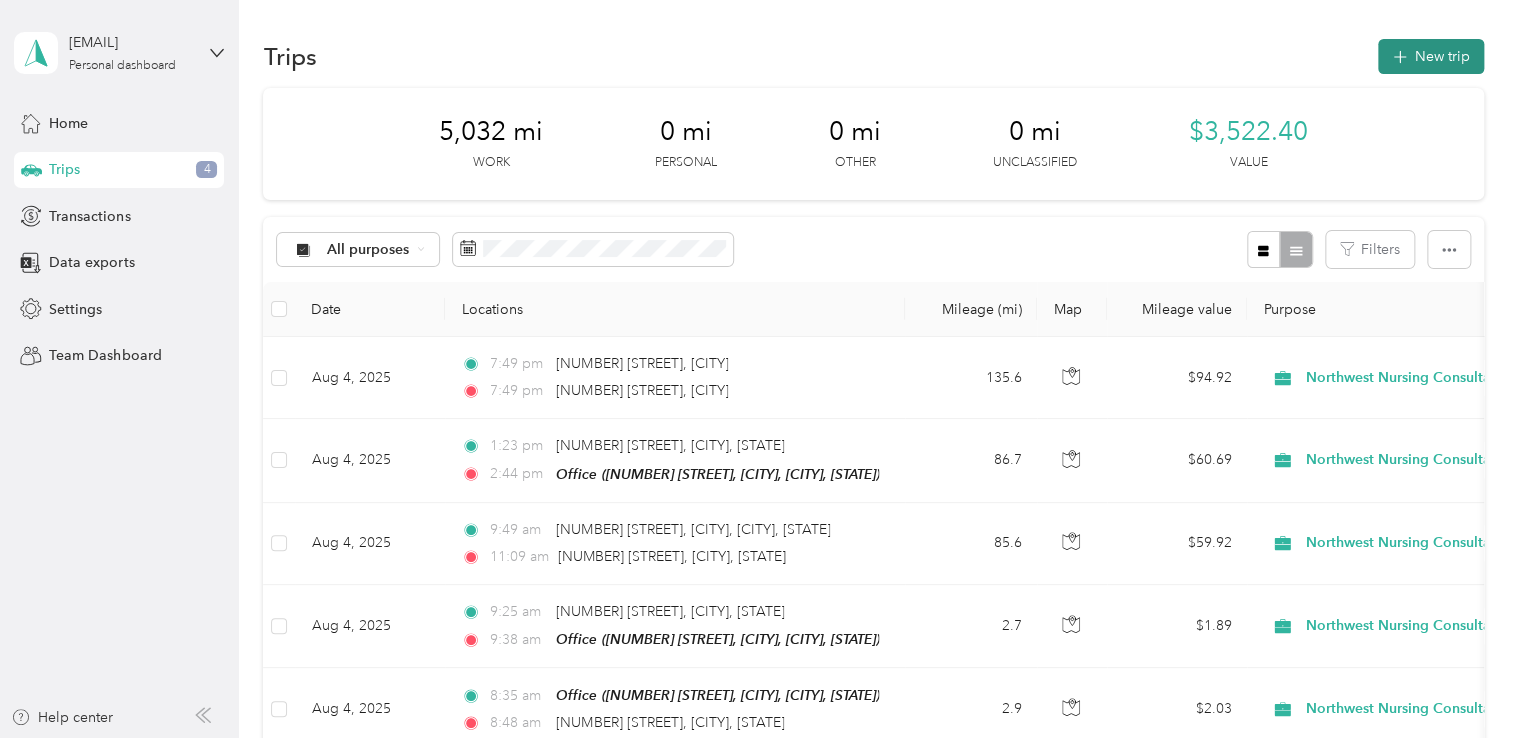 click 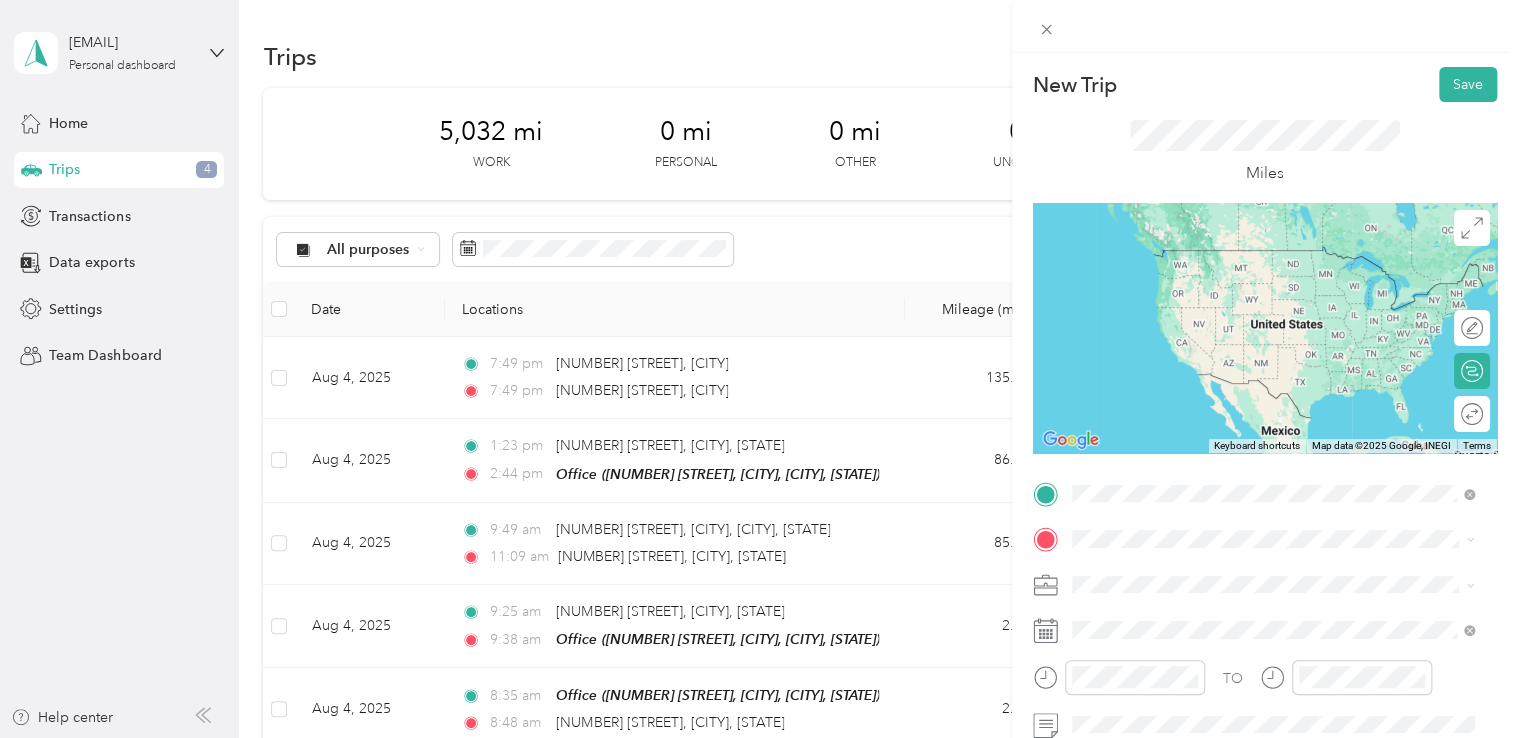 click on "[NUMBER] [STREET]
[CITY], [STATE] [POSTAL_CODE], [COUNTRY]" at bounding box center [1253, 258] 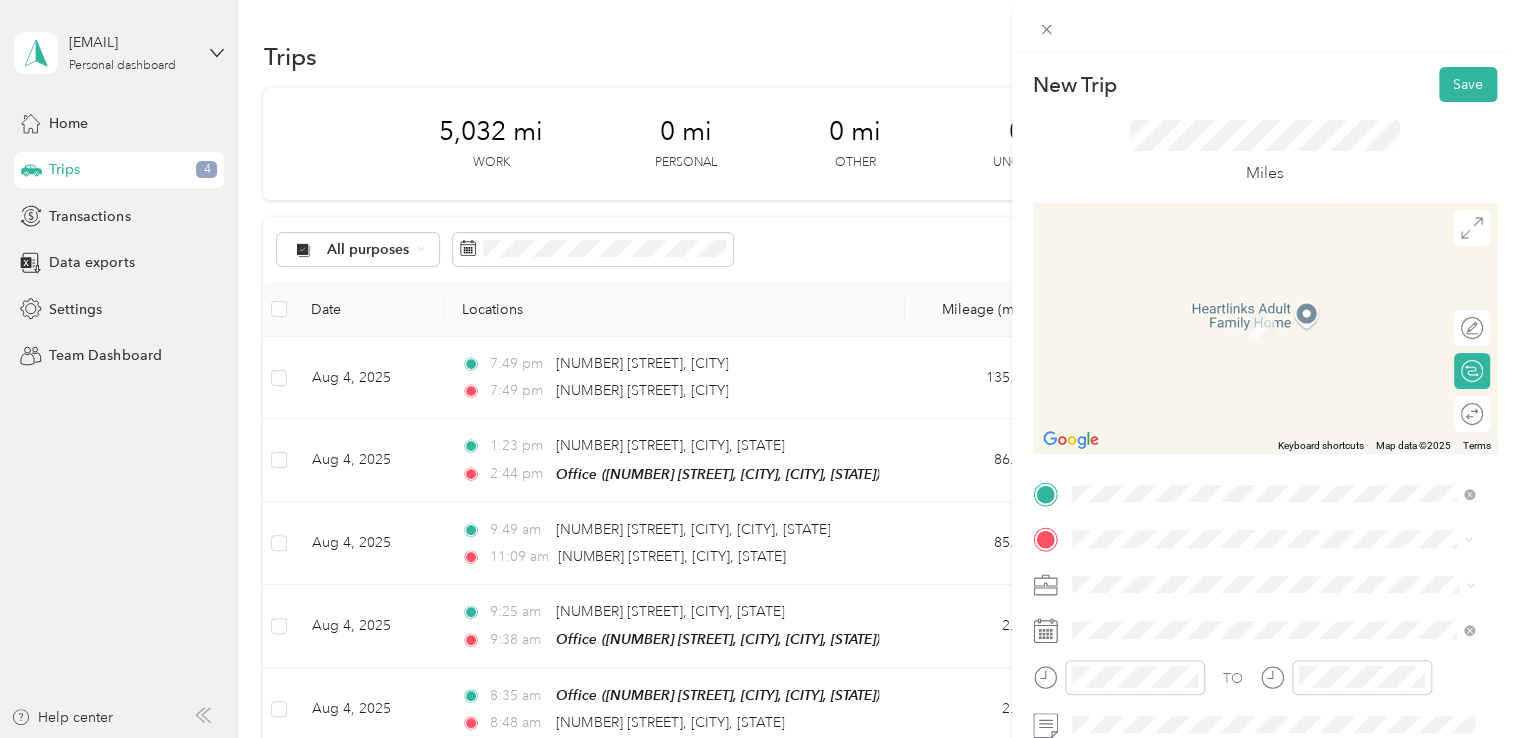 click on "[NUMBER] [STREET]
[CITY], [STATE] [POSTAL_CODE], [COUNTRY]" at bounding box center (1253, 304) 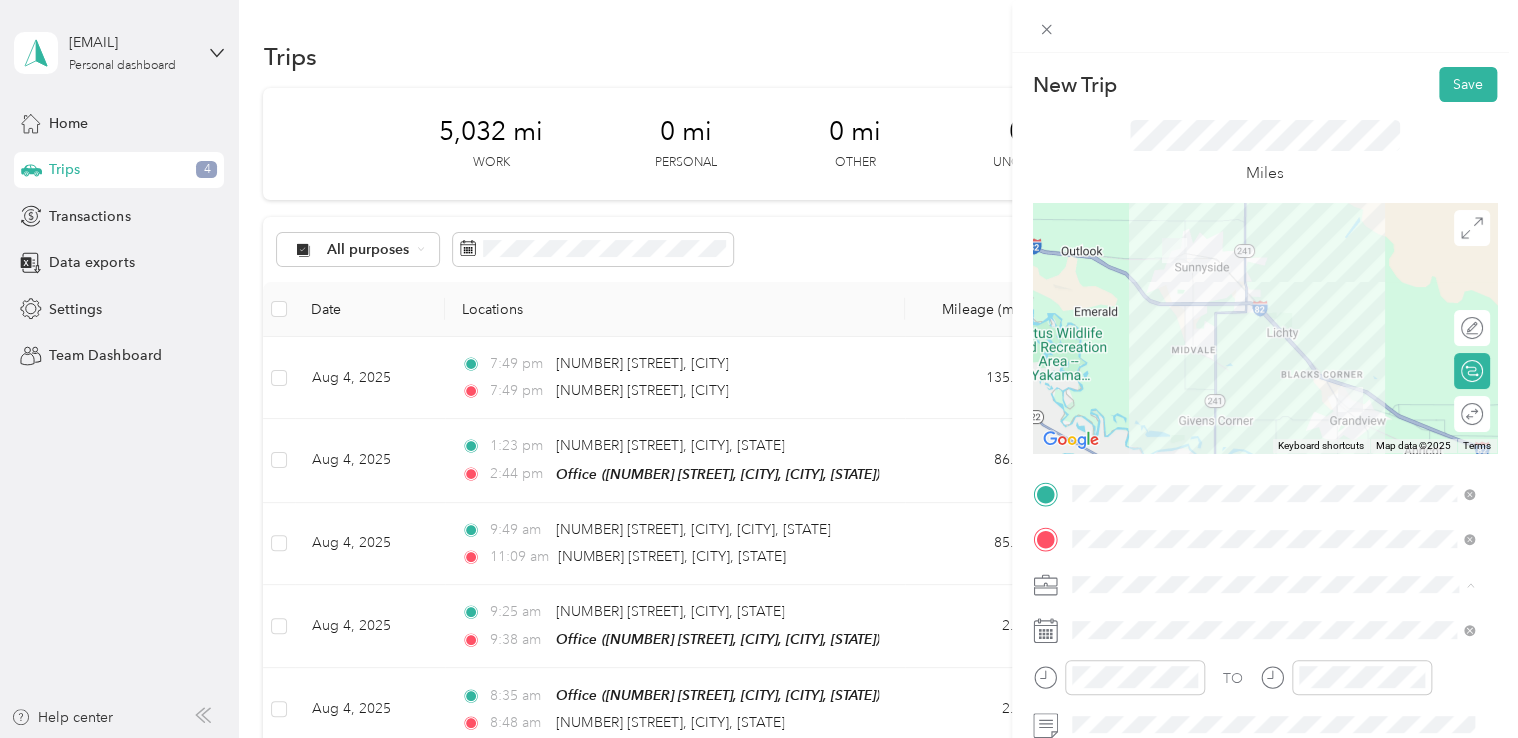 click on "Northwest Nursing Consultants" at bounding box center (1273, 374) 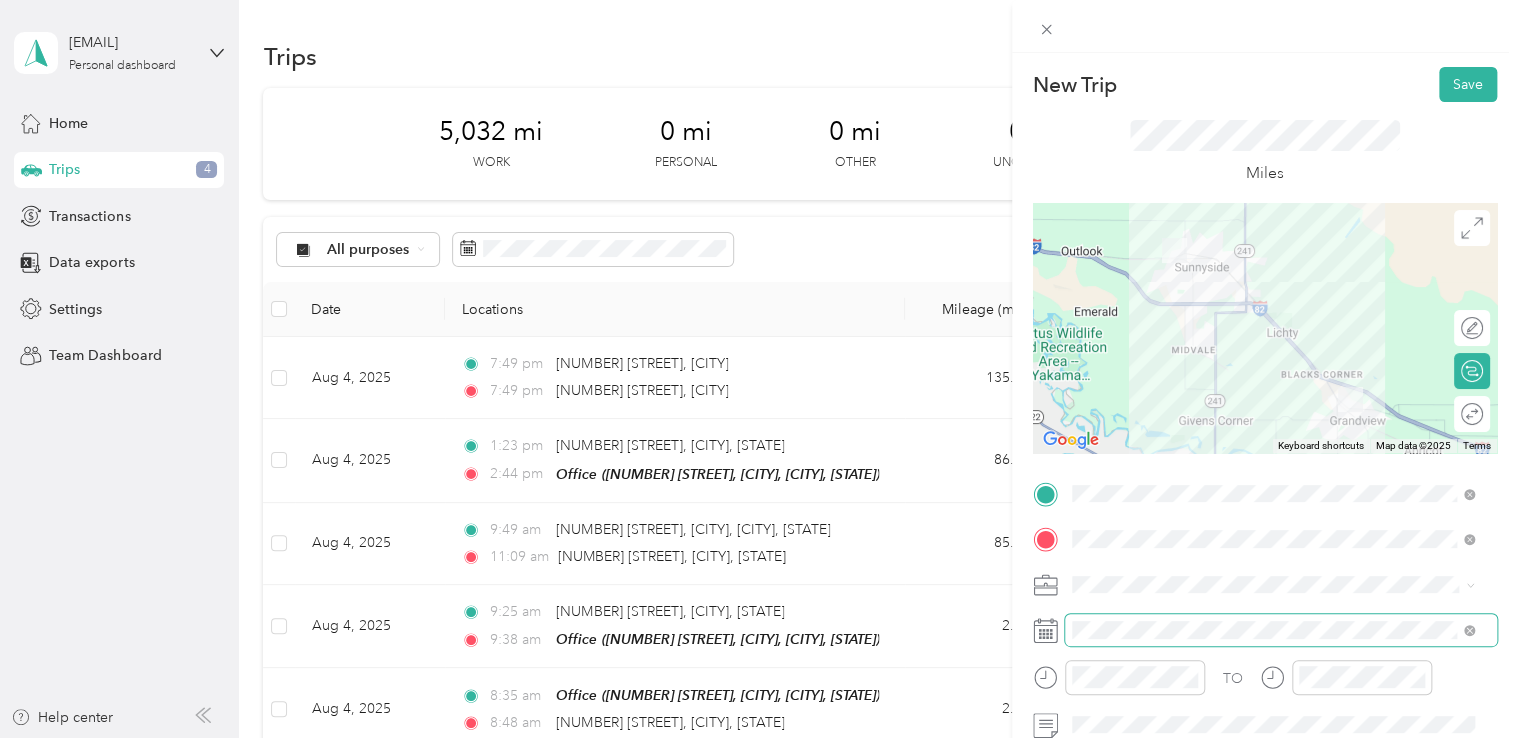 click at bounding box center (1281, 630) 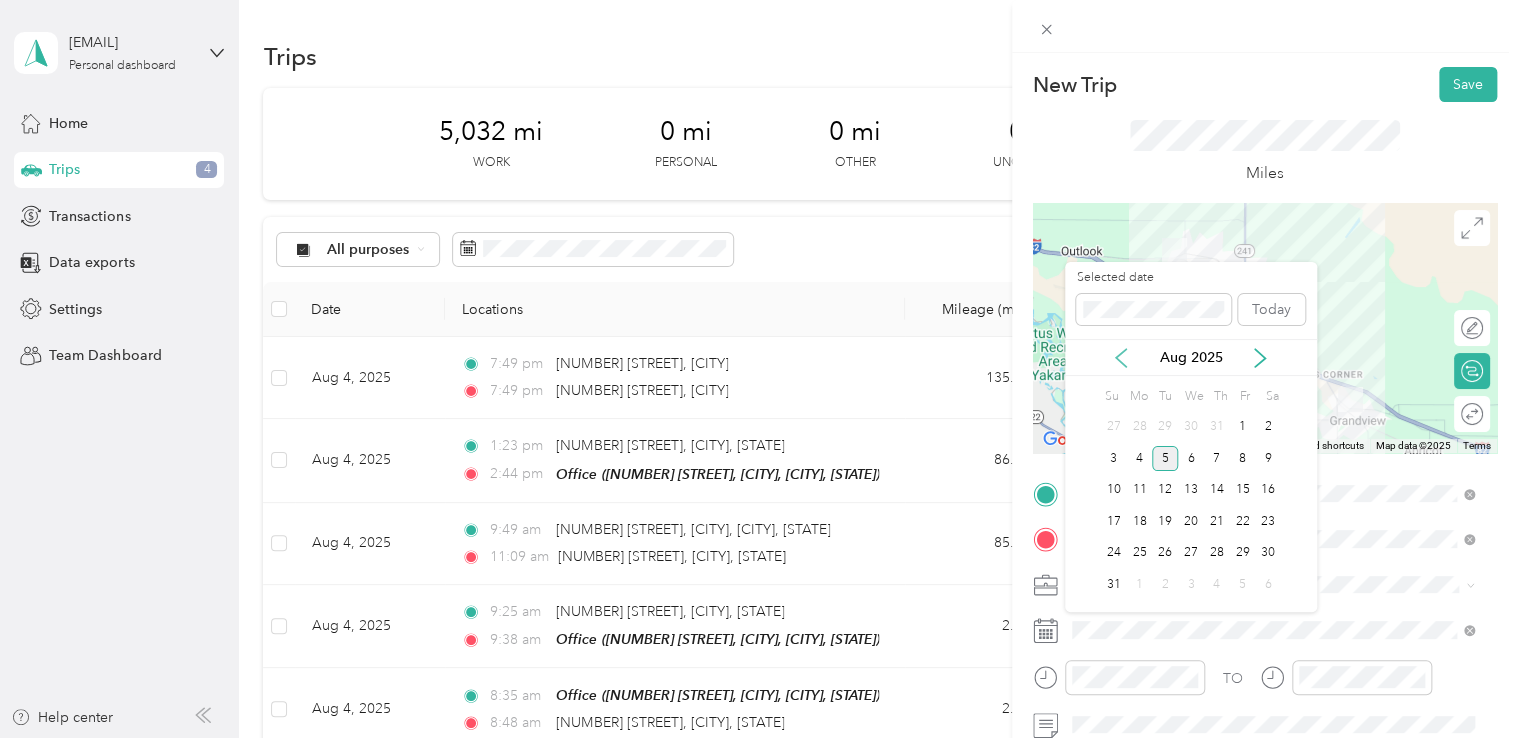 click on "Aug 2025" at bounding box center [1191, 357] 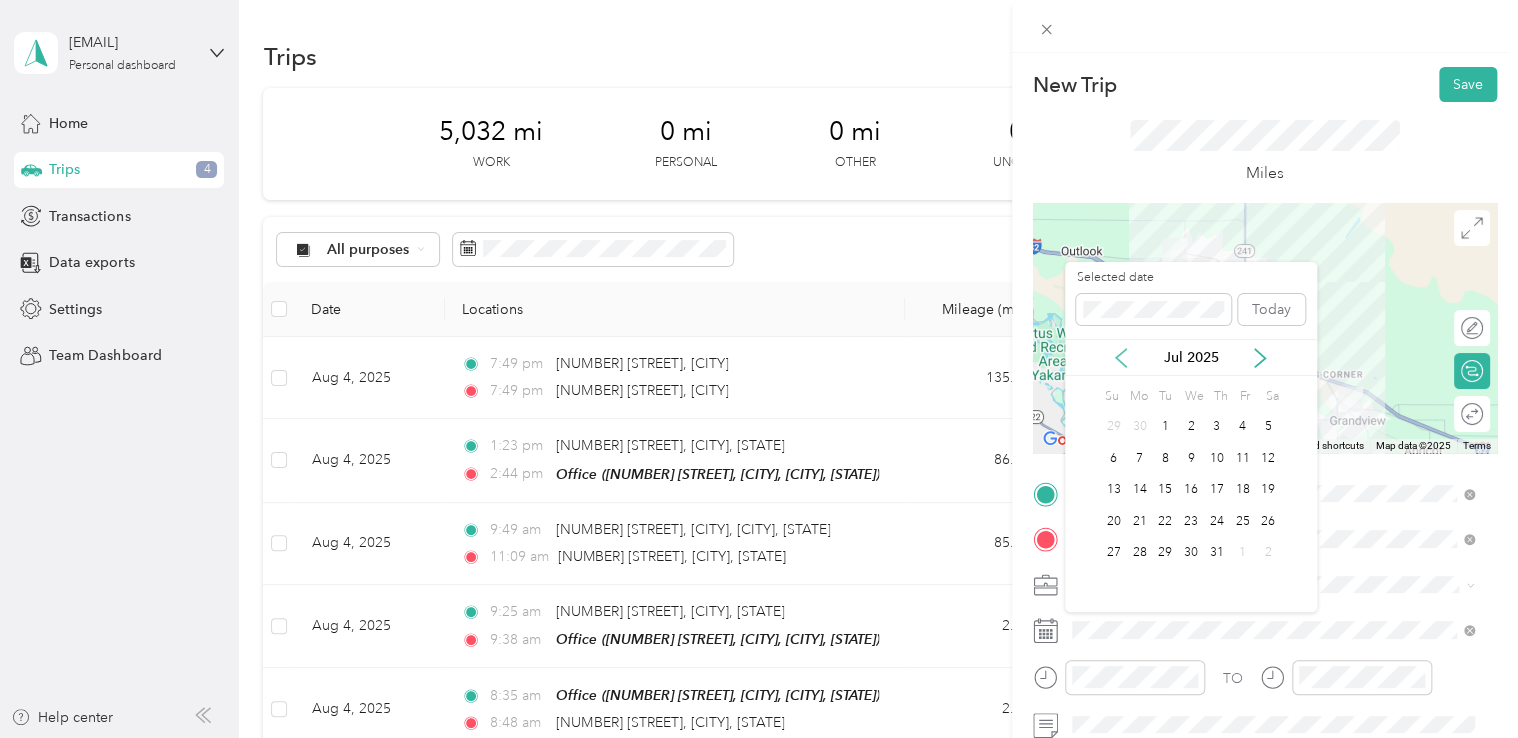 click 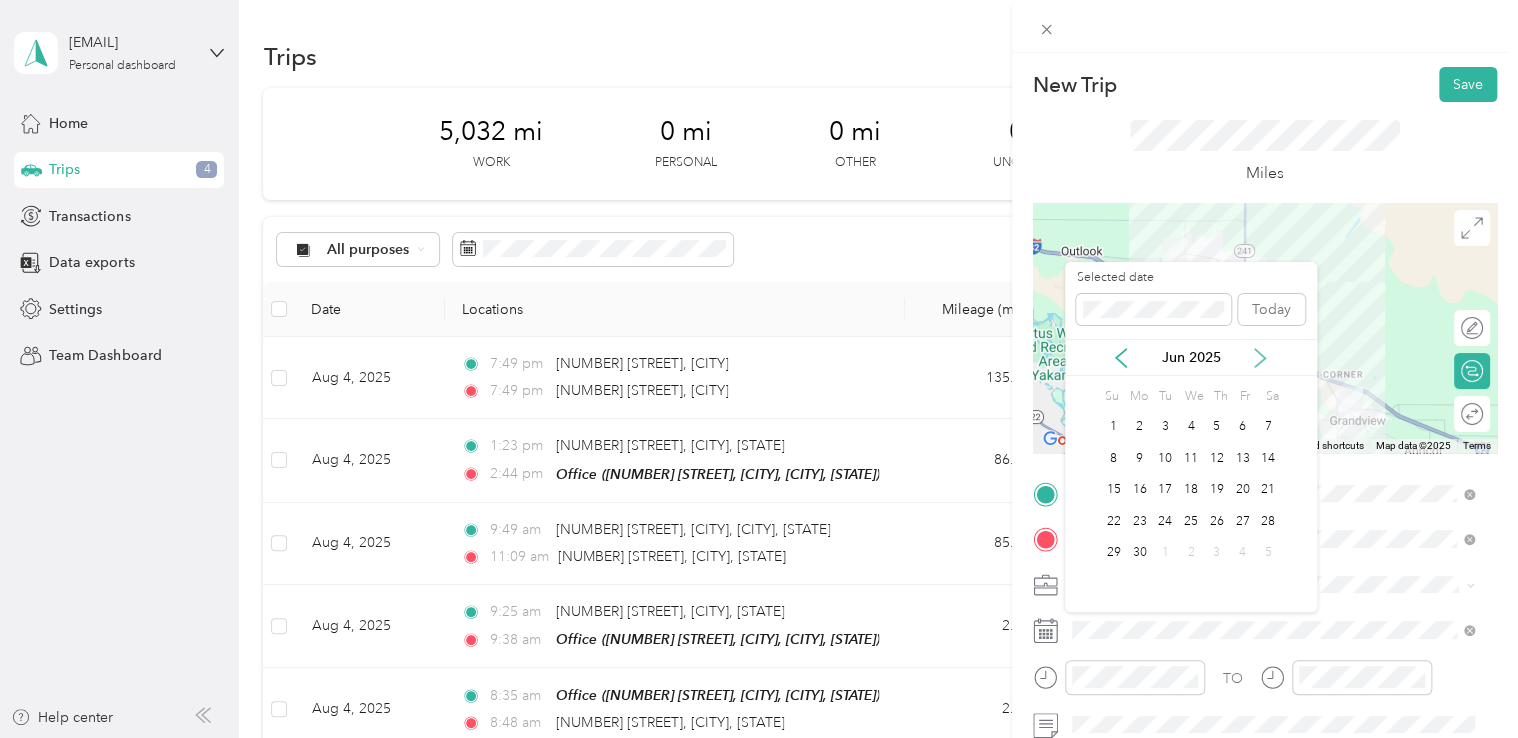 click 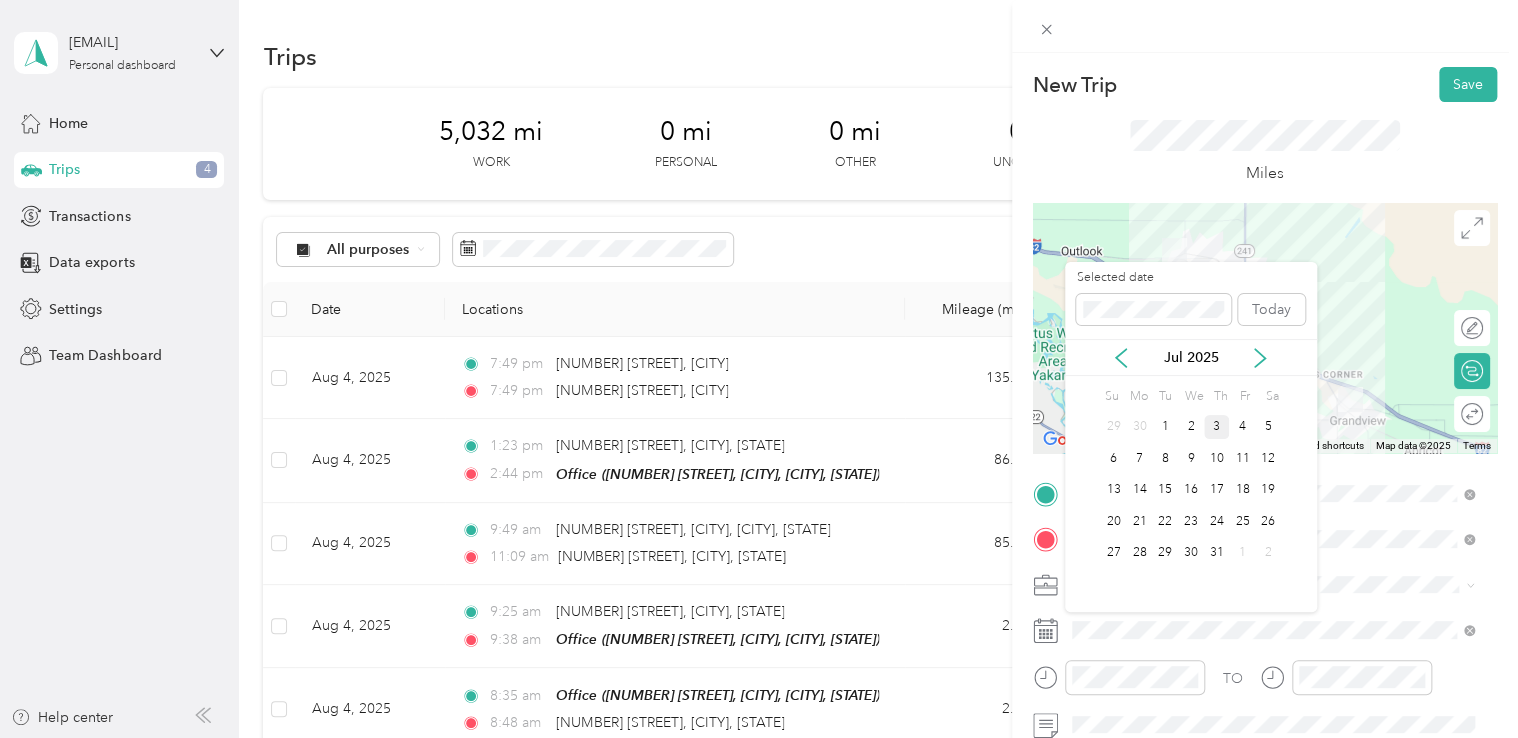 click on "3" at bounding box center [1217, 427] 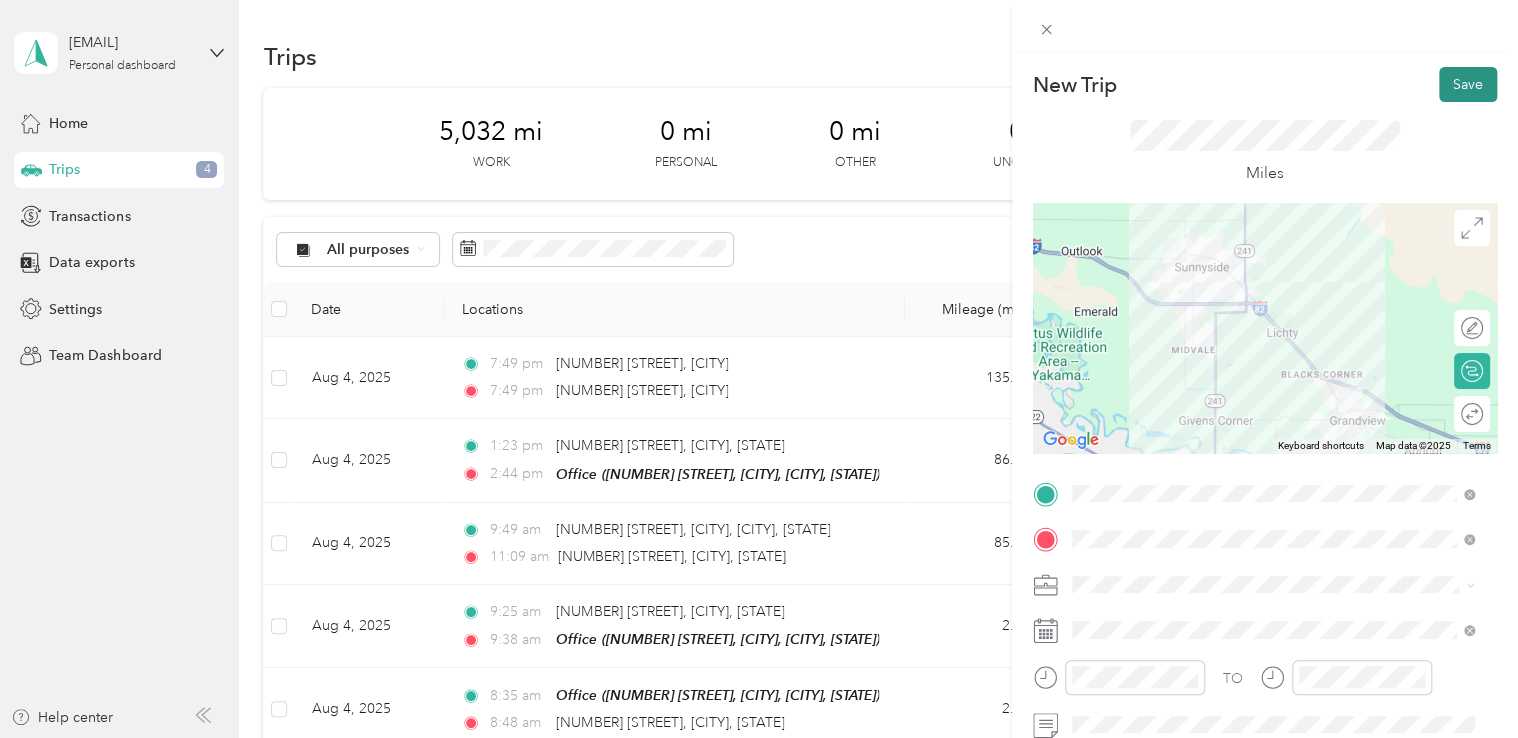 click on "Save" at bounding box center (1468, 84) 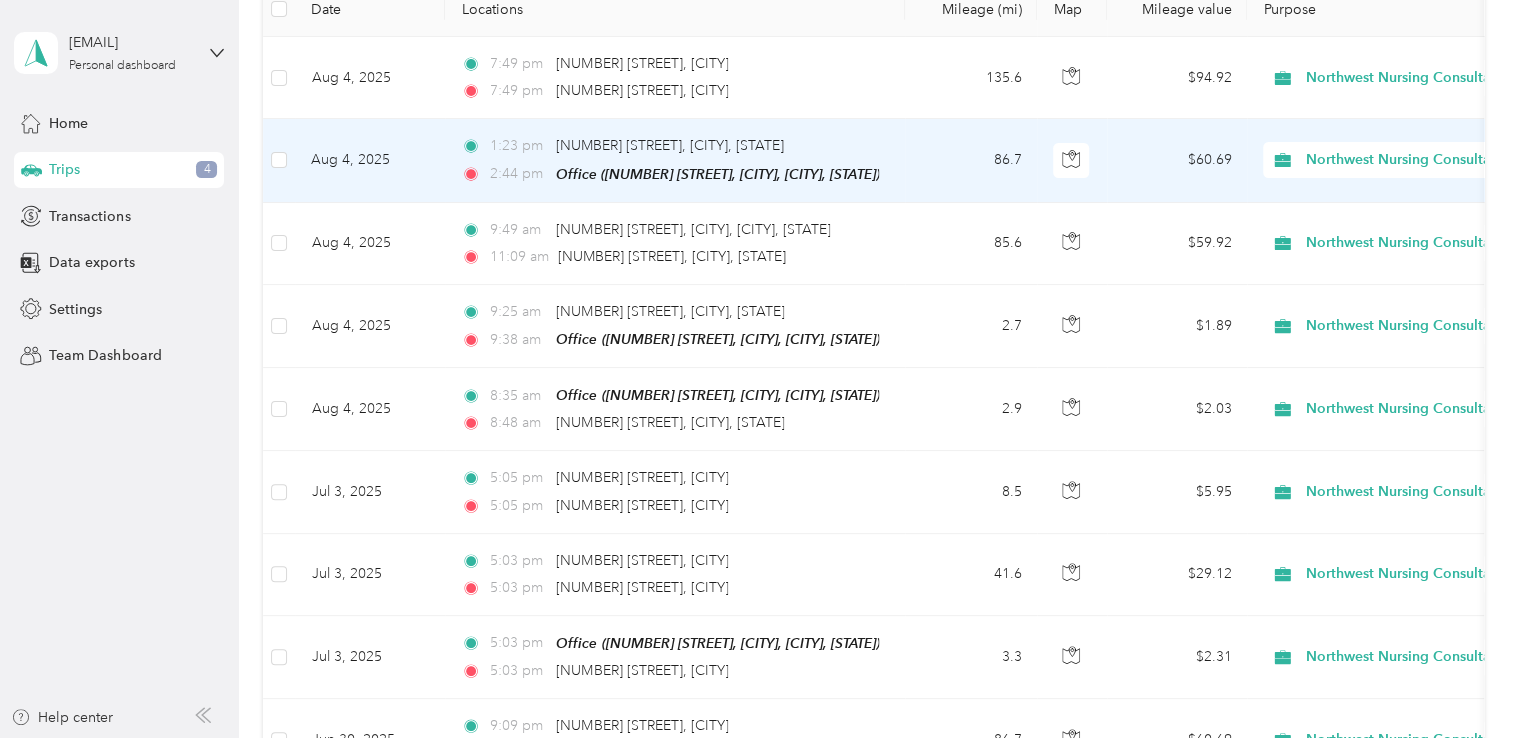 scroll, scrollTop: 0, scrollLeft: 0, axis: both 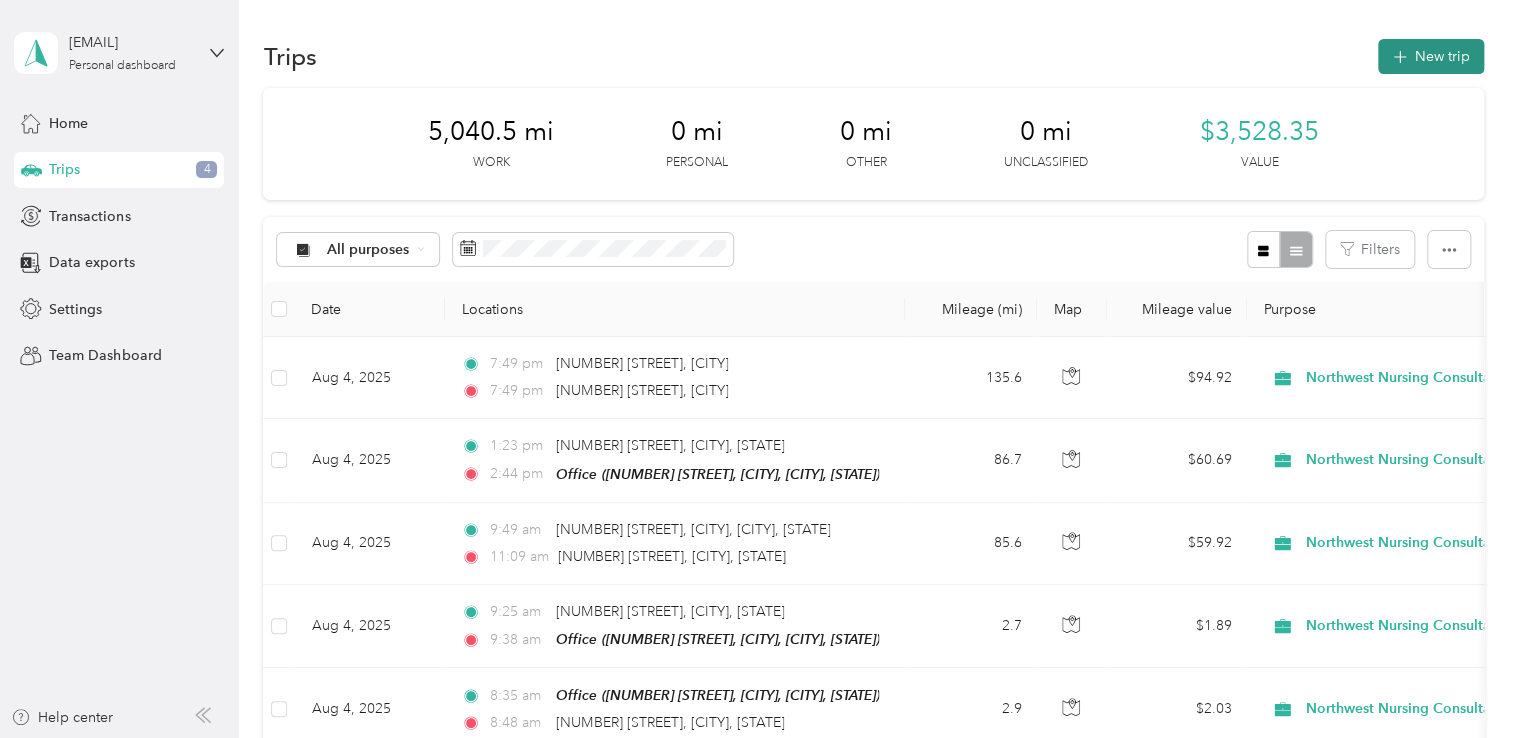 click on "New trip" at bounding box center (1431, 56) 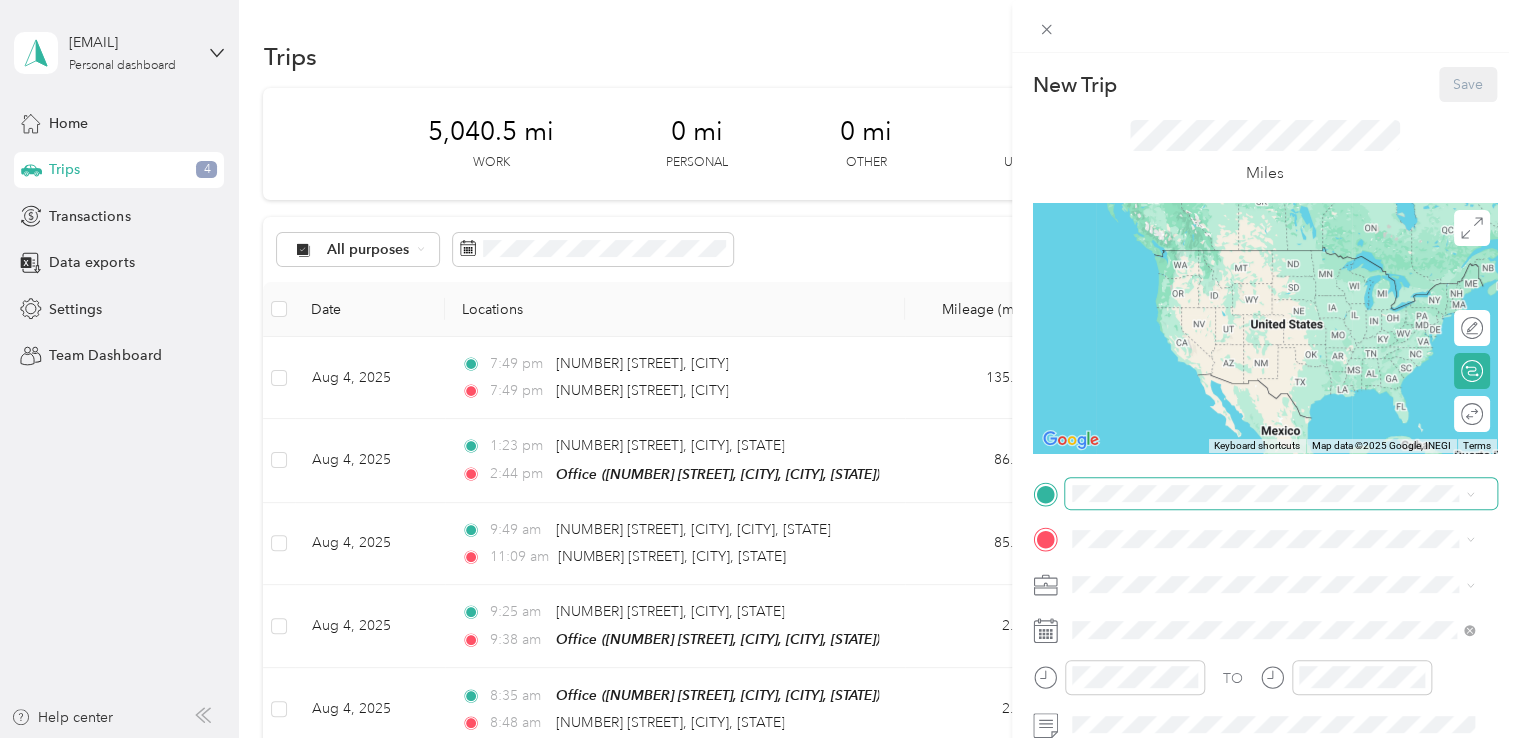 click at bounding box center [1281, 494] 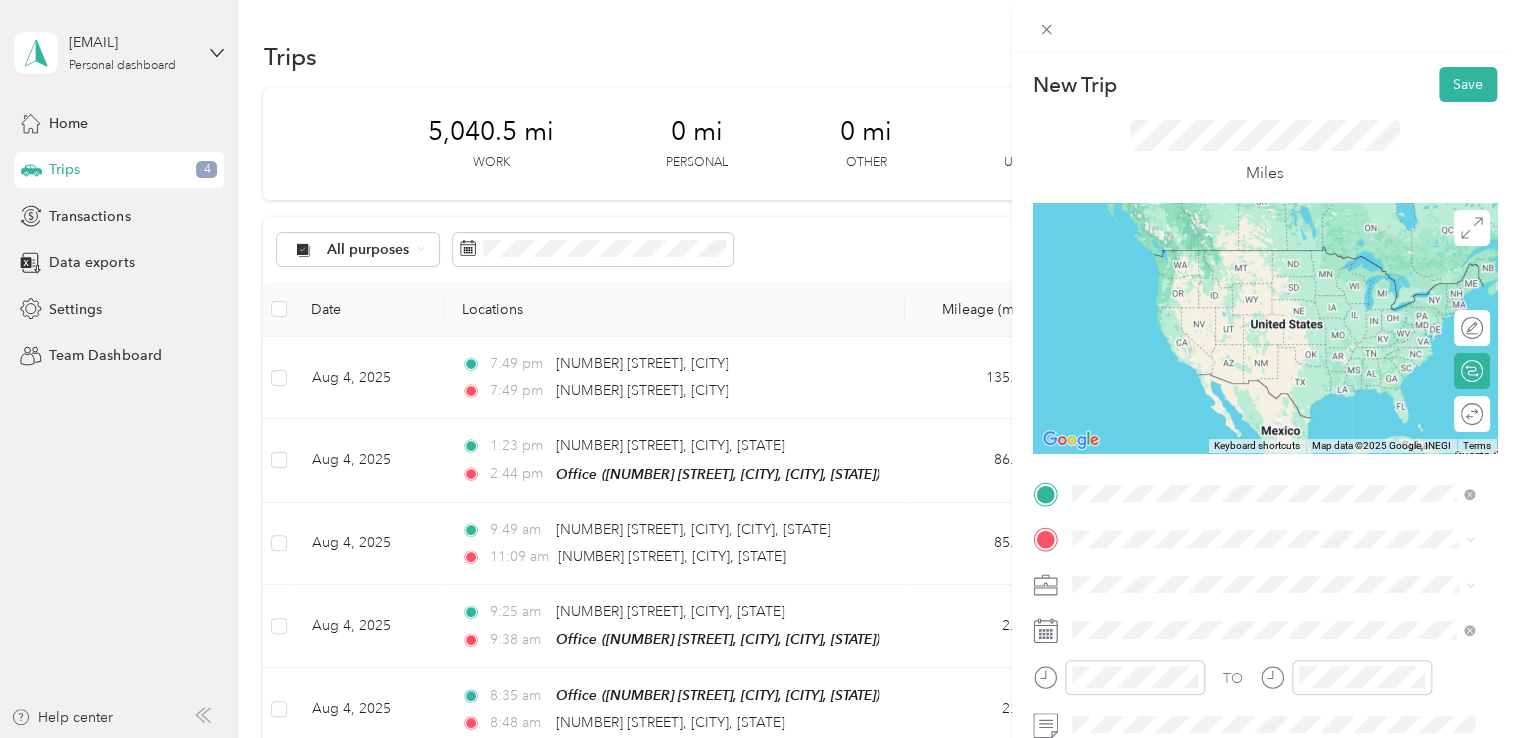 click on "[NUMBER] [STREET]
[CITY], [STATE] [POSTAL_CODE], [COUNTRY]" at bounding box center [1253, 258] 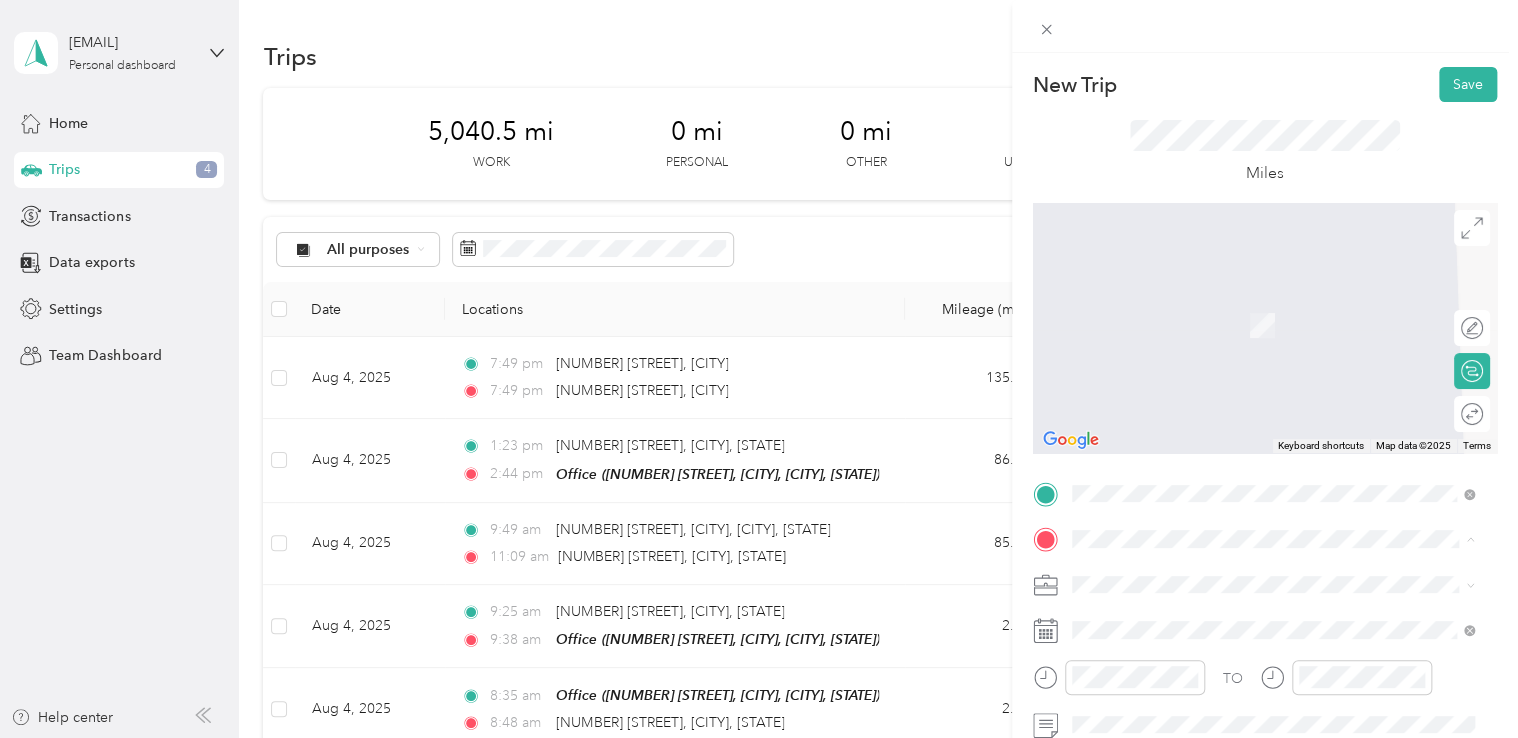 click on "Office [NUMBER] [STREET], [CITY], [POSTAL_CODE], [CITY], [STATE], [COUNTRY]" at bounding box center (1273, 641) 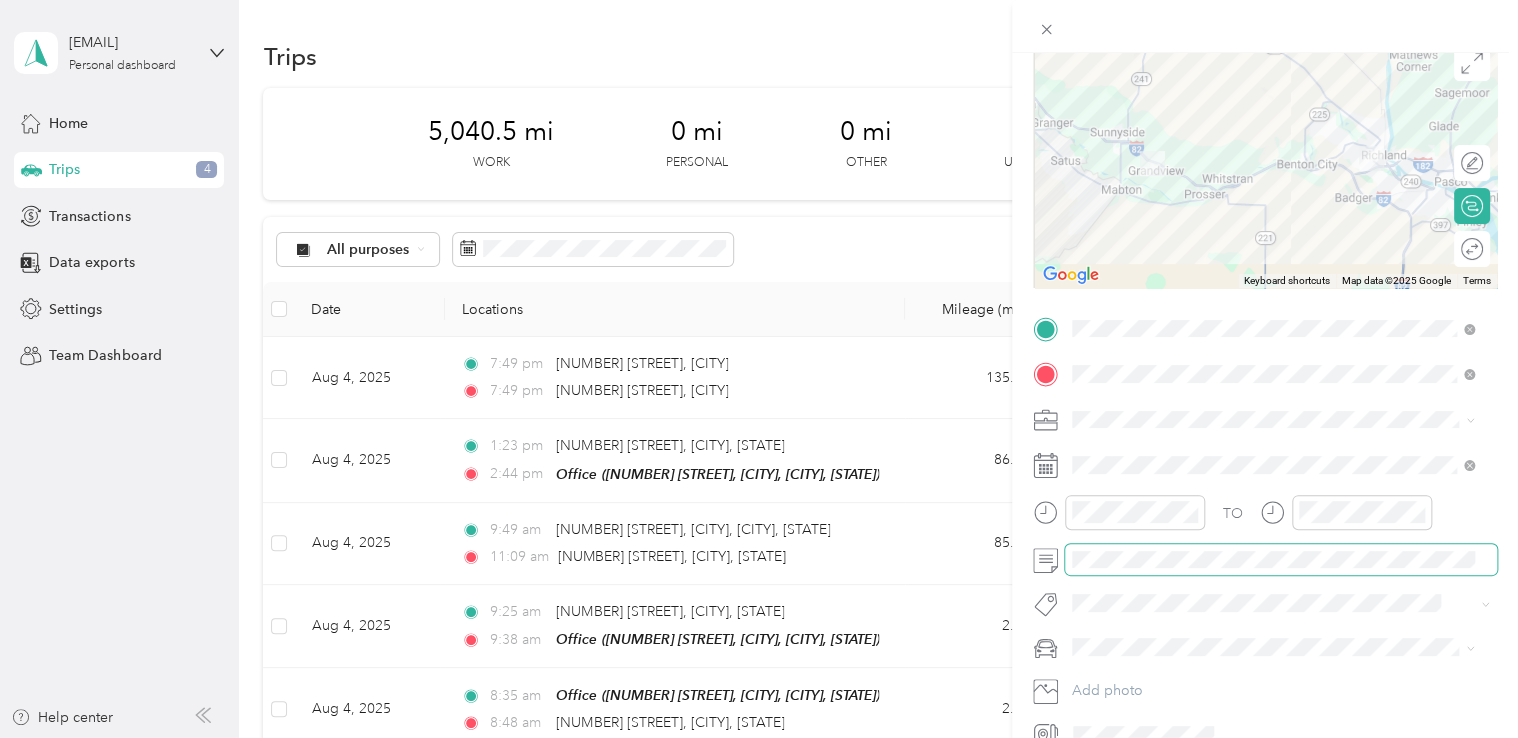 scroll, scrollTop: 200, scrollLeft: 0, axis: vertical 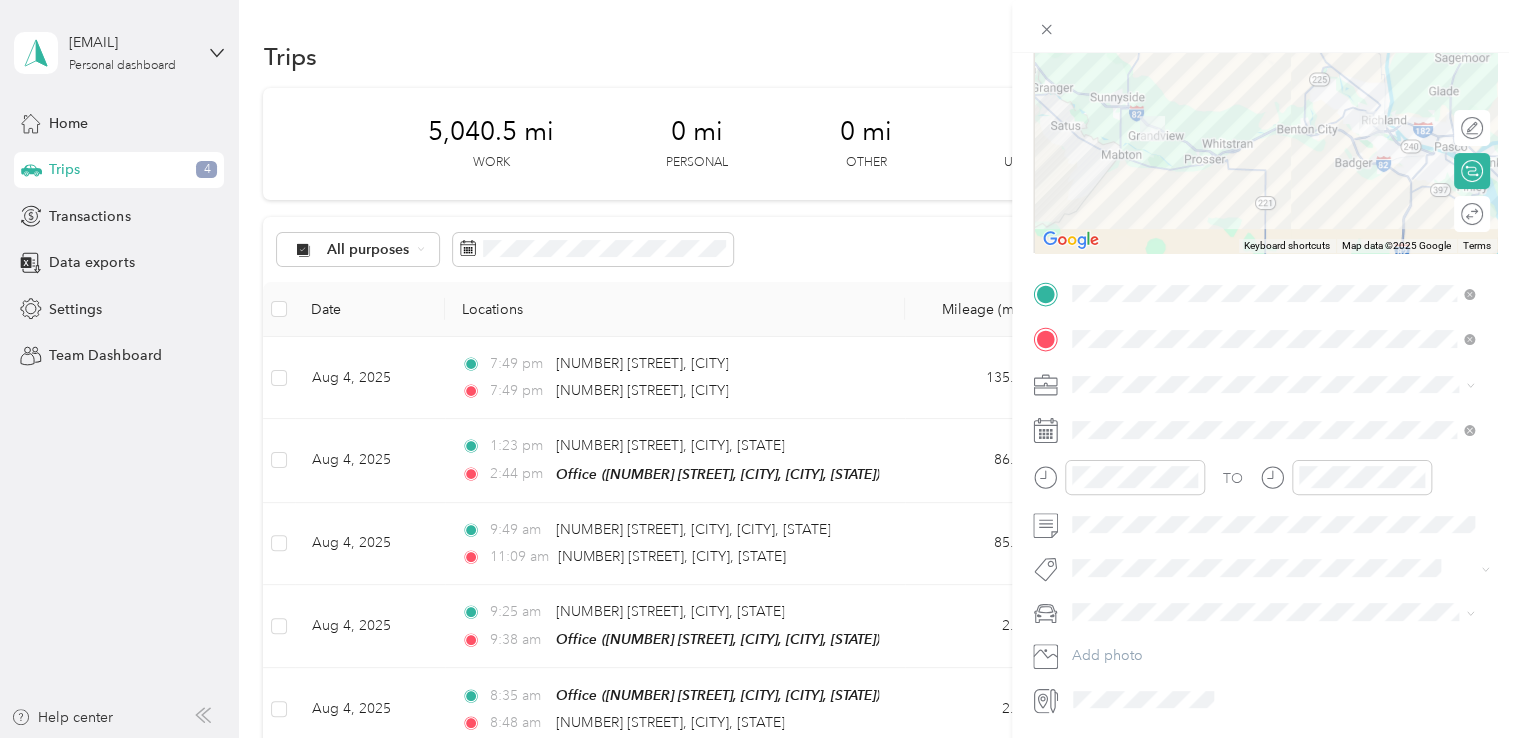 click on "Northwest Nursing Consultants" at bounding box center (1177, 482) 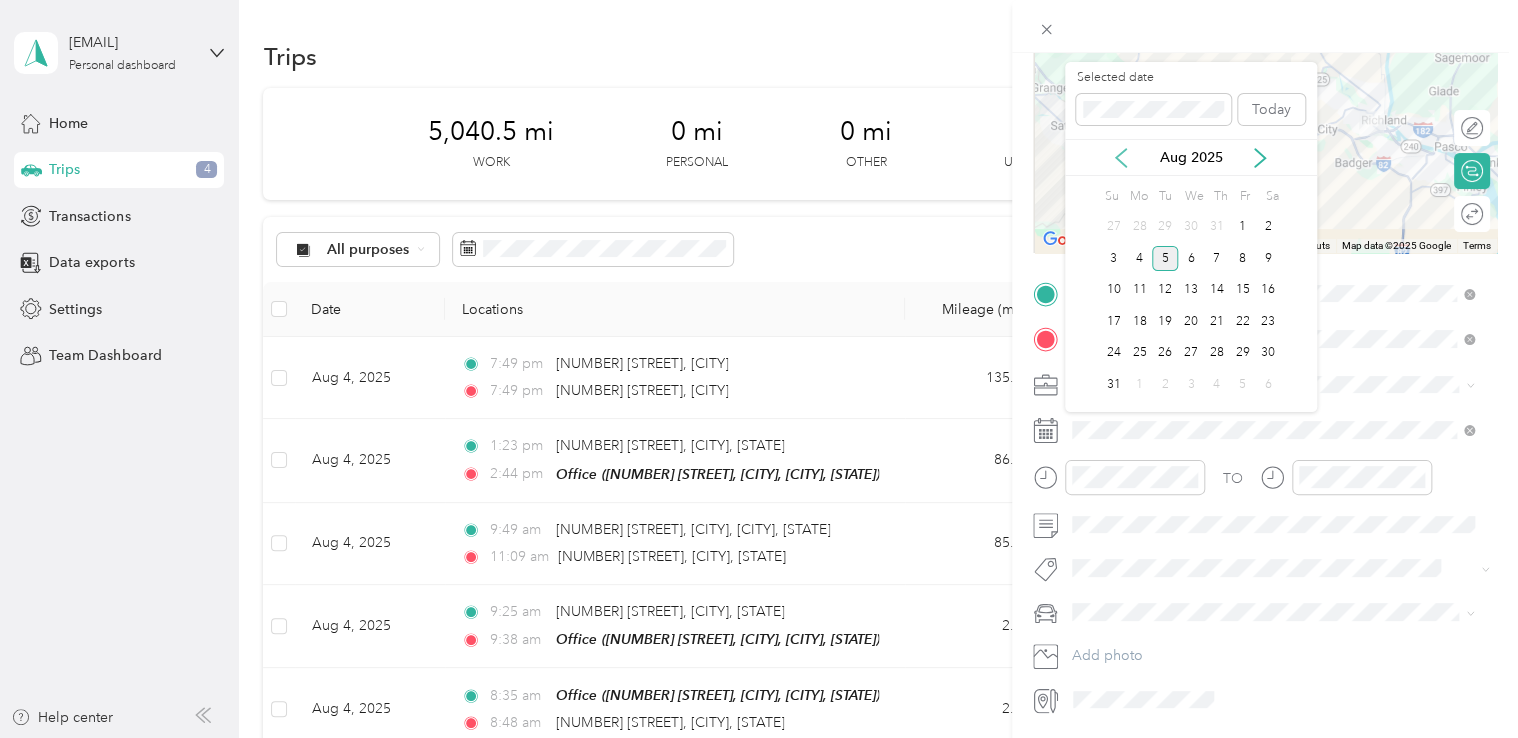 click 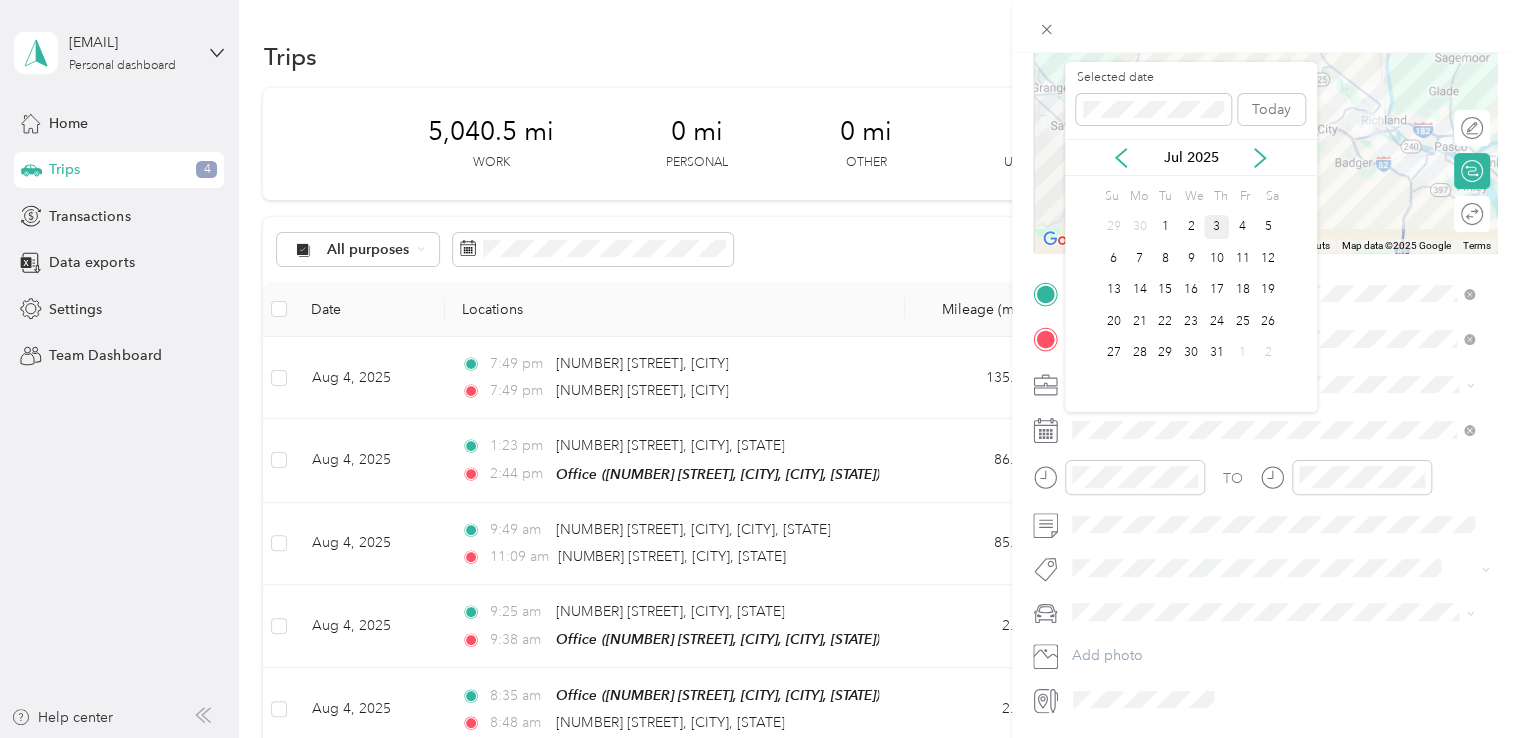 click on "3" at bounding box center (1217, 227) 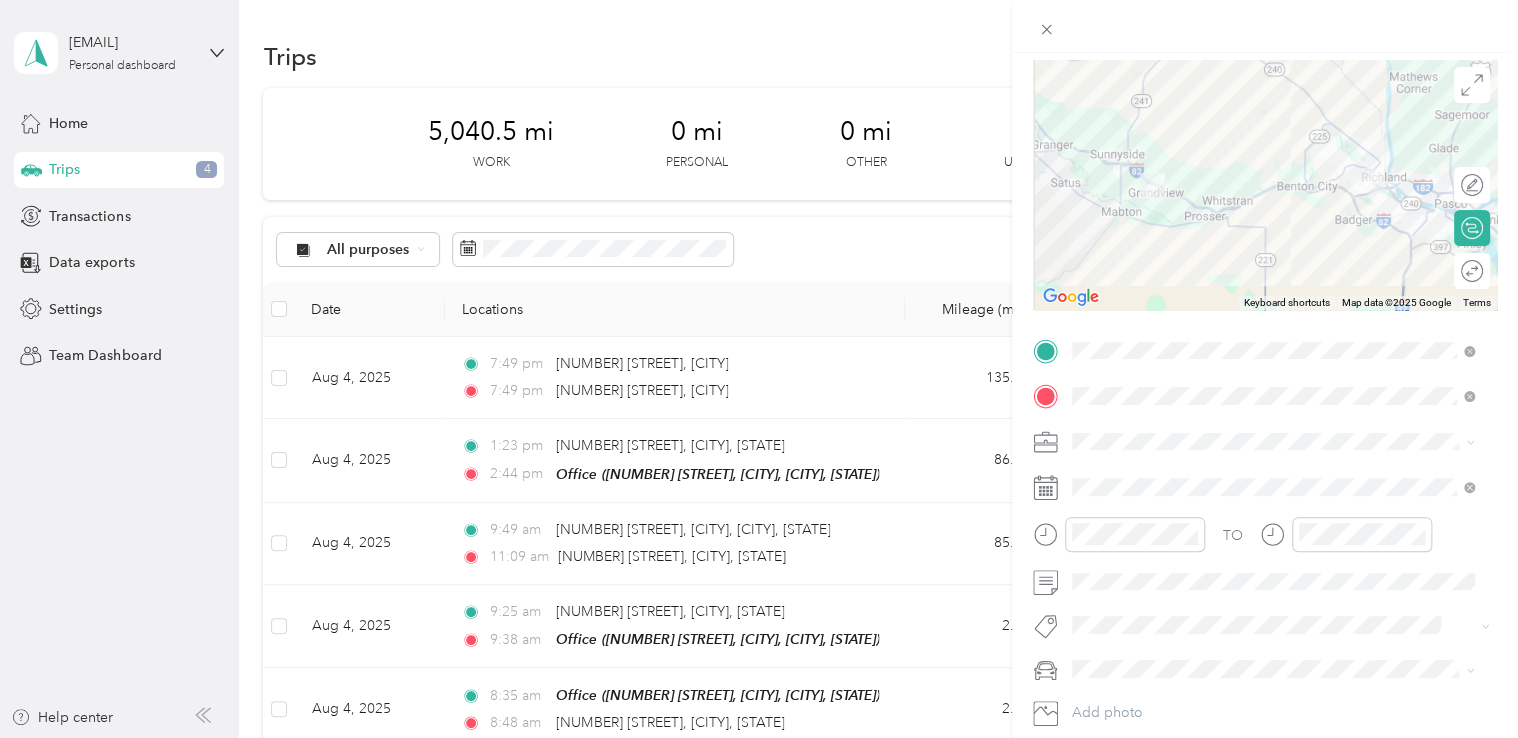 scroll, scrollTop: 0, scrollLeft: 0, axis: both 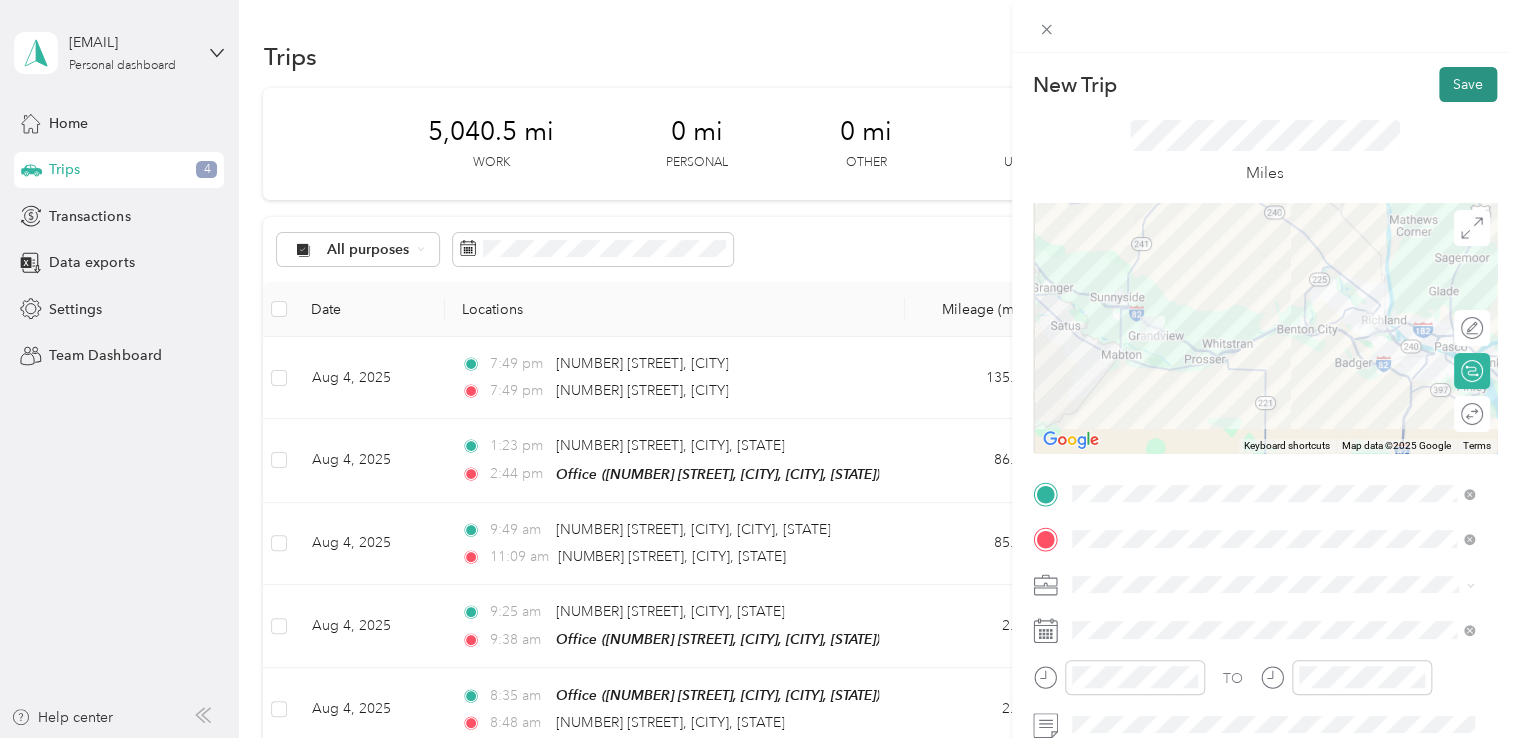 click on "Save" at bounding box center (1468, 84) 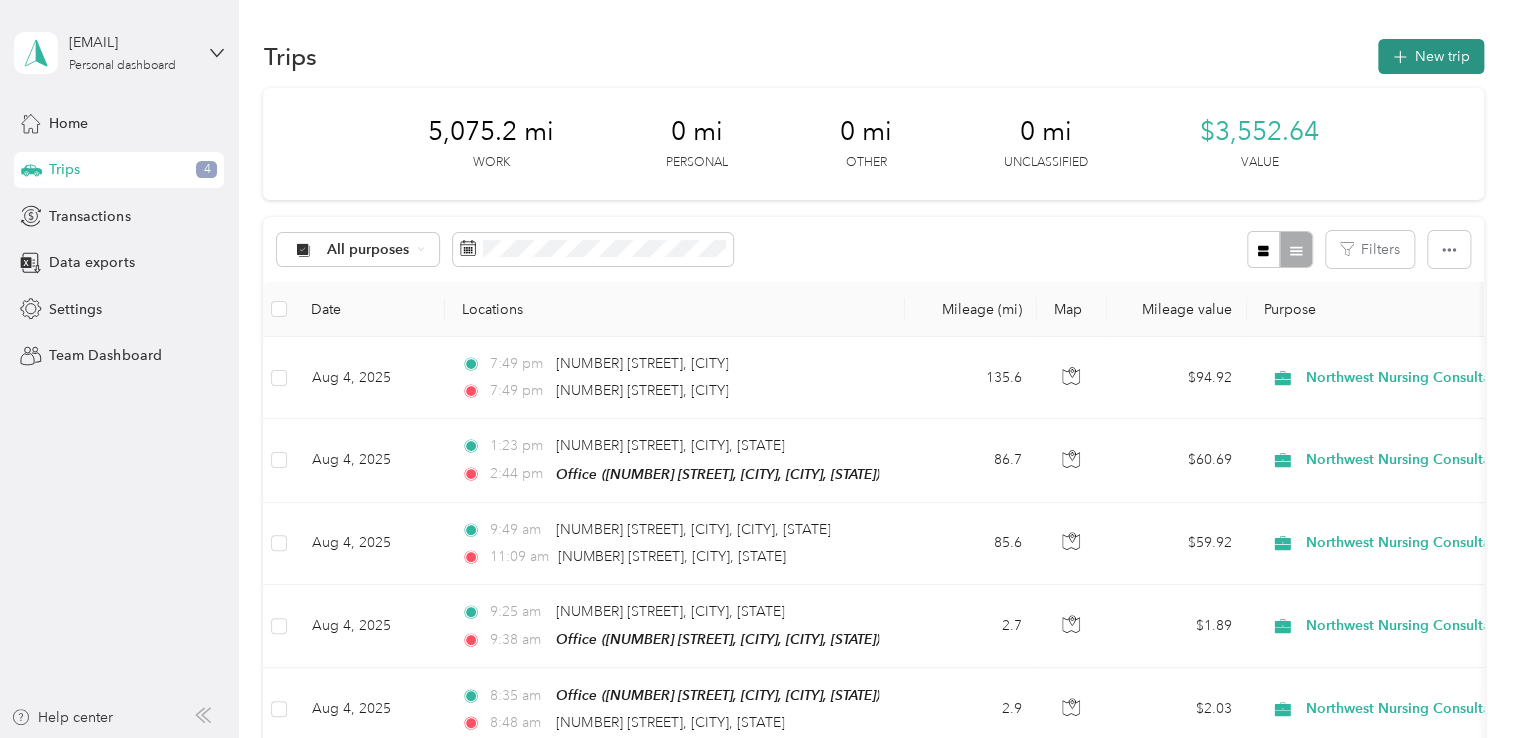 click on "New trip" at bounding box center (1431, 56) 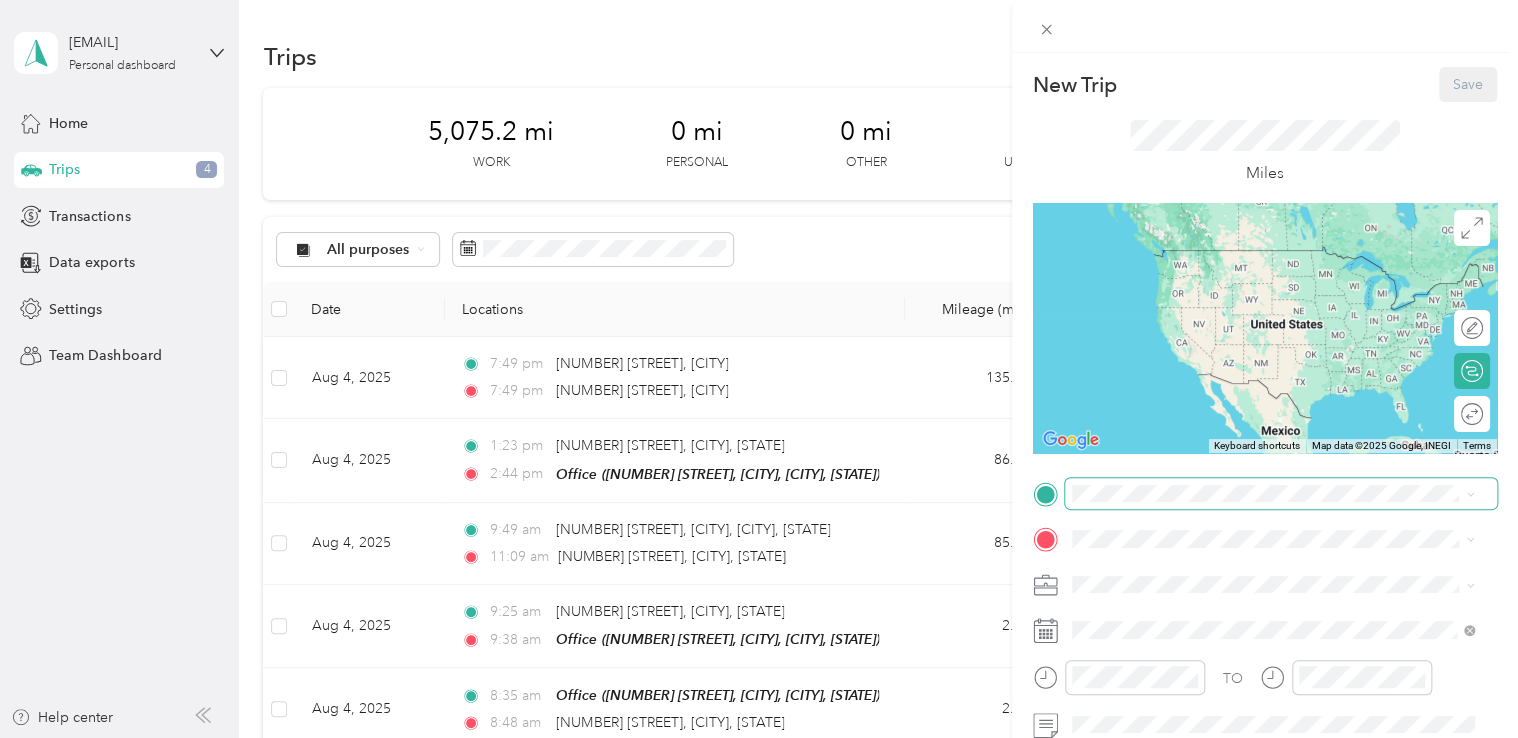 click at bounding box center (1281, 494) 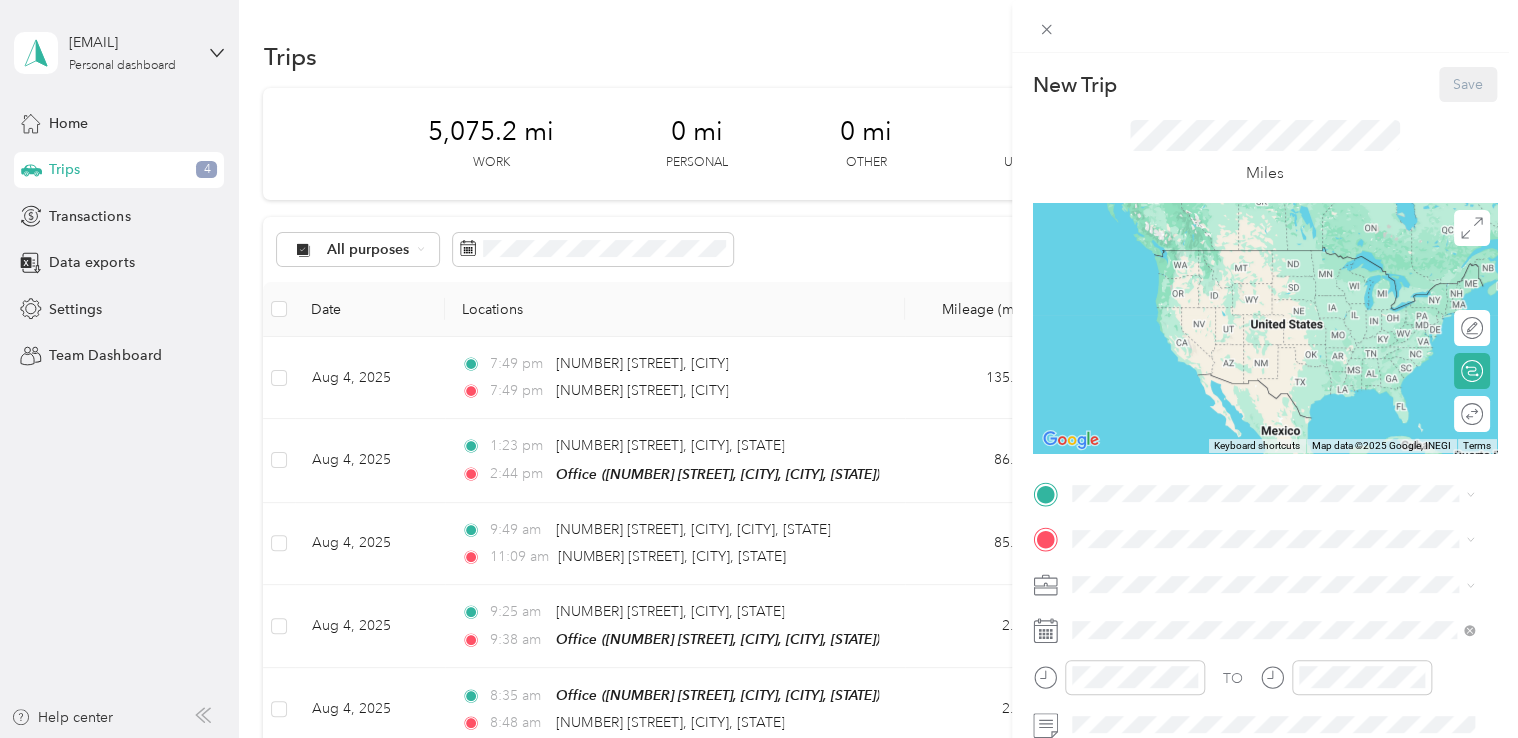 click on "Office [NUMBER] [STREET], [CITY], [POSTAL_CODE], [CITY], [STATE], [COUNTRY]" at bounding box center (1288, 591) 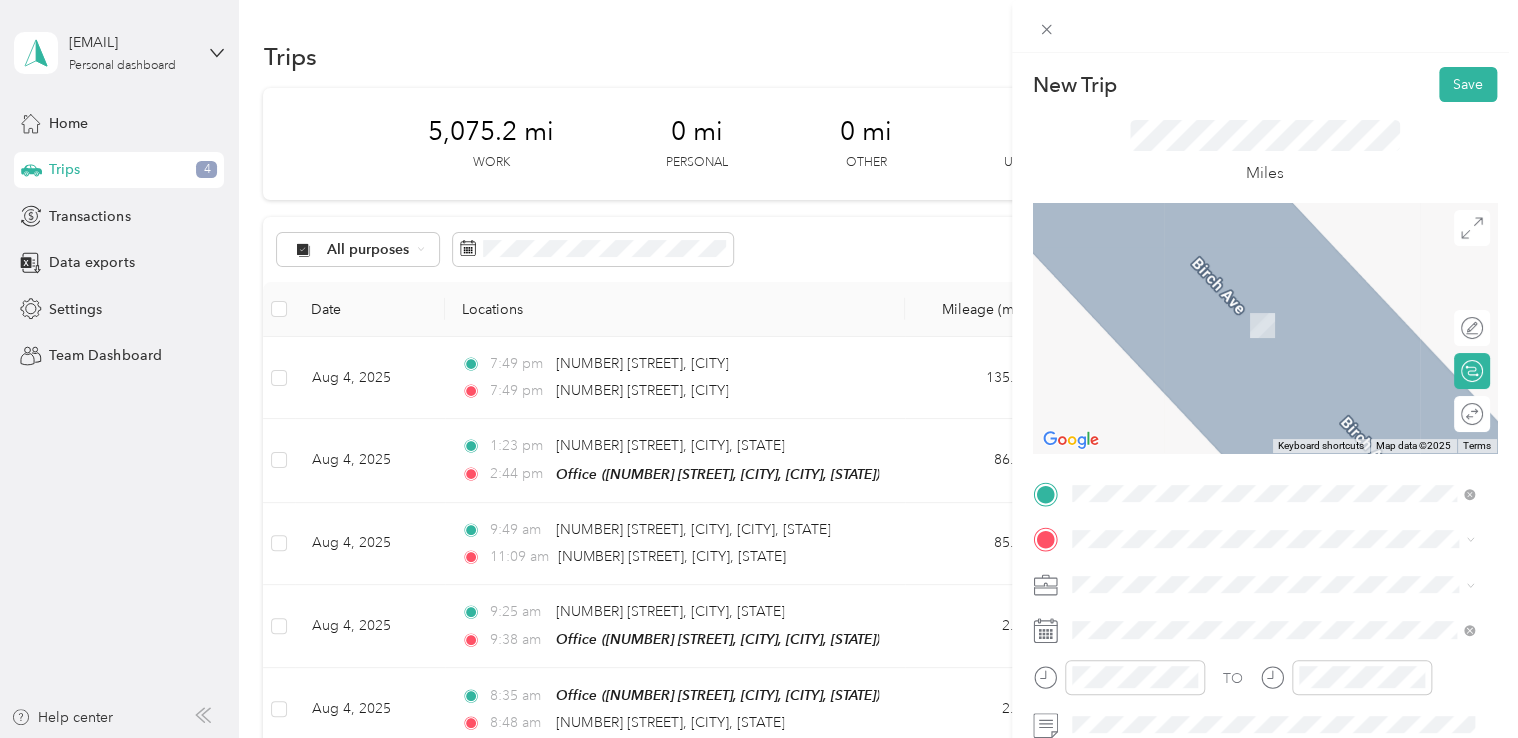 click on "[NUMBER] [STREET]
[CITY], [STATE] [POSTAL_CODE], [COUNTRY]" at bounding box center [1253, 619] 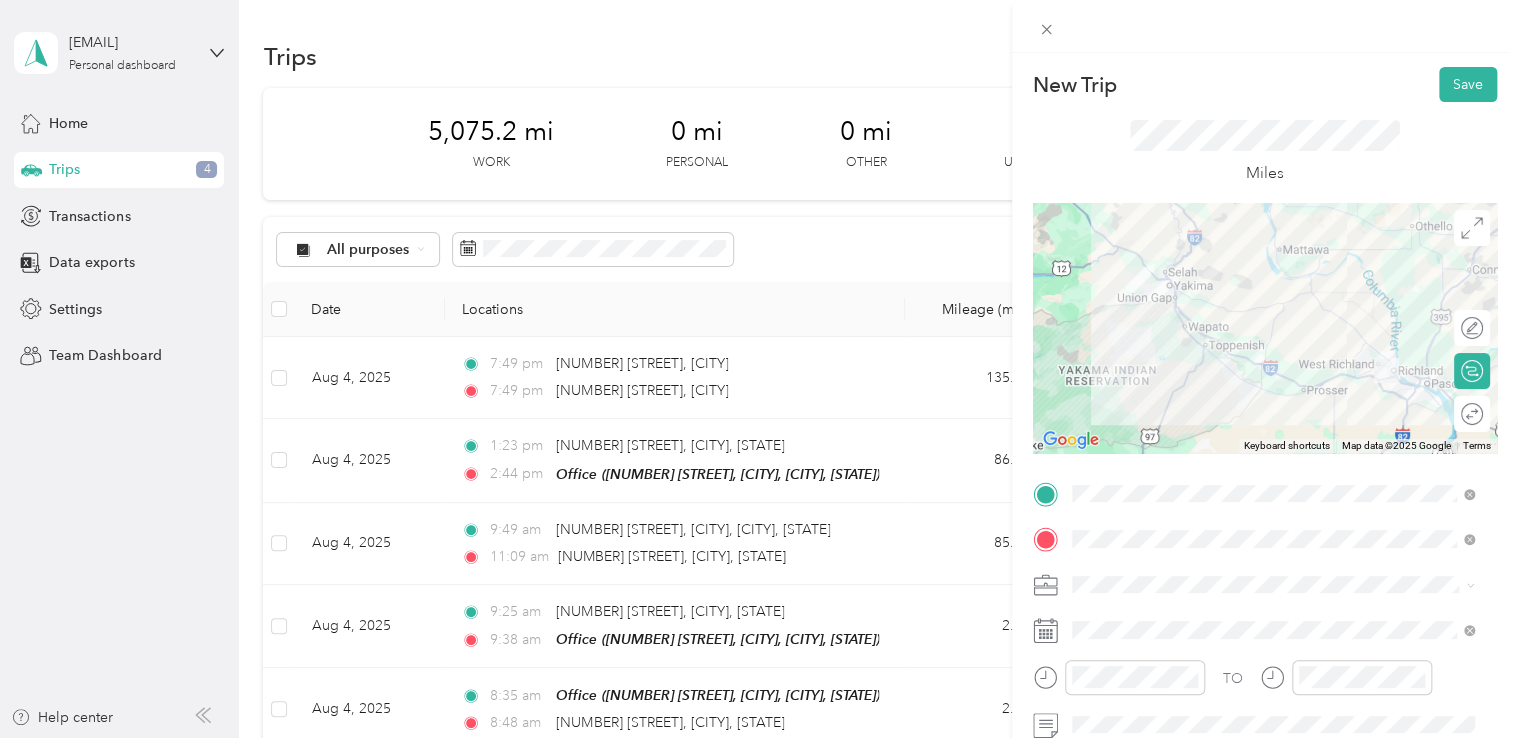 click on "Work Personal Northwest Nursing Consultants Northwest Nursing Consultants Other Charity Medical Moving Commute" at bounding box center [1273, 427] 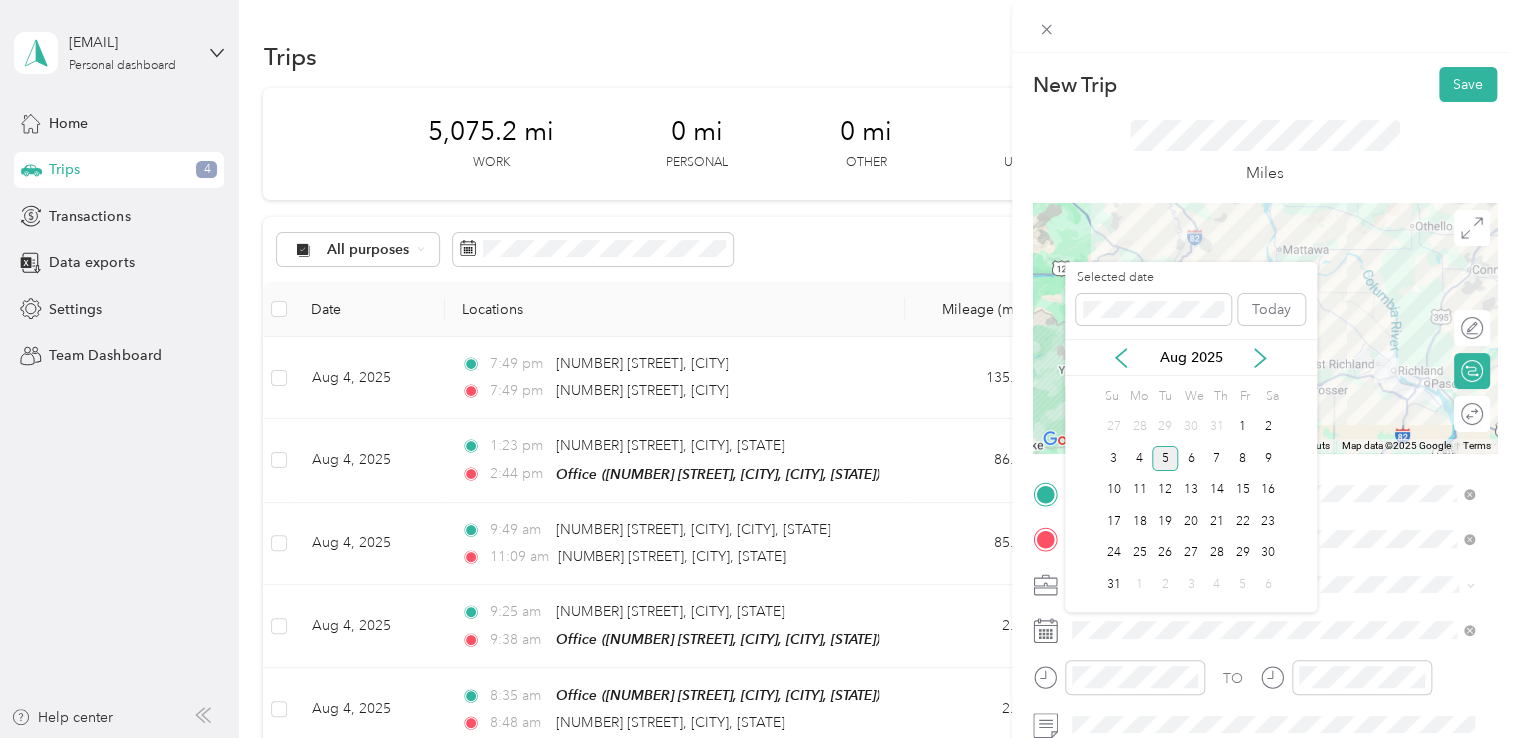 click on "Aug 2025" at bounding box center (1191, 357) 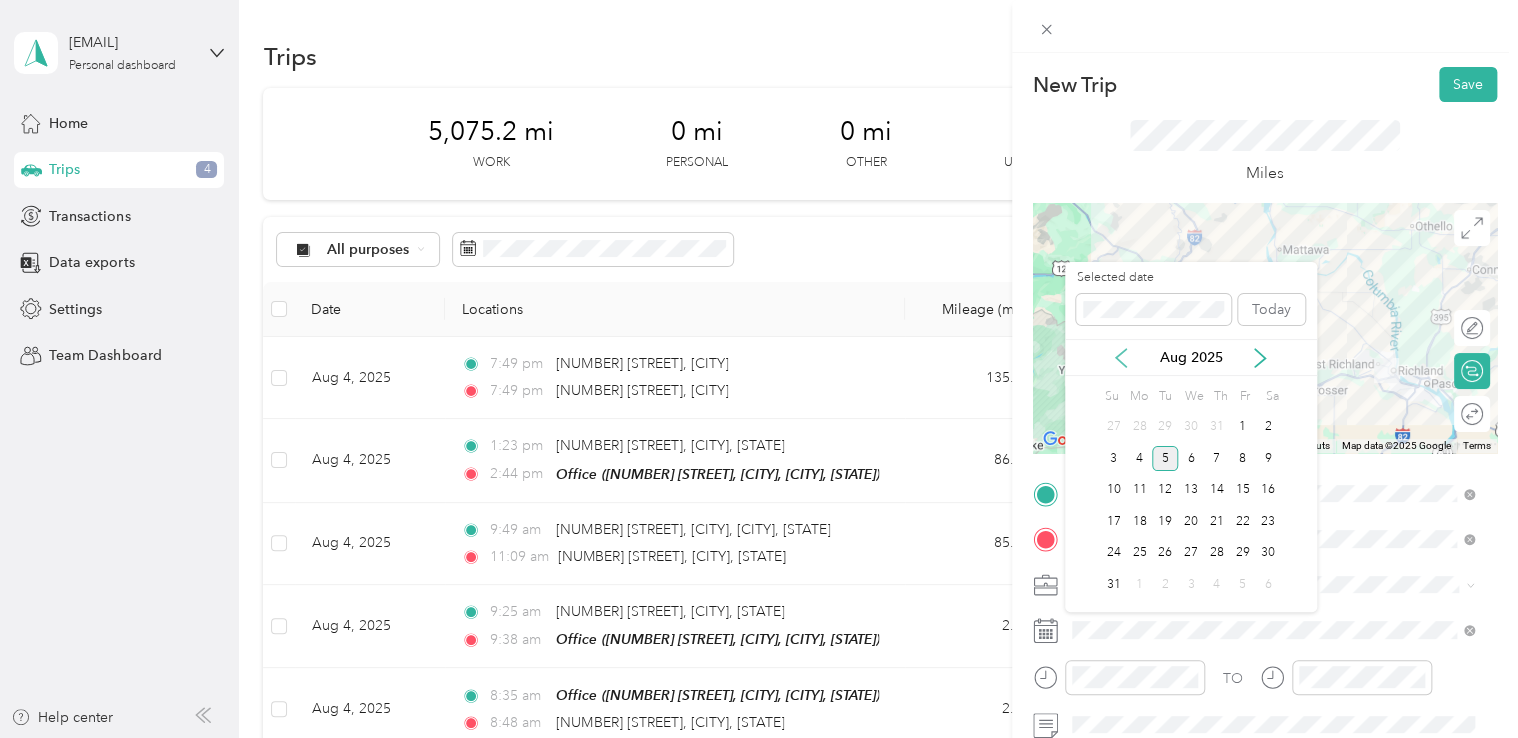 click 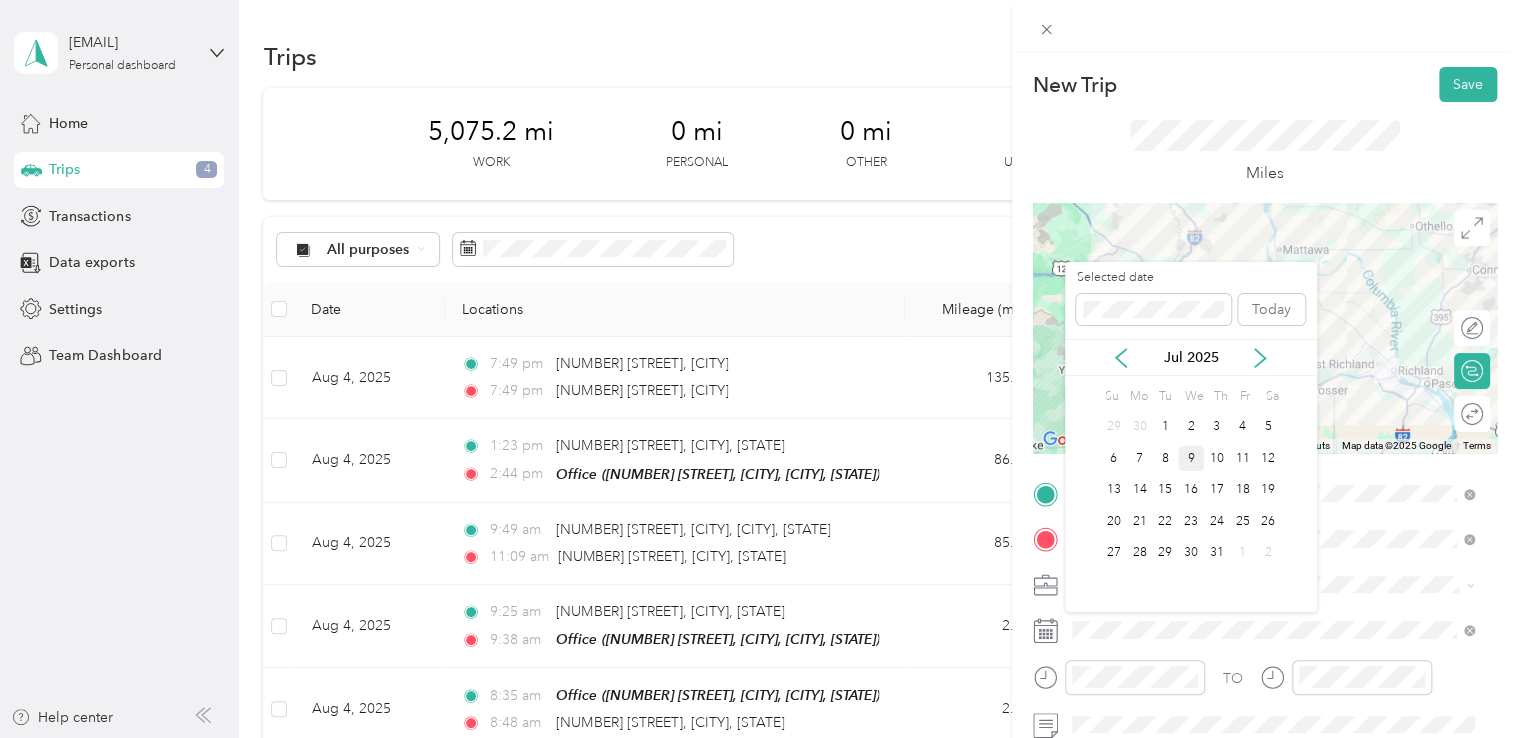 click on "9" at bounding box center (1191, 458) 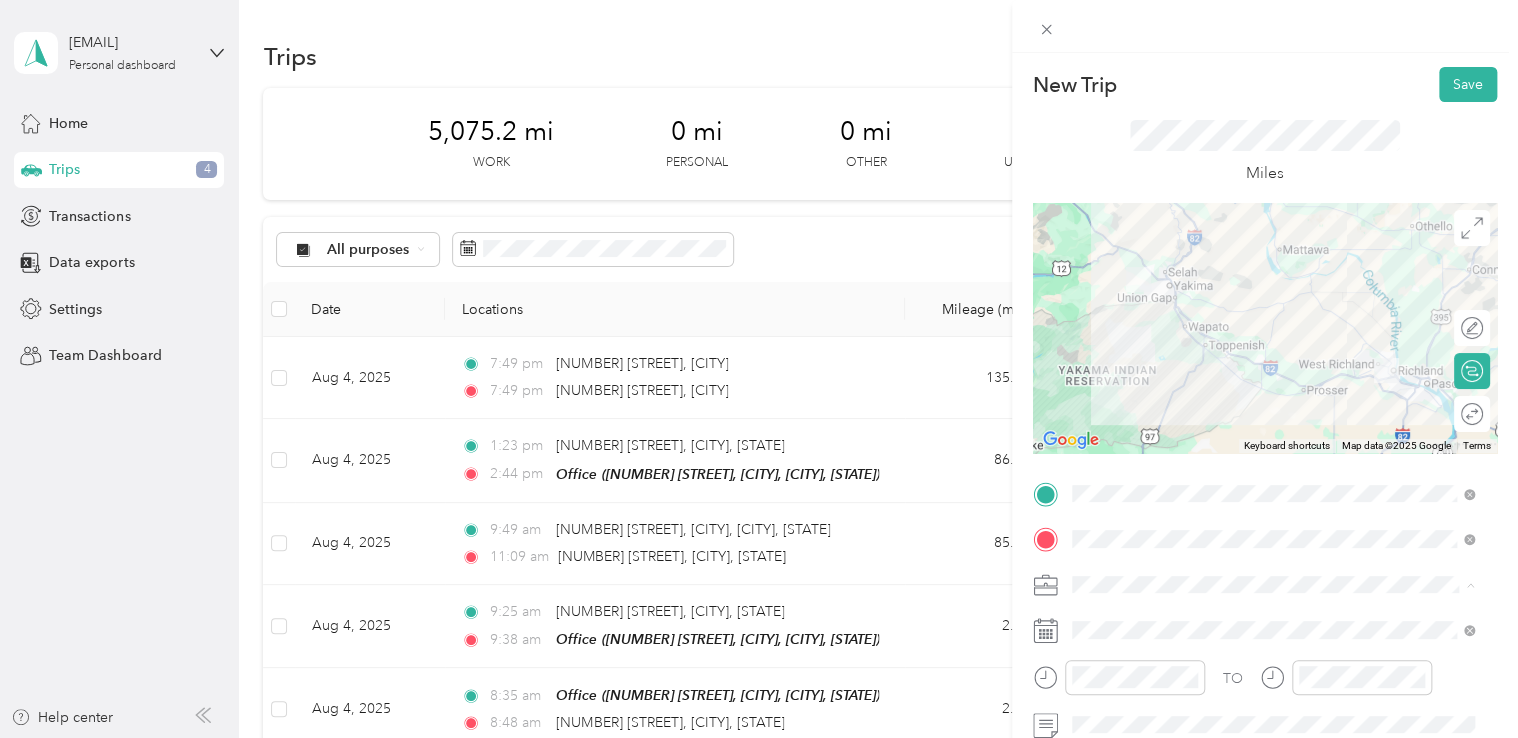 click on "Northwest Nursing Consultants" at bounding box center (1273, 374) 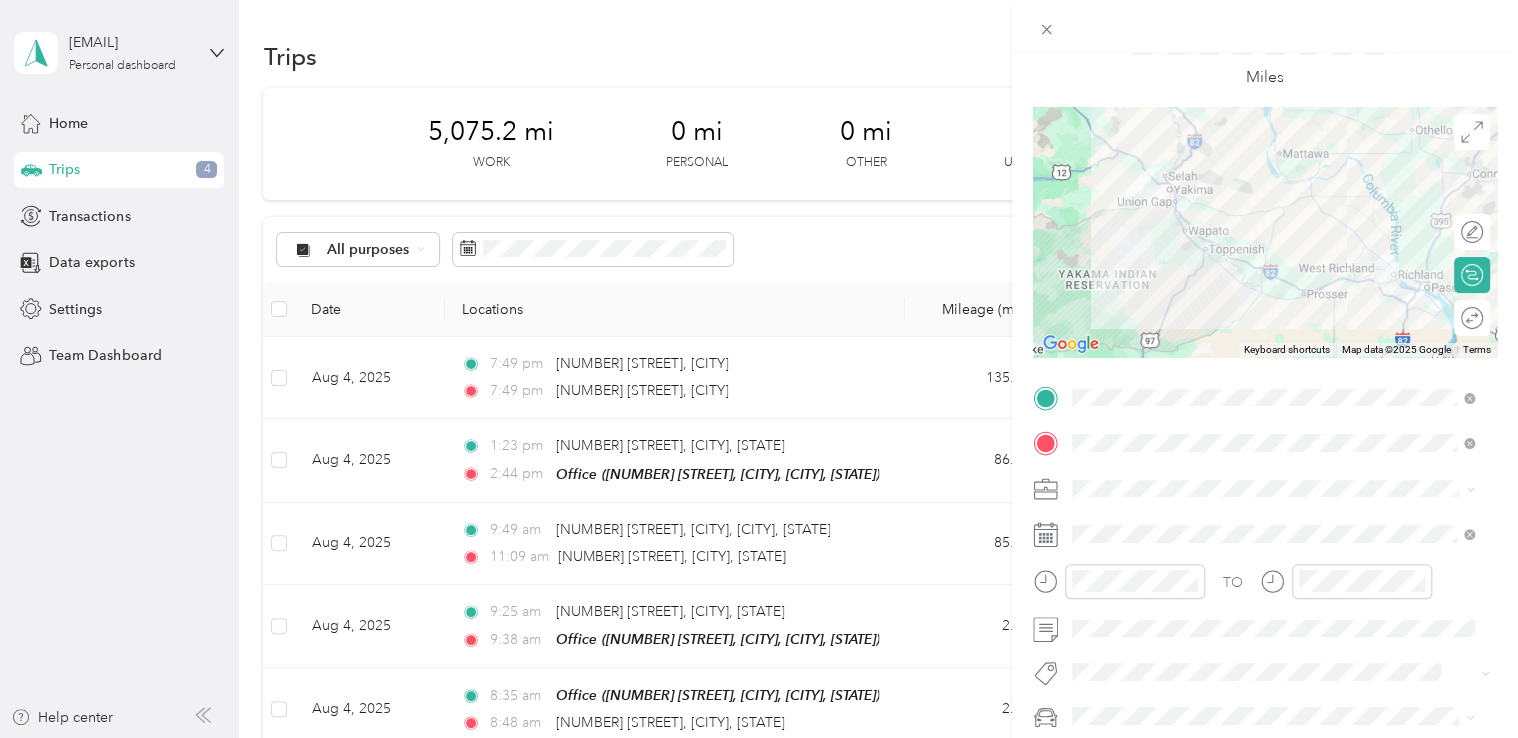 scroll, scrollTop: 0, scrollLeft: 0, axis: both 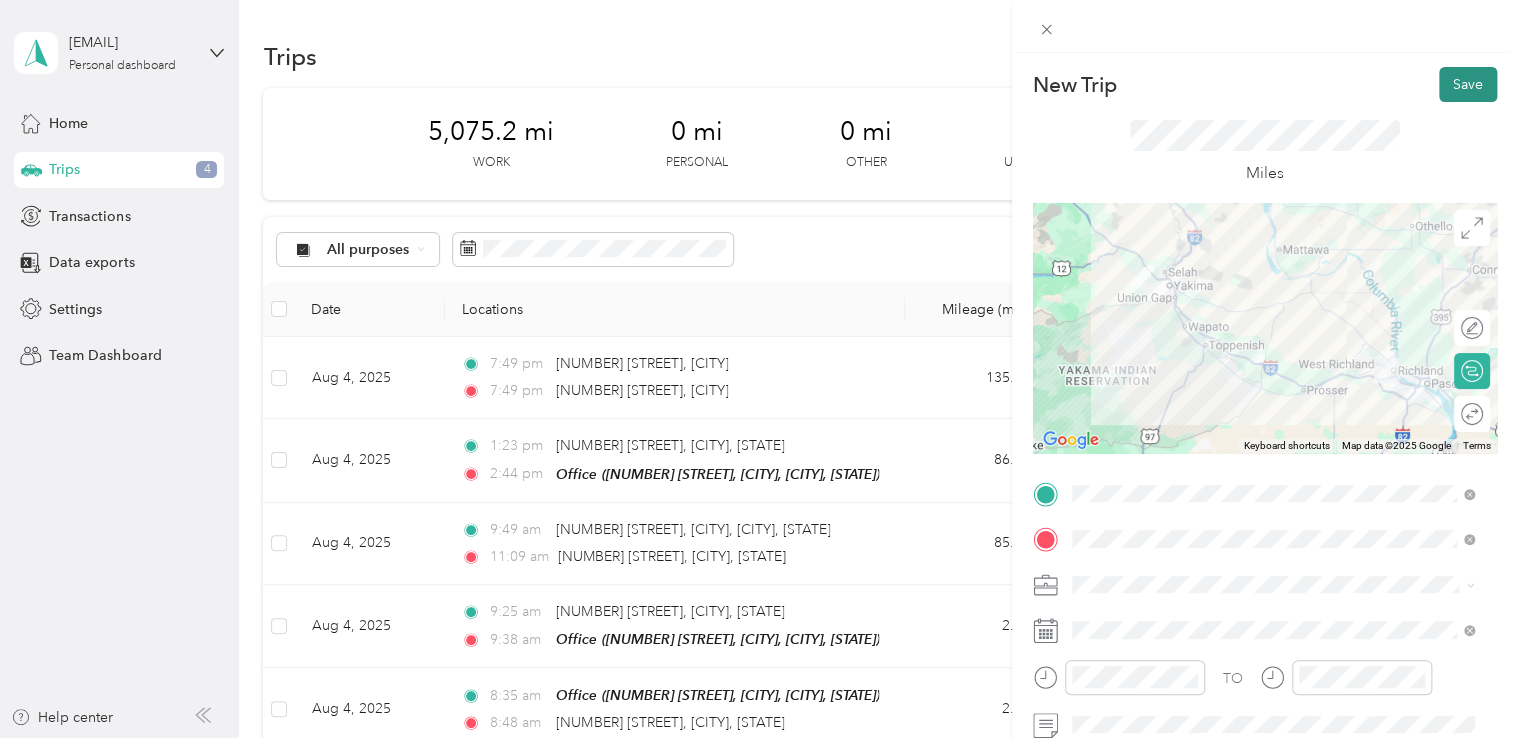 click on "Save" at bounding box center [1468, 84] 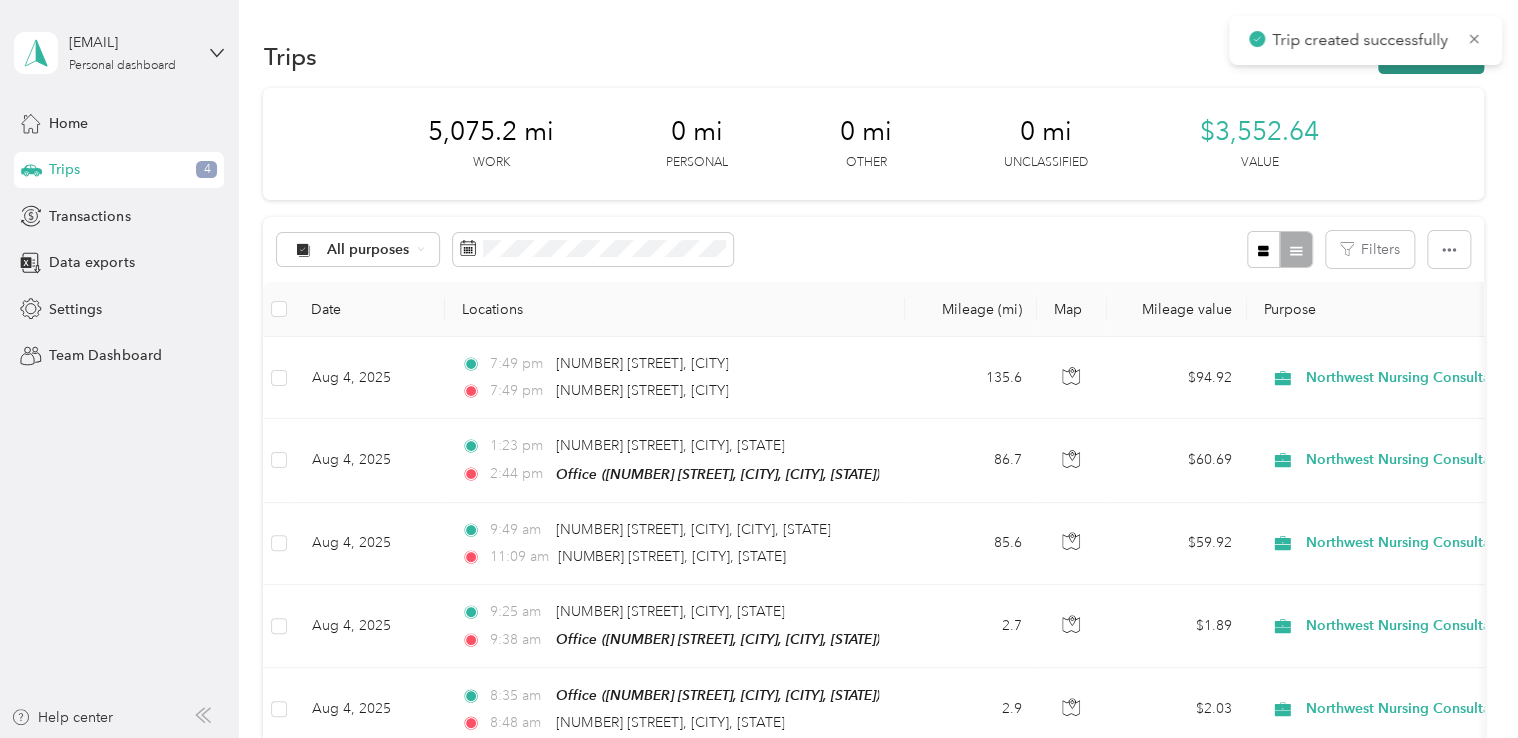 click on "New trip" at bounding box center (1431, 56) 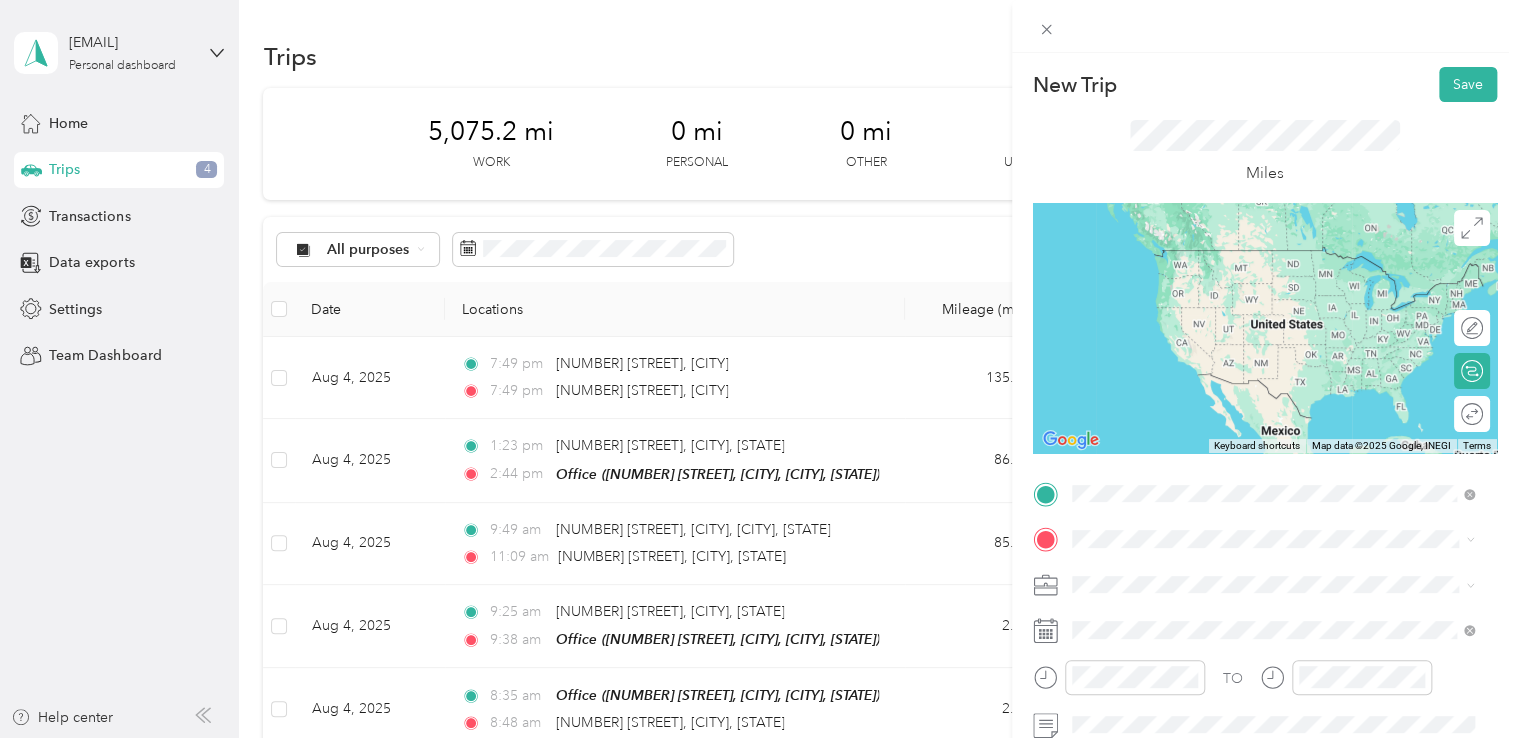 click on "[NUMBER] [STREET]
[CITY], [STATE] [POSTAL_CODE], [COUNTRY]" at bounding box center (1273, 259) 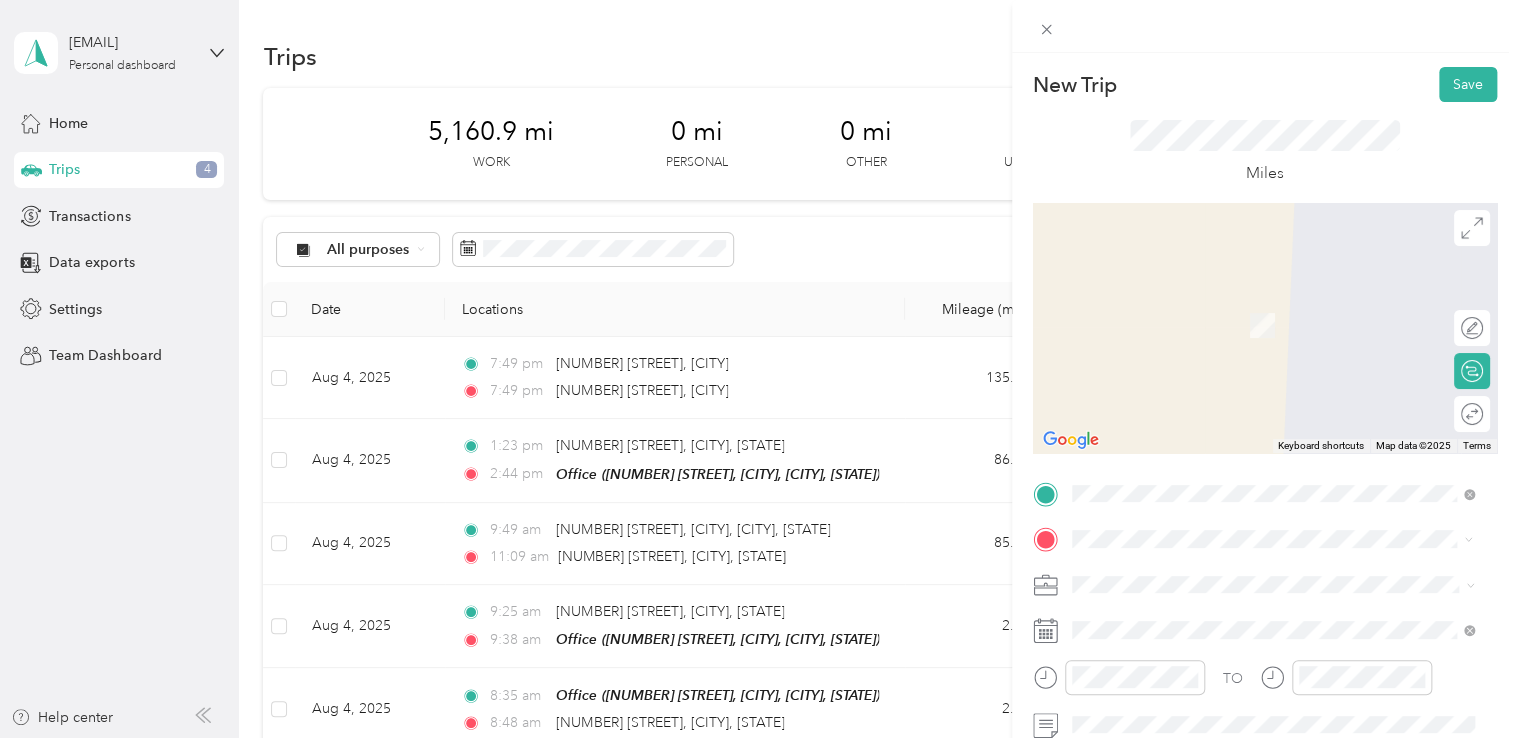 click on "[NUMBER] [STREET]
[CITY], [STATE] [POSTAL_CODE], [COUNTRY]" at bounding box center (1253, 304) 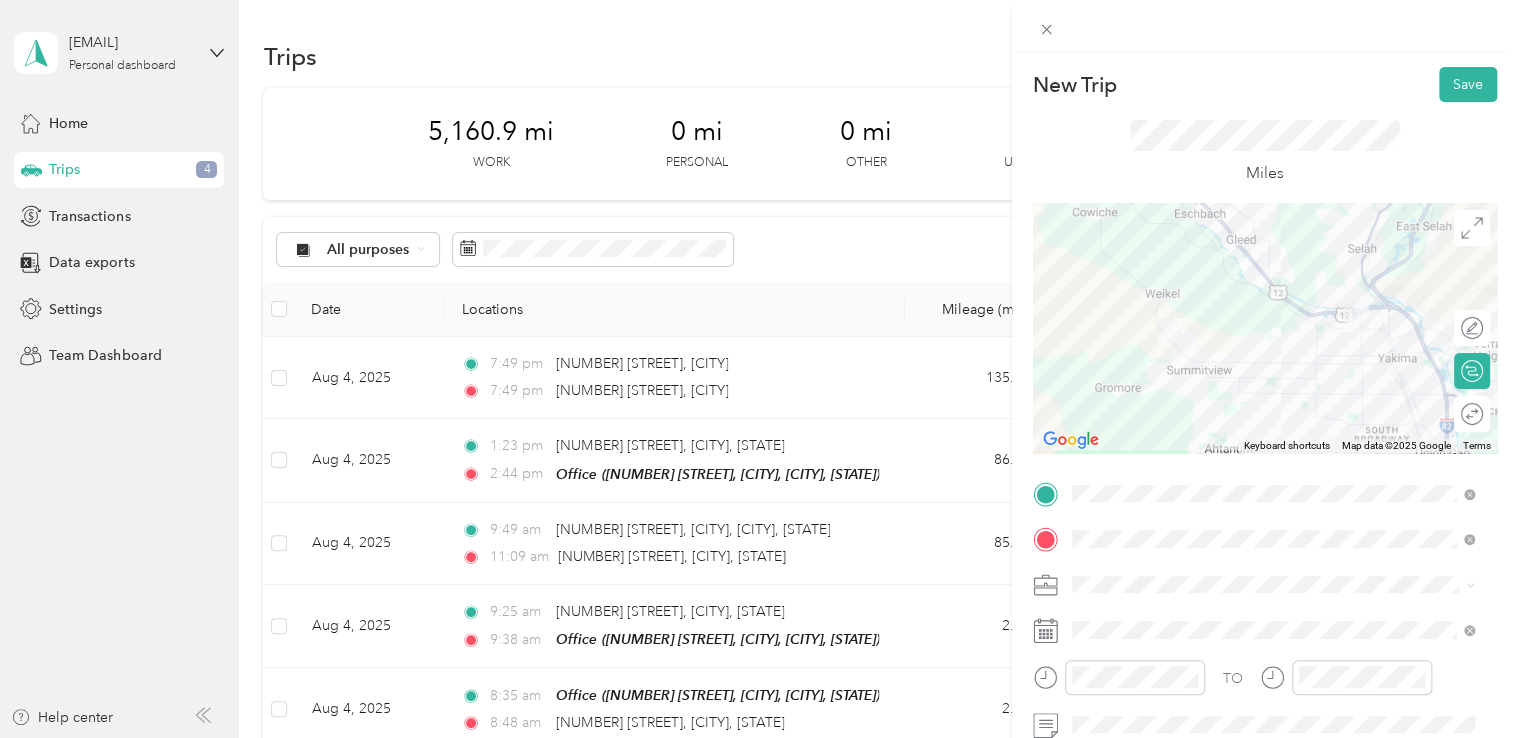 click at bounding box center (1281, 585) 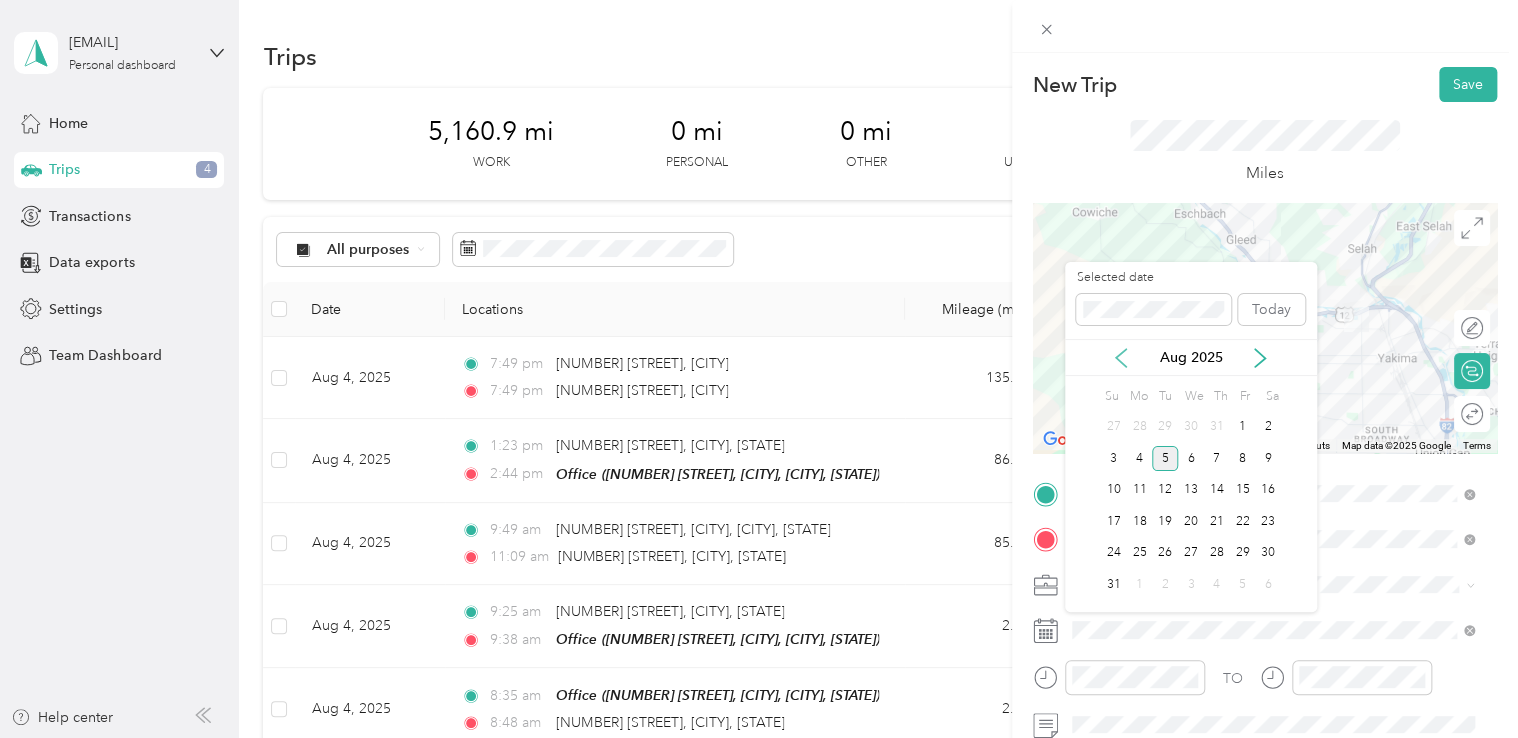 click 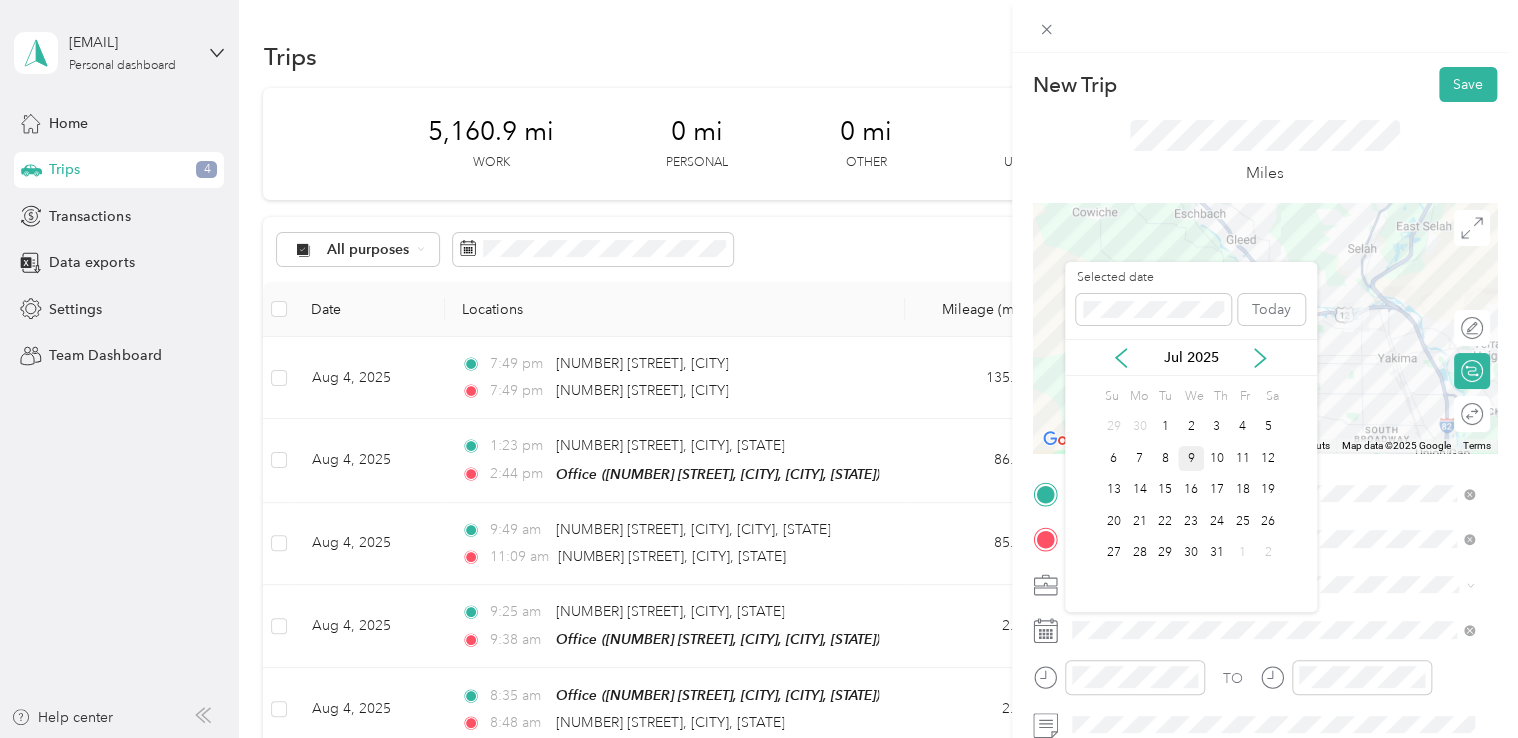 click on "9" at bounding box center (1191, 458) 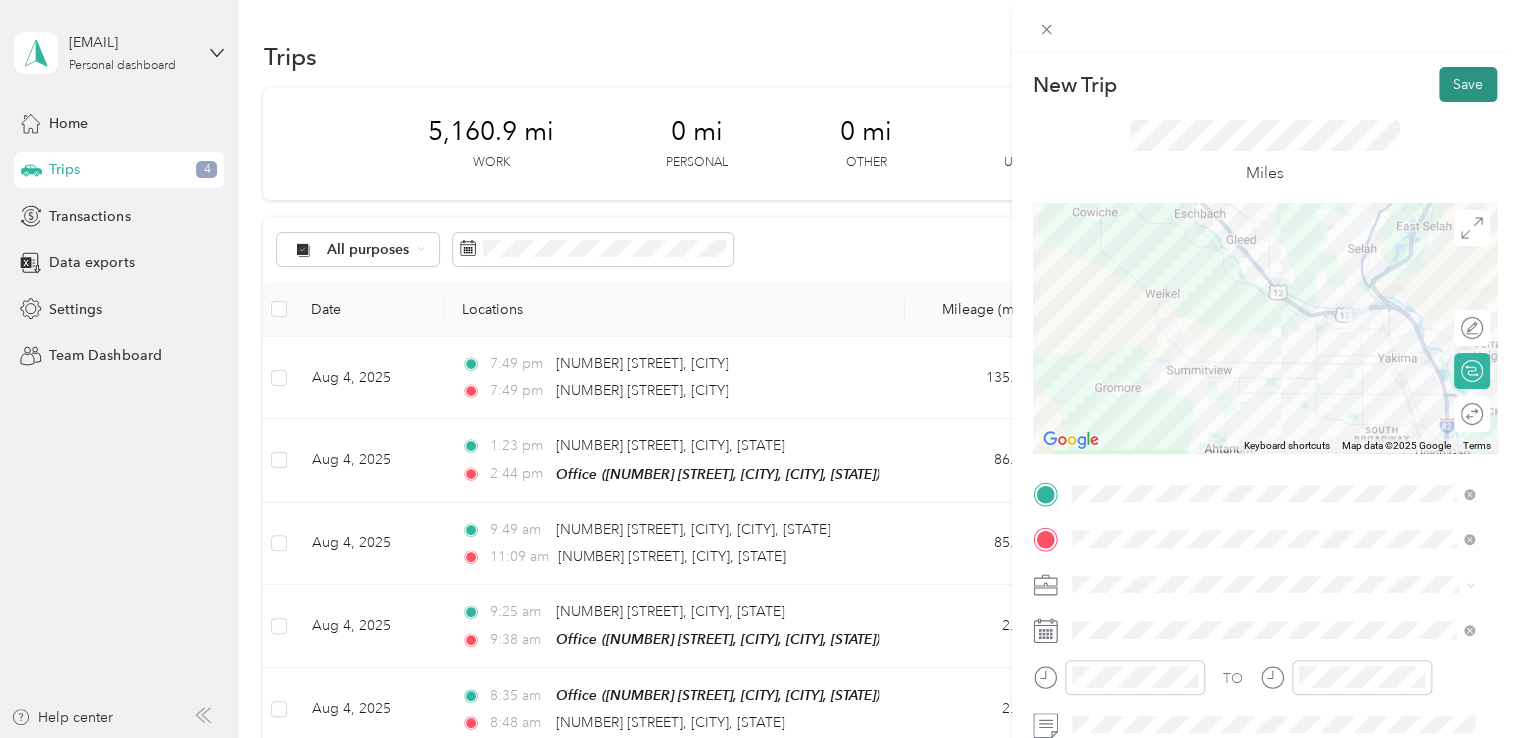 click on "Save" at bounding box center [1468, 84] 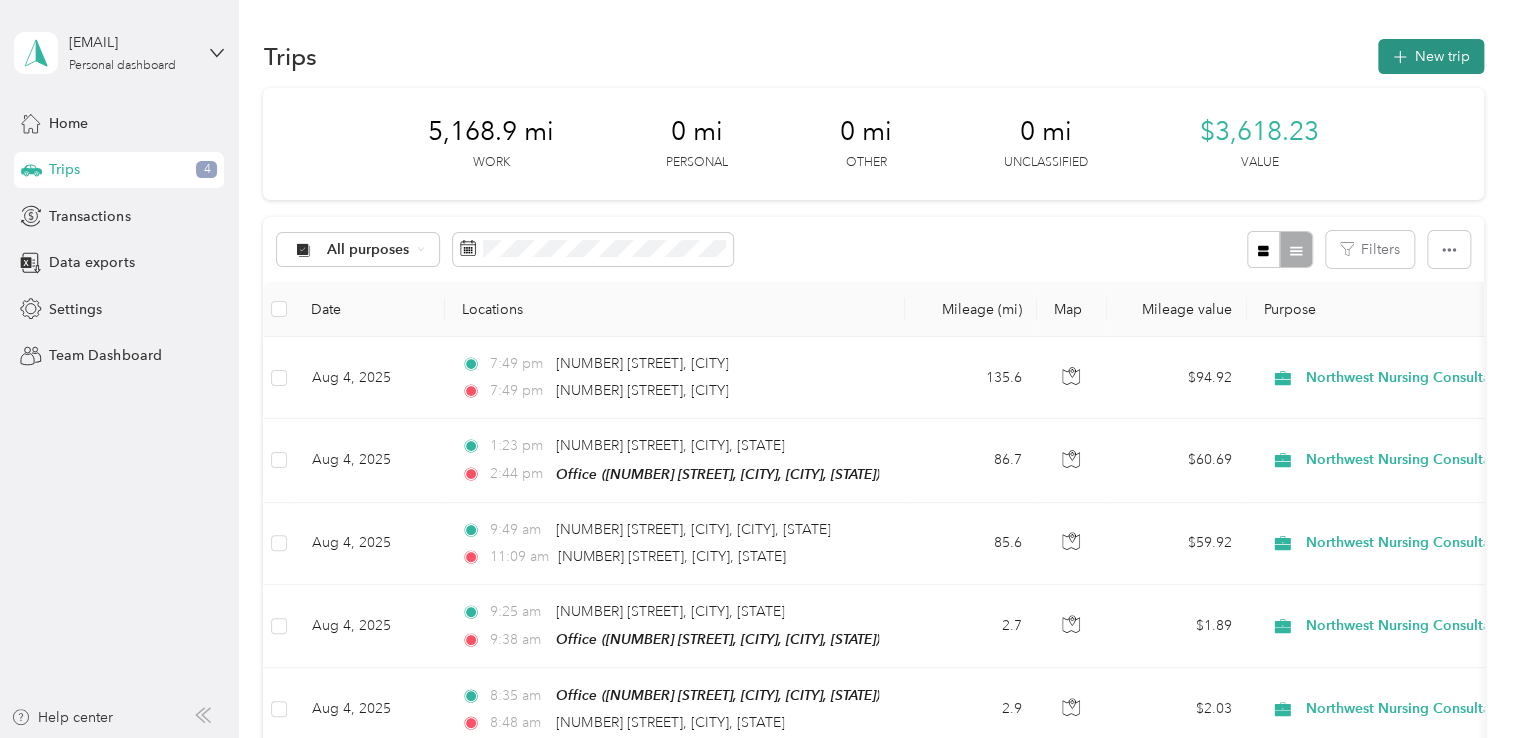 click on "New trip" at bounding box center [1431, 56] 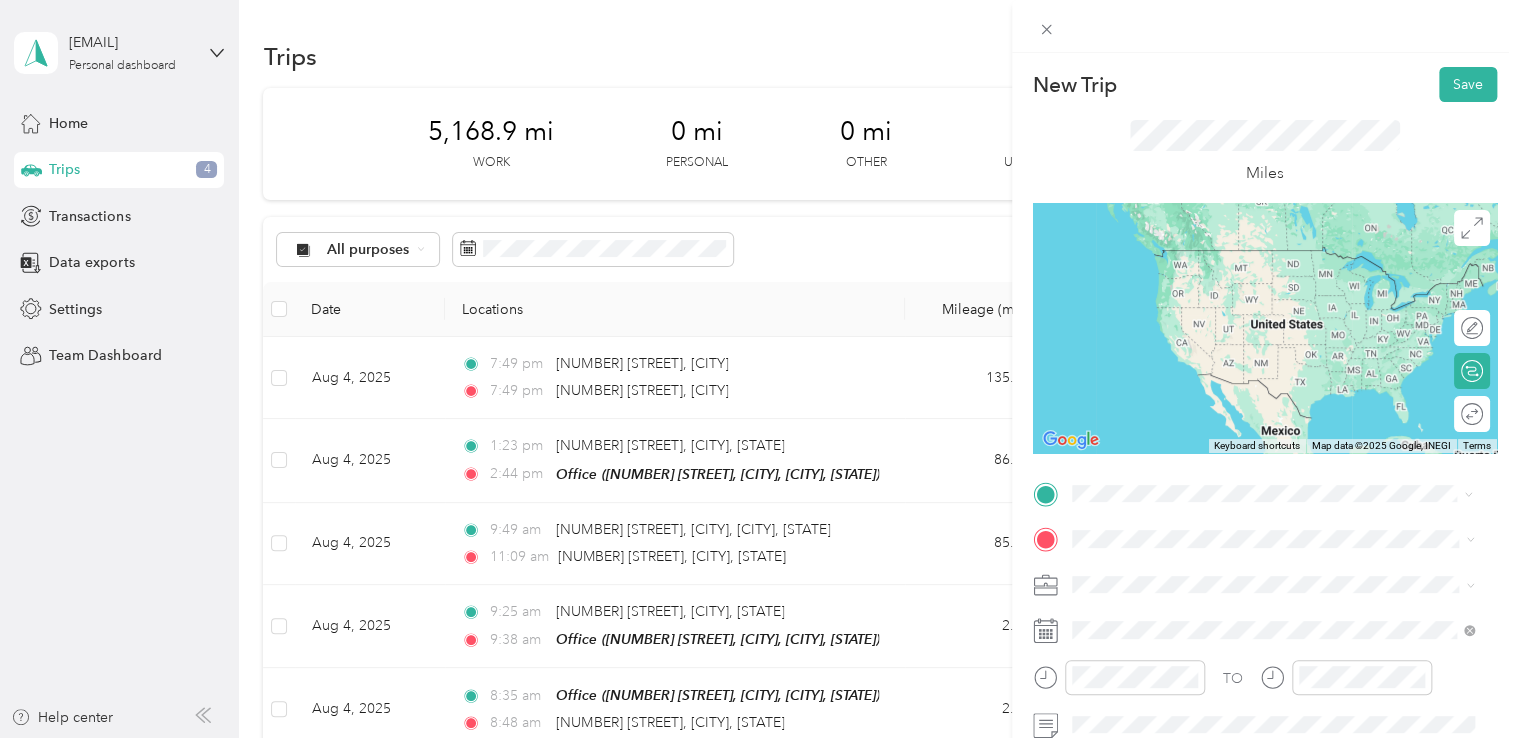 click on "[NUMBER] [STREET]
[CITY], [STATE] [POSTAL_CODE], [COUNTRY]" at bounding box center (1253, 258) 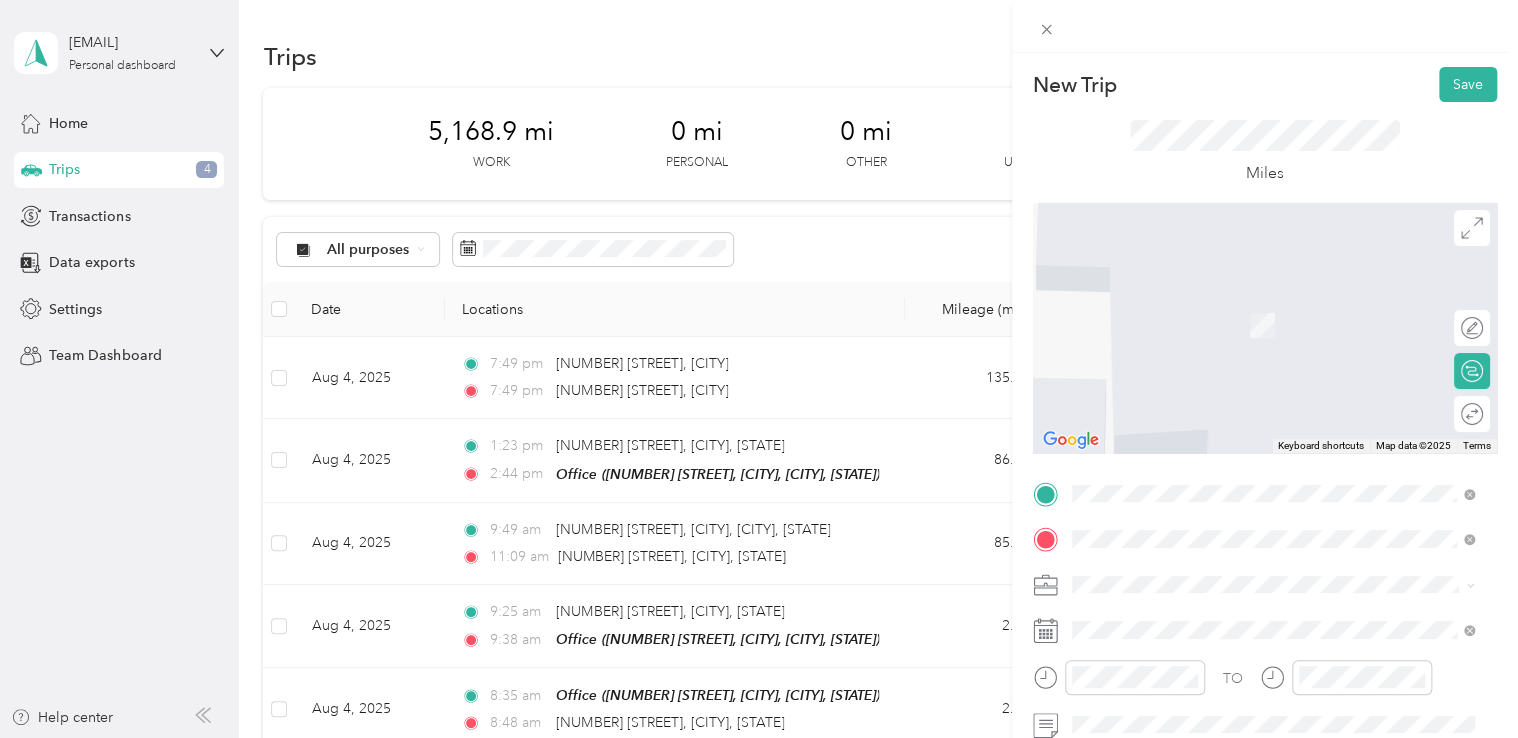 click on "[NUMBER] [STREET]
[CITY], [STATE] [POSTAL_CODE], [COUNTRY]" at bounding box center (1253, 304) 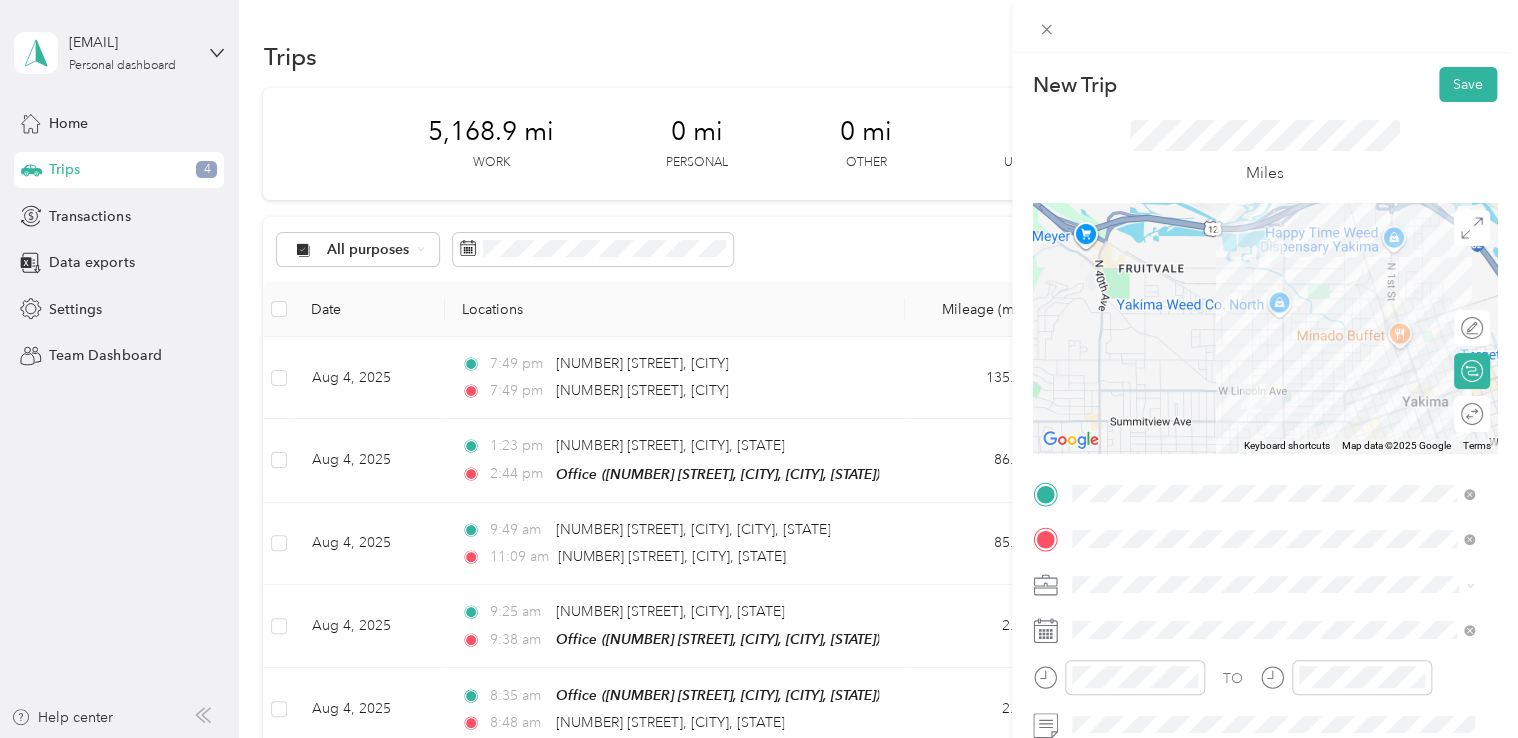 click on "Work Personal Northwest Nursing Consultants Northwest Nursing Consultants Other Charity Medical Moving Commute" at bounding box center [1273, 426] 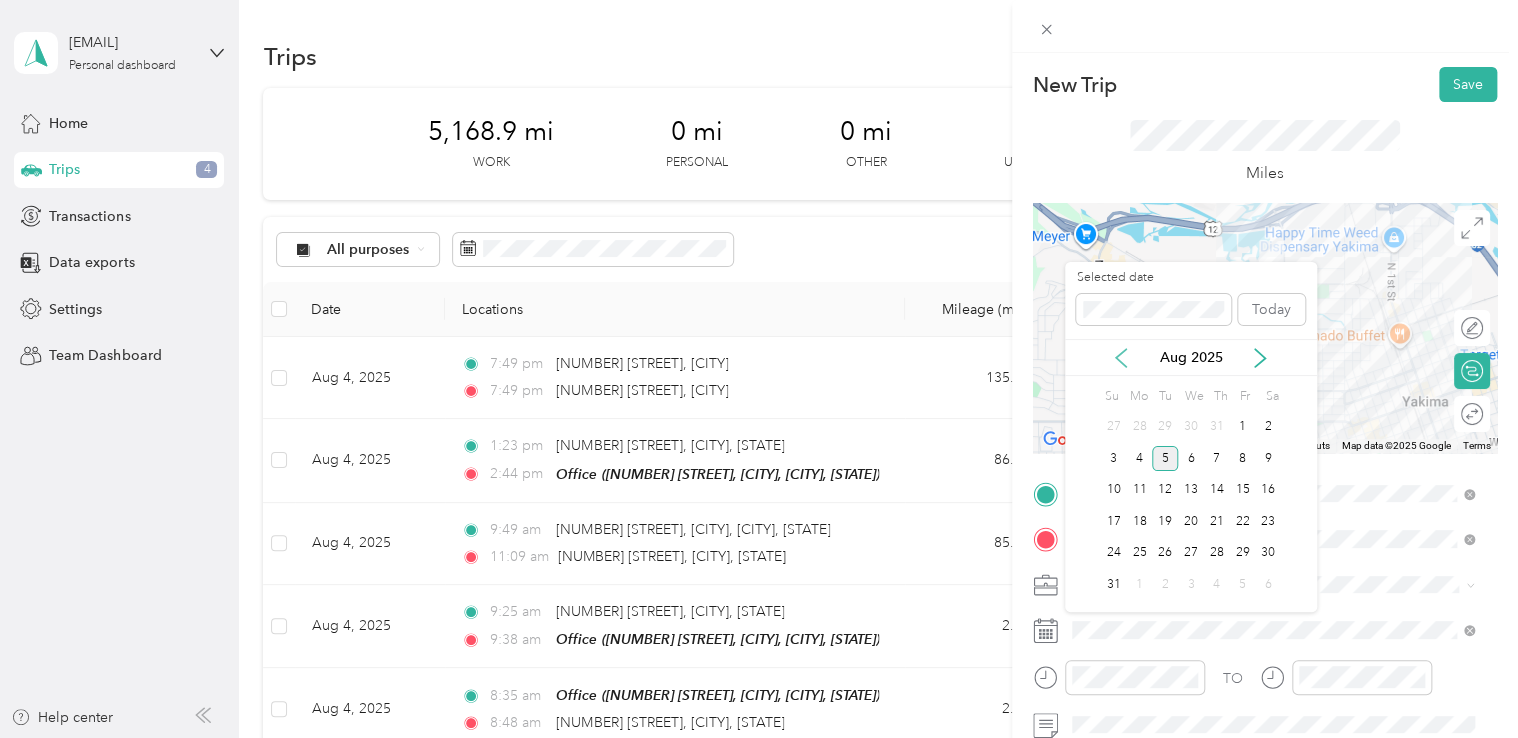 click 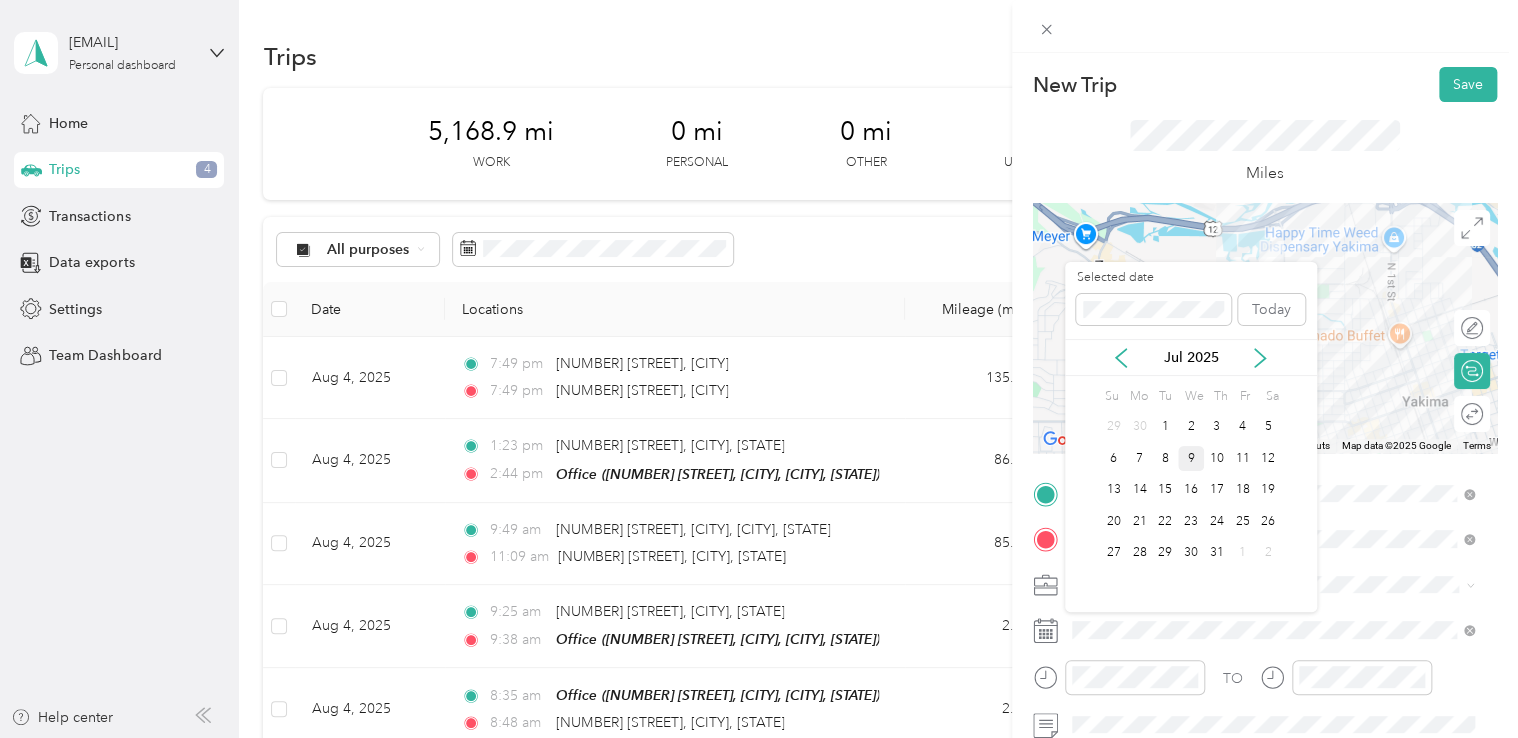 click on "9" at bounding box center (1191, 458) 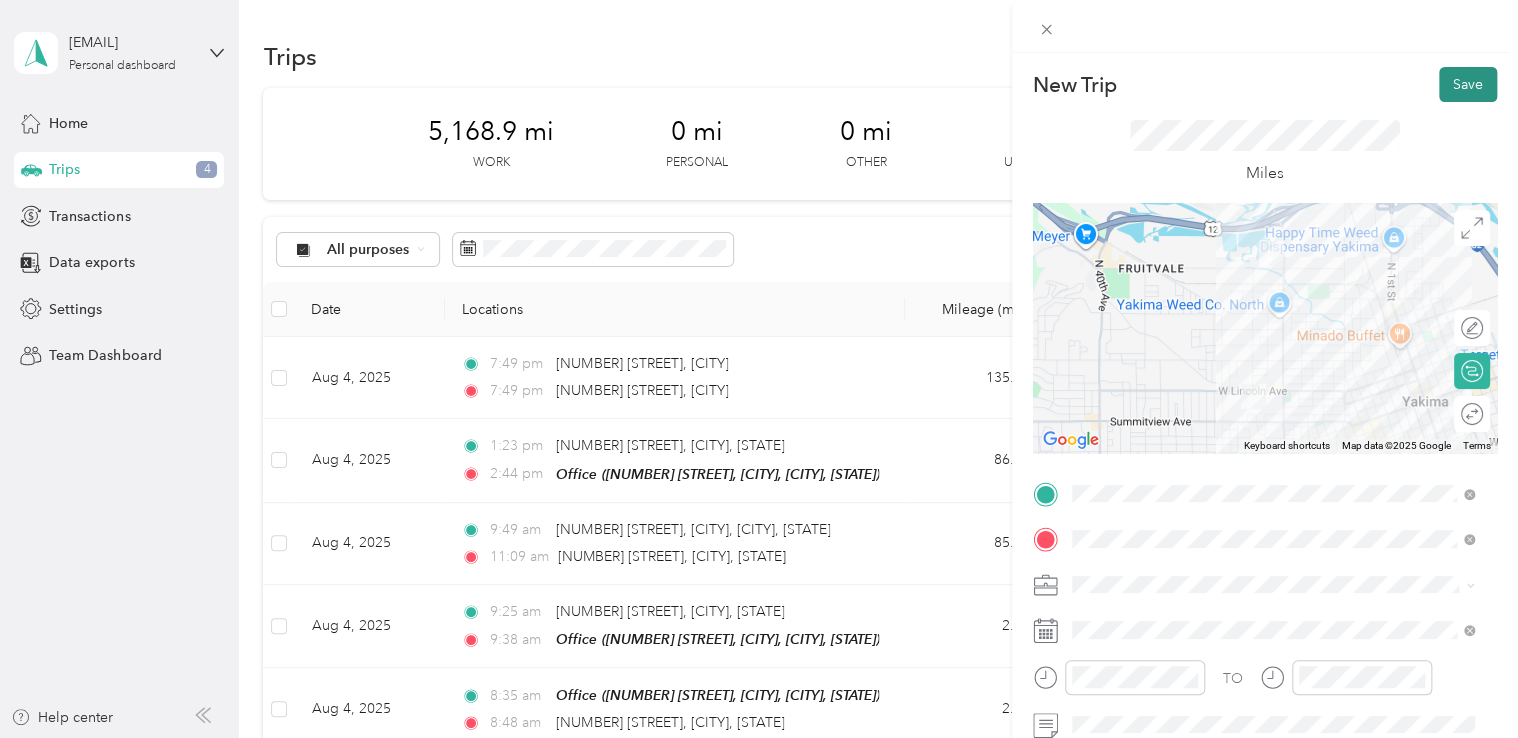click on "Save" at bounding box center [1468, 84] 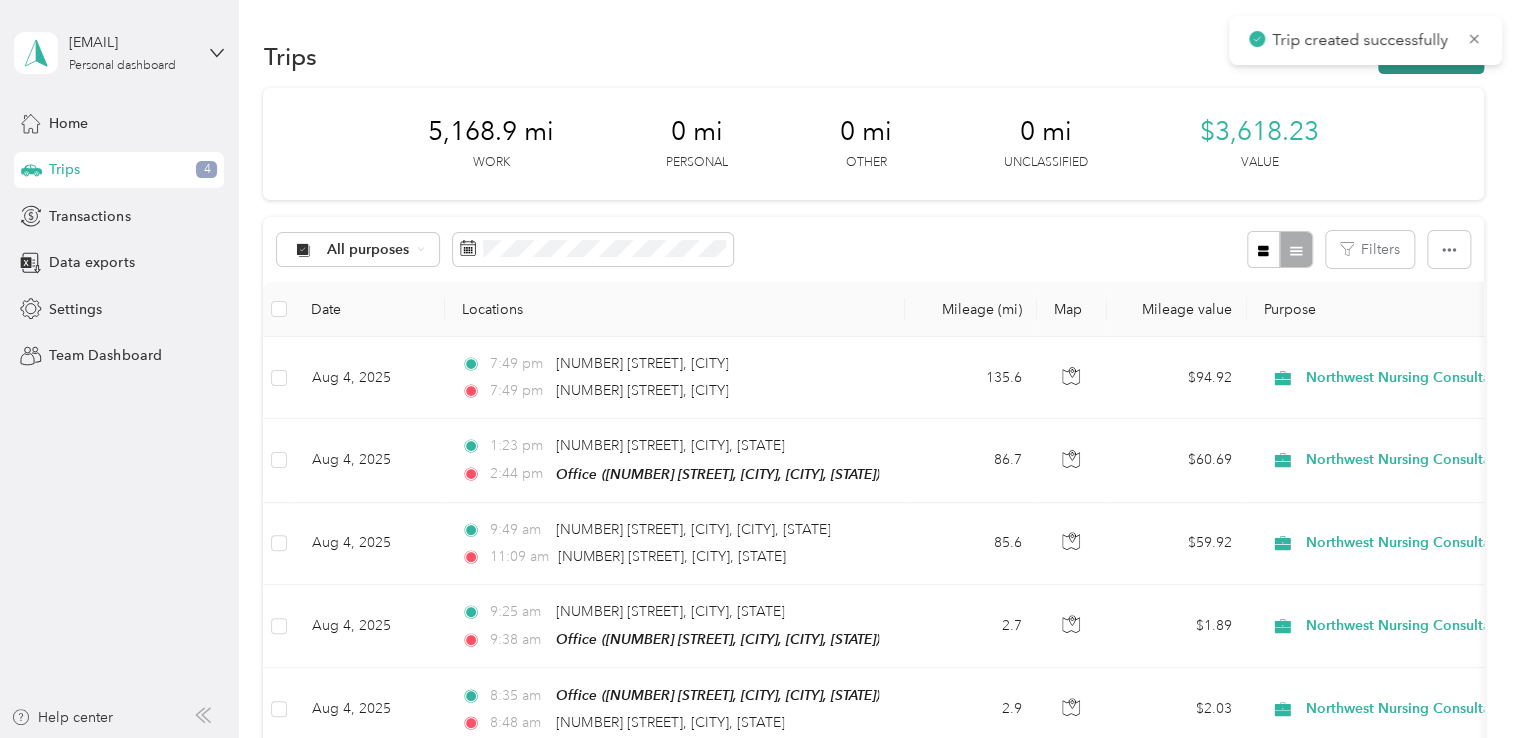 click on "New trip" at bounding box center [1431, 56] 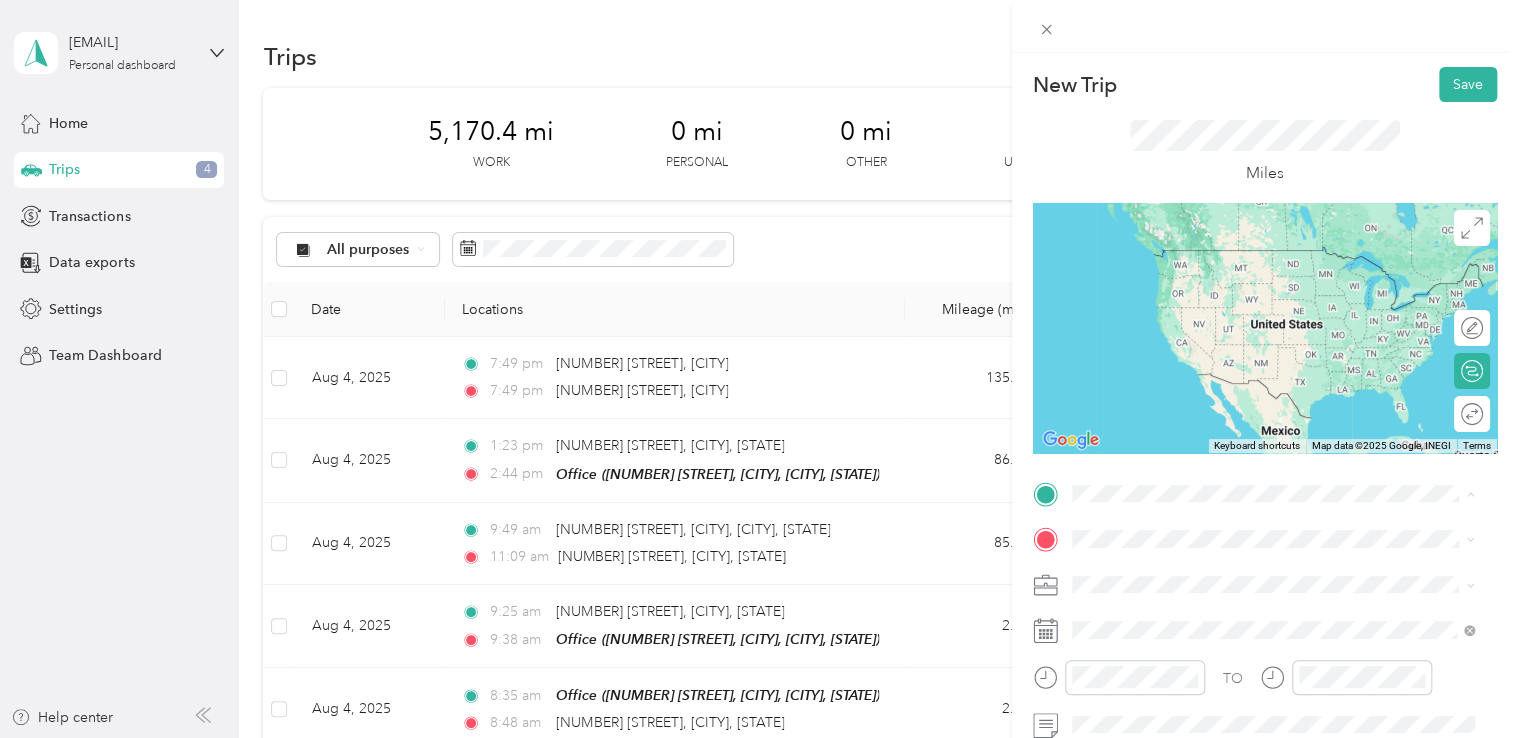 click on "[NUMBER] [STREET]
[CITY], [STATE] [POSTAL_CODE], [COUNTRY]" at bounding box center (1253, 574) 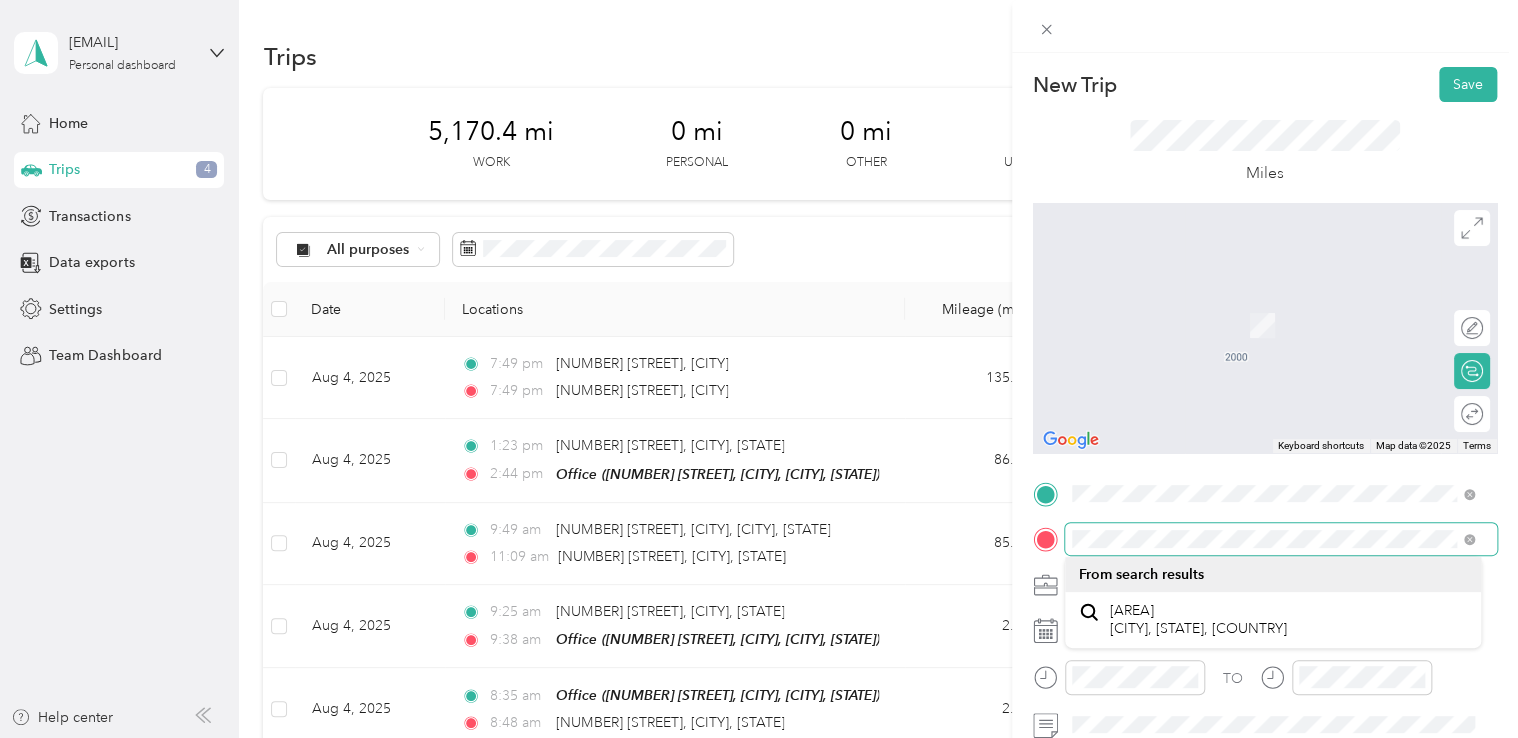 click on "New Trip Save This trip cannot be edited because it is either under review, approved, or paid. Contact your Team Manager to edit it. Miles To navigate the map with touch gestures double-tap and hold your finger on the map, then drag the map. ← Move left → Move right ↑ Move up ↓ Move down + Zoom in - Zoom out Home Jump left by 75% End Jump right by 75% Page Up Jump up by 75% Page Down Jump down by 75% Keyboard shortcuts Map Data Map data ©2025 Map data ©2025 2 m  Click to toggle between metric and imperial units Terms Report a map error Edit route Calculate route Round trip TO Add photo" at bounding box center [759, 369] 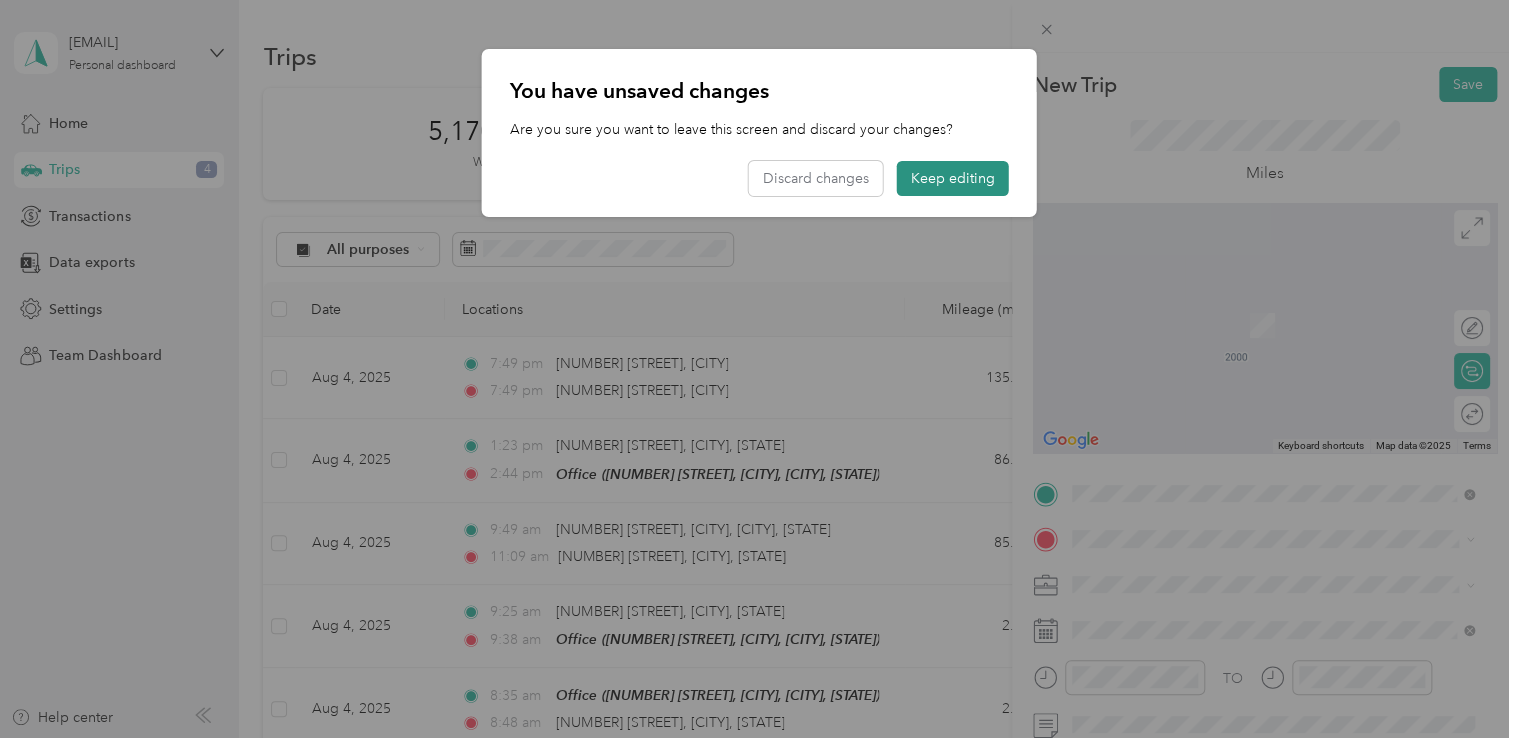 click on "Keep editing" at bounding box center [953, 178] 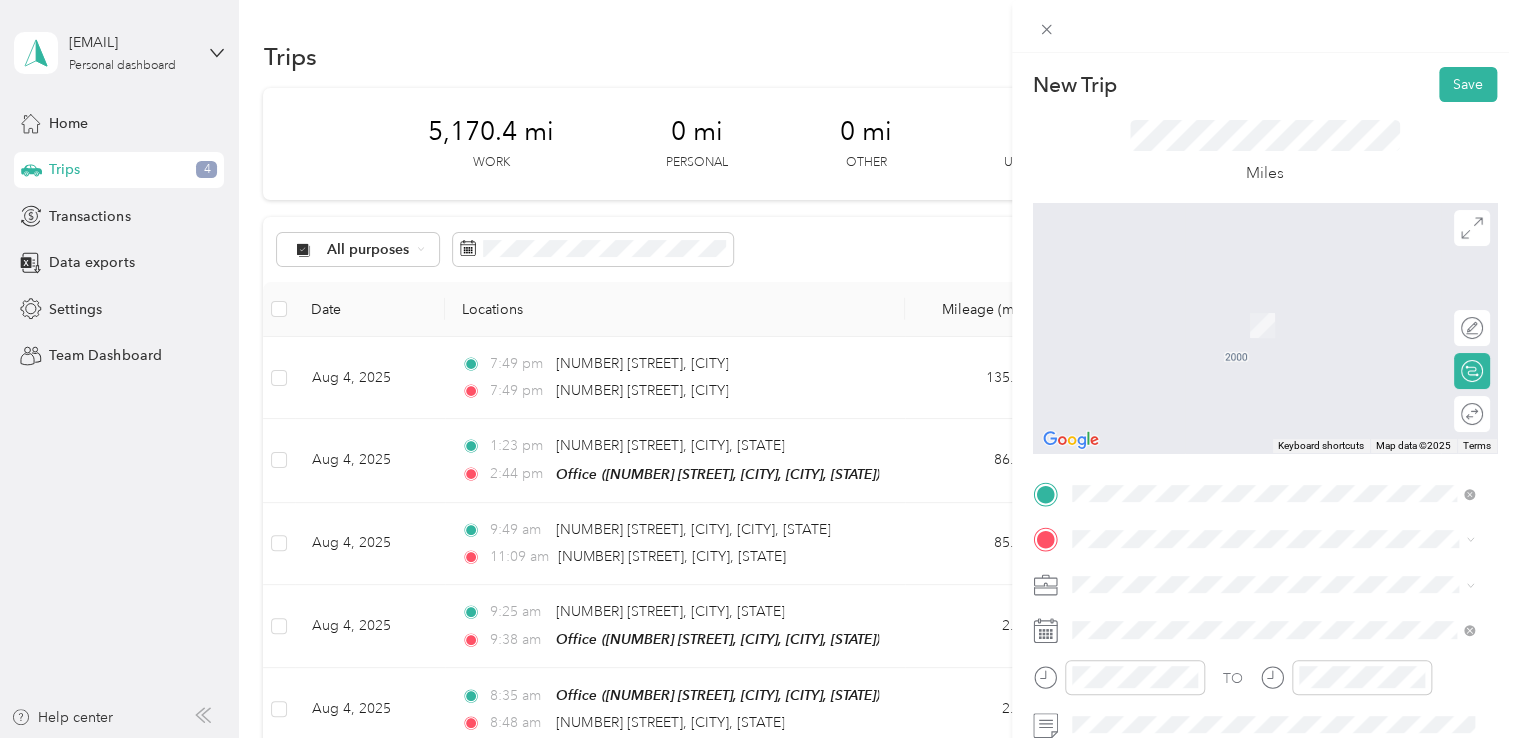 click on "[NUMBER] [STREET]
[CITY], [STATE] [POSTAL_CODE], [COUNTRY]" at bounding box center (1253, 303) 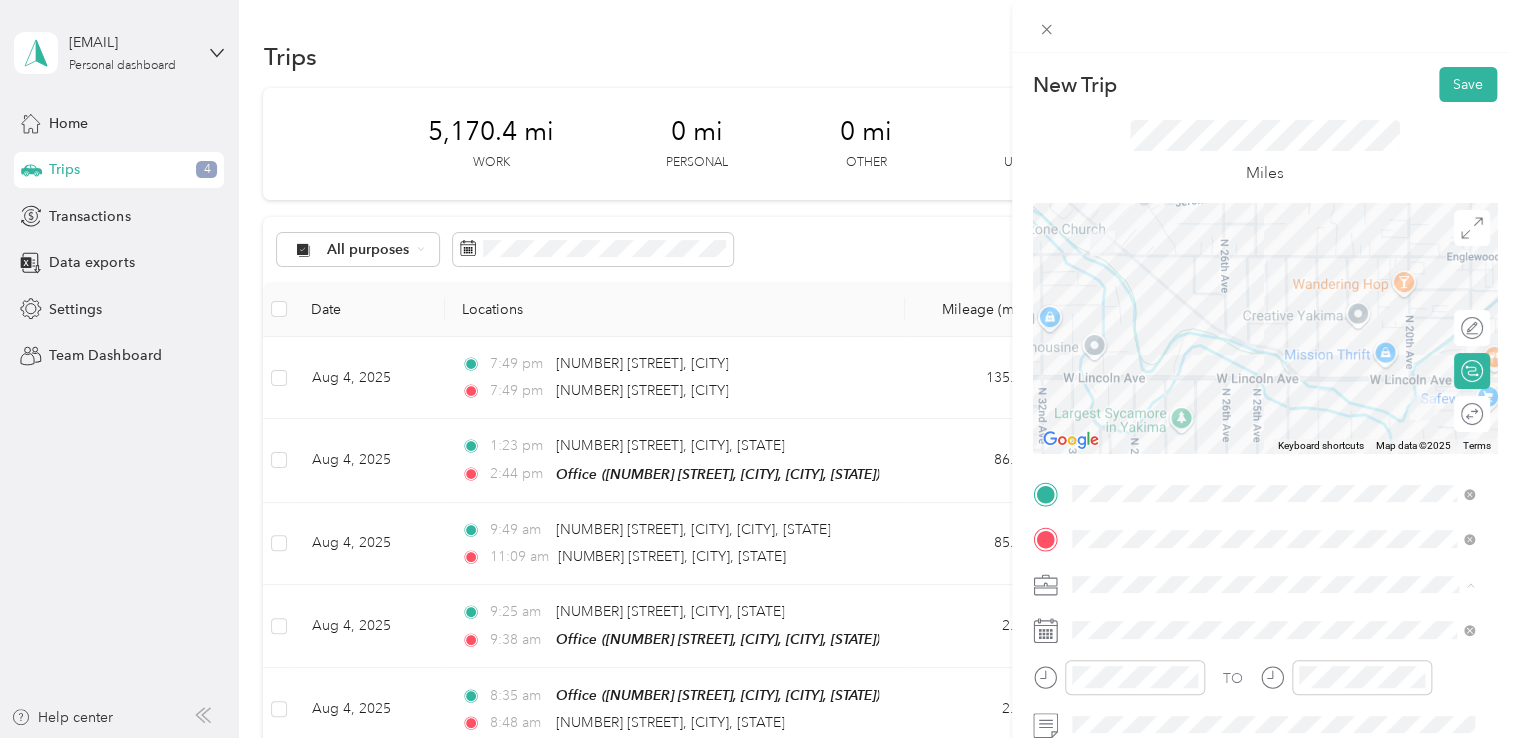 click on "Northwest Nursing Consultants" at bounding box center [1273, 374] 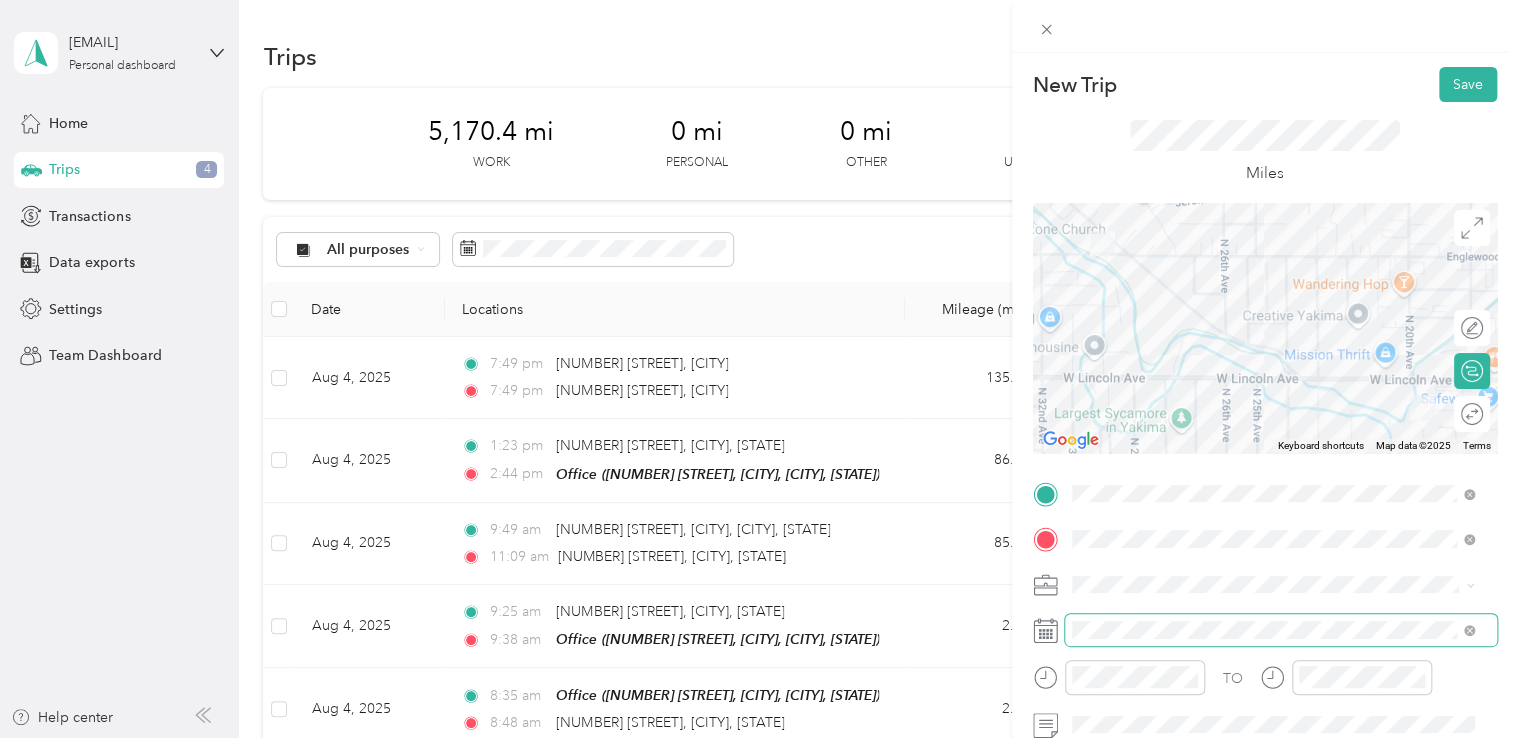click at bounding box center (1281, 630) 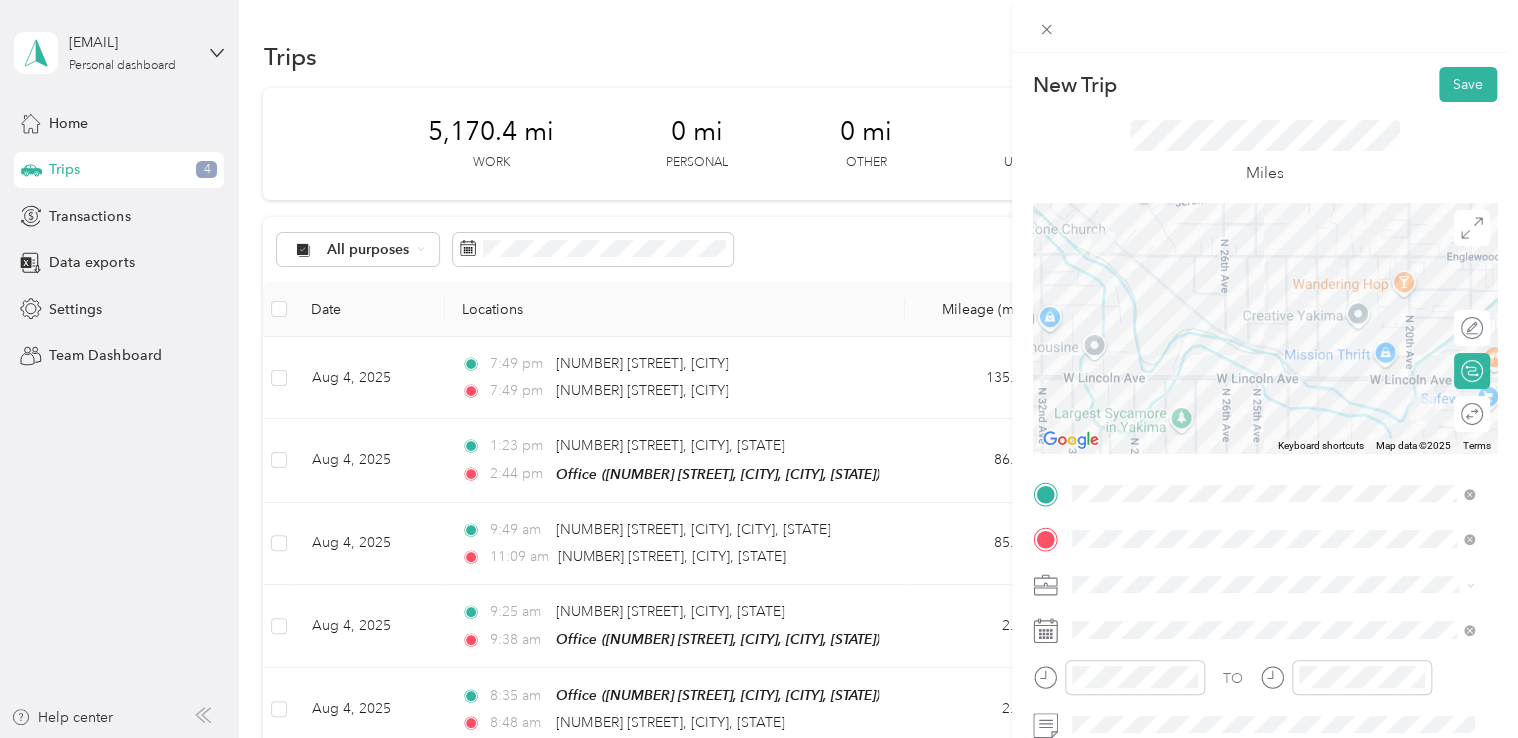 click on "TO Add photo" at bounding box center [1265, 697] 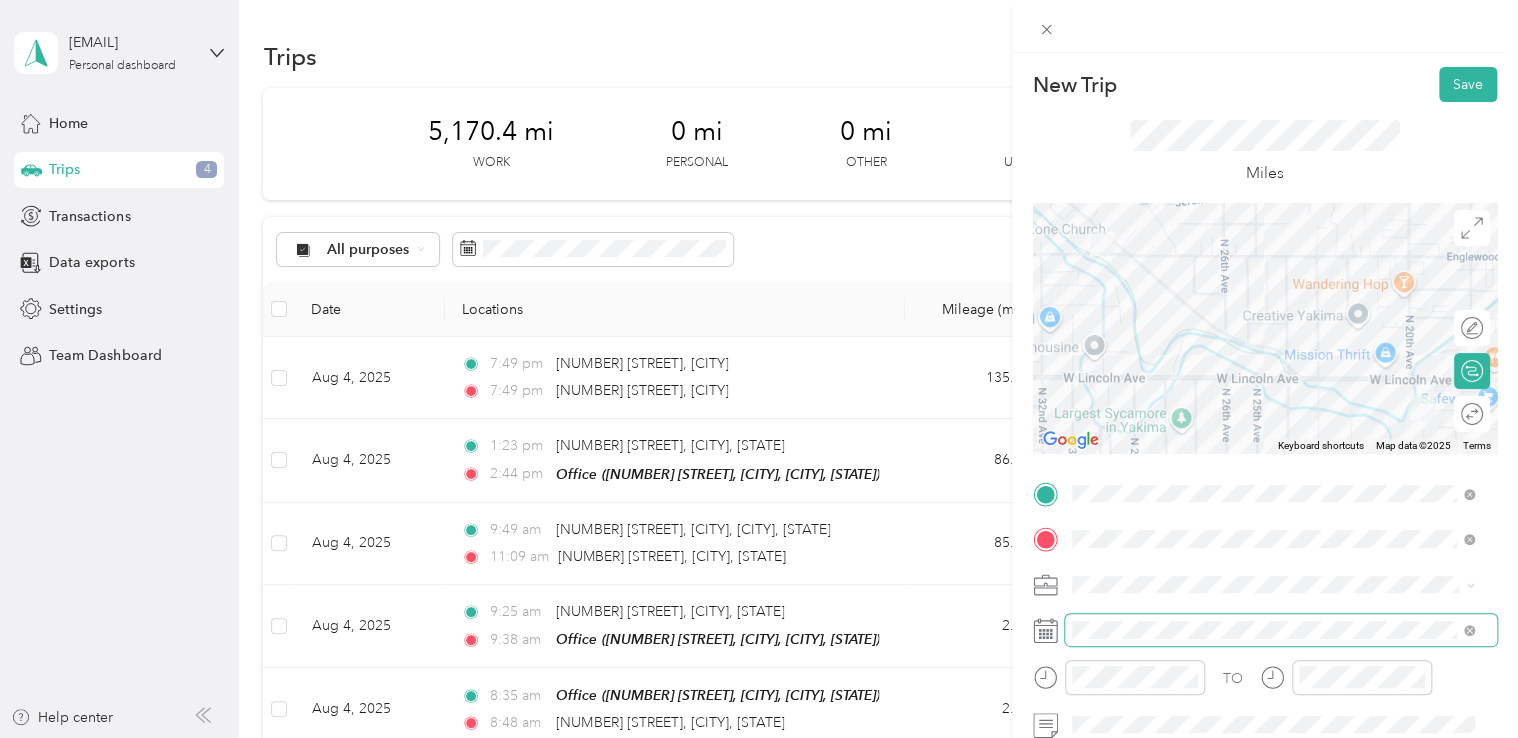 click at bounding box center [1281, 630] 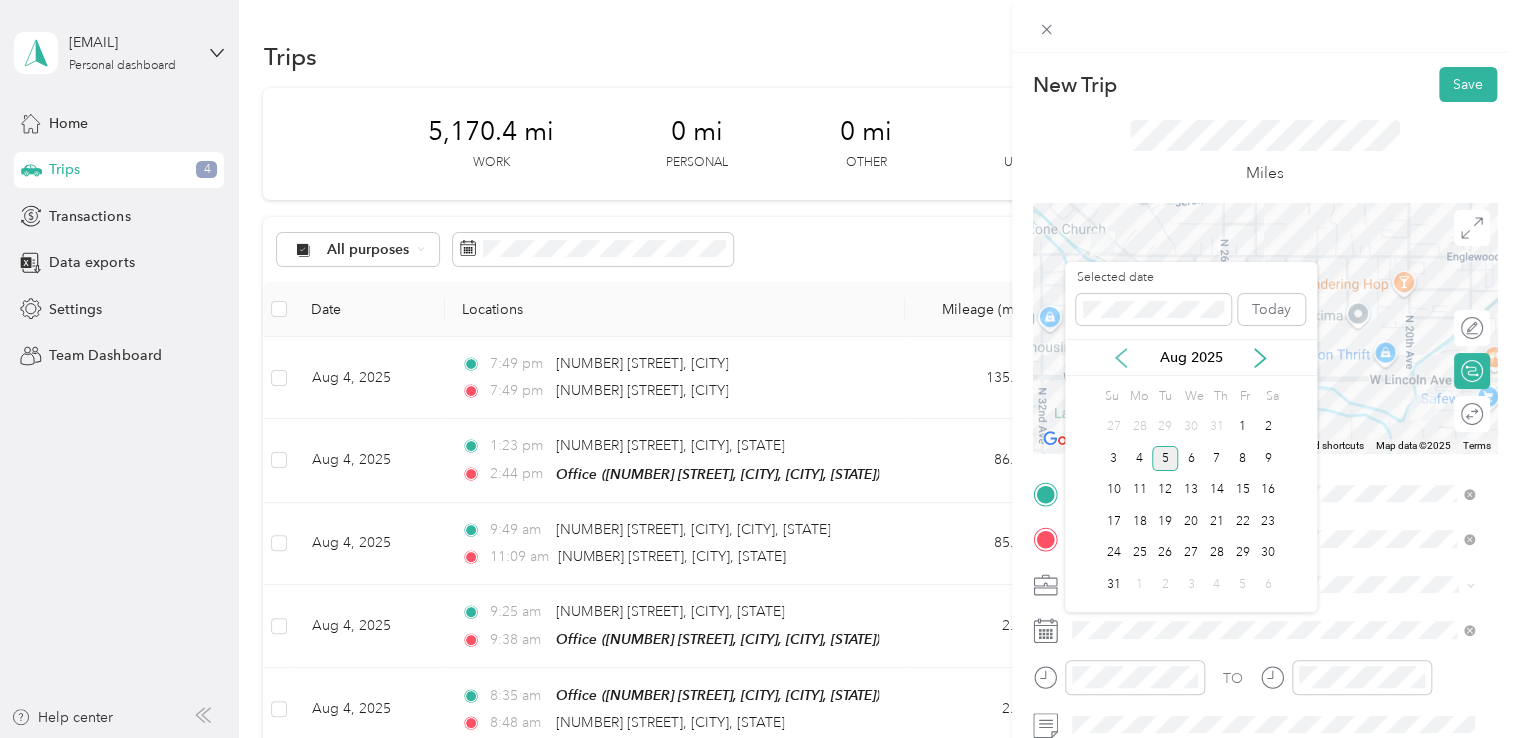 click 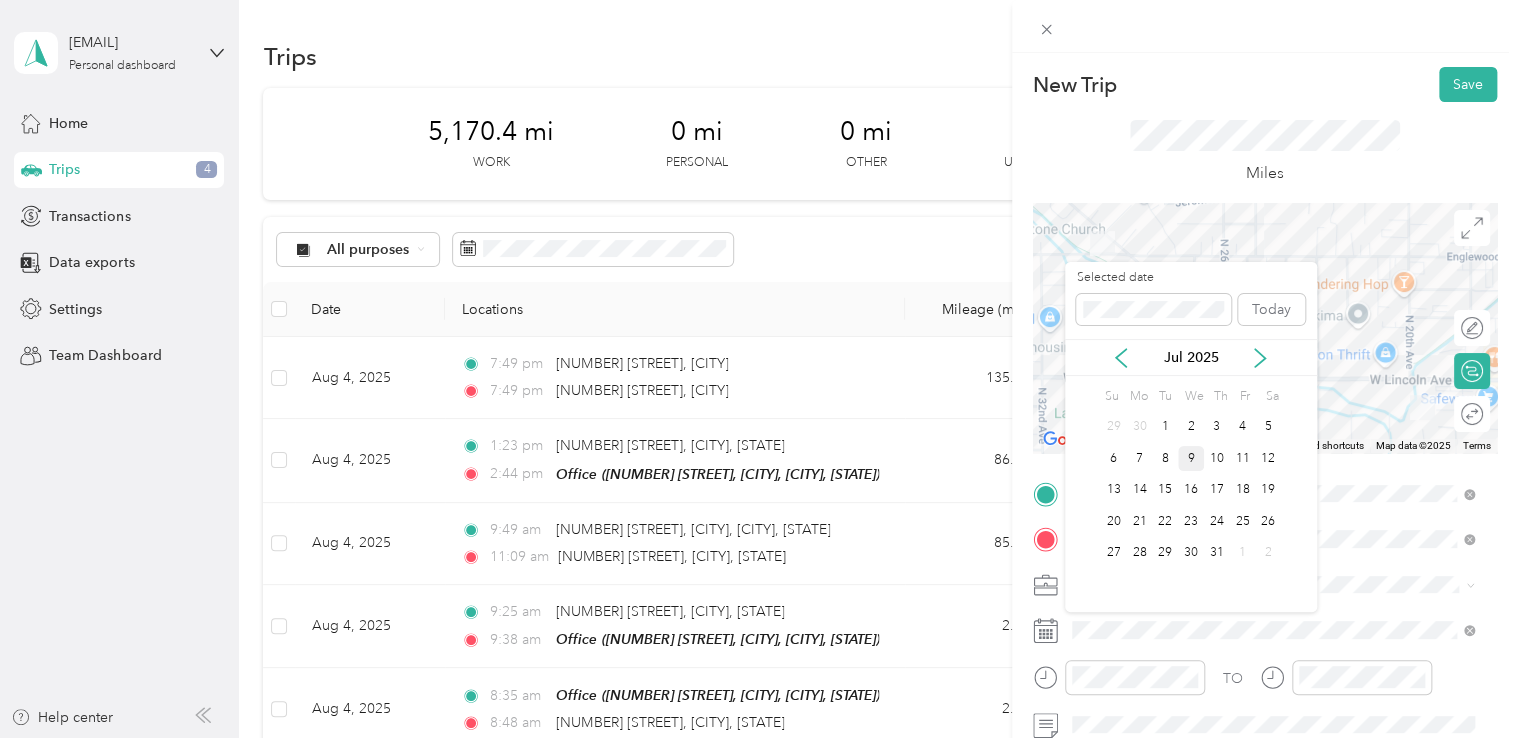 click on "9" at bounding box center (1191, 458) 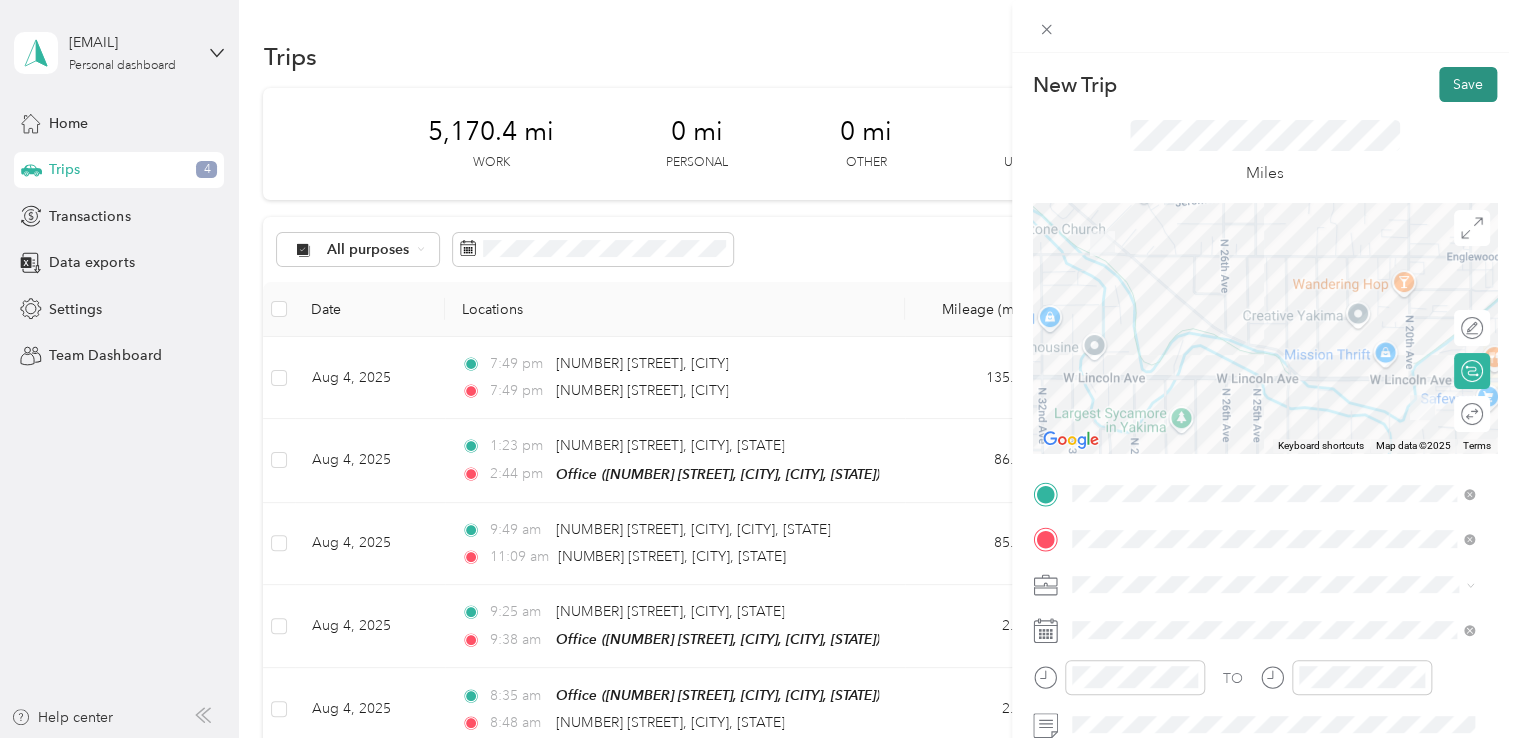 click on "Save" at bounding box center (1468, 84) 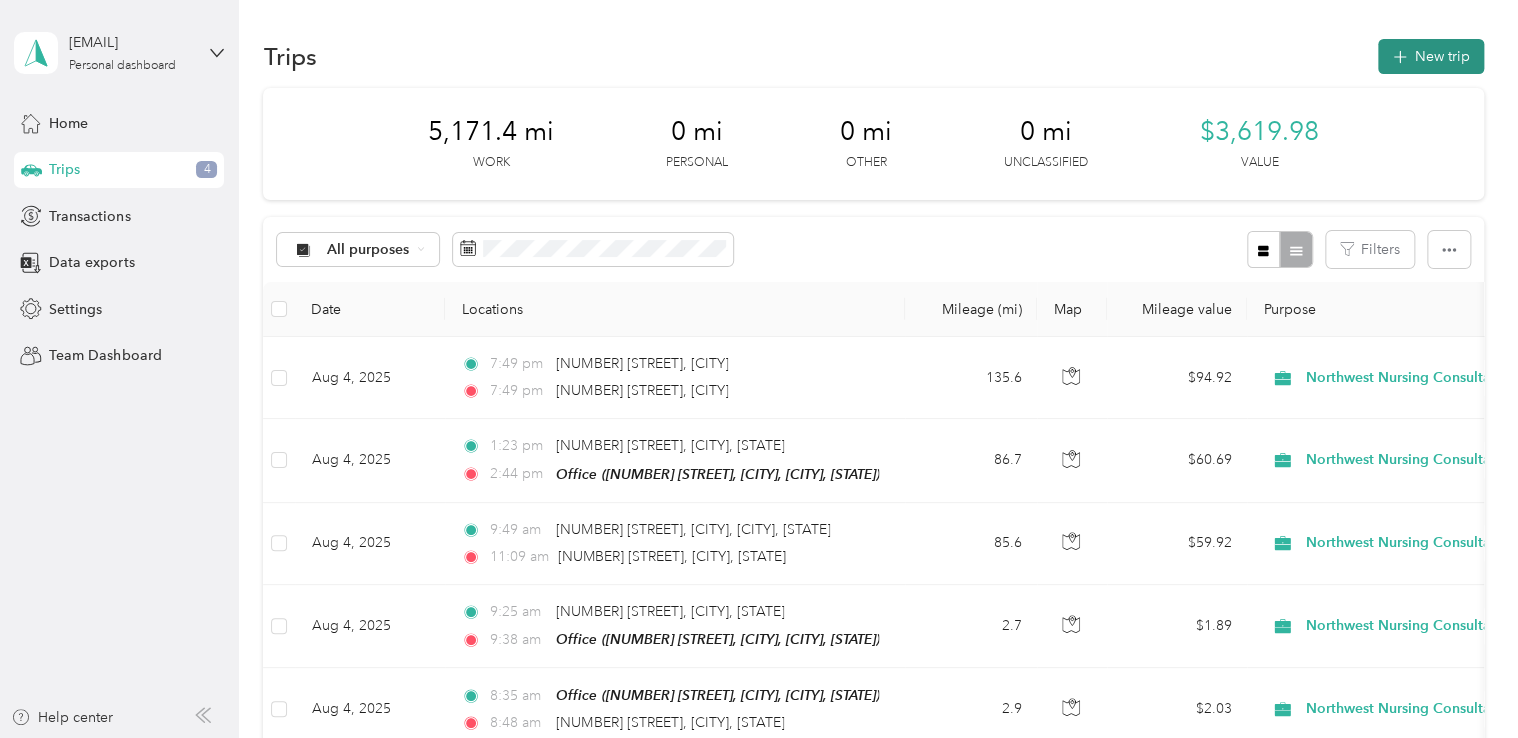 click on "New trip" at bounding box center [1431, 56] 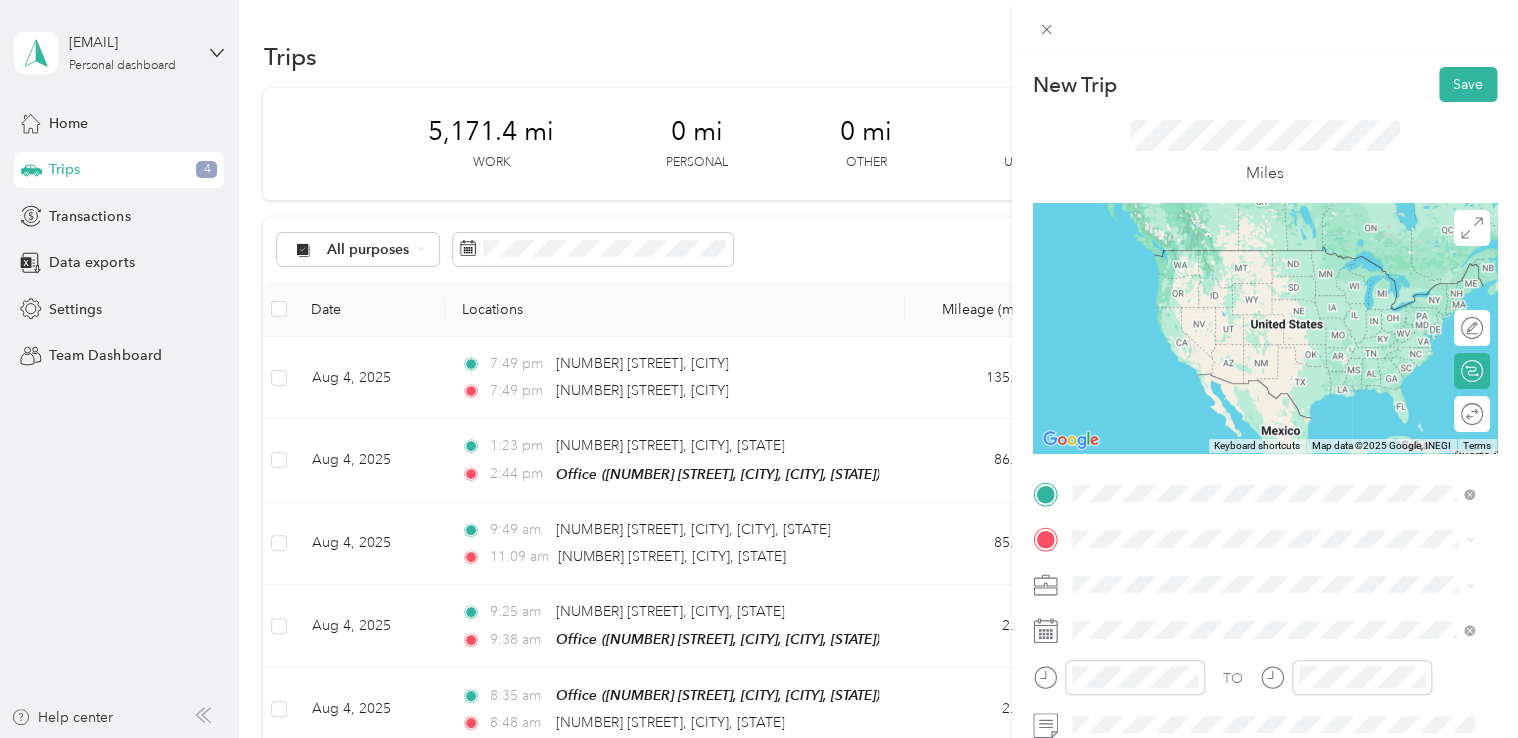 click on "[NUMBER] [STREET]
[CITY], [STATE] [POSTAL_CODE], [COUNTRY]" at bounding box center (1253, 258) 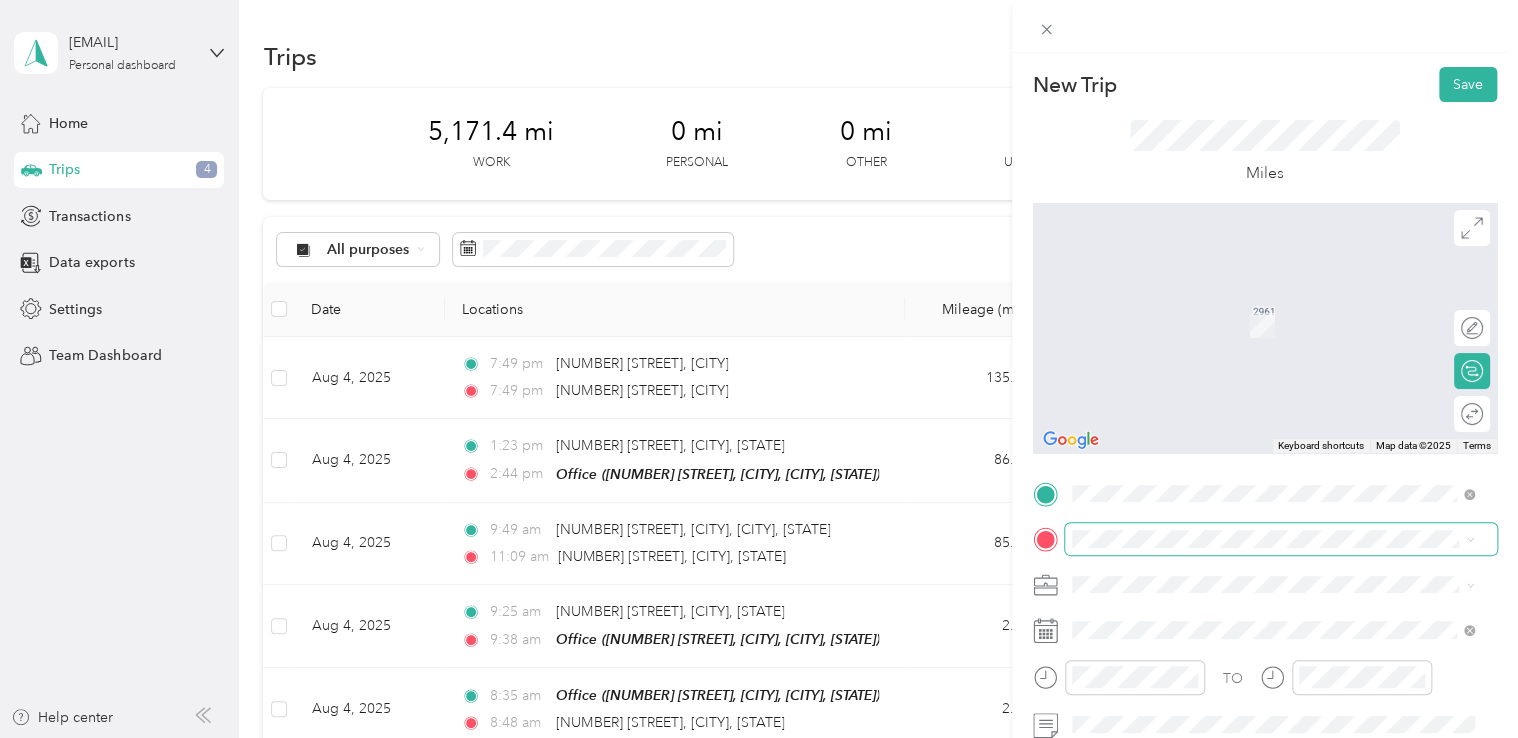 click at bounding box center (1281, 539) 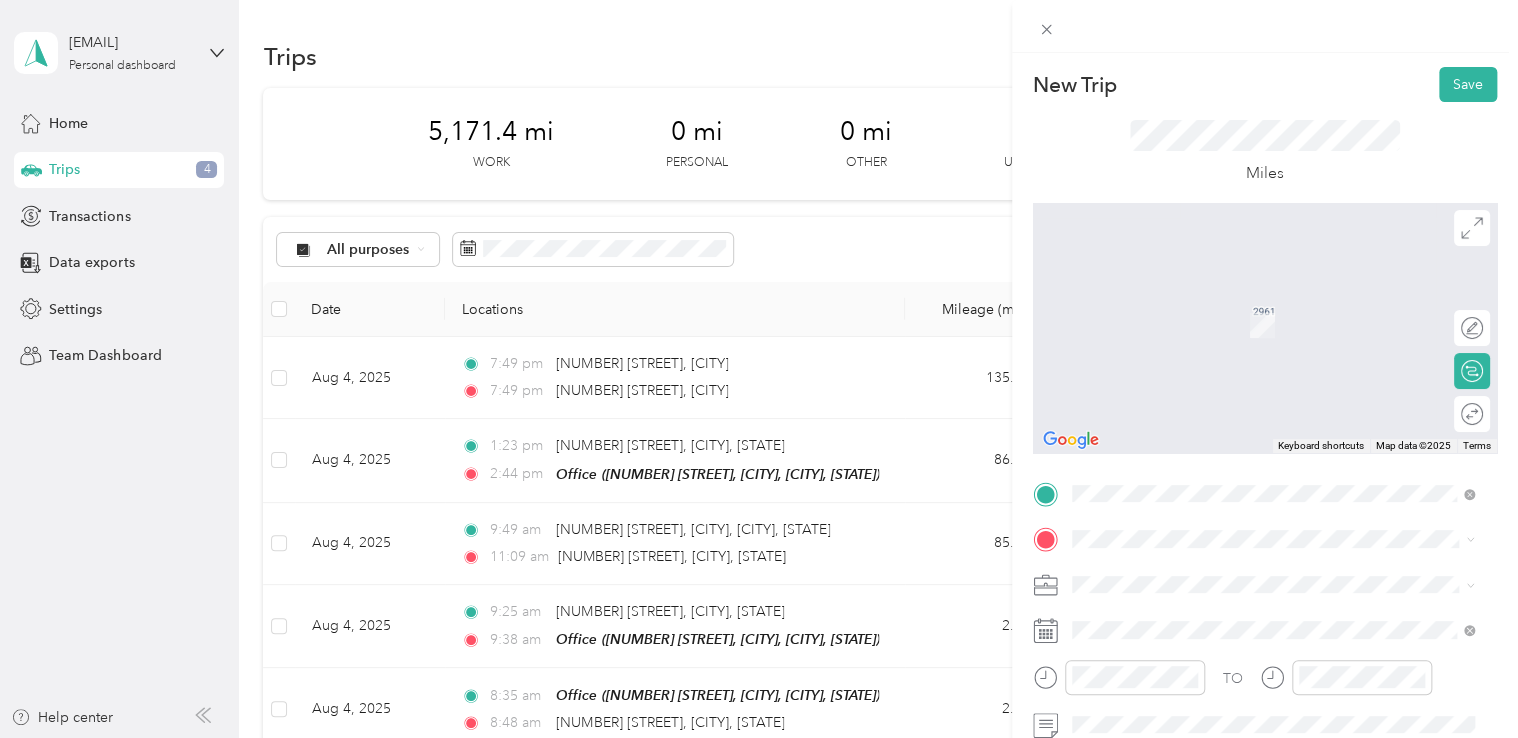 click on "[NUMBER] [STREET]
[CITY], [STATE] [POSTAL_CODE], [COUNTRY]" at bounding box center [1273, 295] 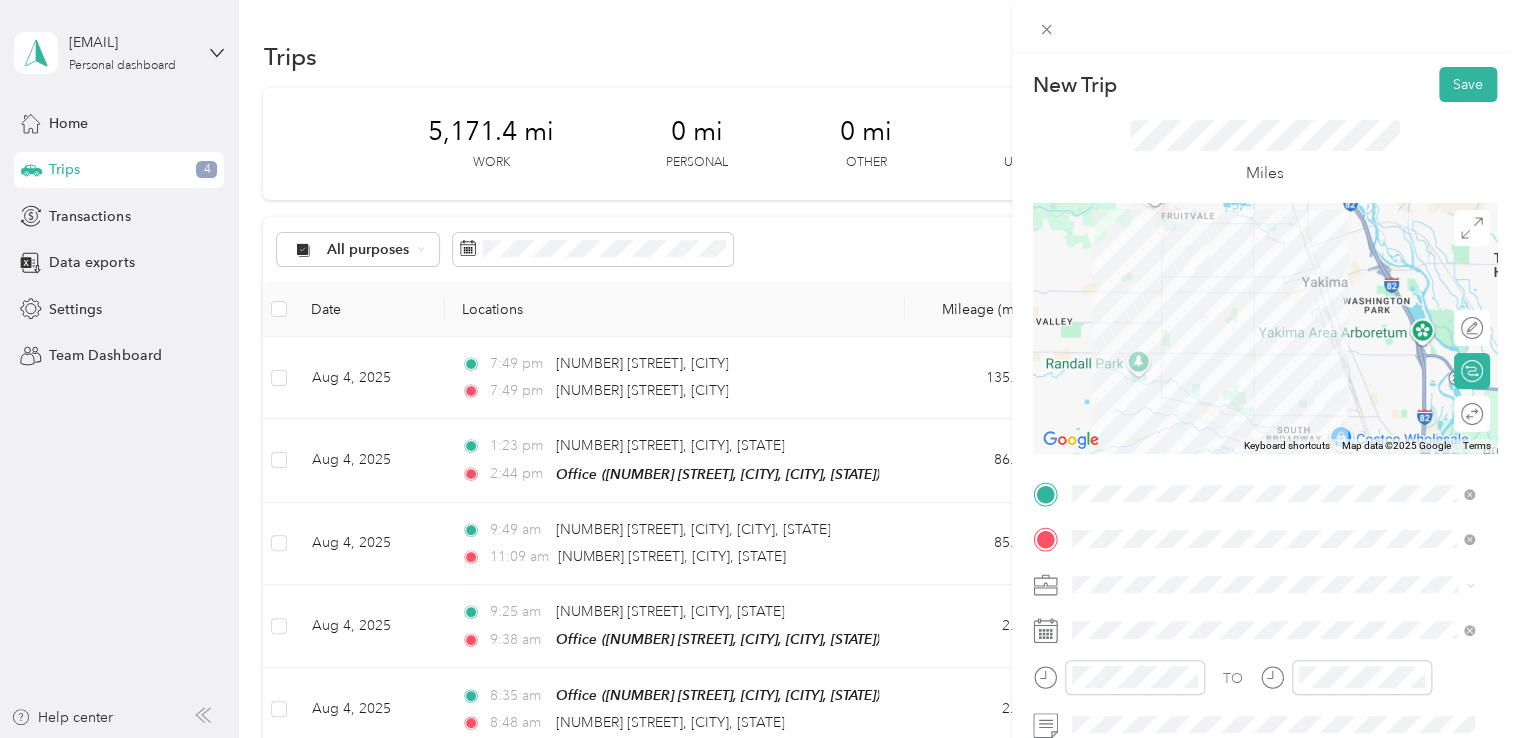 click on "Northwest Nursing Consultants" at bounding box center (1177, 364) 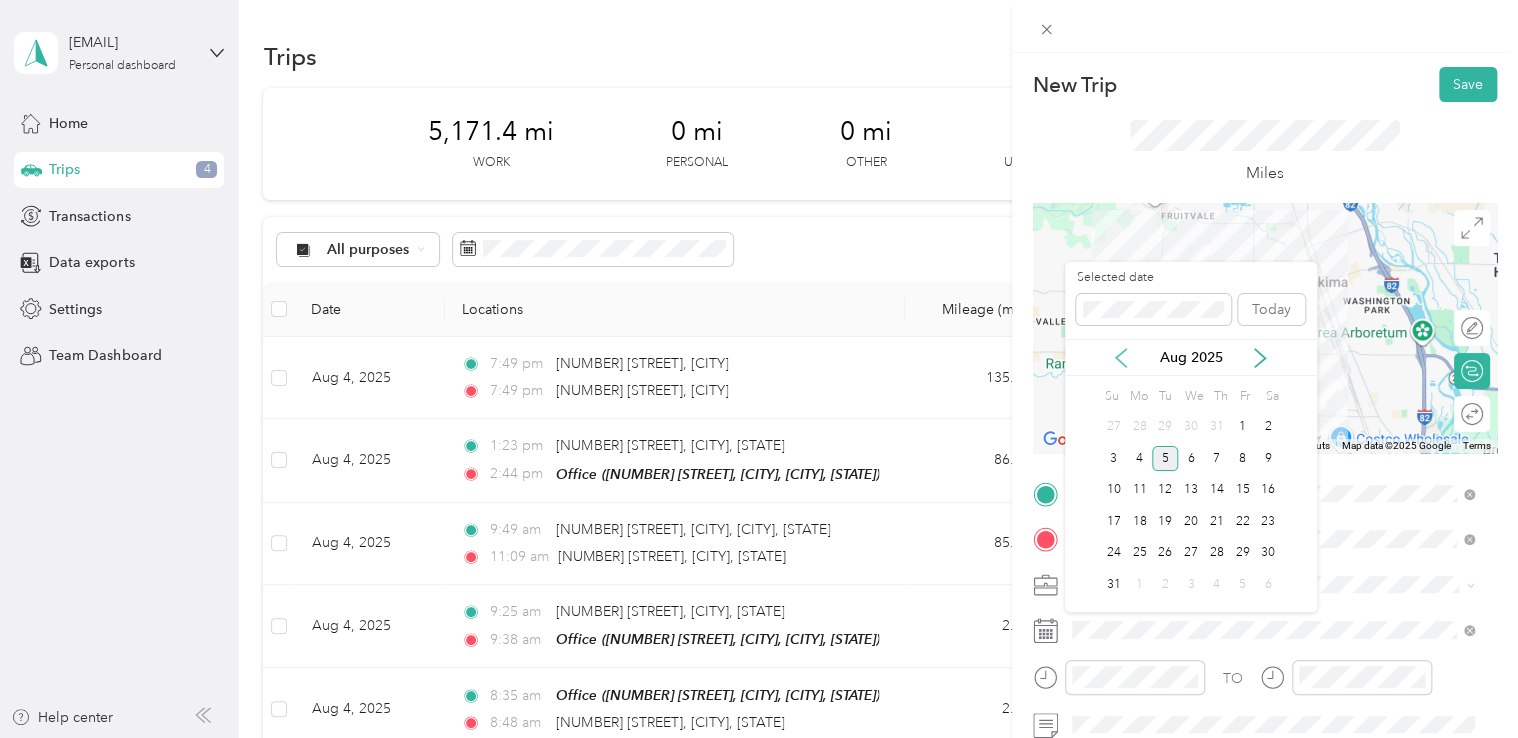 click 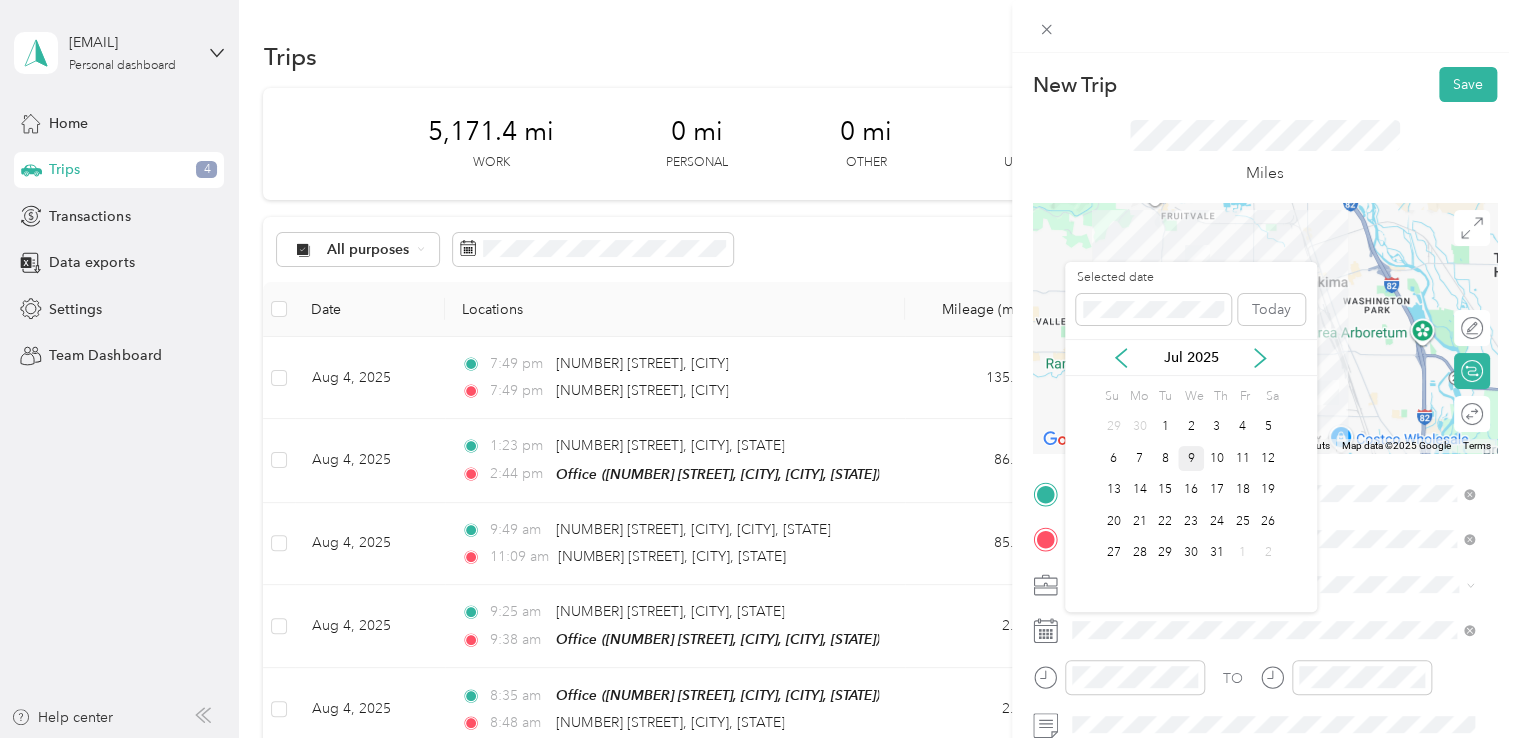 click on "9" at bounding box center (1191, 458) 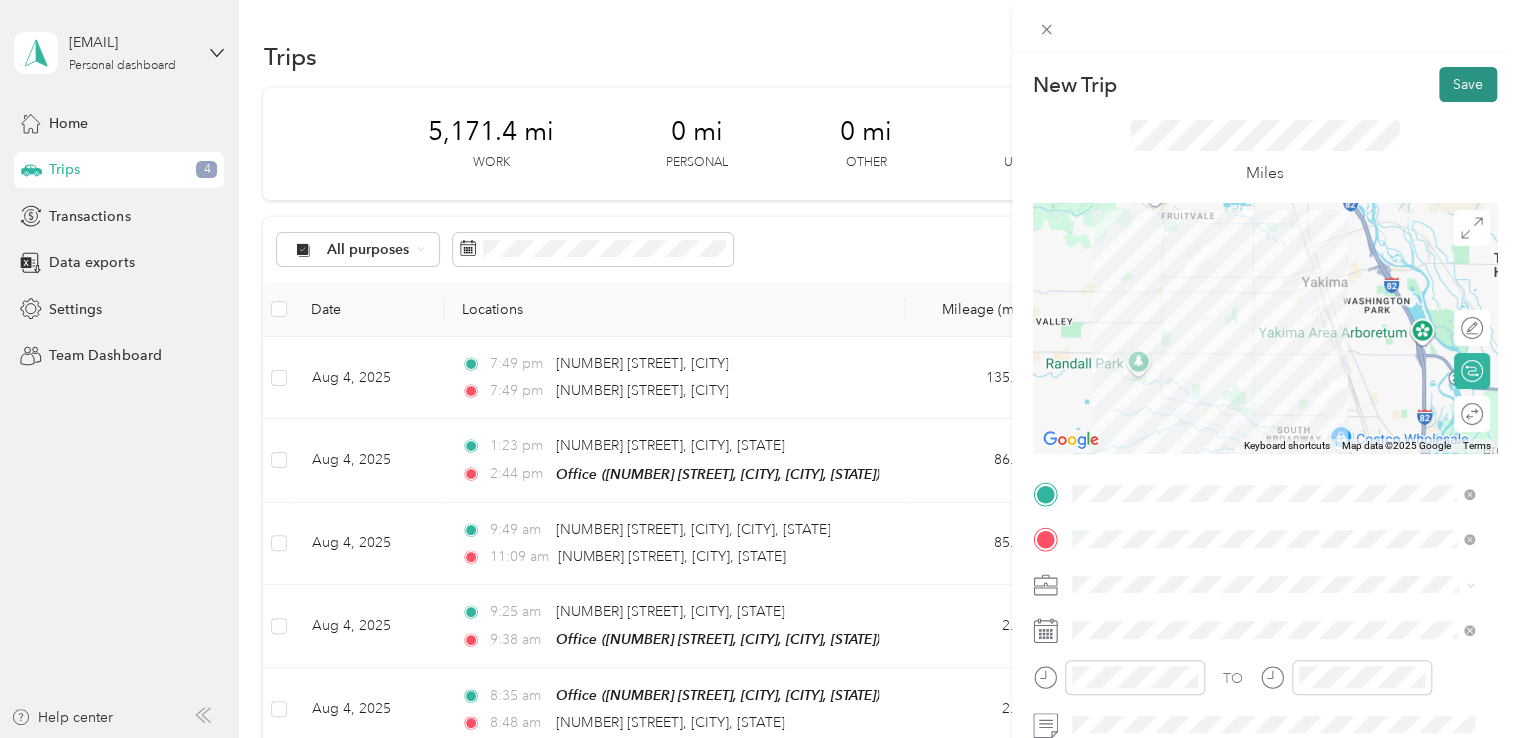 click on "Save" at bounding box center [1468, 84] 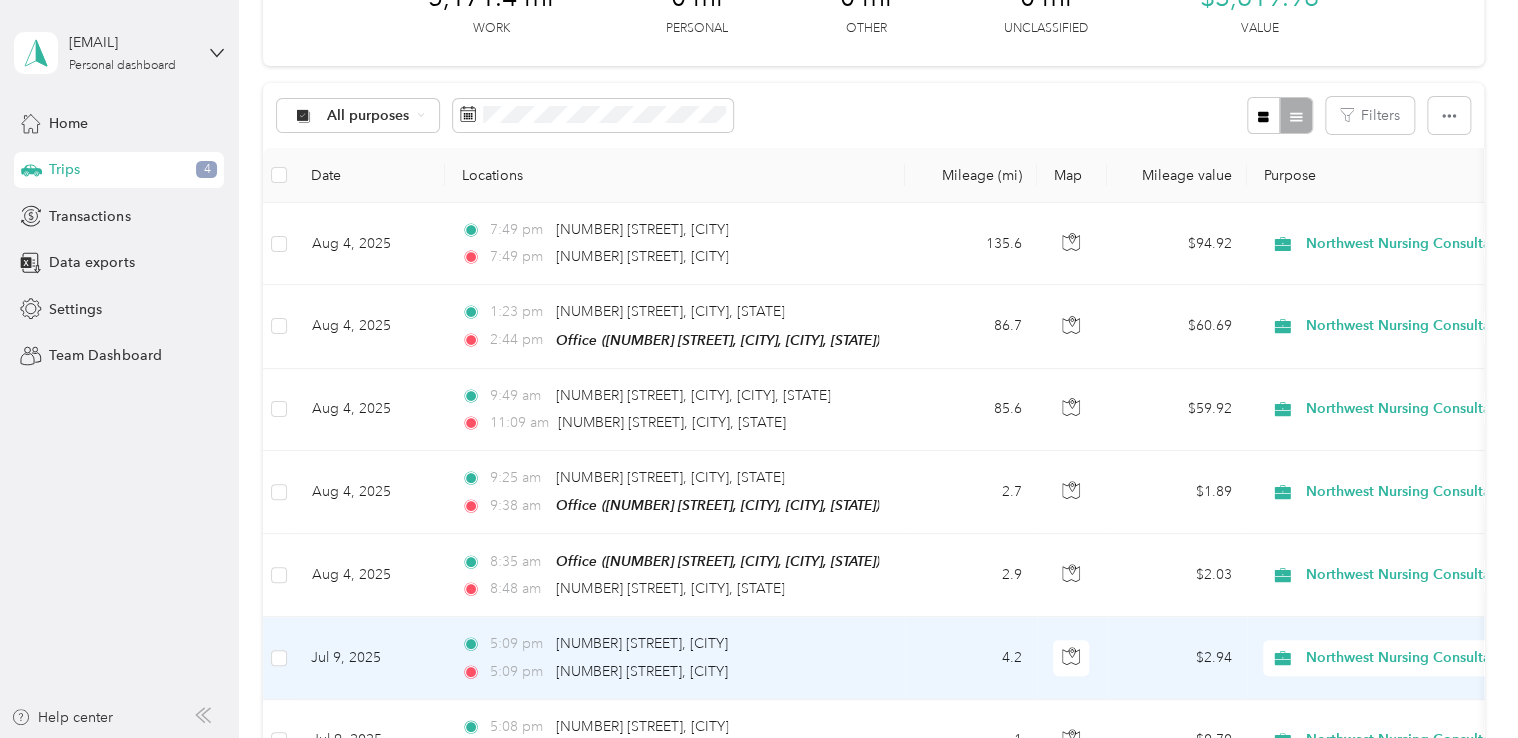 scroll, scrollTop: 0, scrollLeft: 0, axis: both 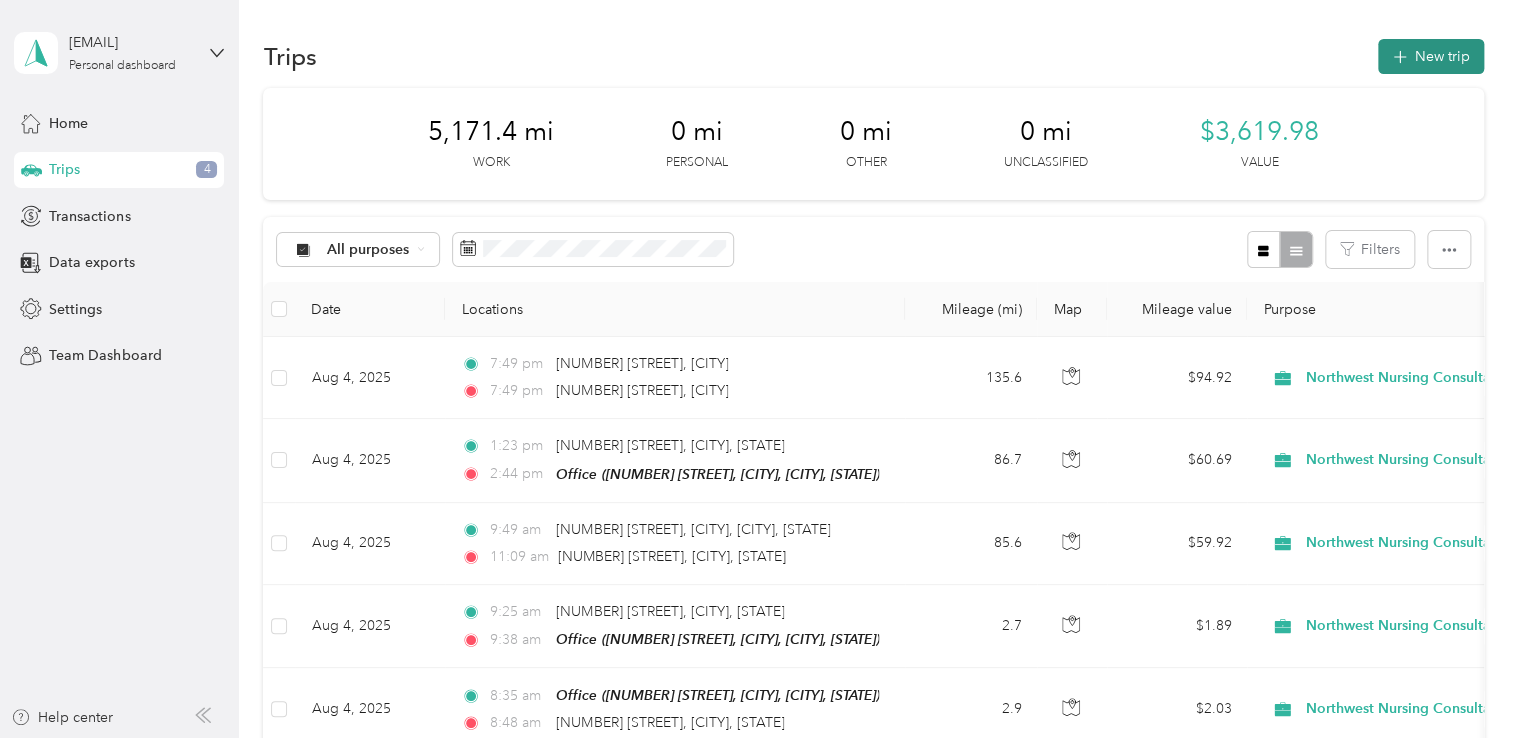 click on "New trip" at bounding box center (1431, 56) 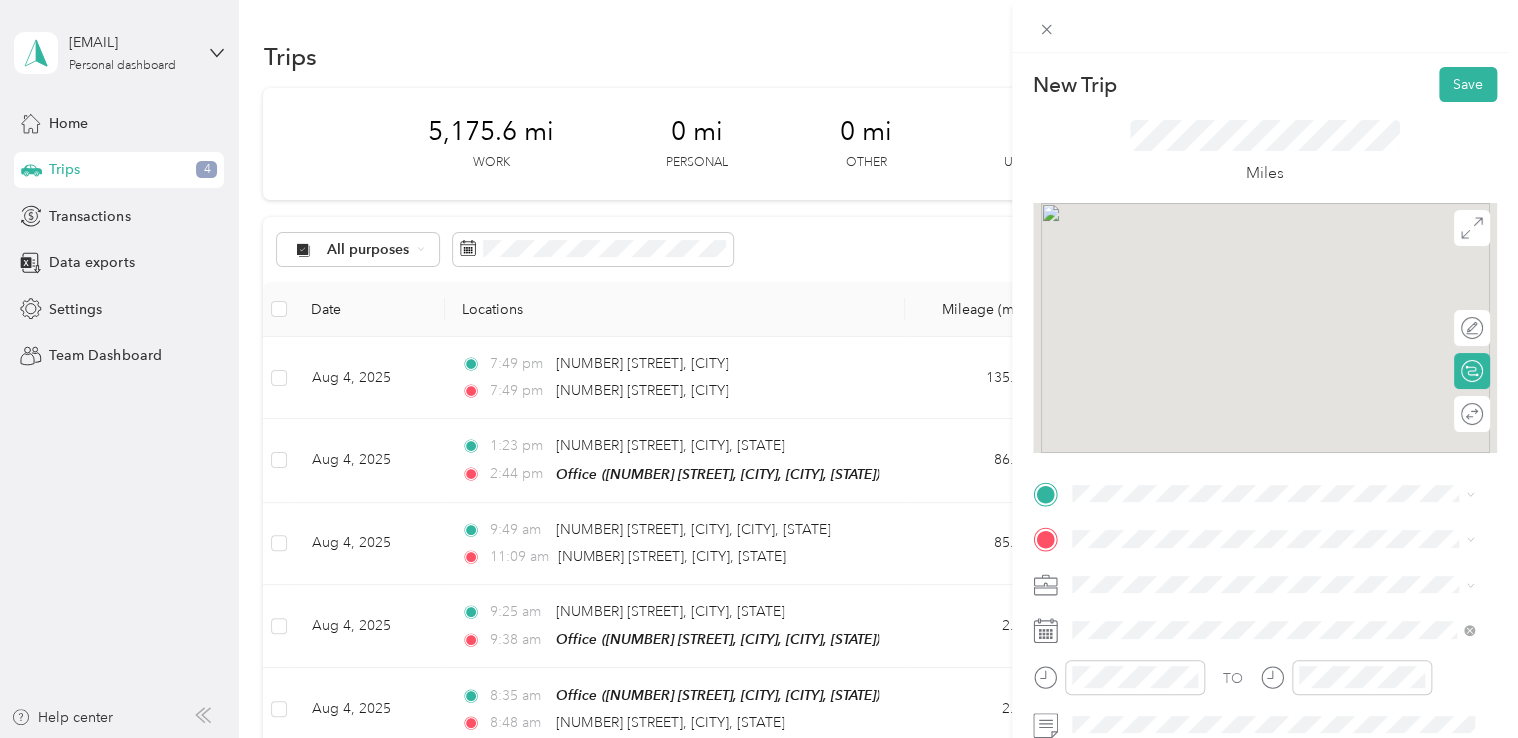click on "New Trip Save This trip cannot be edited because it is either under review, approved, or paid. Contact your Team Manager to edit it. Miles To navigate the map with touch gestures double-tap and hold your finger on the map, then drag the map. Edit route Calculate route Round trip TO Add photo" at bounding box center [759, 369] 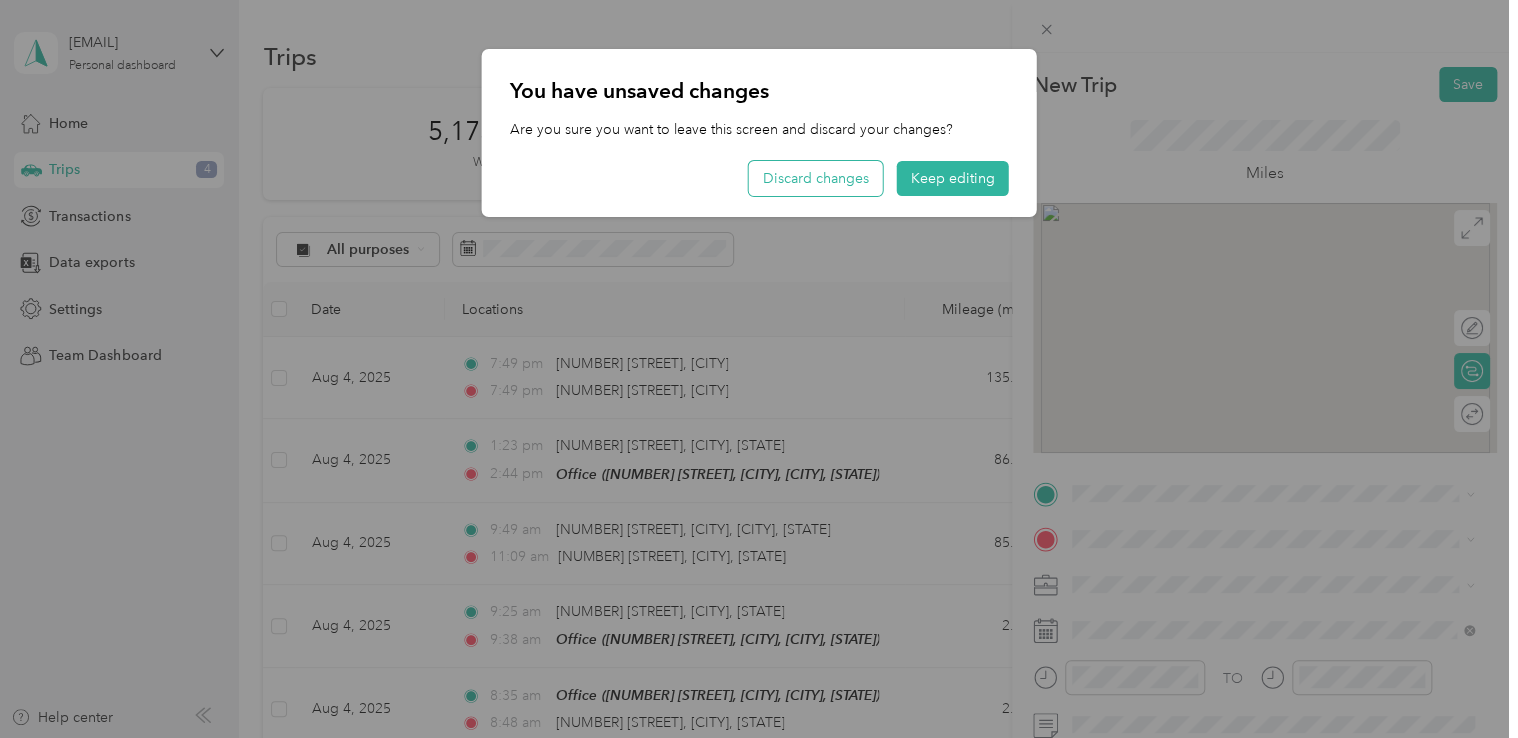 click on "Discard changes" at bounding box center (816, 178) 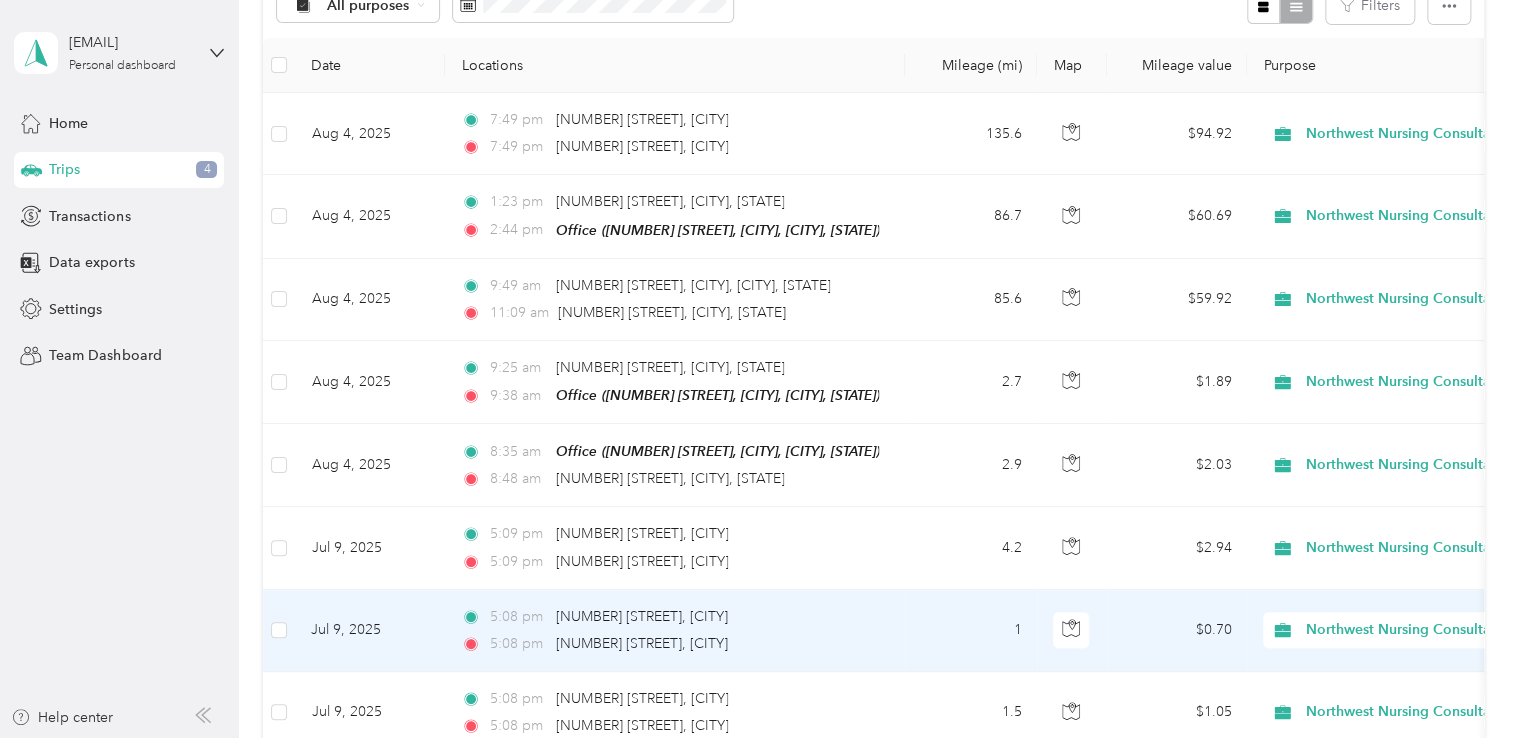 scroll, scrollTop: 0, scrollLeft: 0, axis: both 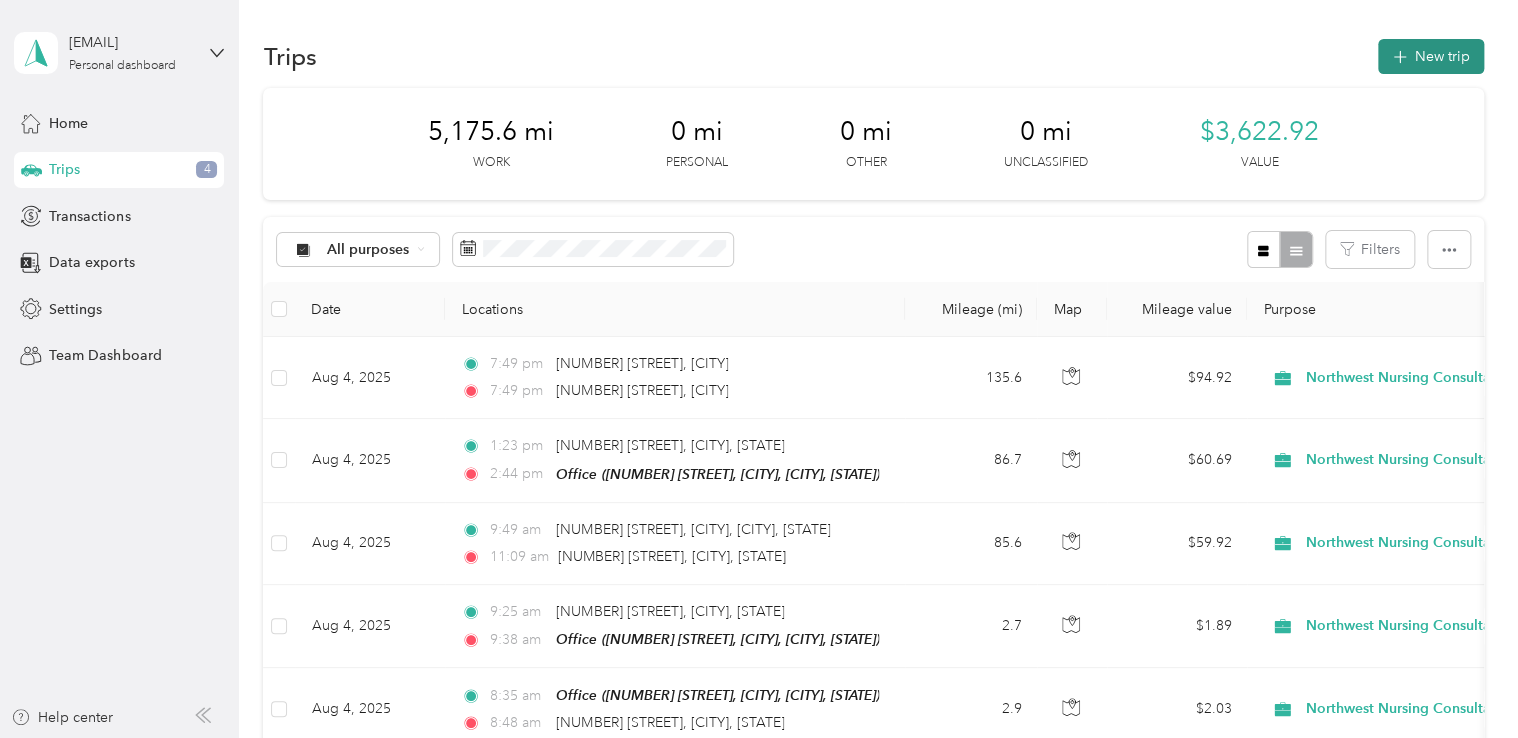 click on "New trip" at bounding box center [1431, 56] 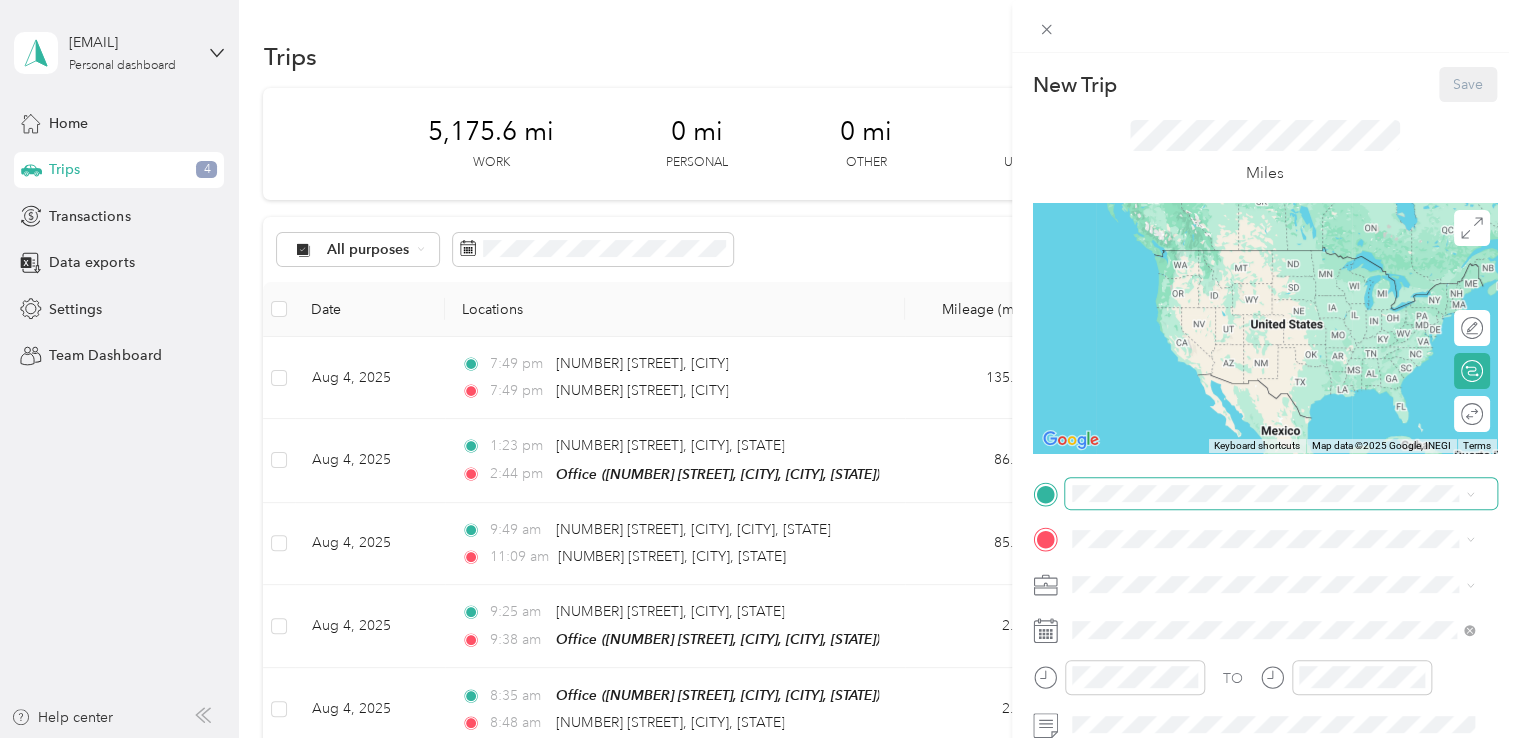 click at bounding box center (1281, 494) 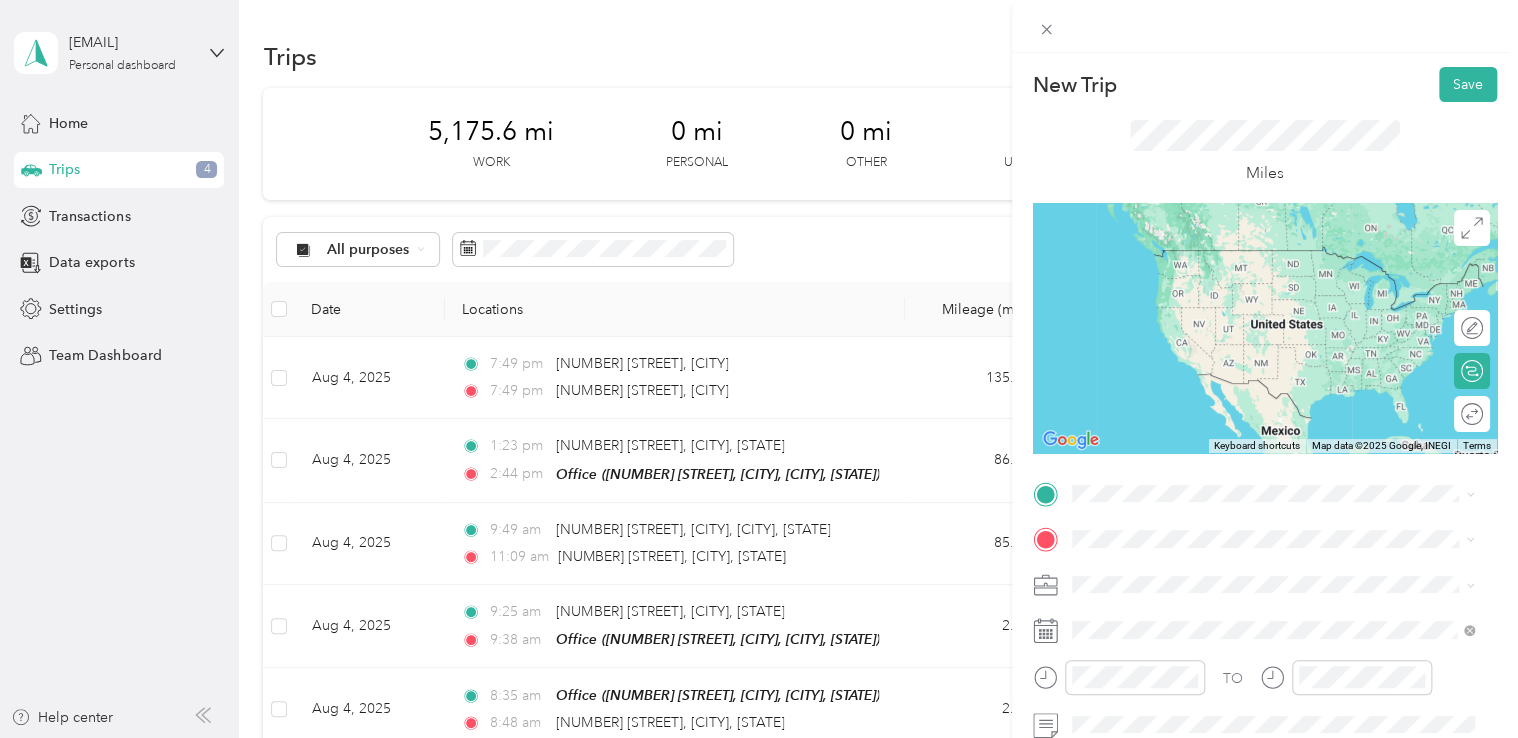 click on "[NUMBER] [STREET]
[CITY], [STATE] [POSTAL_CODE], [COUNTRY]" at bounding box center (1253, 254) 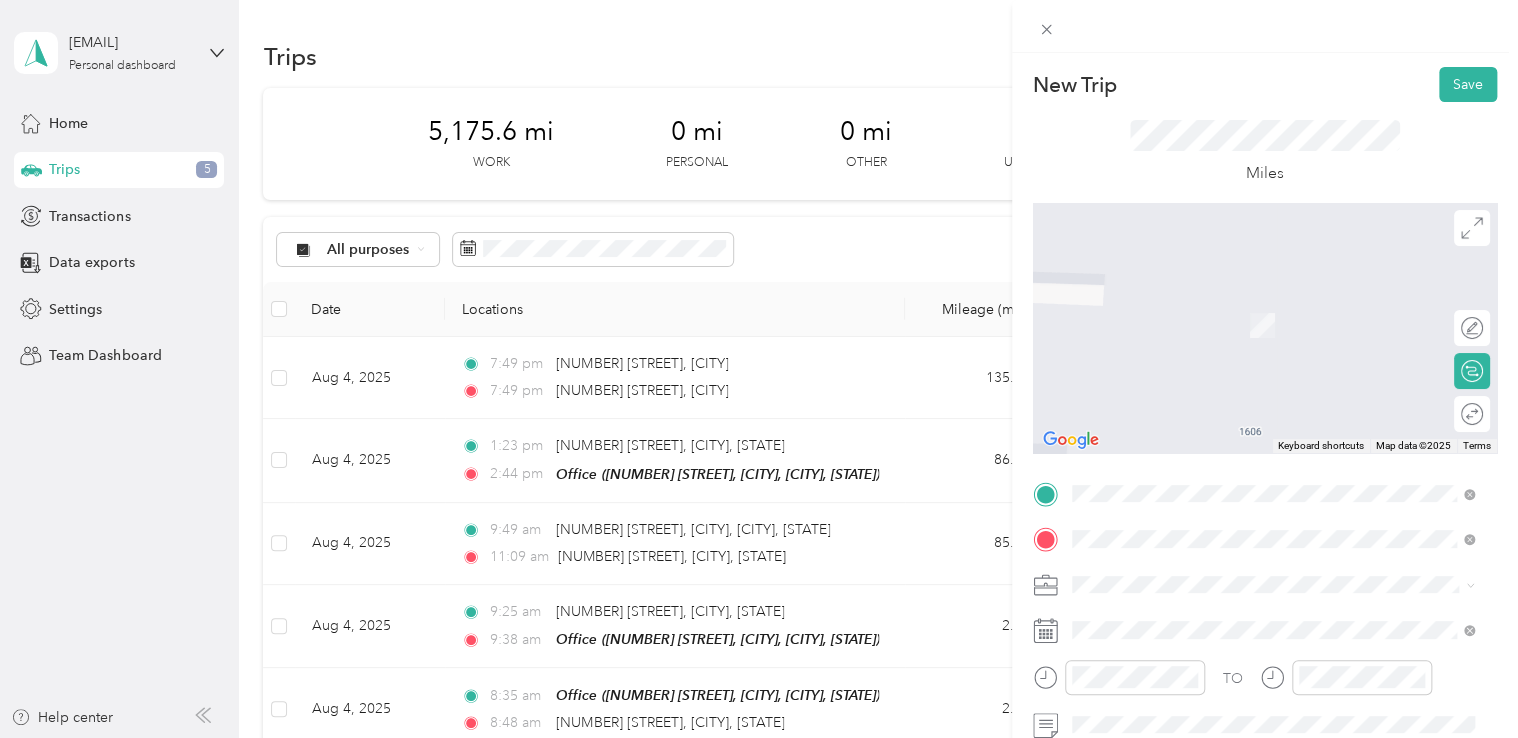 click on "[NUMBER] [STREET]
[CITY], [STATE] [POSTAL_CODE], [COUNTRY]" at bounding box center [1253, 381] 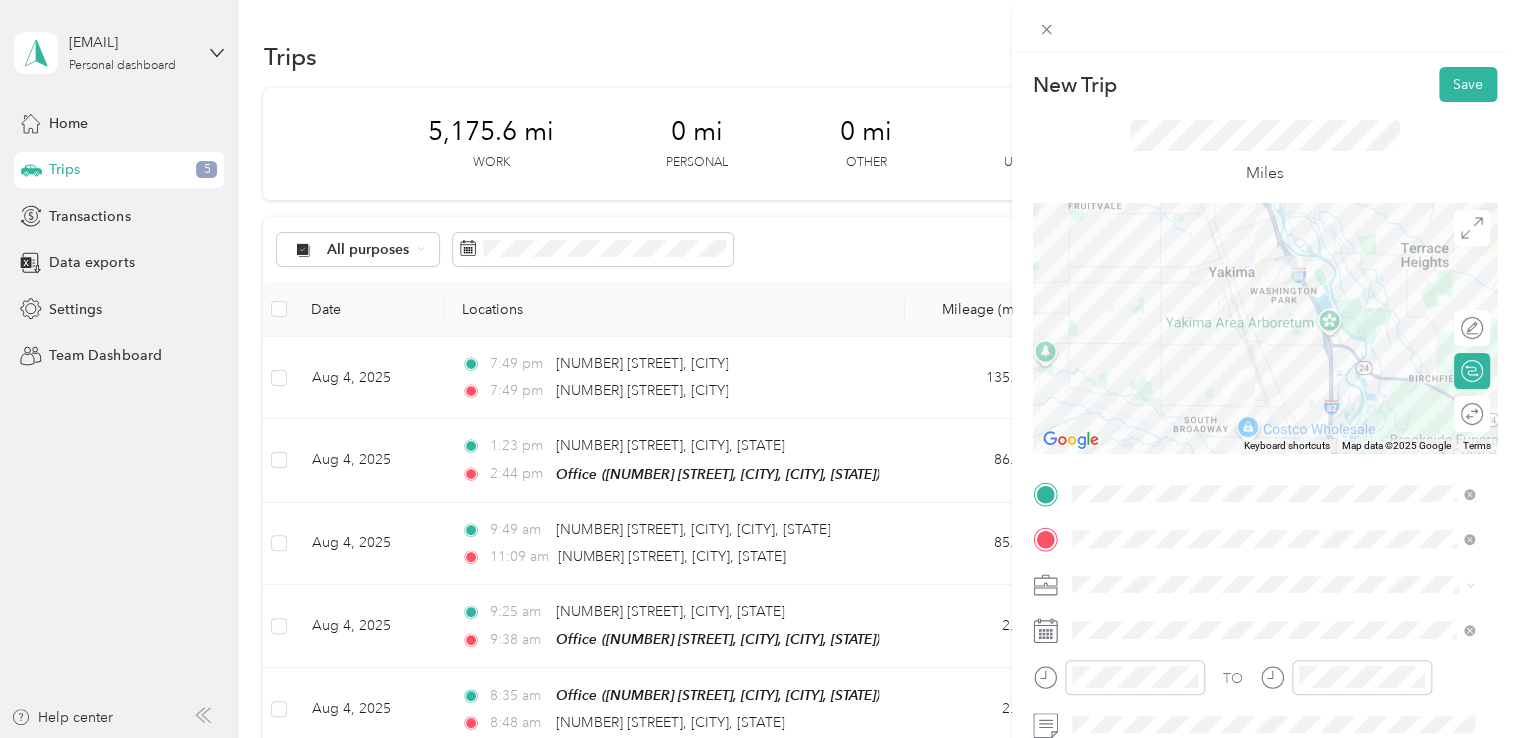 click on "Northwest Nursing Consultants" at bounding box center [1273, 372] 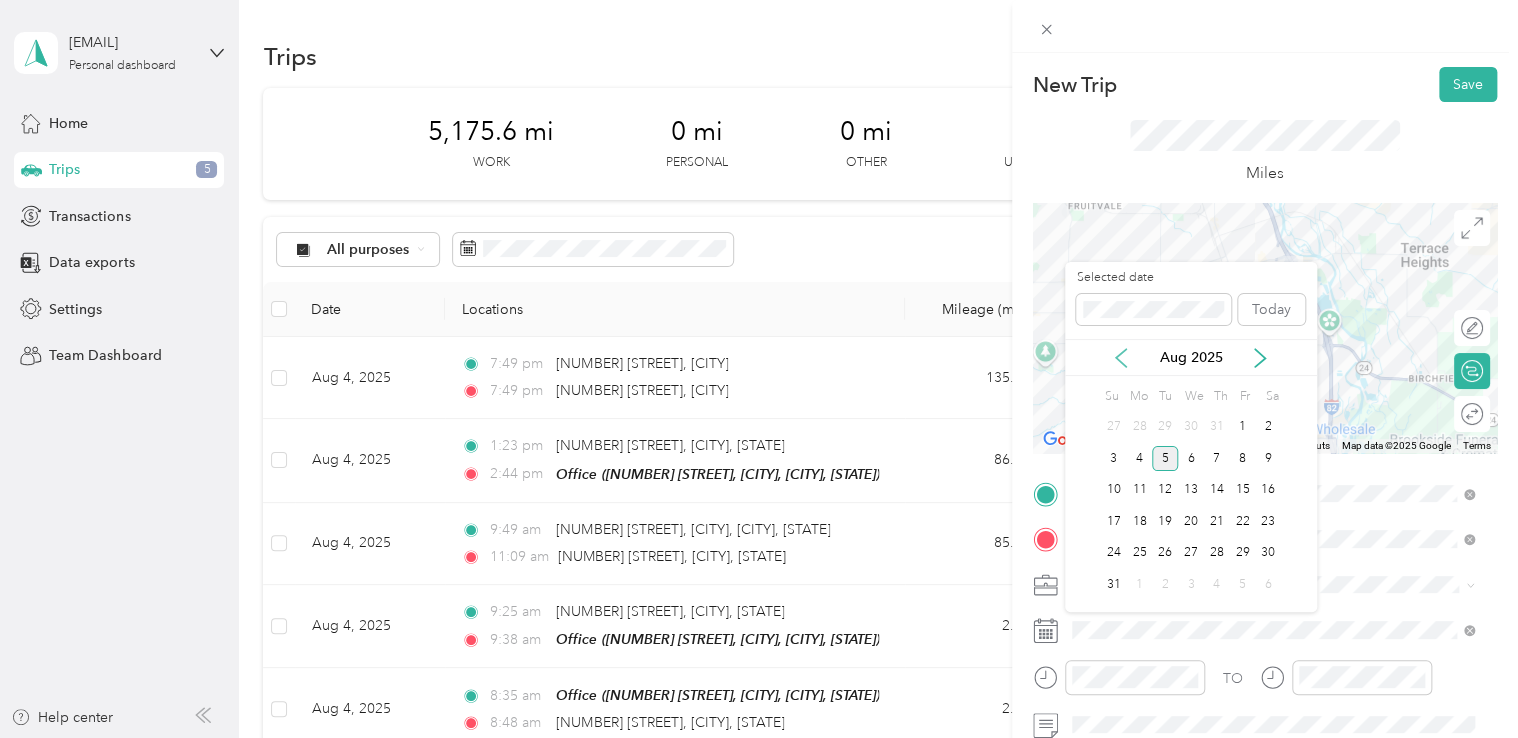 click 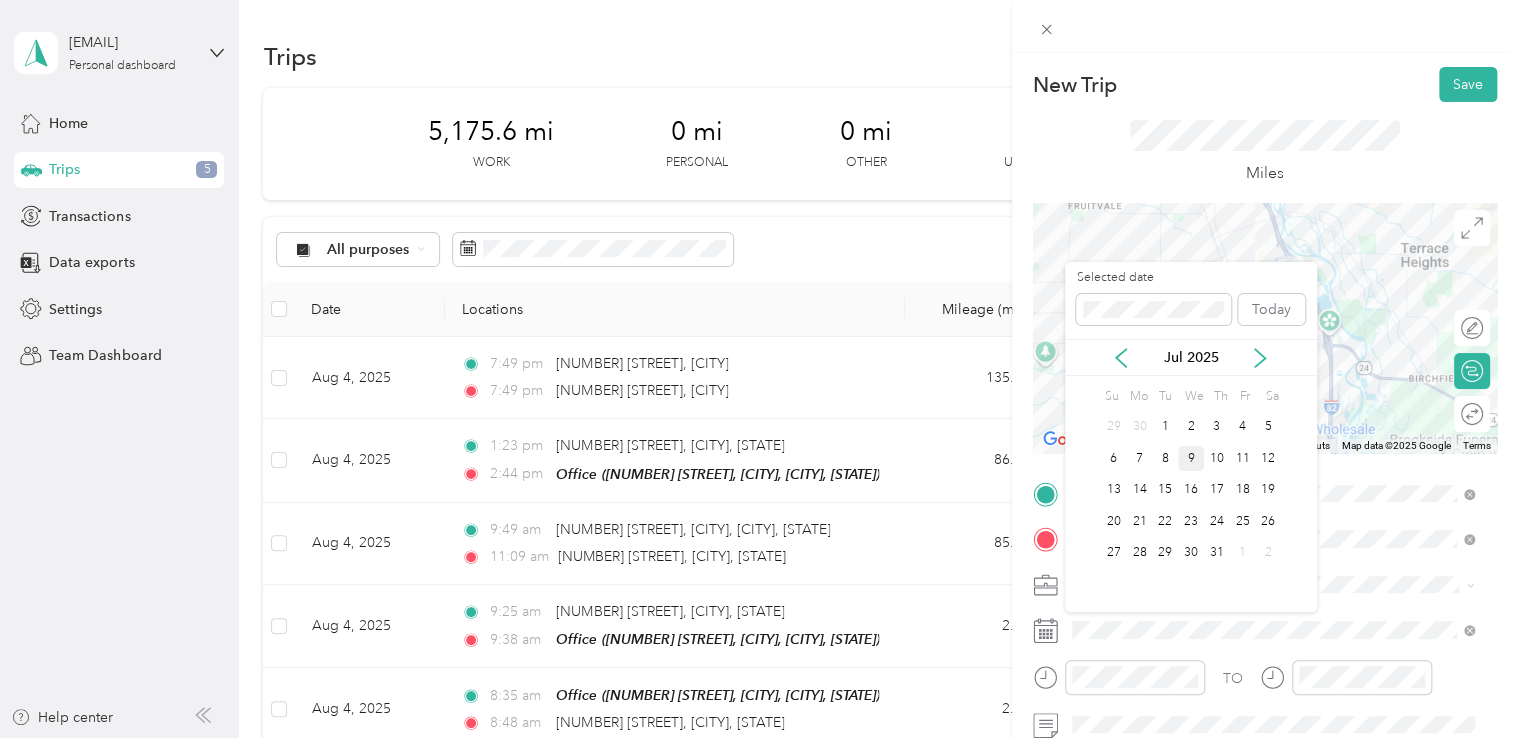click on "9" at bounding box center (1191, 458) 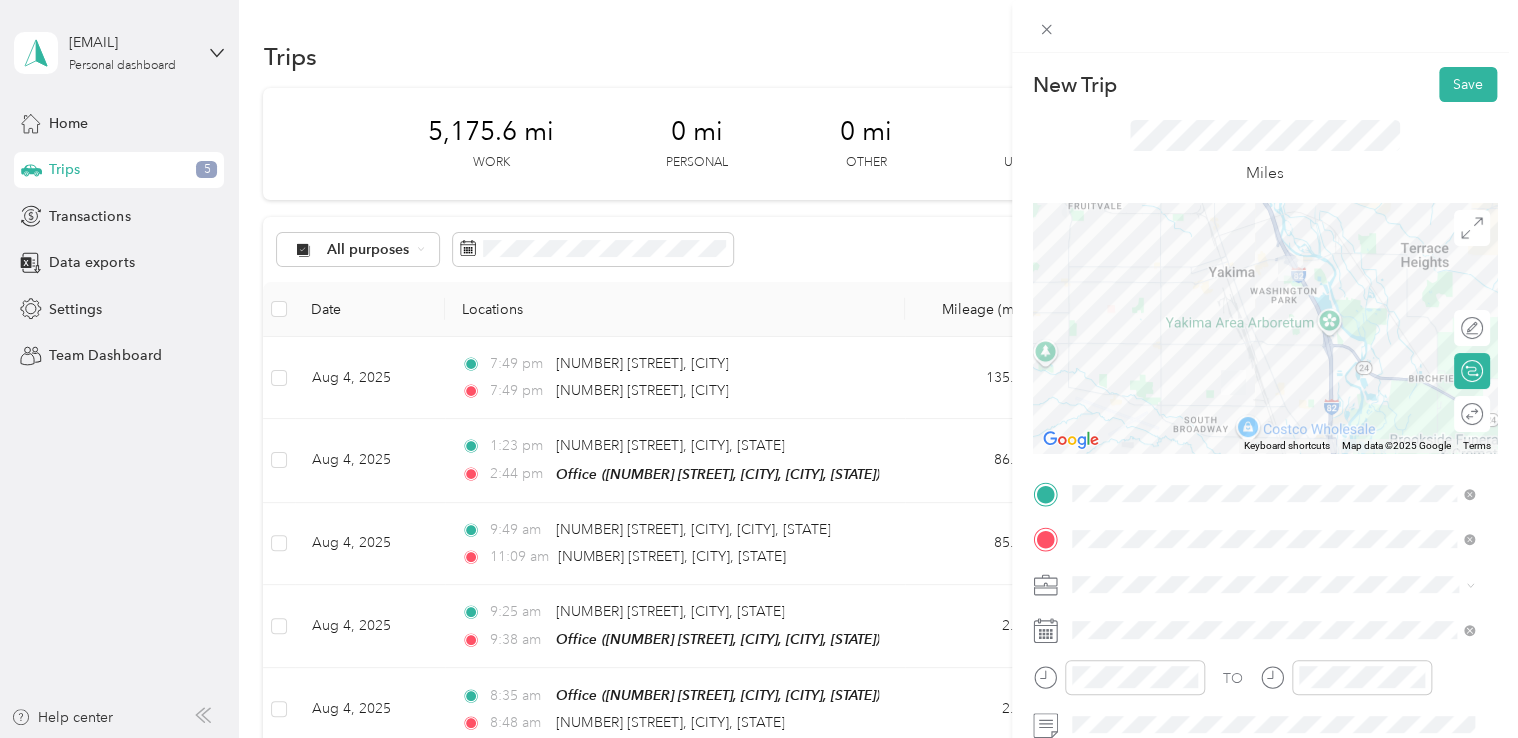 click on "Save" at bounding box center (1468, 84) 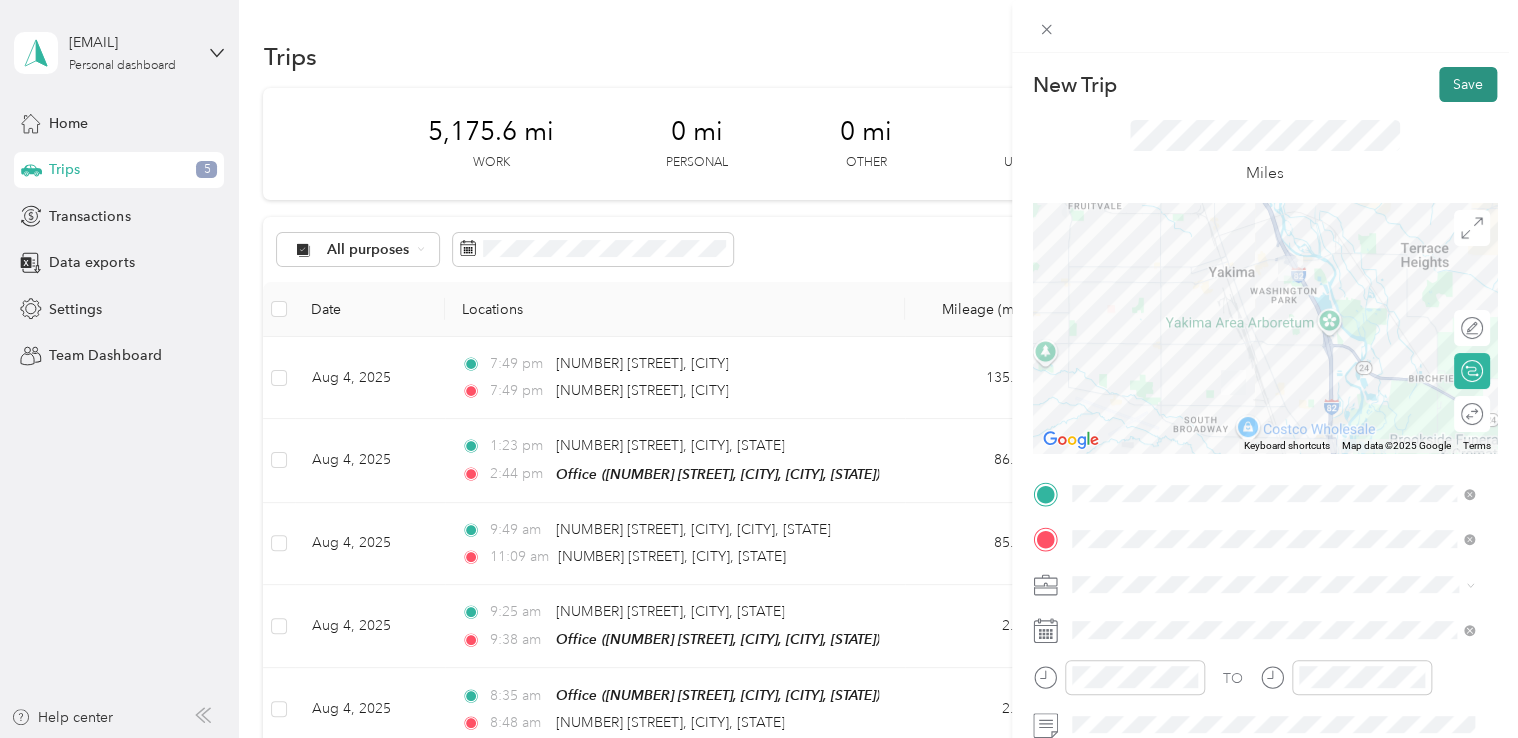 click on "Save" at bounding box center (1468, 84) 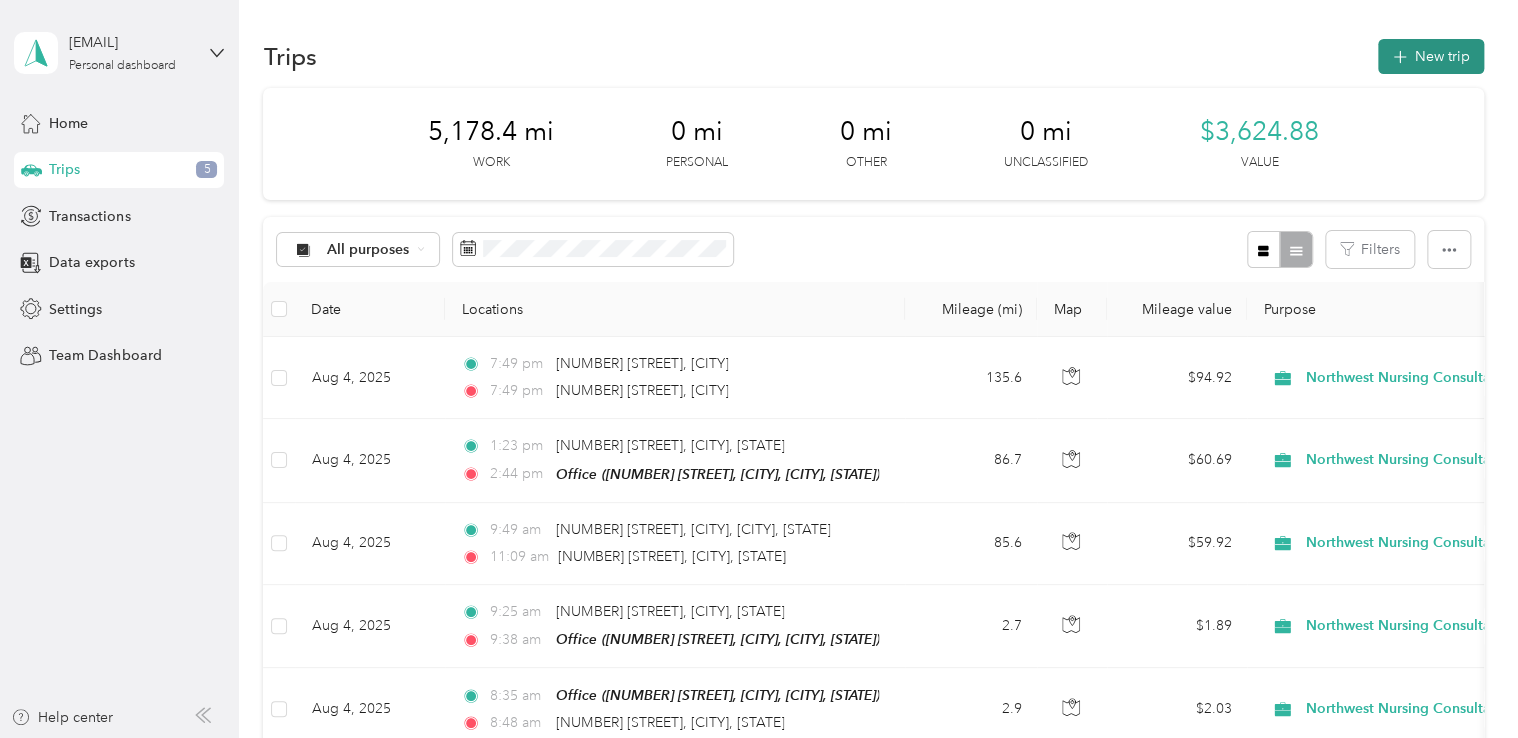 click on "New trip" at bounding box center (1431, 56) 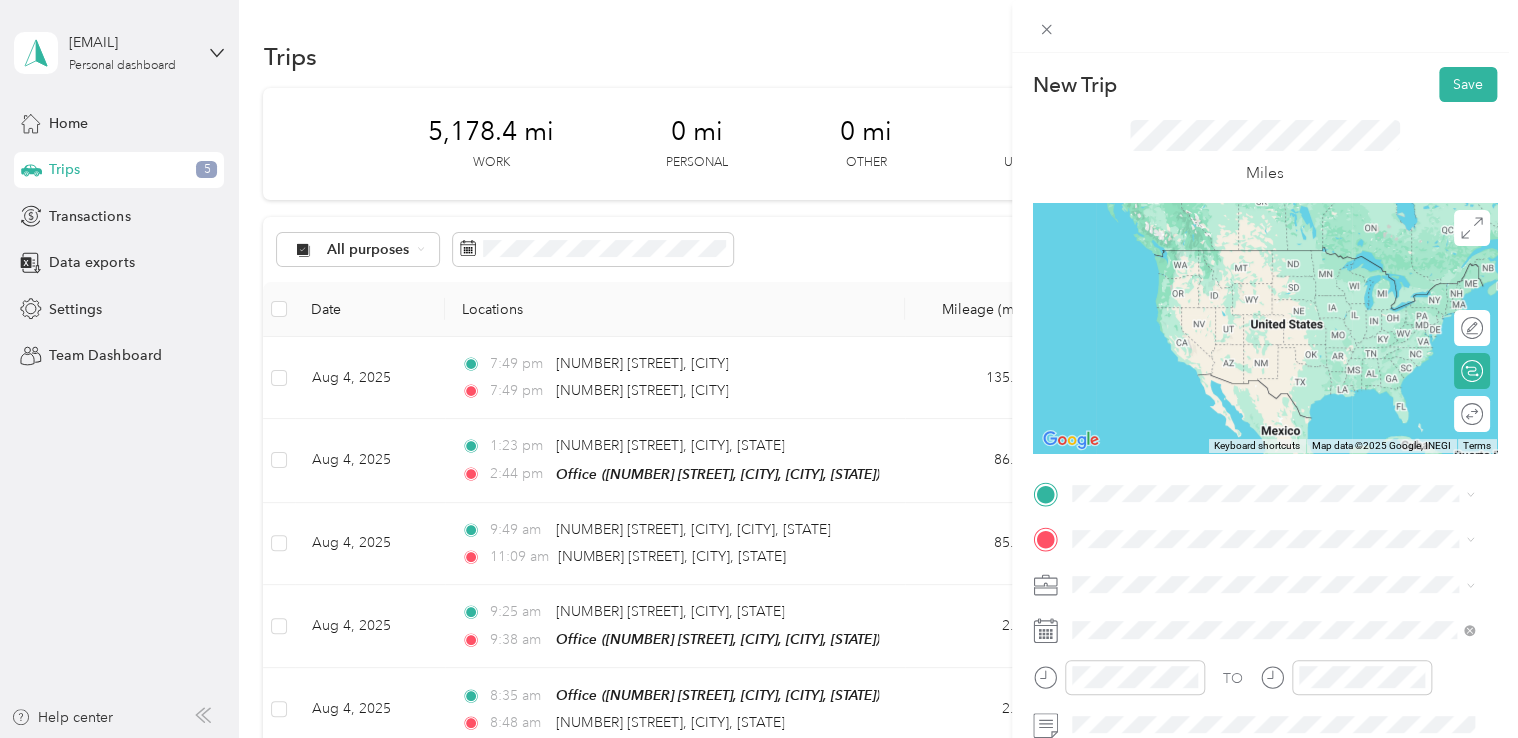 click on "[NUMBER] [STREET]
[CITY], [STATE] [POSTAL_CODE], [COUNTRY]" at bounding box center (1253, 572) 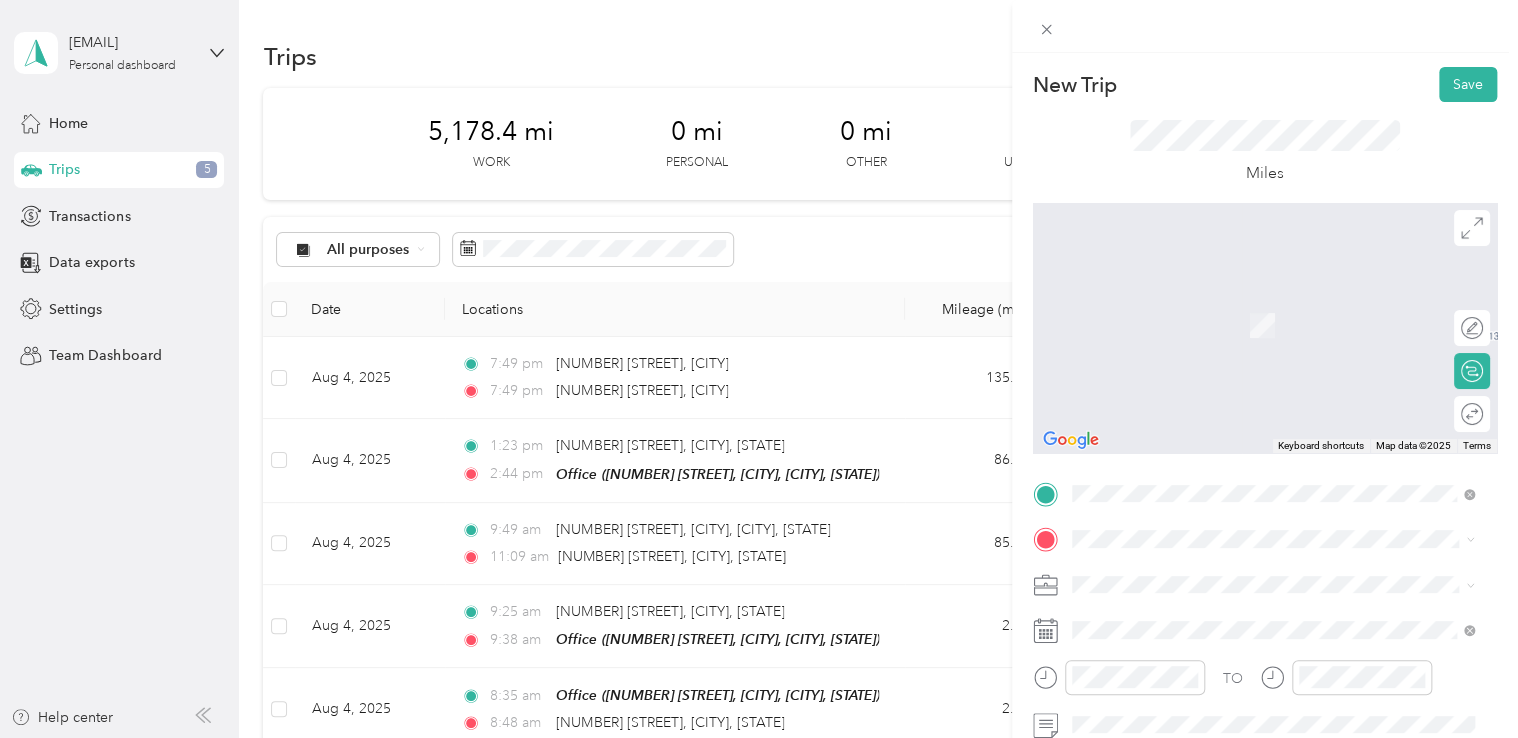 click on "New Trip Save This trip cannot be edited because it is either under review, approved, or paid. Contact your Team Manager to edit it. Miles To navigate the map with touch gestures double-tap and hold your finger on the map, then drag the map. ← Move left → Move right ↑ Move up ↓ Move down + Zoom in - Zoom out Home Jump left by 75% End Jump right by 75% Page Up Jump up by 75% Page Down Jump down by 75% Keyboard shortcuts Map Data Map data ©2025 Map data ©2025 2 m  Click to toggle between metric and imperial units Terms Report a map error Edit route Calculate route Round trip TO Add photo" at bounding box center (759, 369) 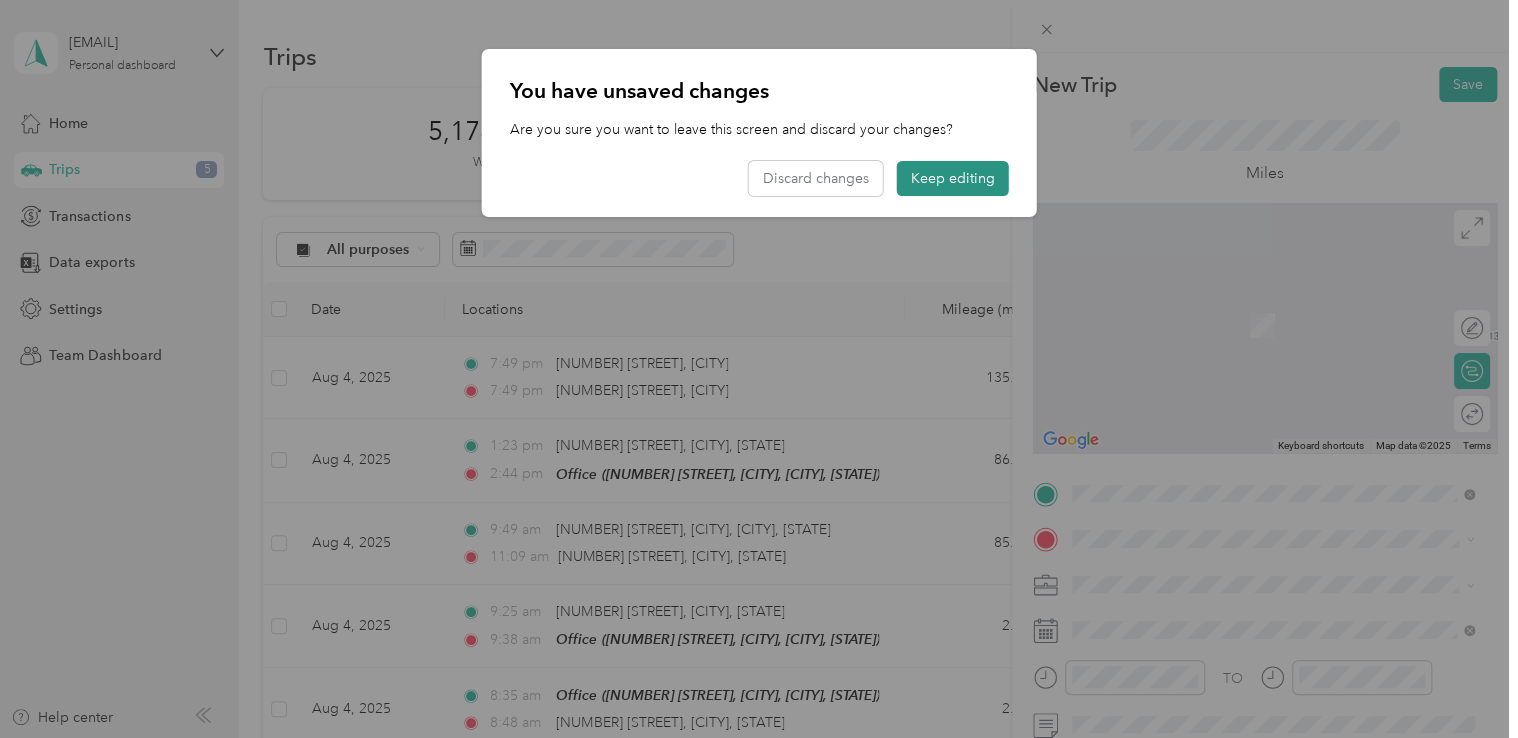 click on "Keep editing" at bounding box center (953, 178) 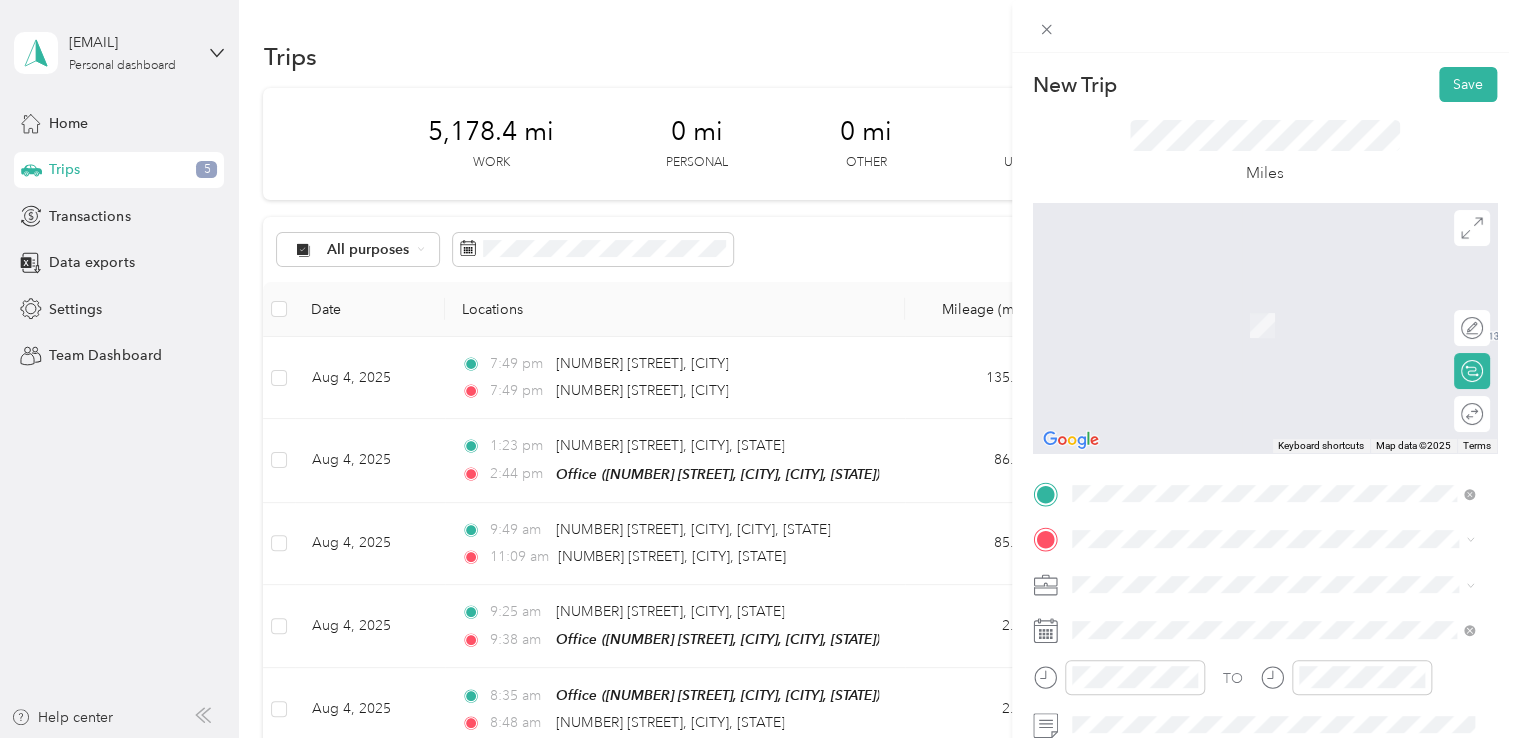 click on "[NUMBER] [STREET]
[CITY], [STATE] [POSTAL_CODE], [COUNTRY]" at bounding box center [1253, 296] 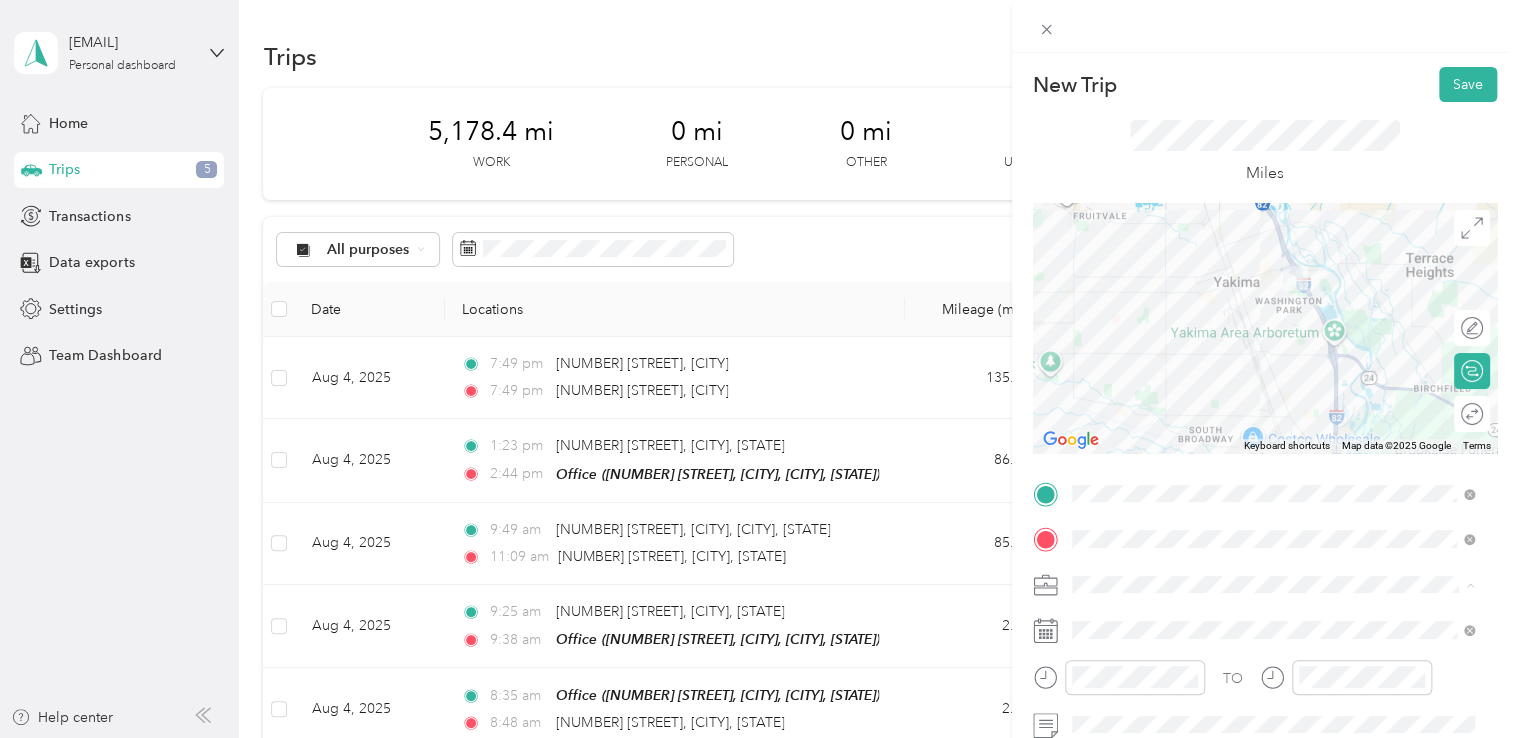 click on "Work Personal Northwest Nursing Consultants Northwest Nursing Consultants Other Charity Medical Moving Commute" at bounding box center [1273, 427] 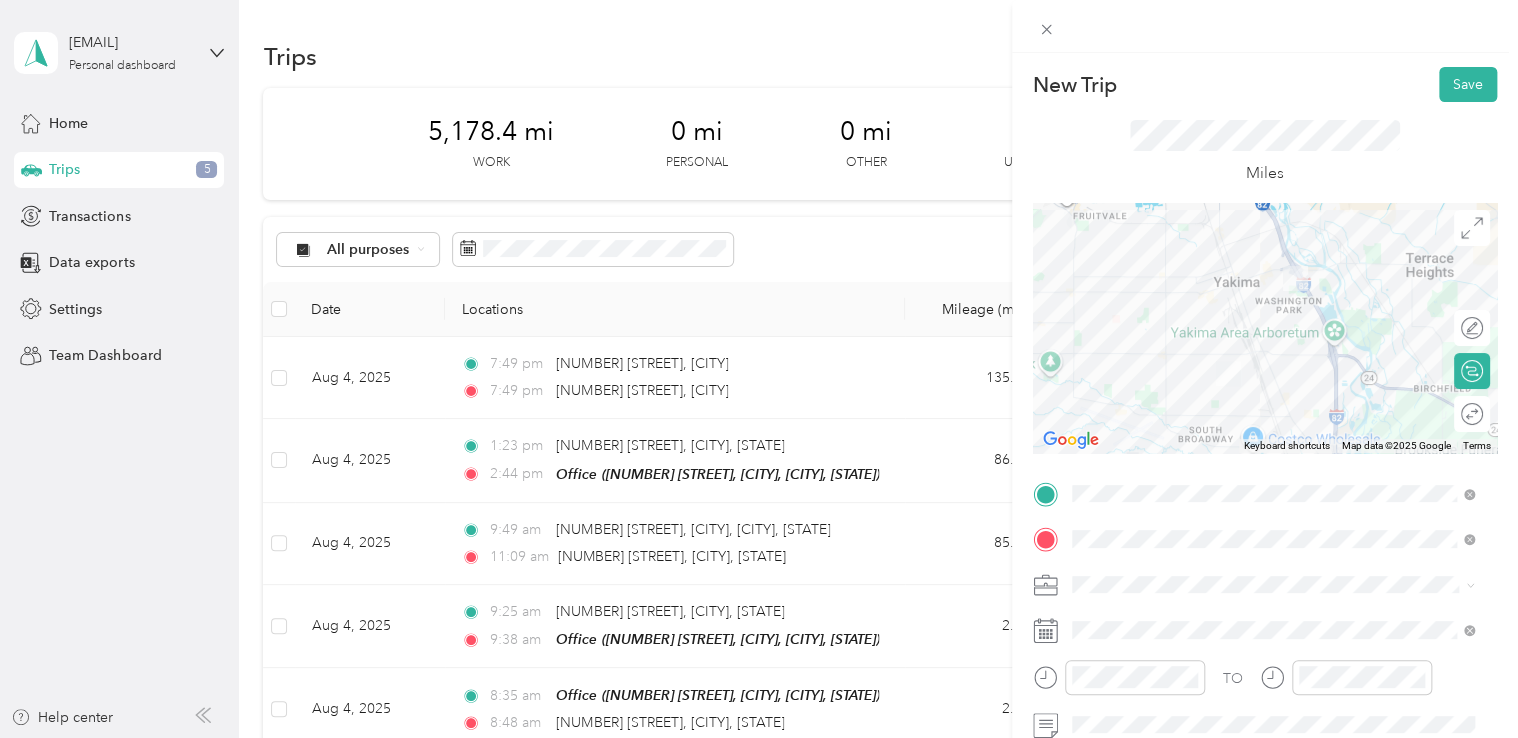 click on "Northwest Nursing Consultants" at bounding box center [1273, 369] 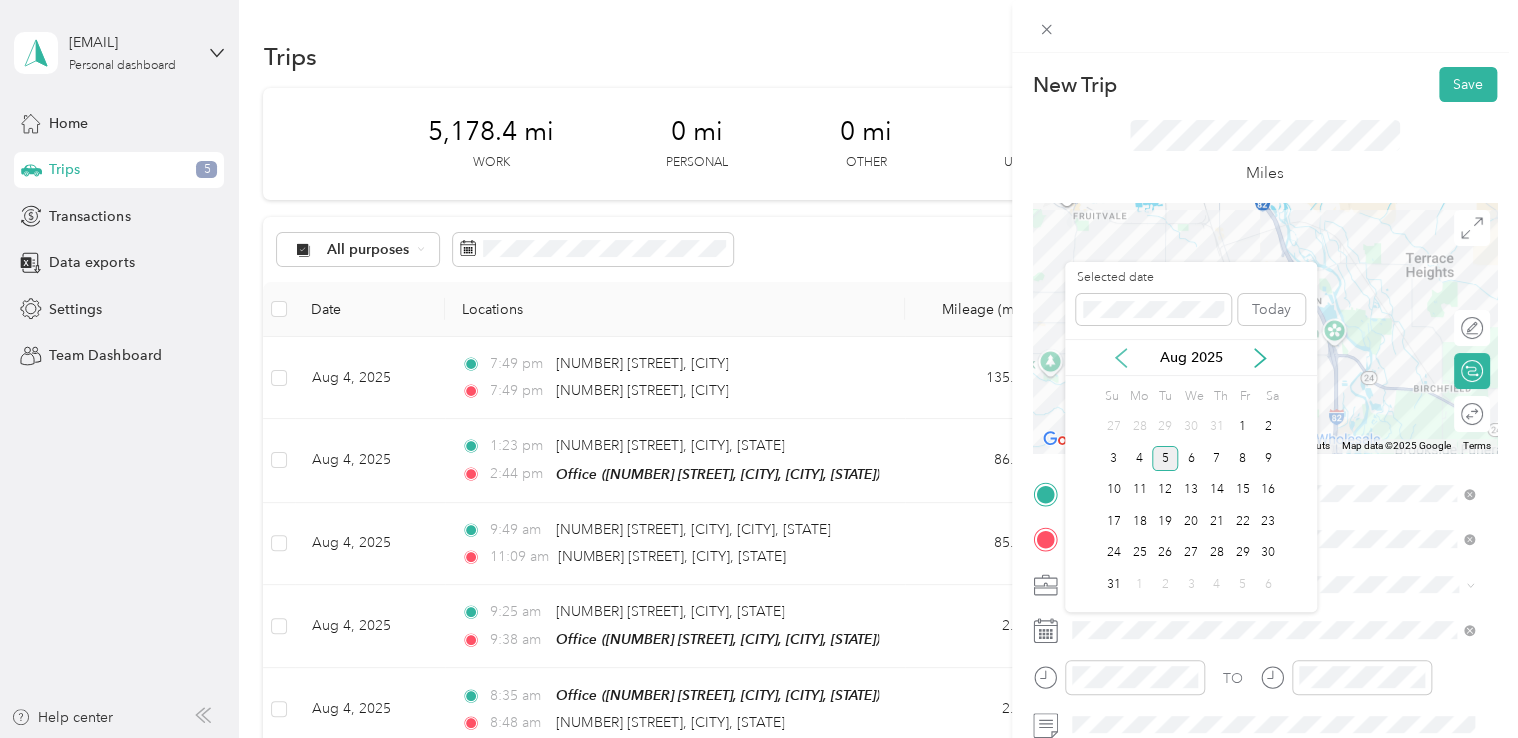 click 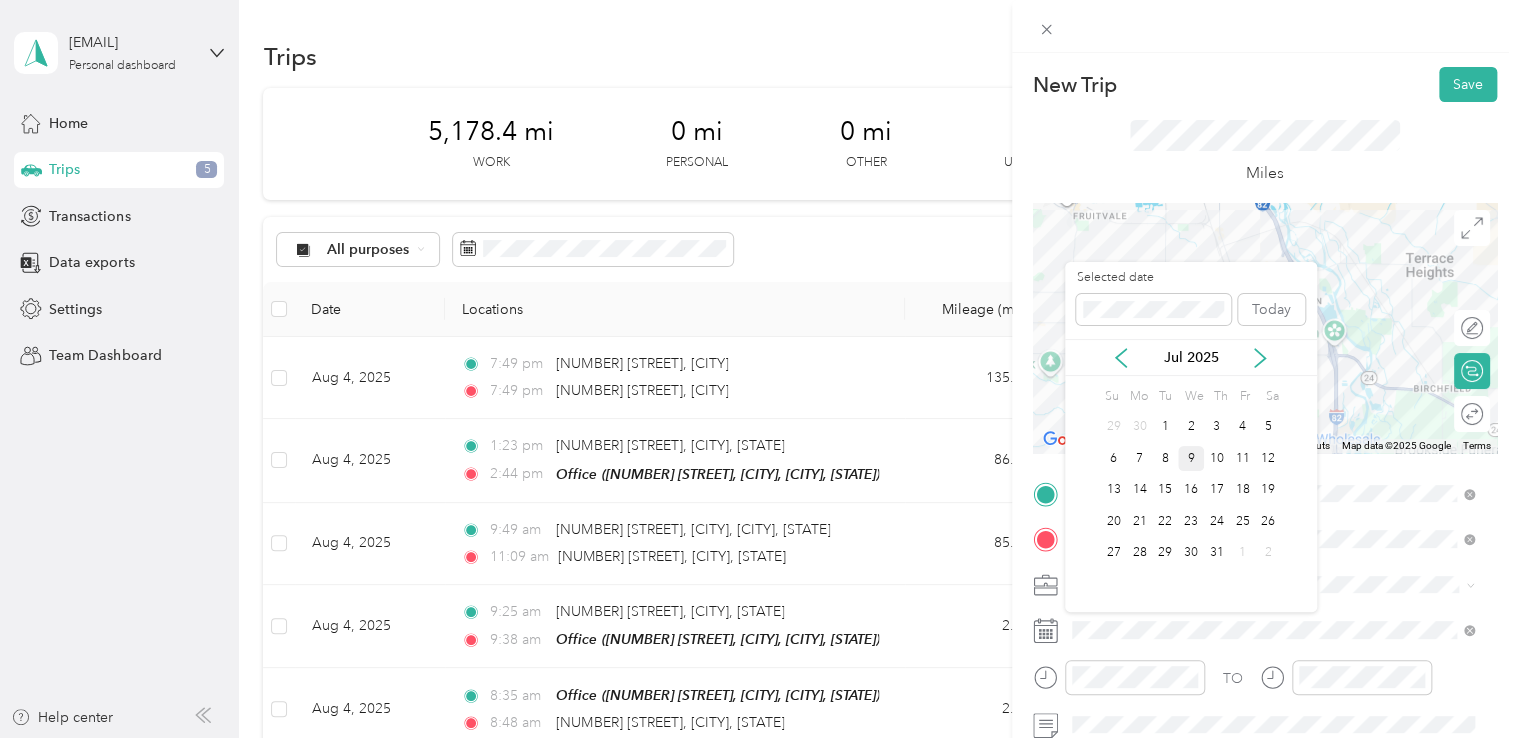 click on "9" at bounding box center (1191, 458) 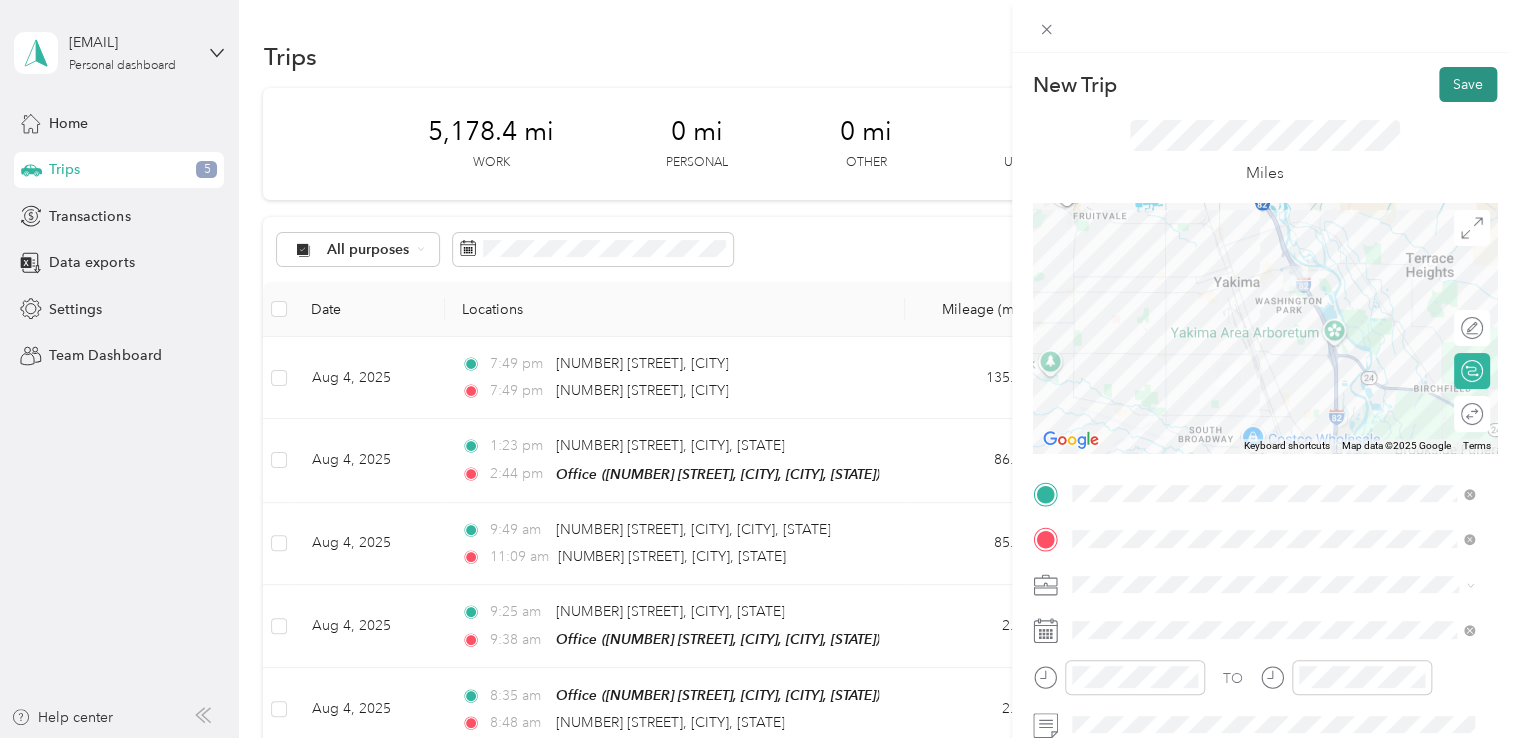 click on "Save" at bounding box center (1468, 84) 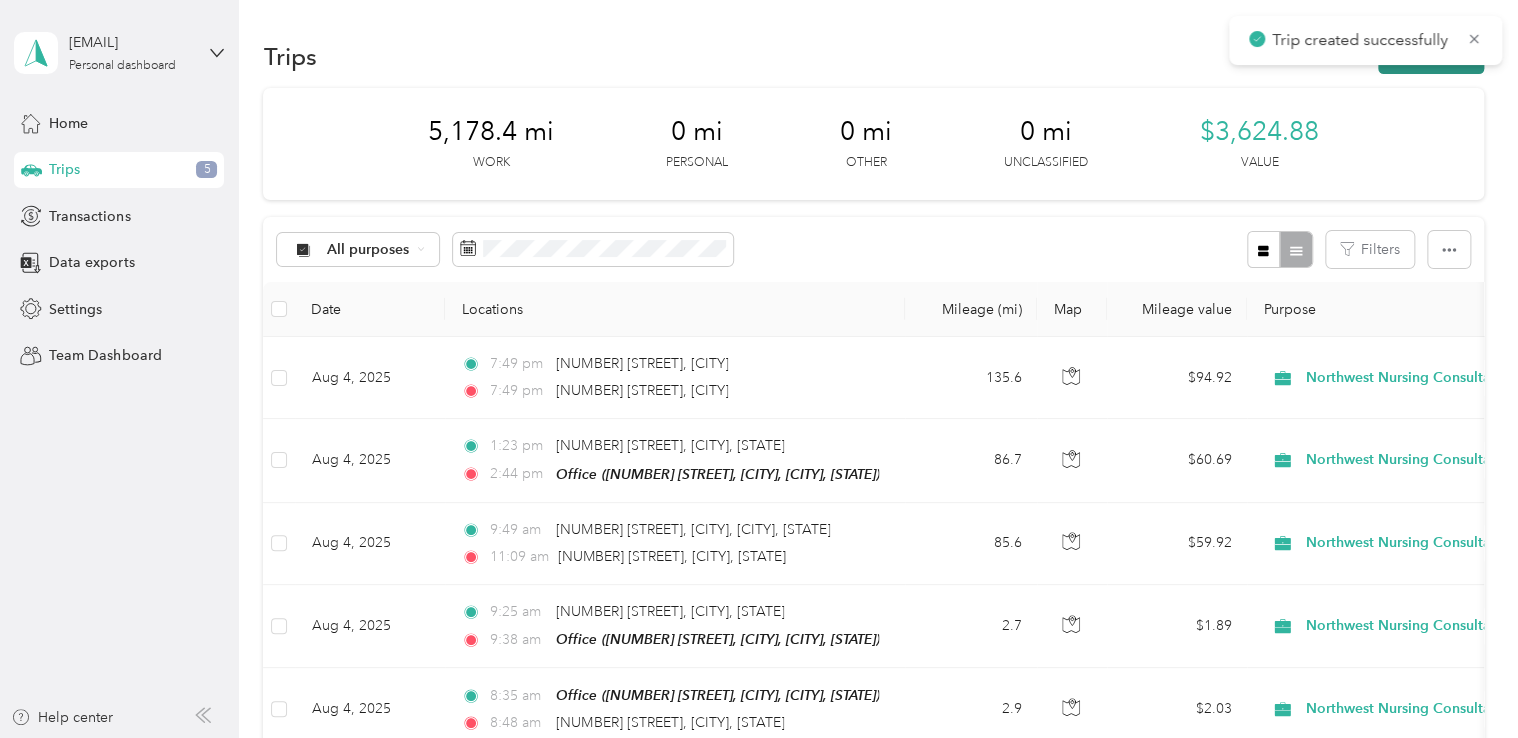 click on "New trip" at bounding box center (1431, 56) 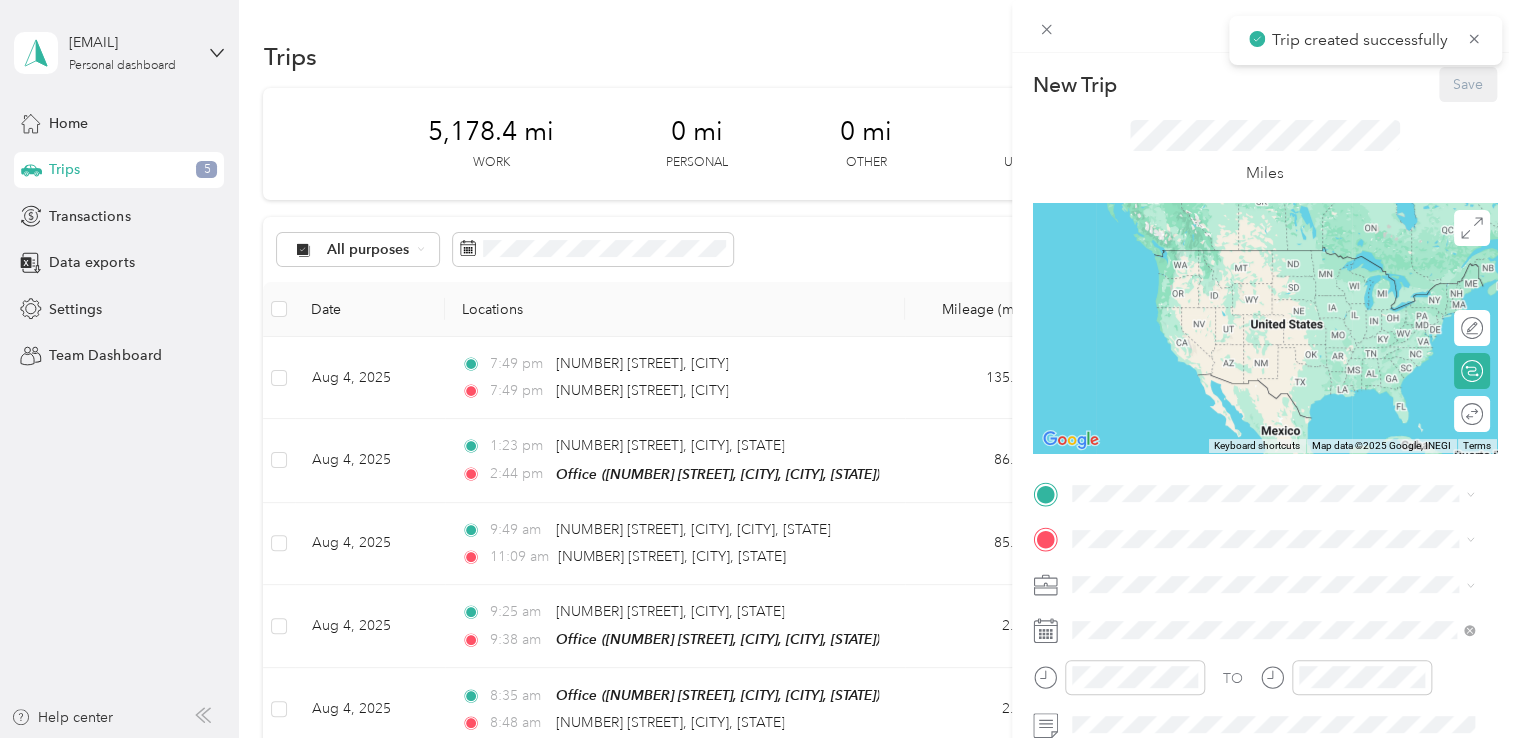 click on "TO Add photo" at bounding box center (1265, 697) 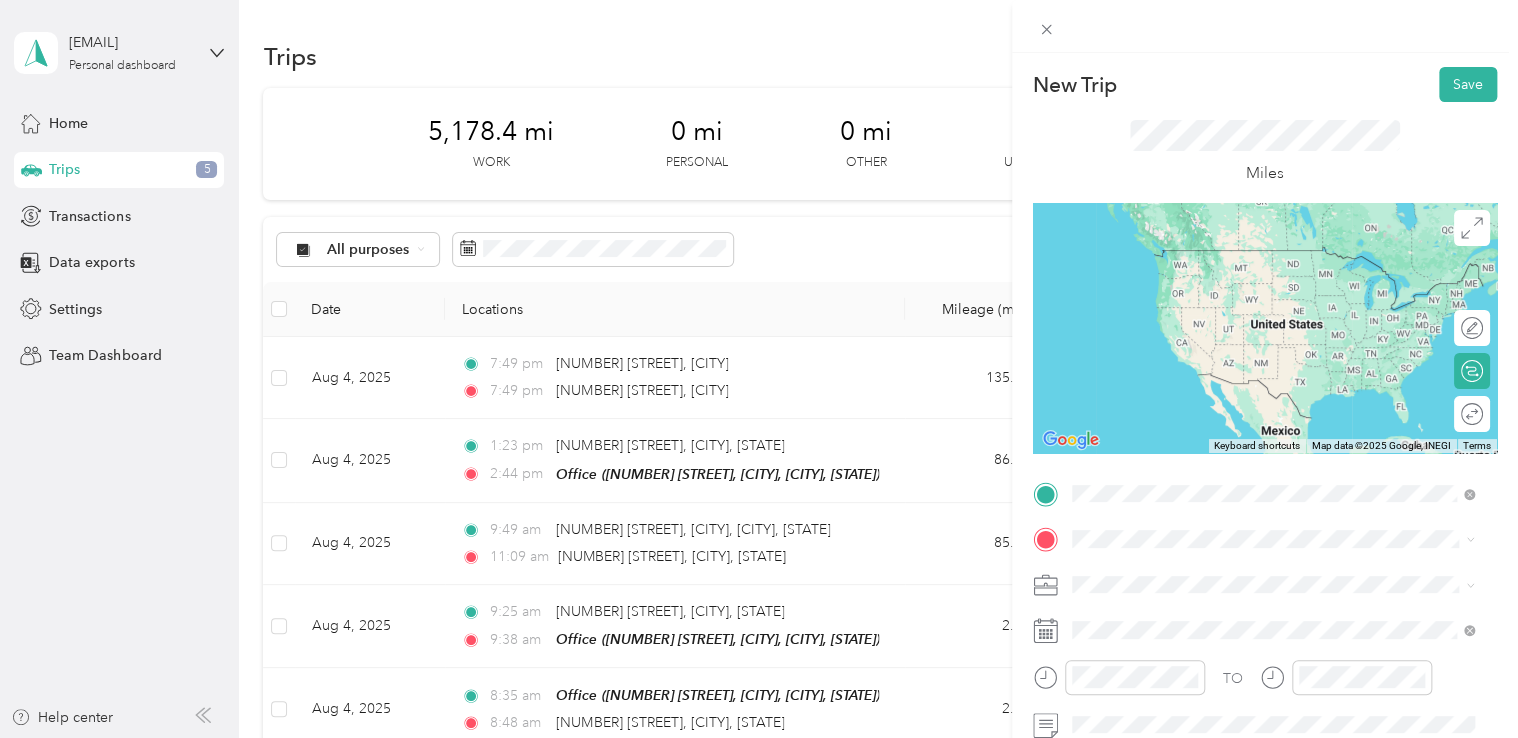 click on "[NUMBER] [STREET]
[CITY], [STATE] [POSTAL_CODE], [COUNTRY]" at bounding box center (1273, 259) 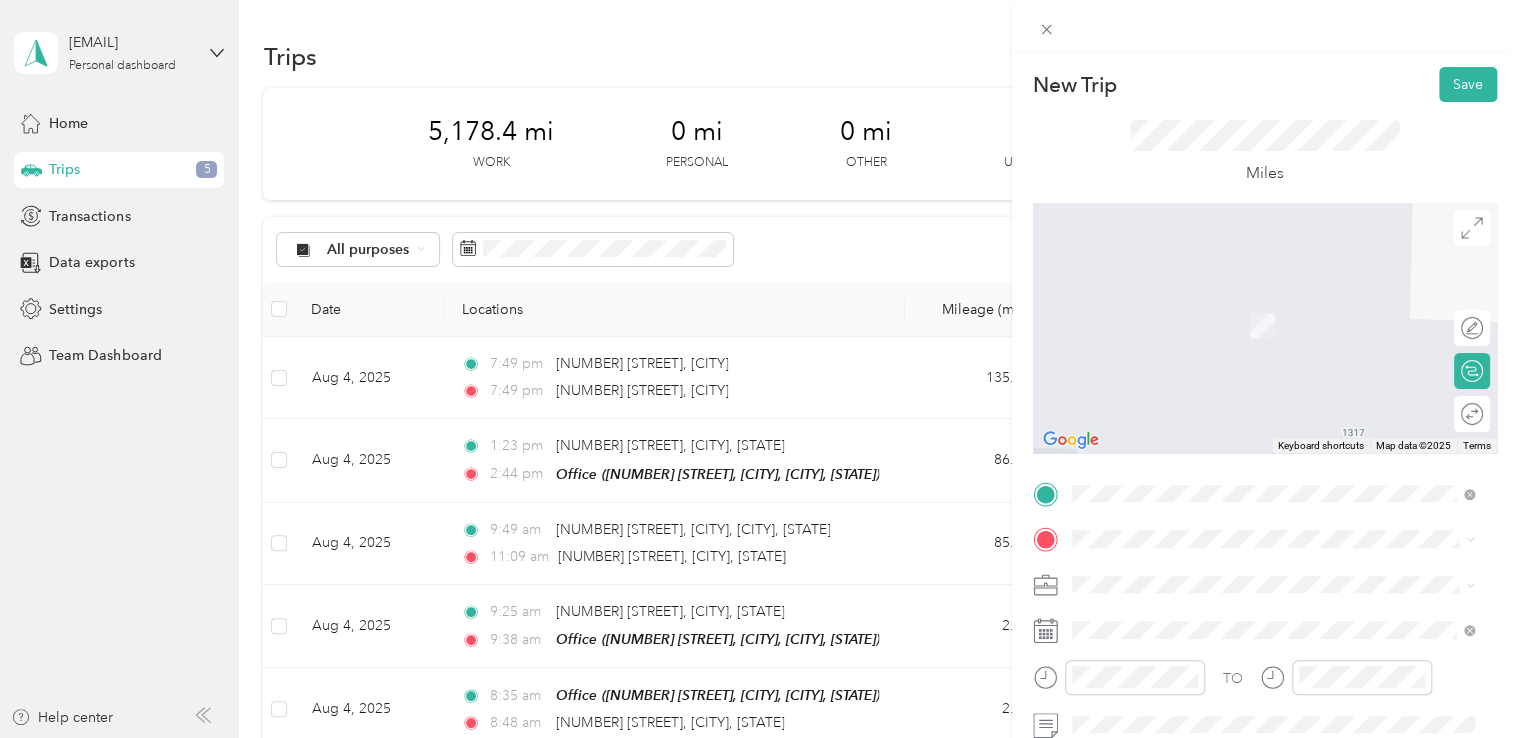 click 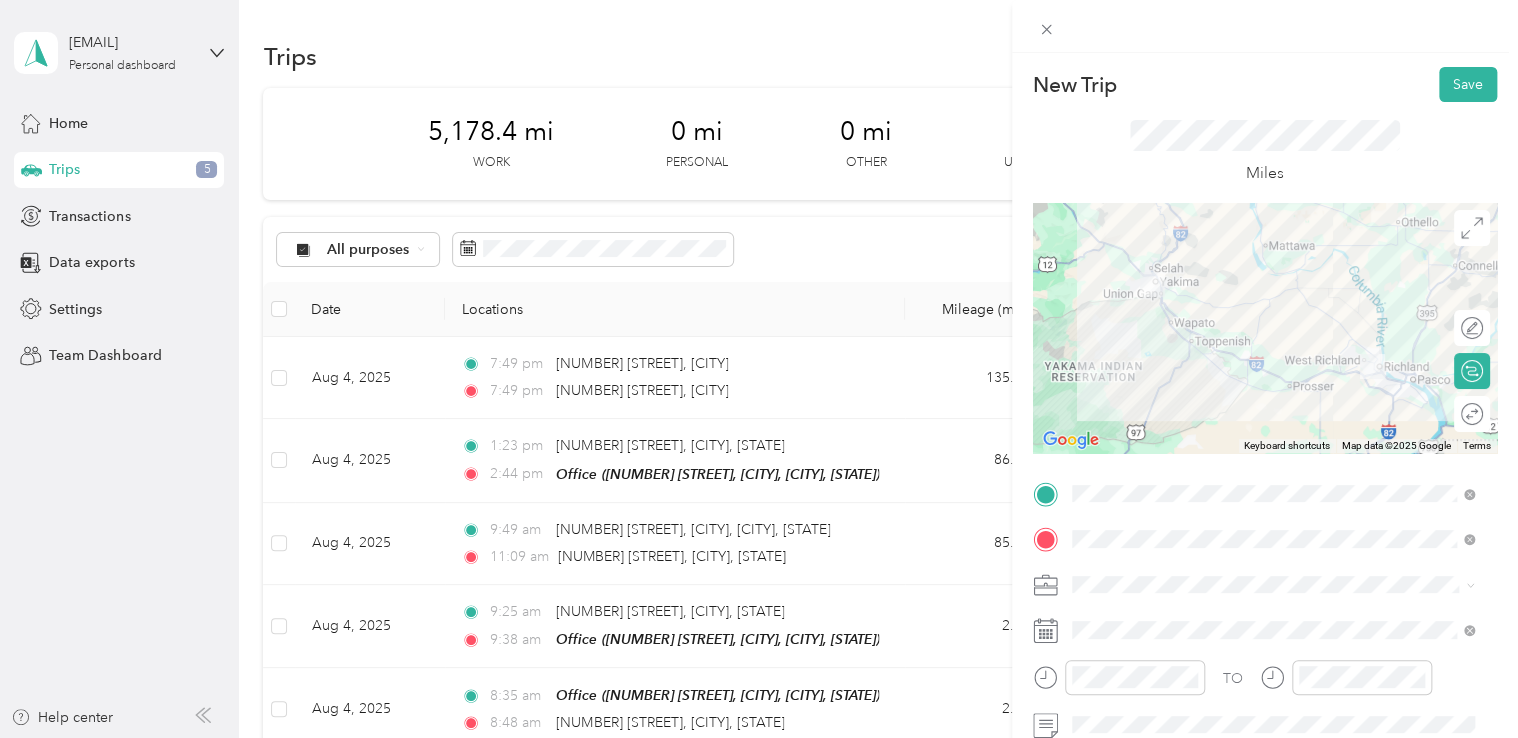 click on "Work Personal Northwest Nursing Consultants Northwest Nursing Consultants Other Charity Medical Moving Commute" at bounding box center [1273, 425] 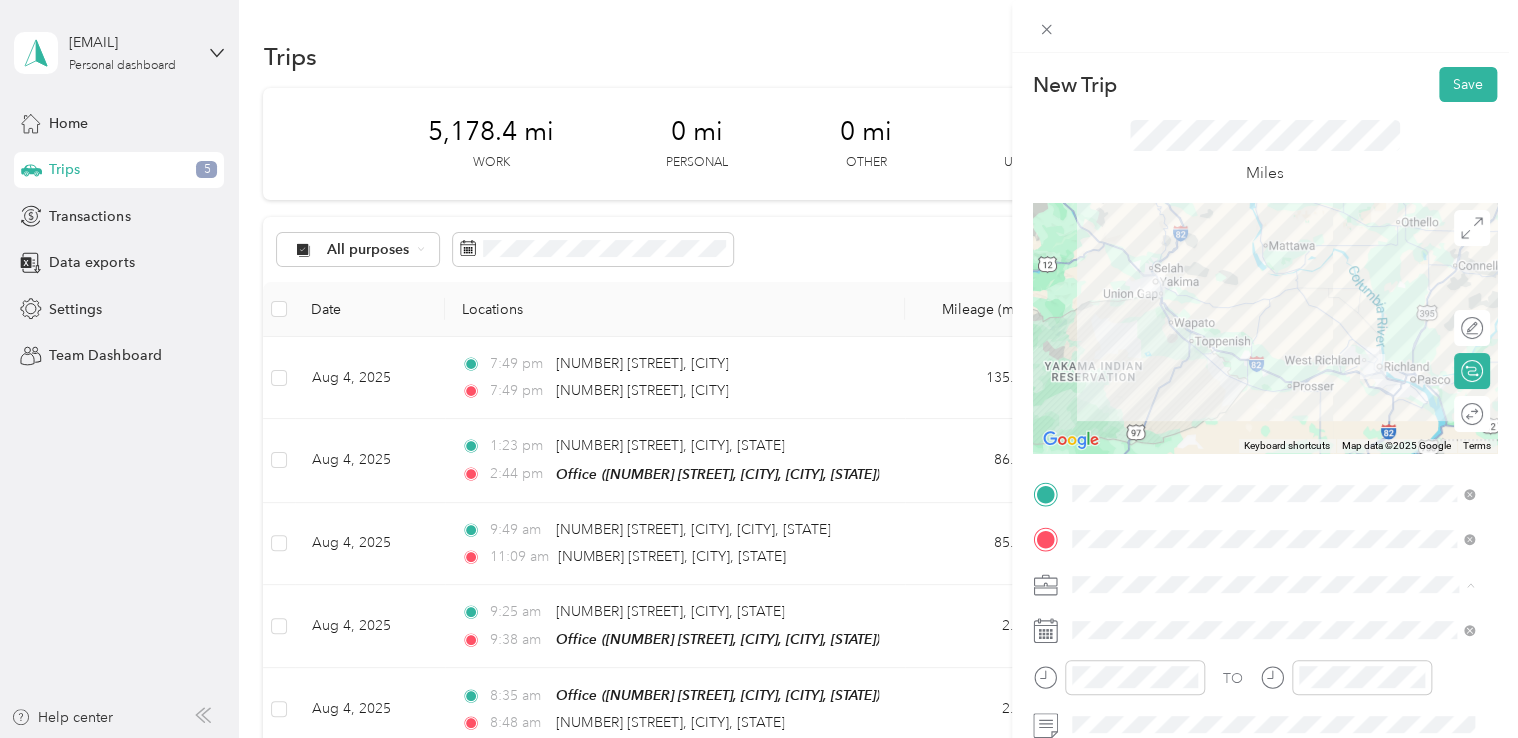 click on "Work Personal Northwest Nursing Consultants Northwest Nursing Consultants Other Charity Medical Moving Commute" at bounding box center [1273, 427] 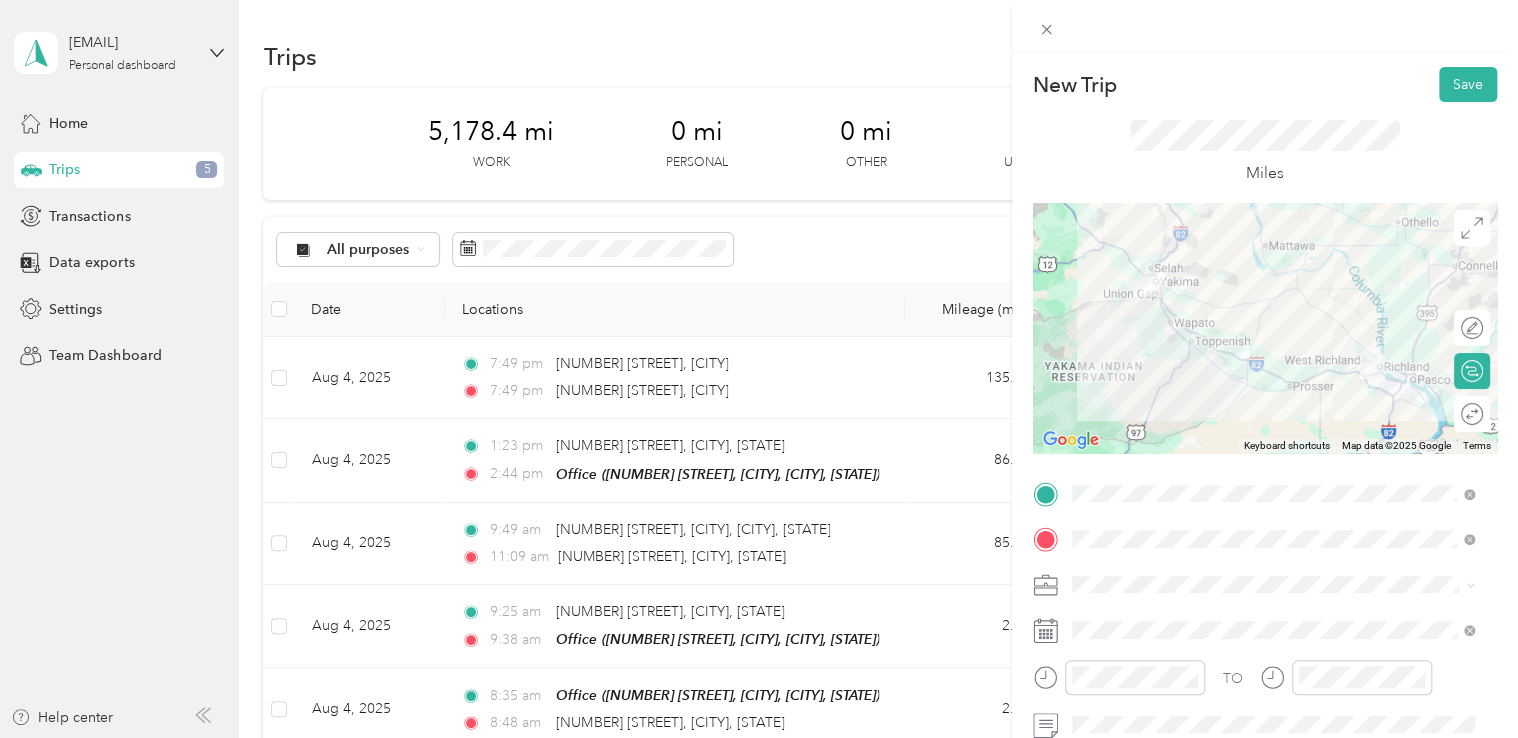 click on "Northwest Nursing Consultants" at bounding box center (1273, 364) 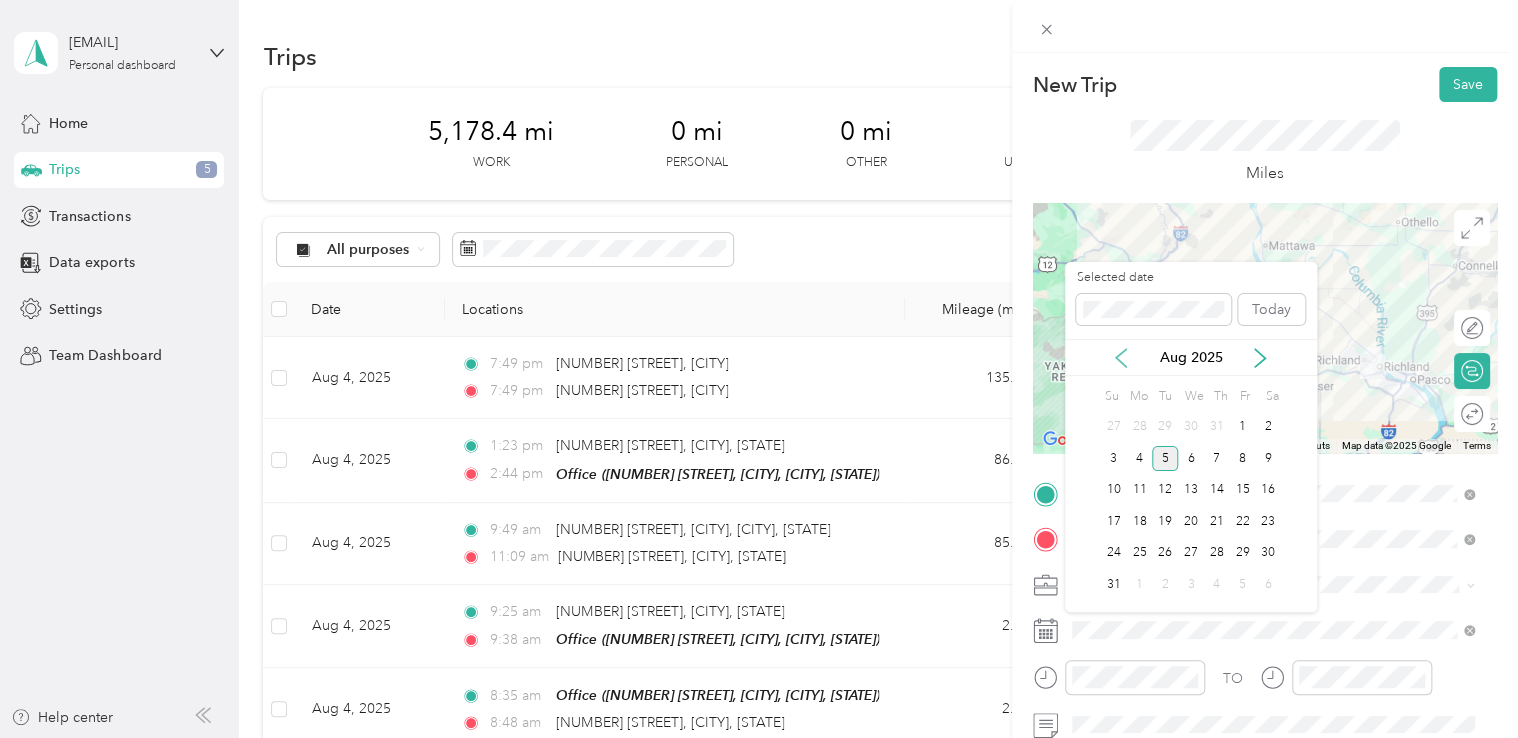 click 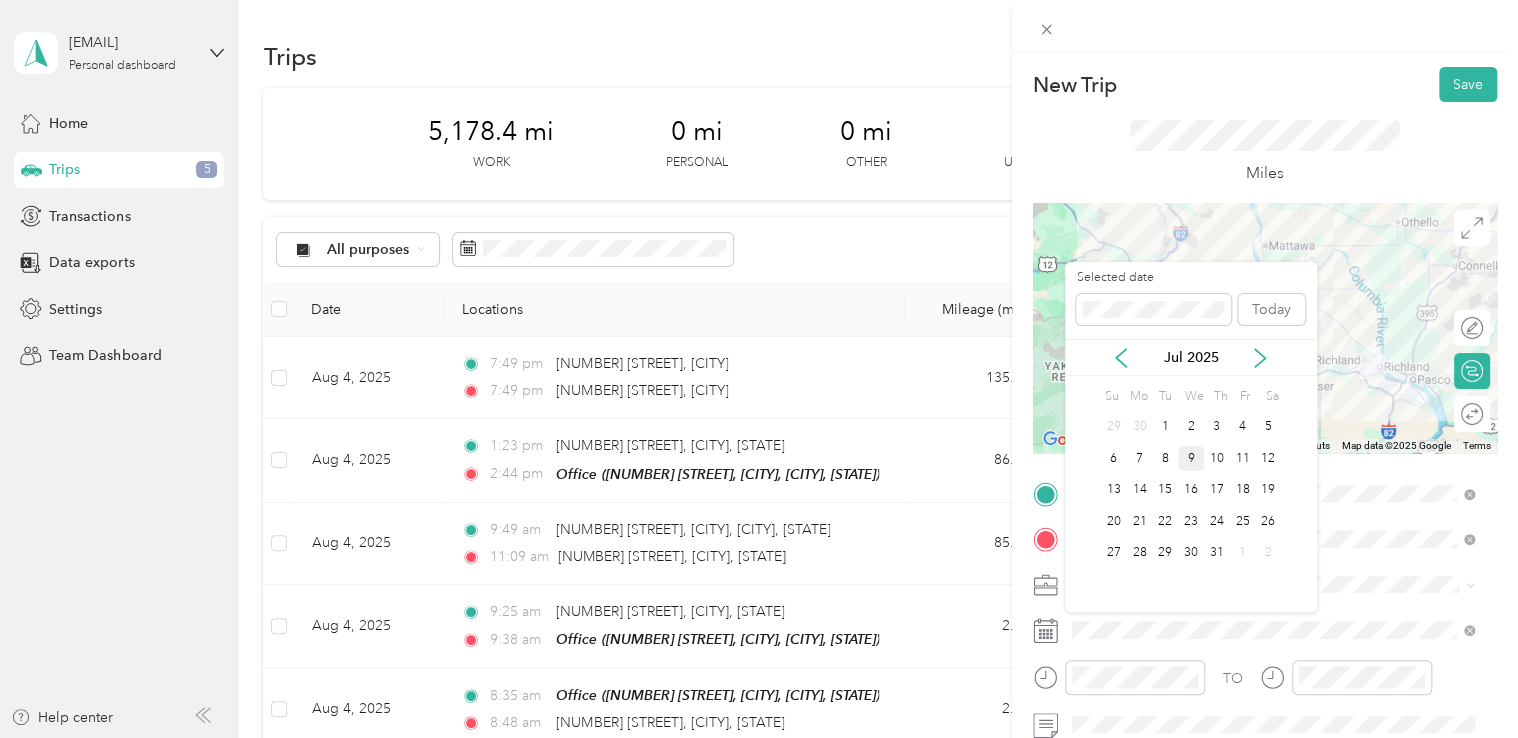 click on "9" at bounding box center (1191, 458) 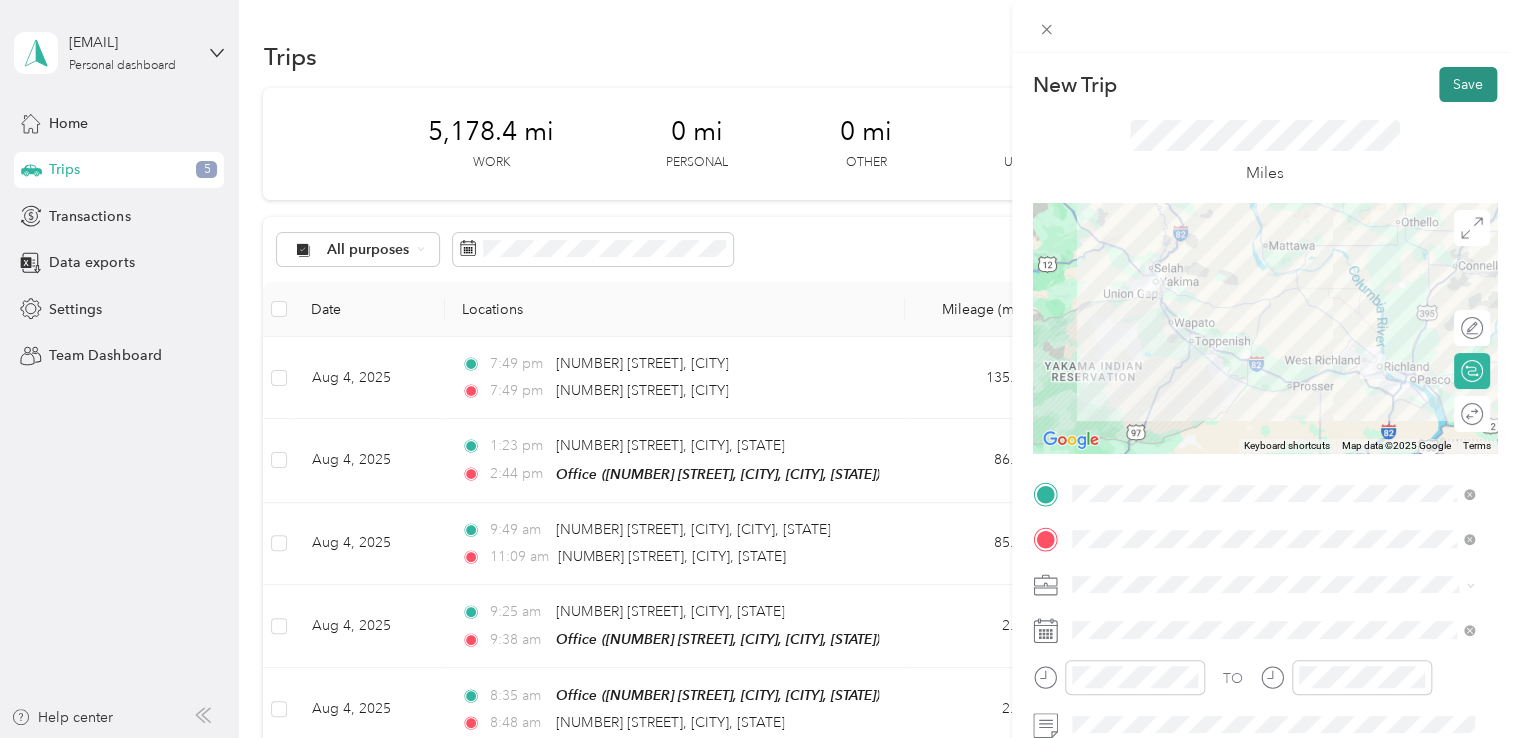 click on "Save" at bounding box center (1468, 84) 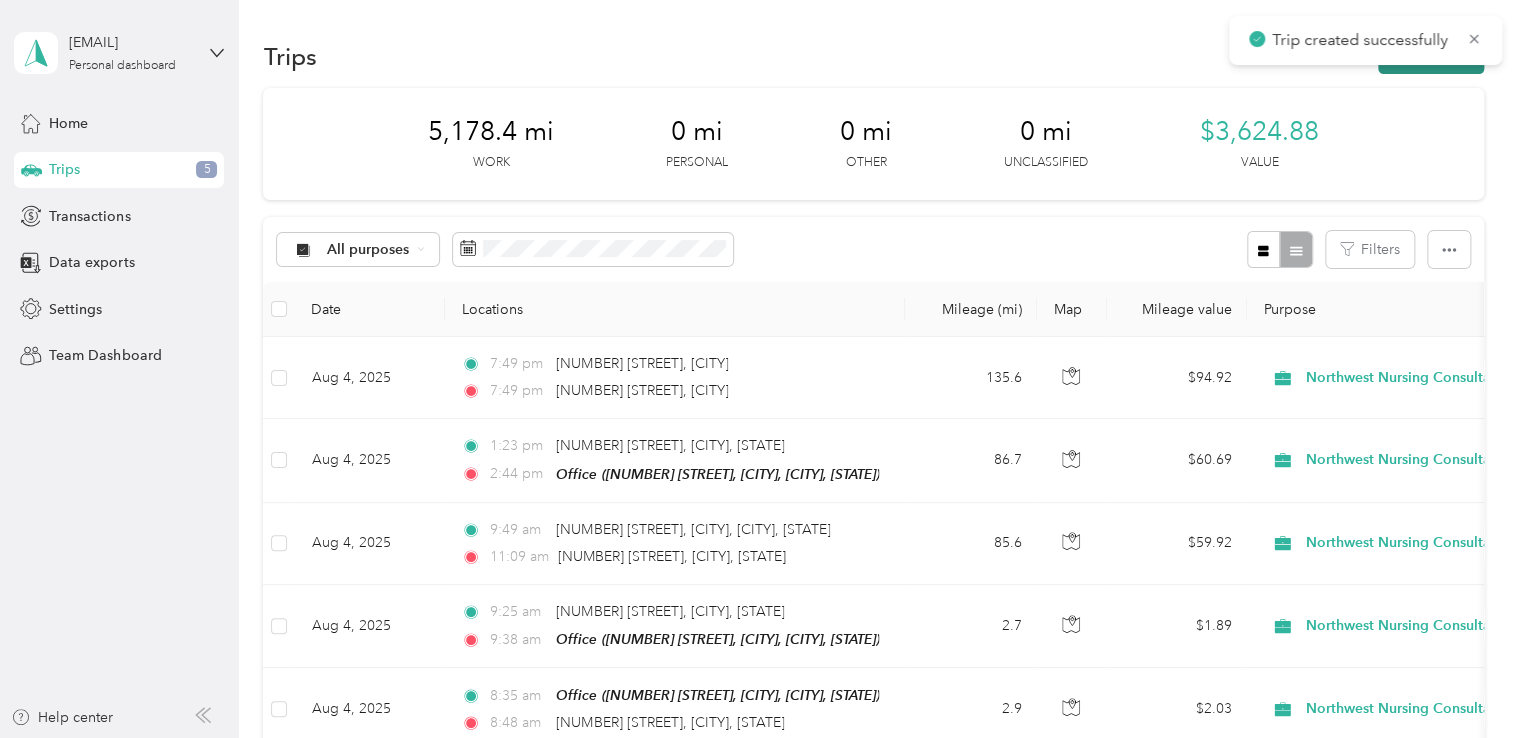 click on "New trip" at bounding box center [1431, 56] 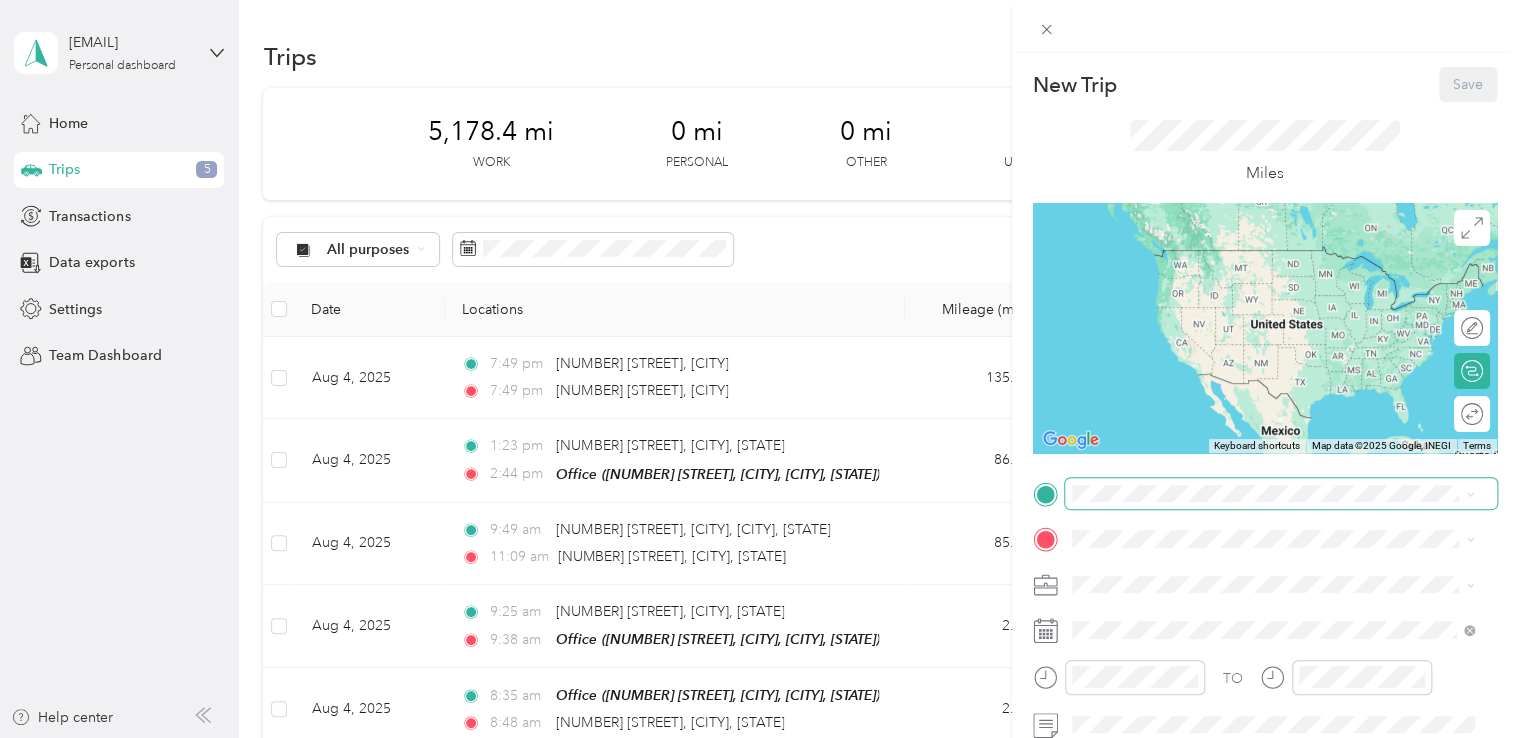 click at bounding box center (1281, 494) 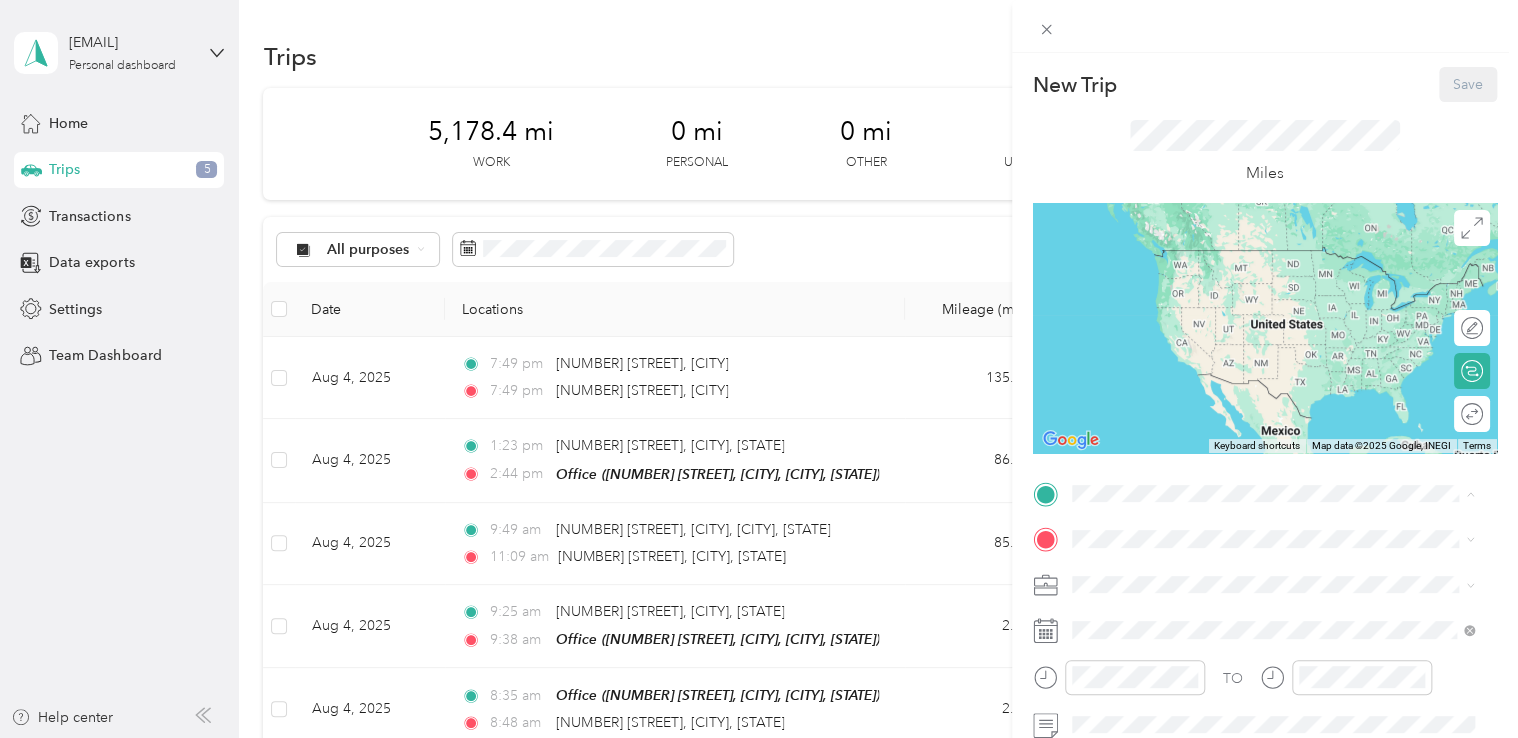click on "Office [NUMBER] [STREET], [CITY], [POSTAL_CODE], [CITY], [STATE], [COUNTRY]" at bounding box center [1288, 595] 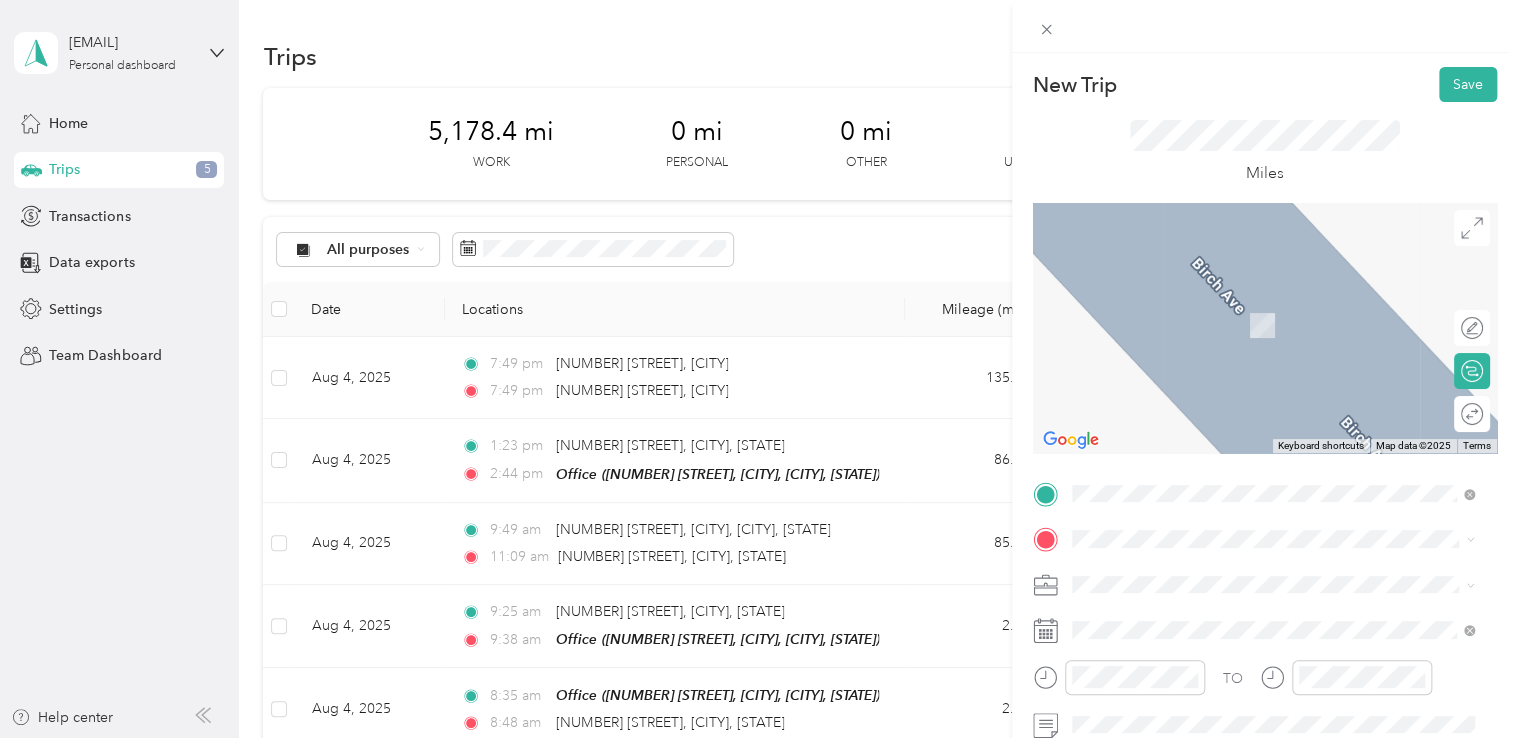 click on "[NUMBER] [STREET]
[CITY], [STATE] [POSTAL_CODE], [COUNTRY]" at bounding box center (1273, 379) 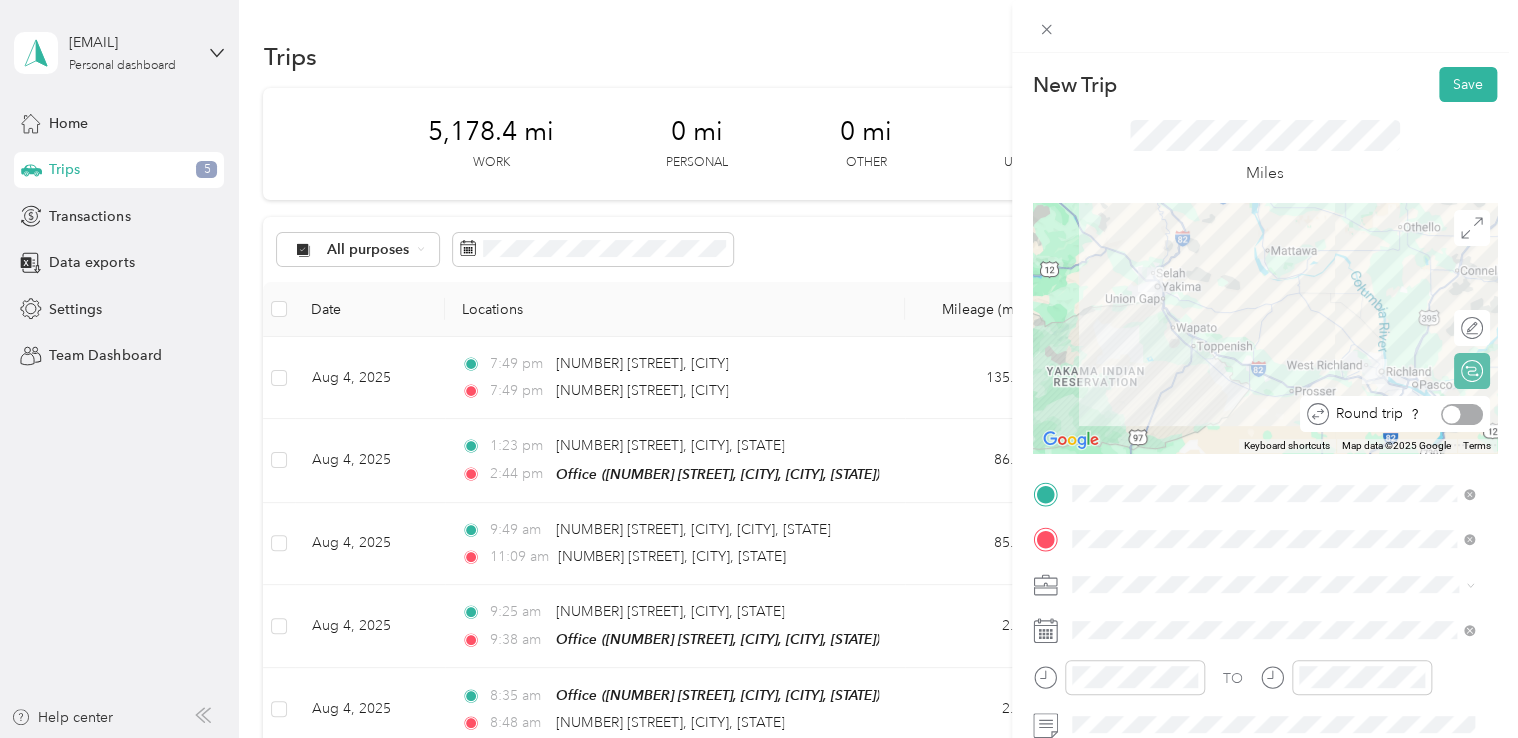 click on "Round trip" at bounding box center (1406, 414) 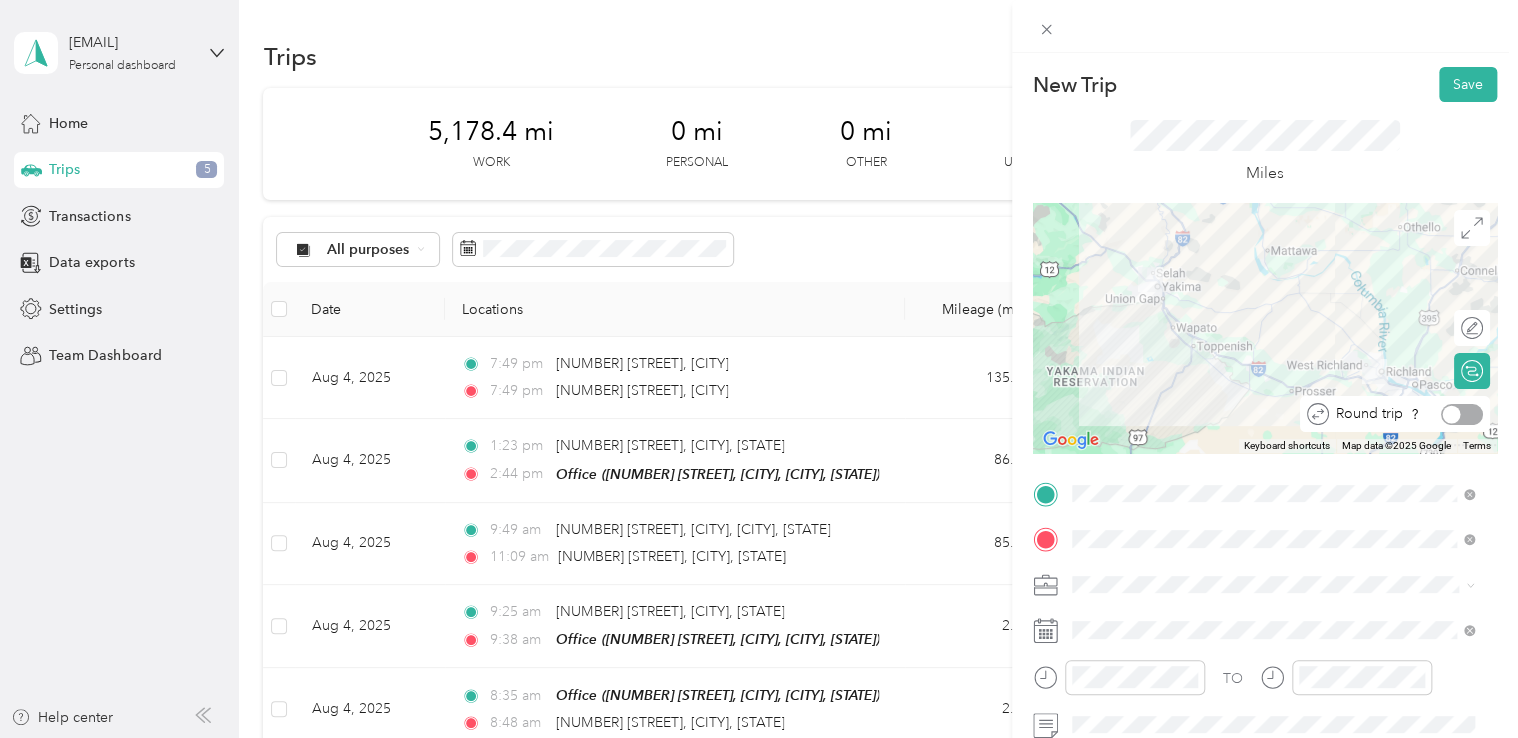 click at bounding box center [1462, 414] 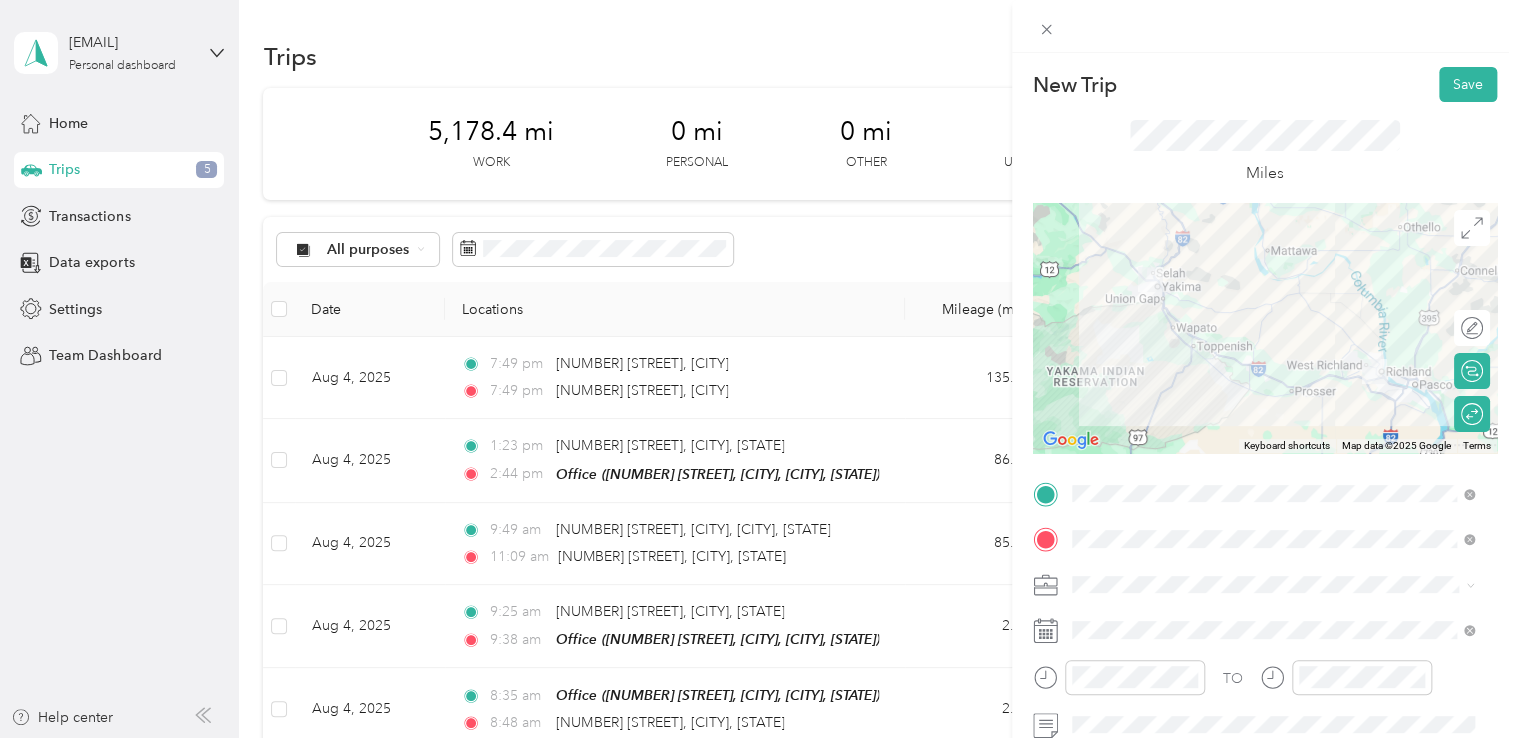 click on "Northwest Nursing Consultants" at bounding box center (1177, 367) 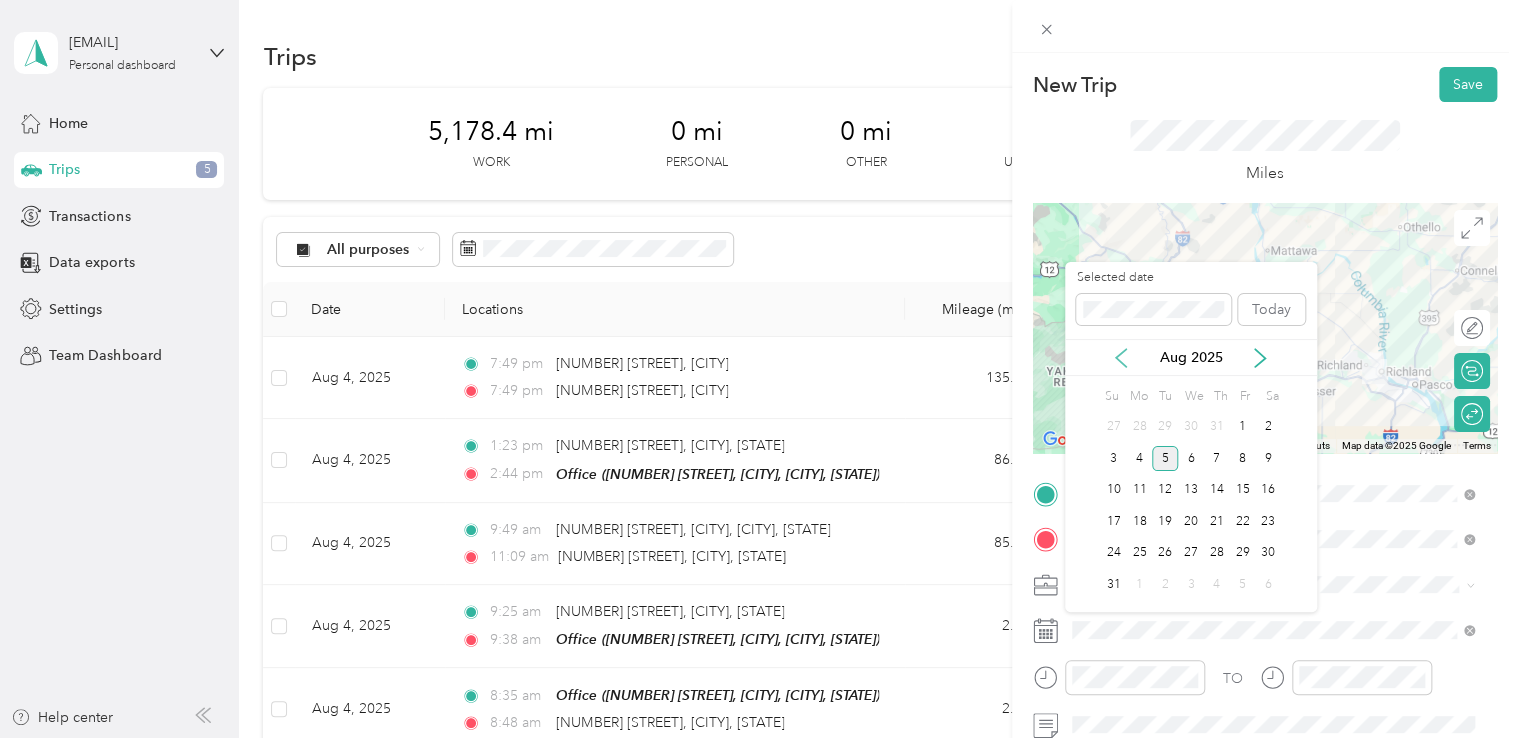 click 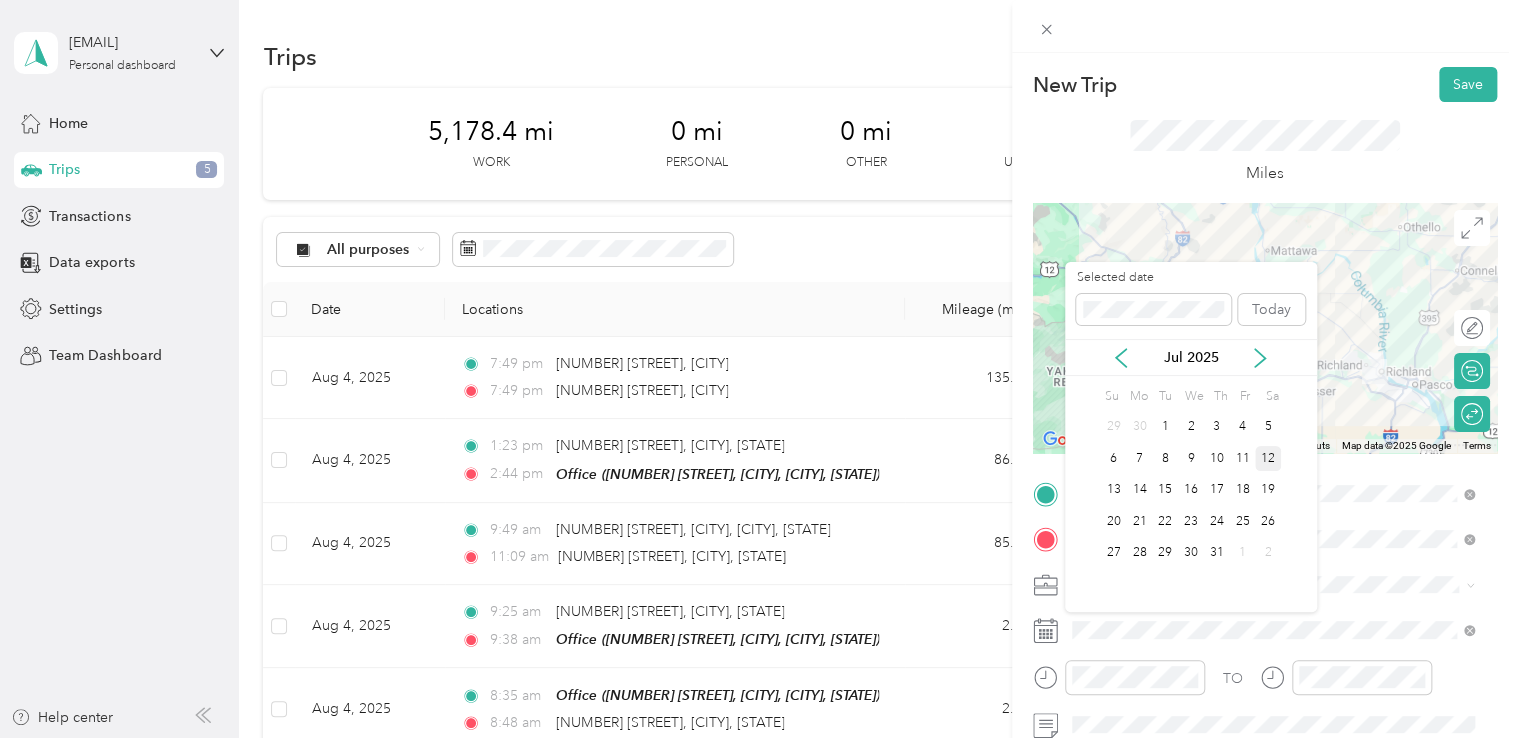 click on "12" at bounding box center (1268, 458) 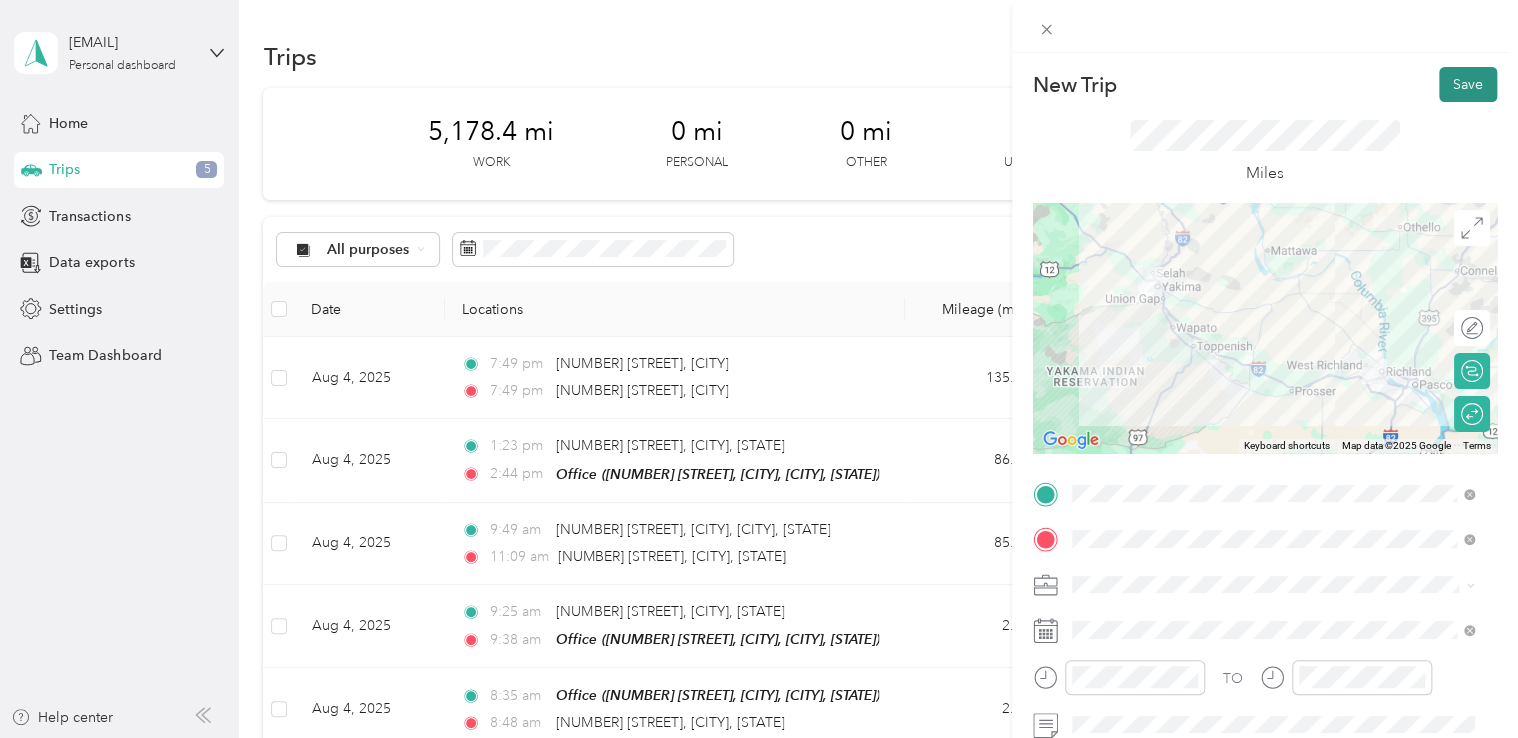 click on "Save" at bounding box center (1468, 84) 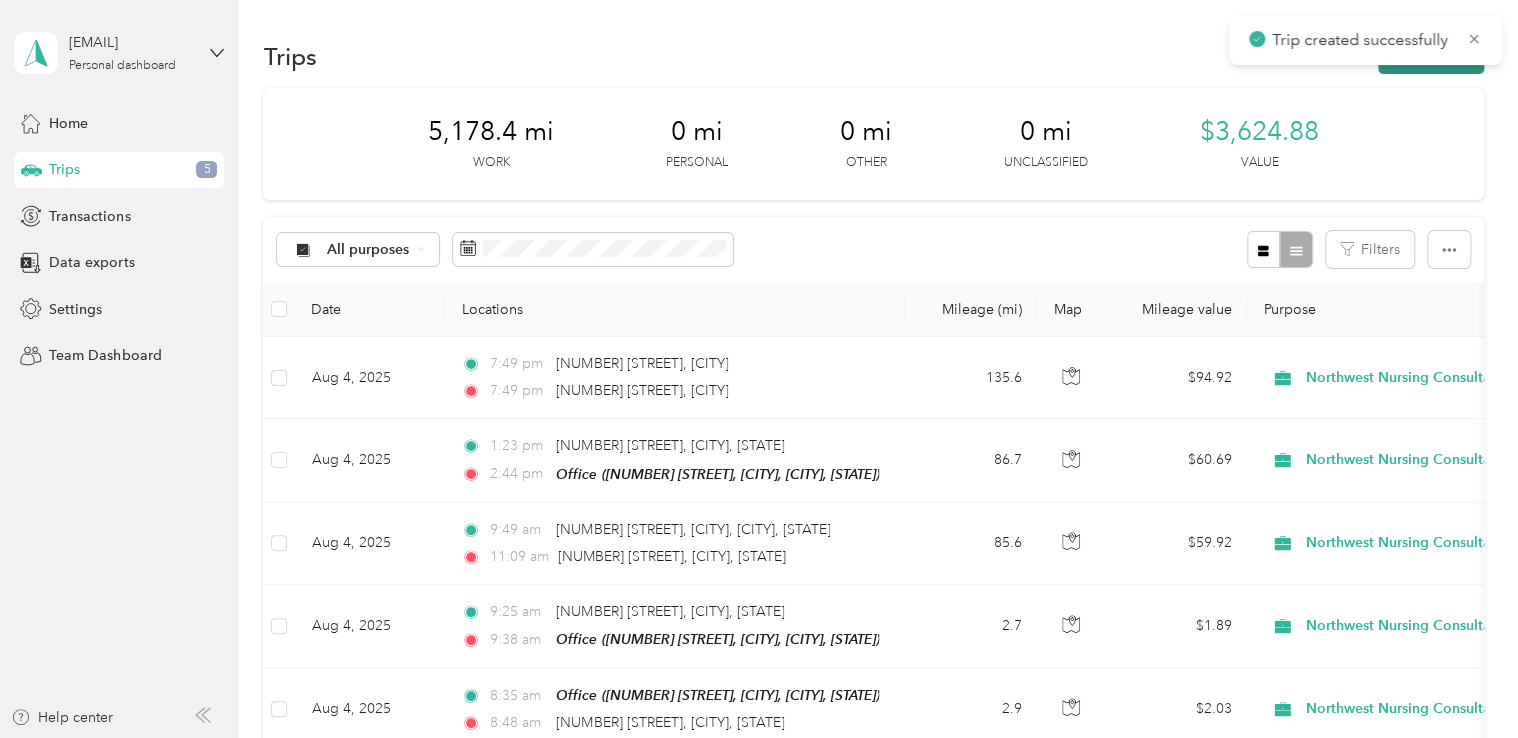 click on "New trip" at bounding box center (1431, 56) 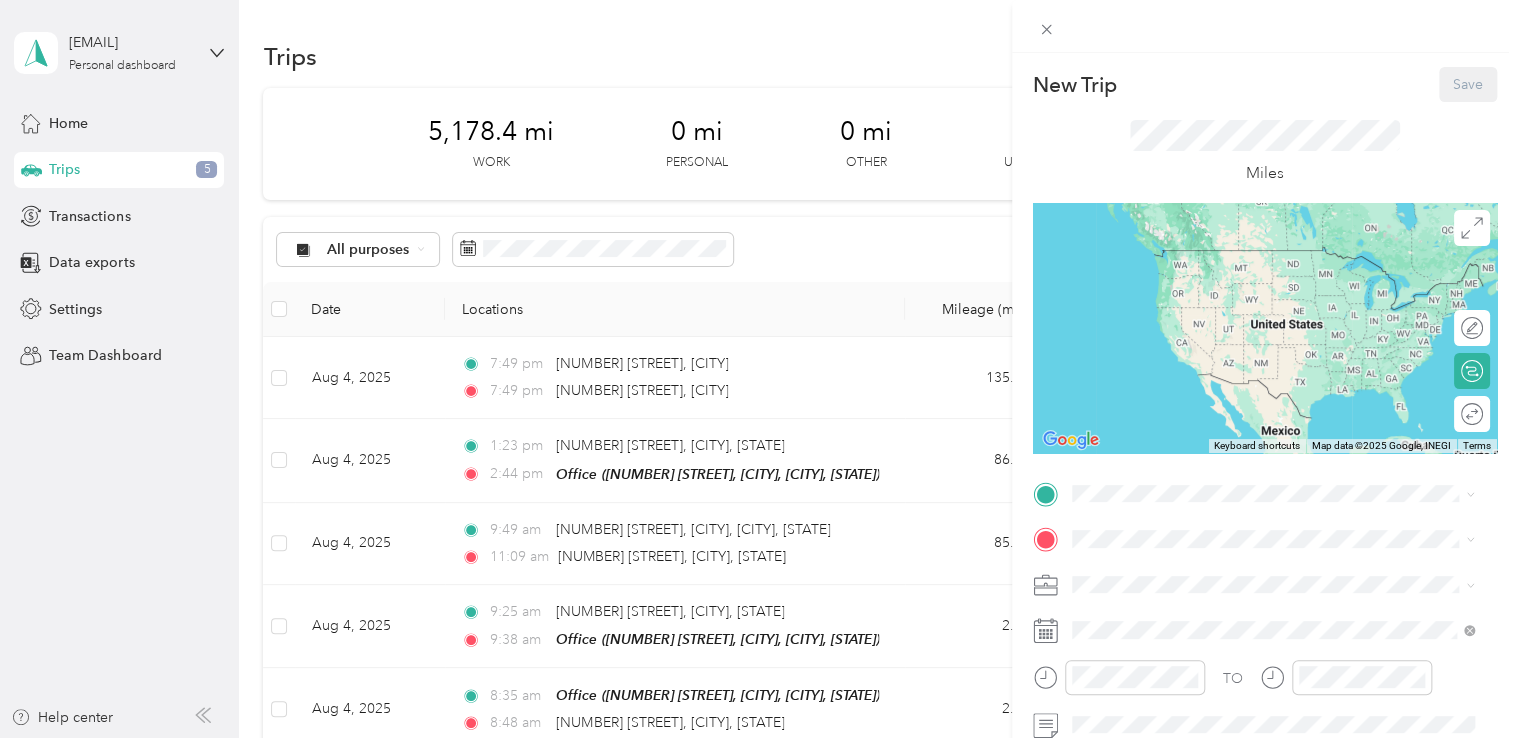 click on "Office" at bounding box center [1129, 567] 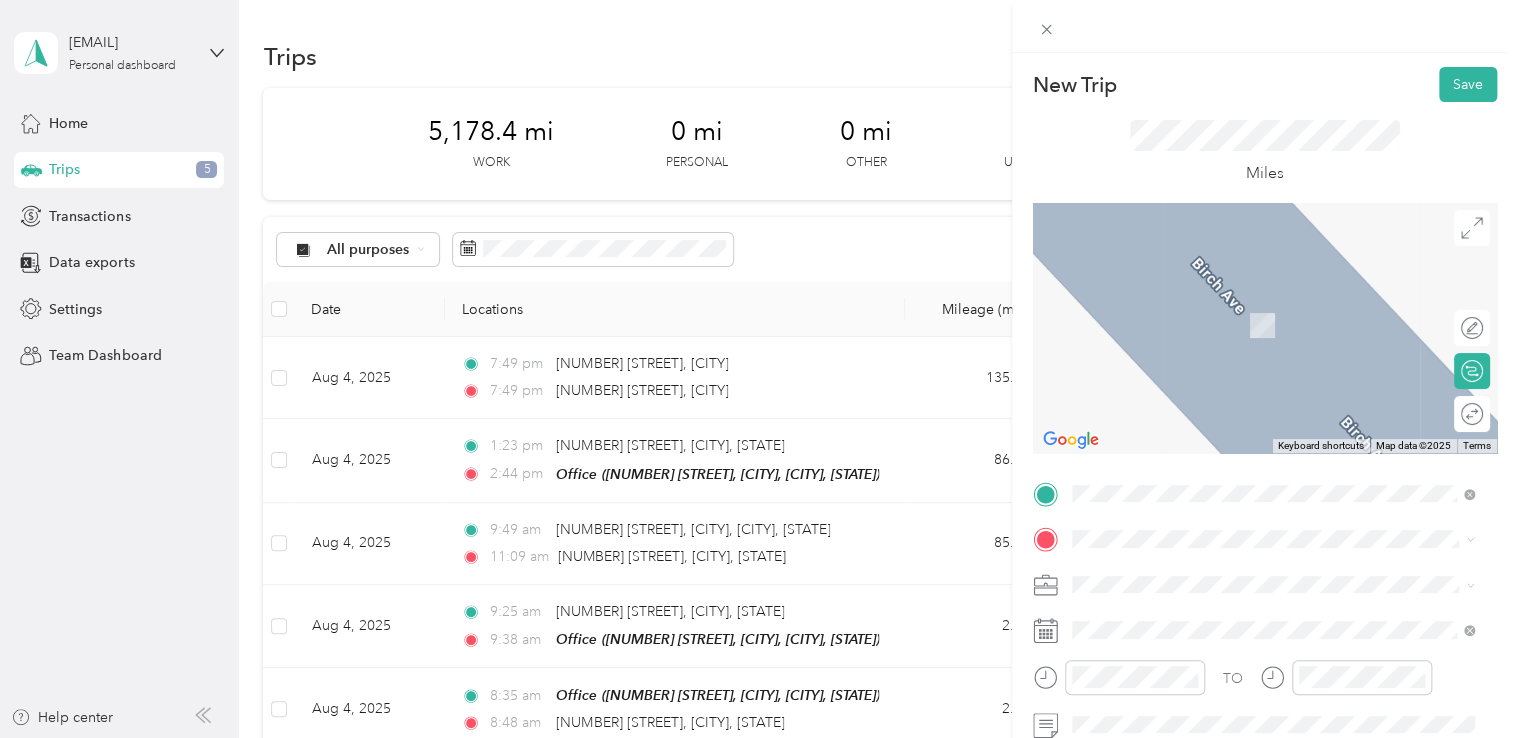 click on "[NUMBER] [STREET]
[CITY], [STATE] [POSTAL_CODE], [COUNTRY]" at bounding box center [1273, 294] 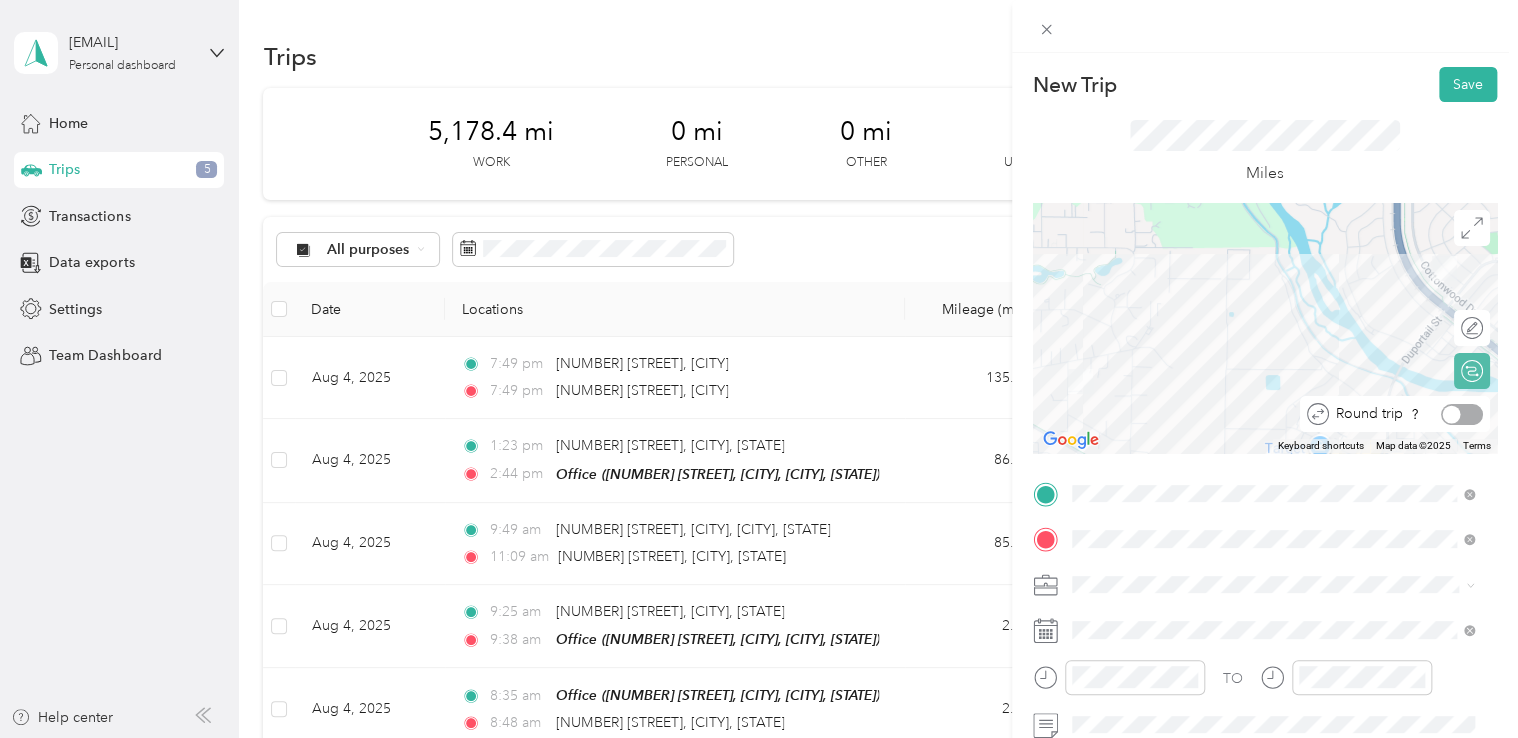 click at bounding box center [1462, 414] 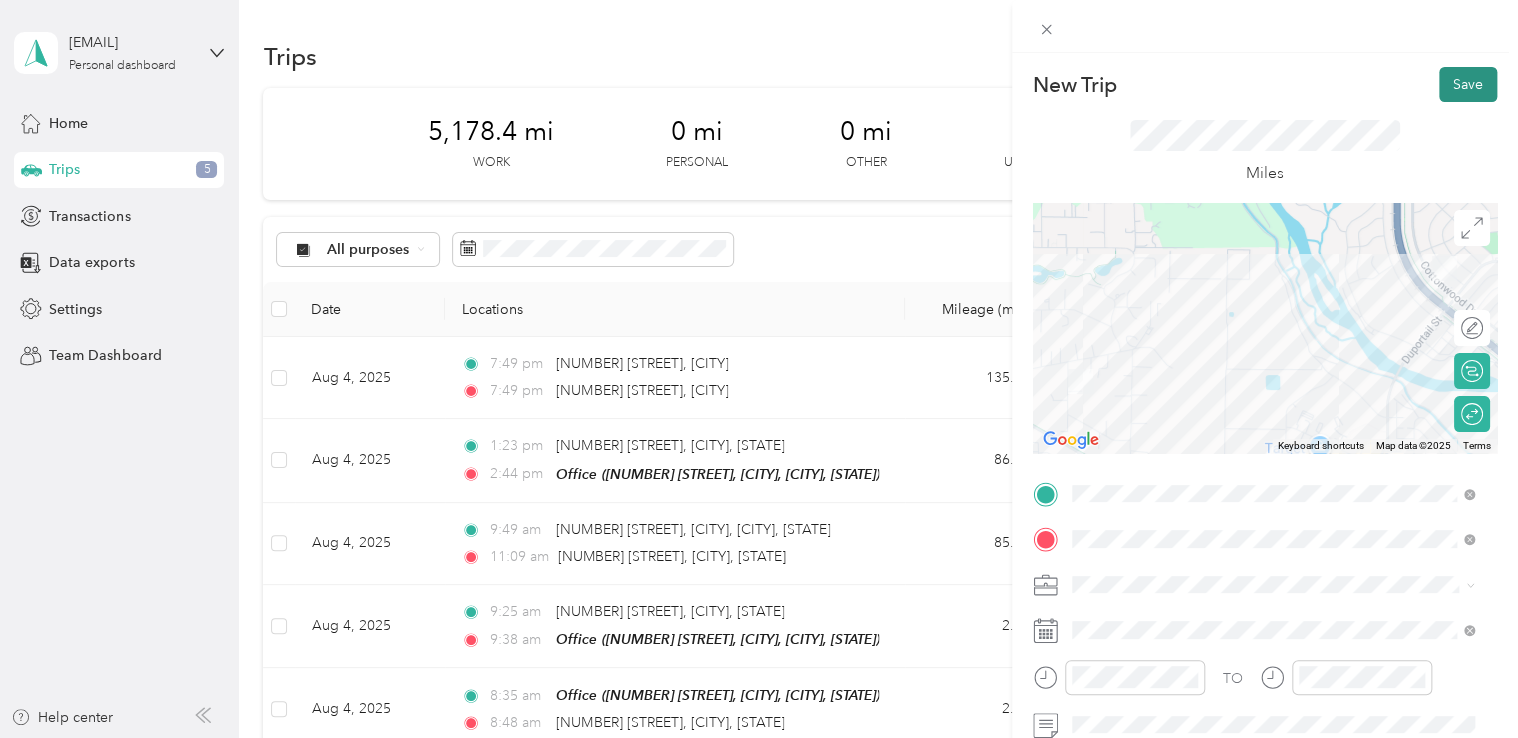 click on "Save" at bounding box center (1468, 84) 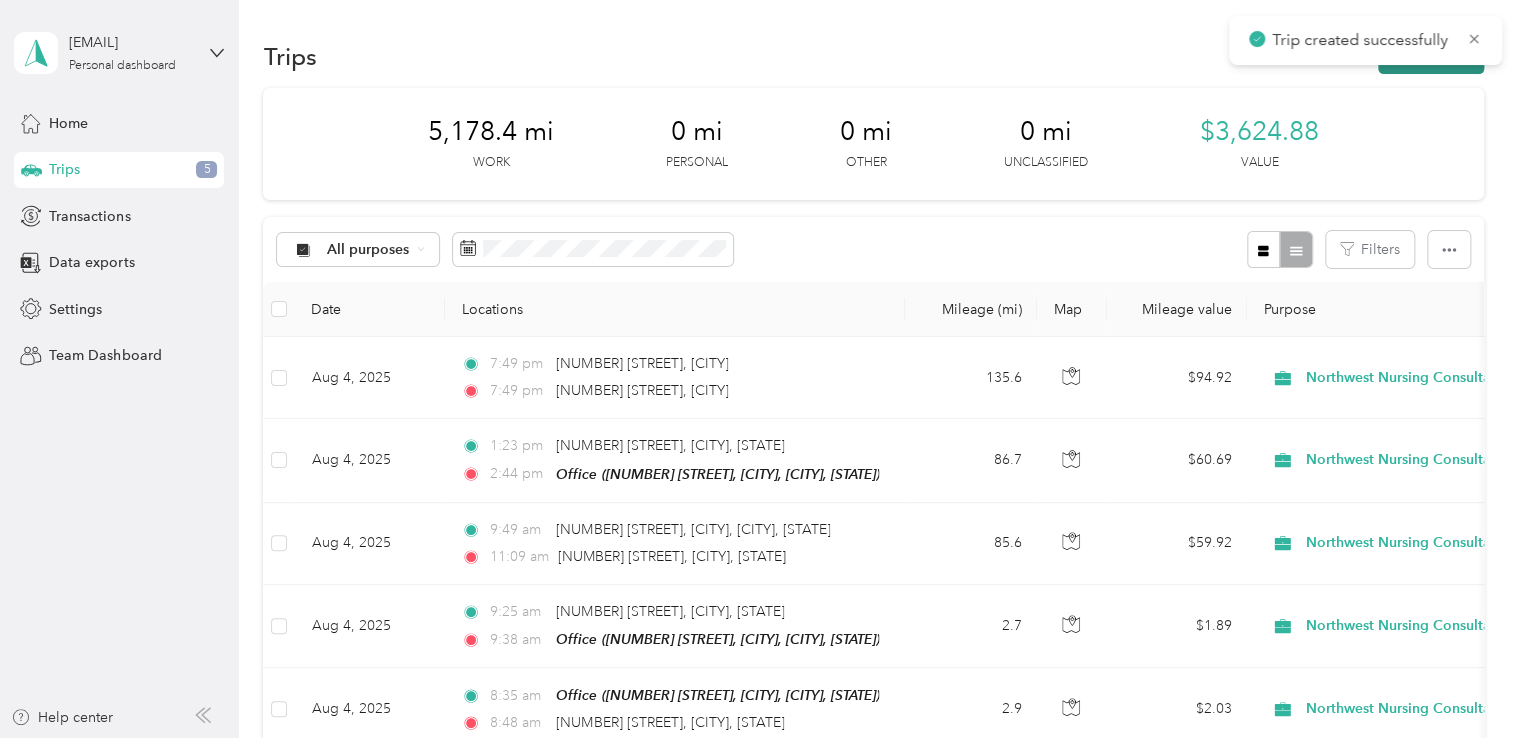 click on "New trip" at bounding box center (1431, 56) 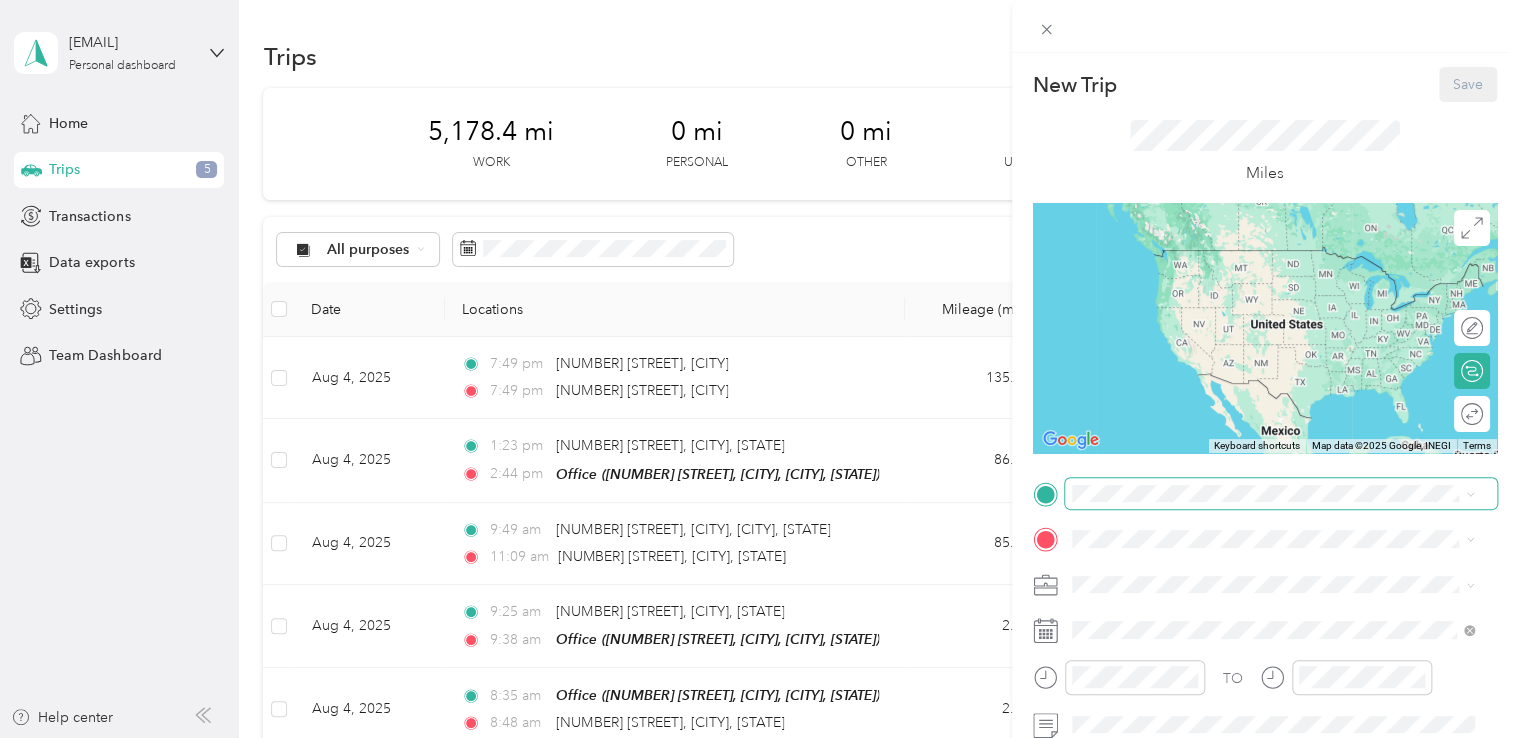 click at bounding box center [1281, 494] 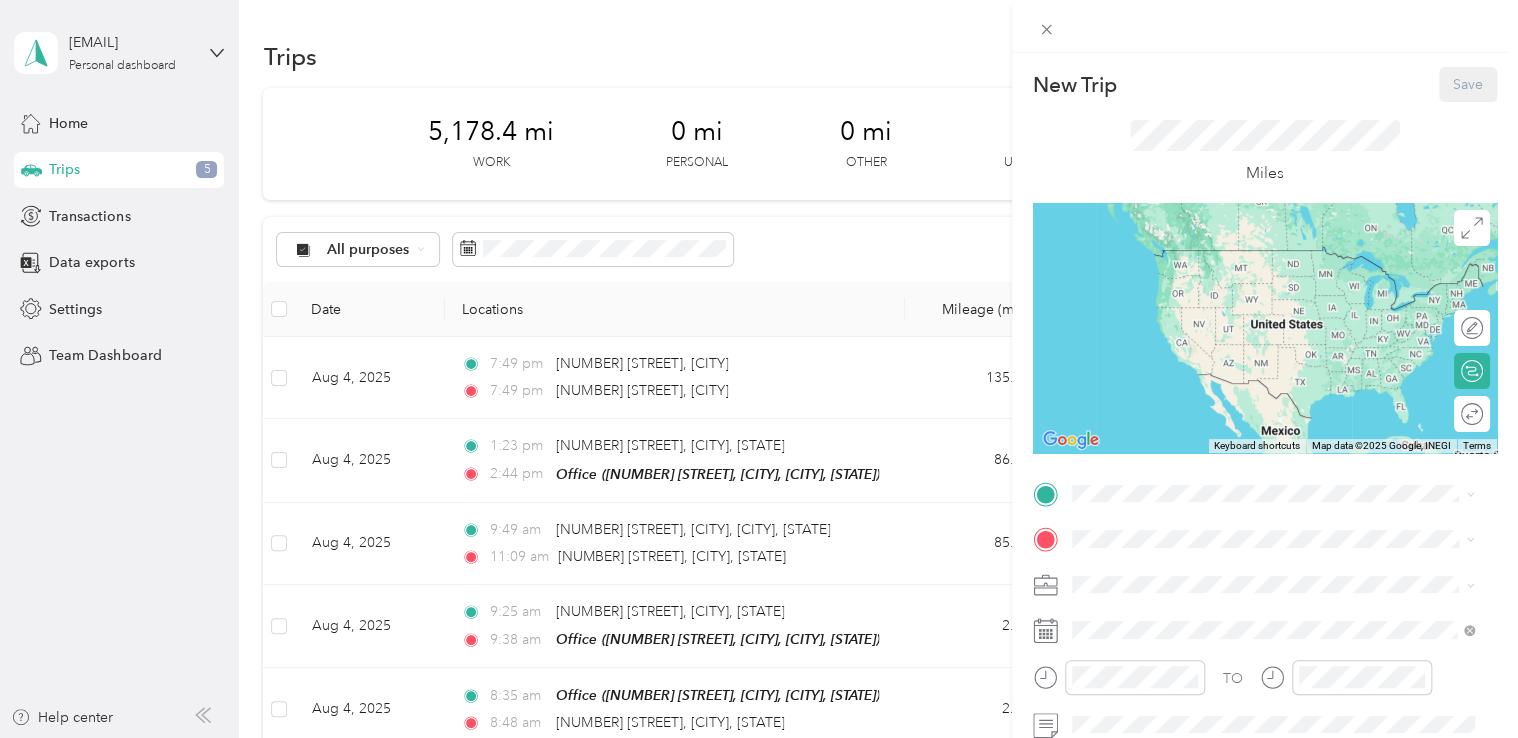 click on "Office" at bounding box center (1129, 569) 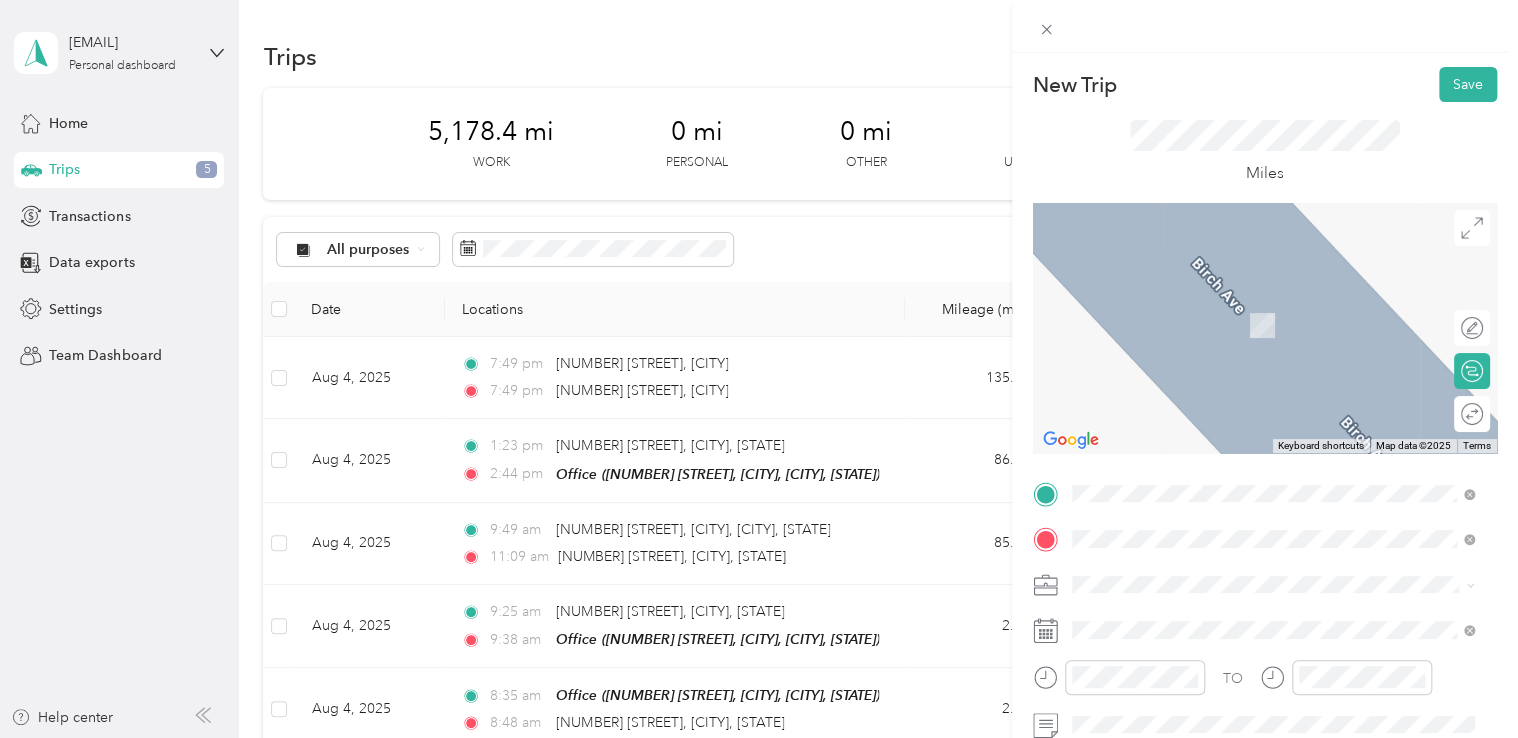 click on "[NUMBER] [STREET]
[CITY], [STATE] [POSTAL_CODE], [COUNTRY]" at bounding box center (1253, 381) 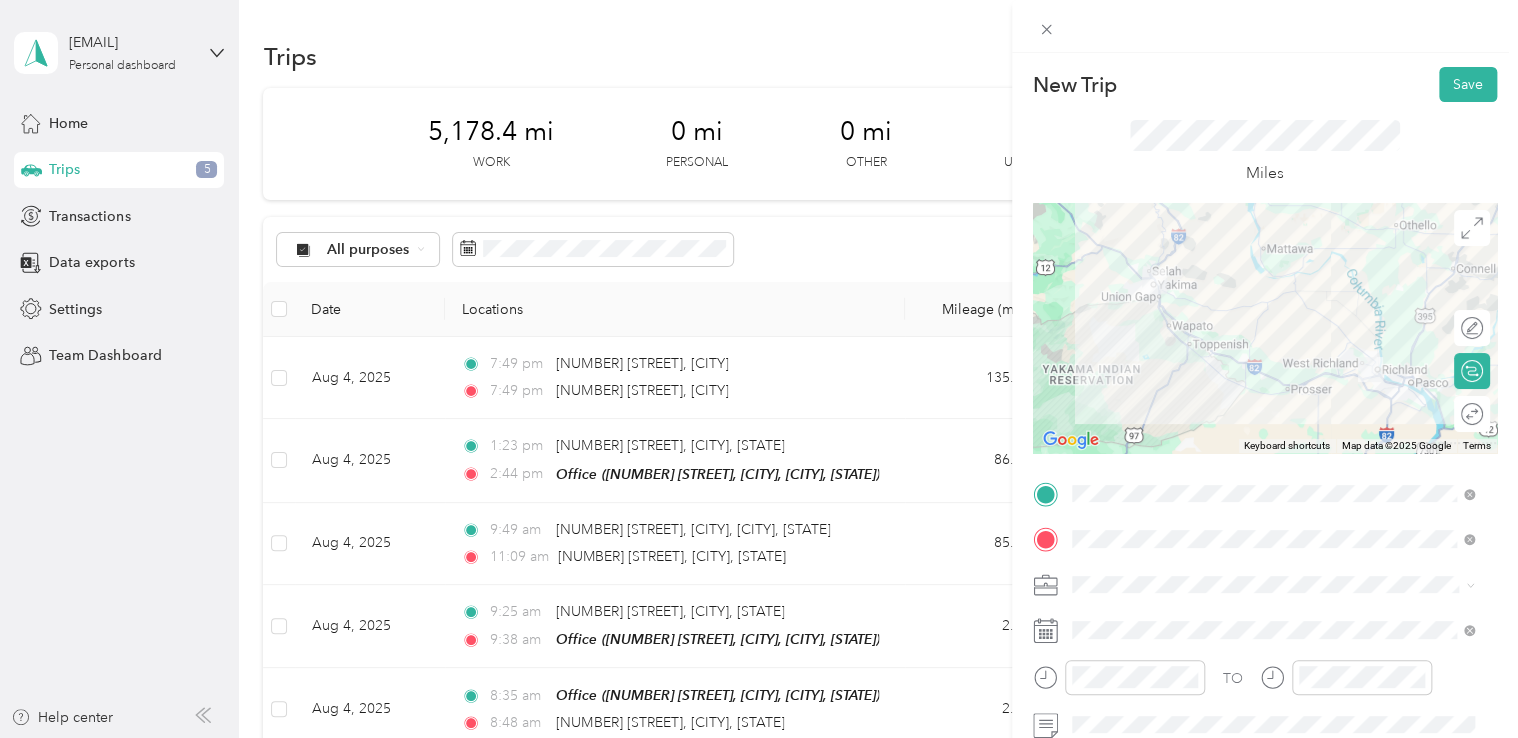 click on "Northwest Nursing Consultants" at bounding box center [1273, 370] 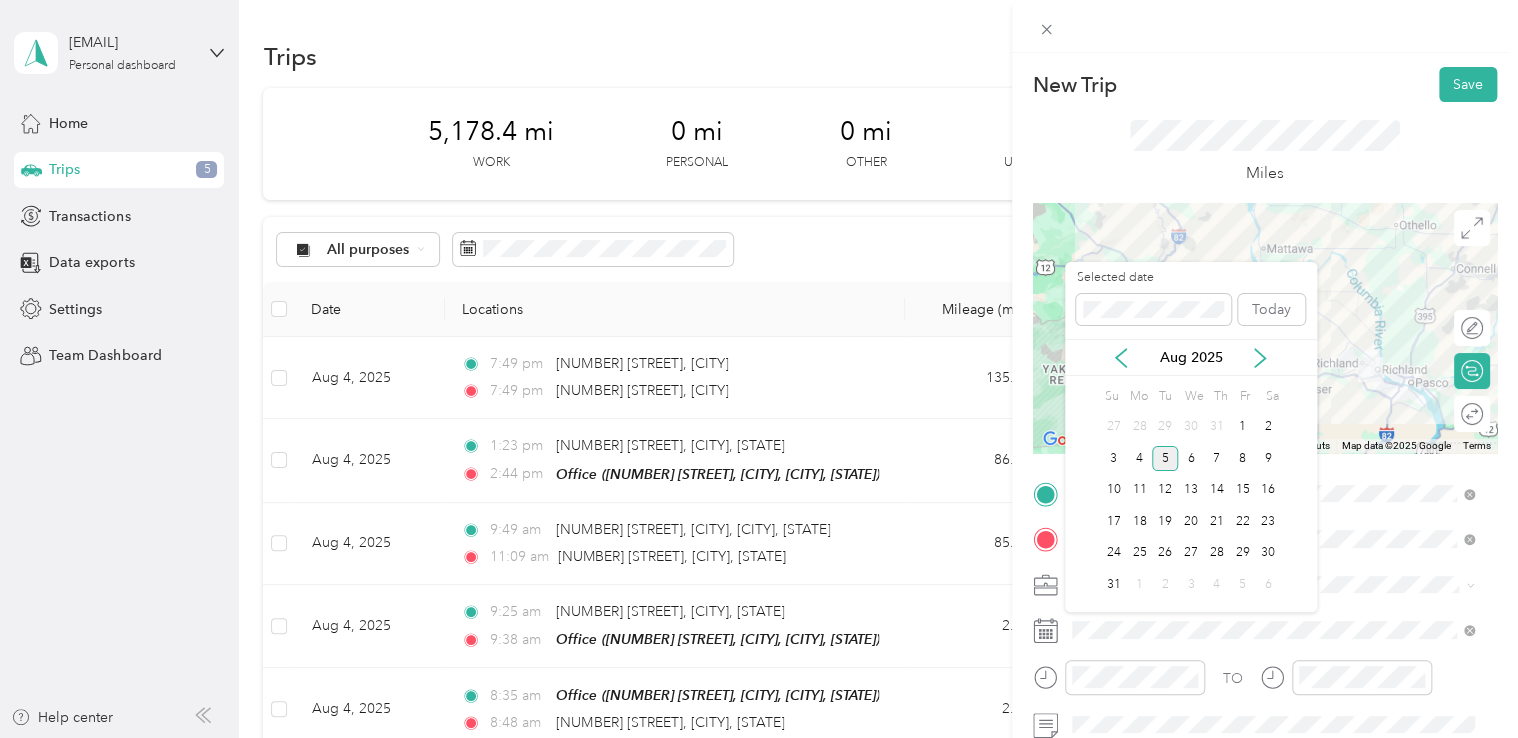 click on "Aug 2025" at bounding box center (1191, 357) 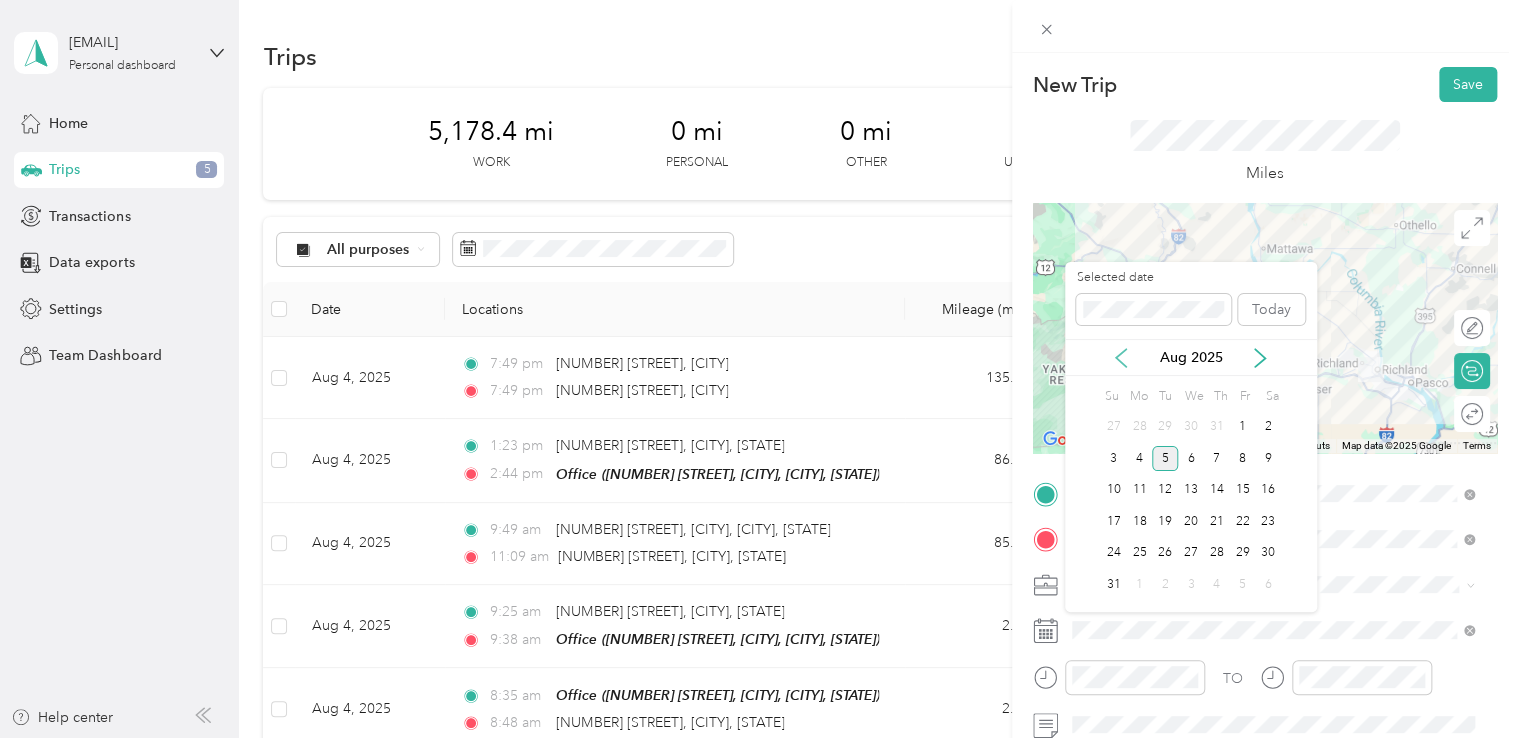 click 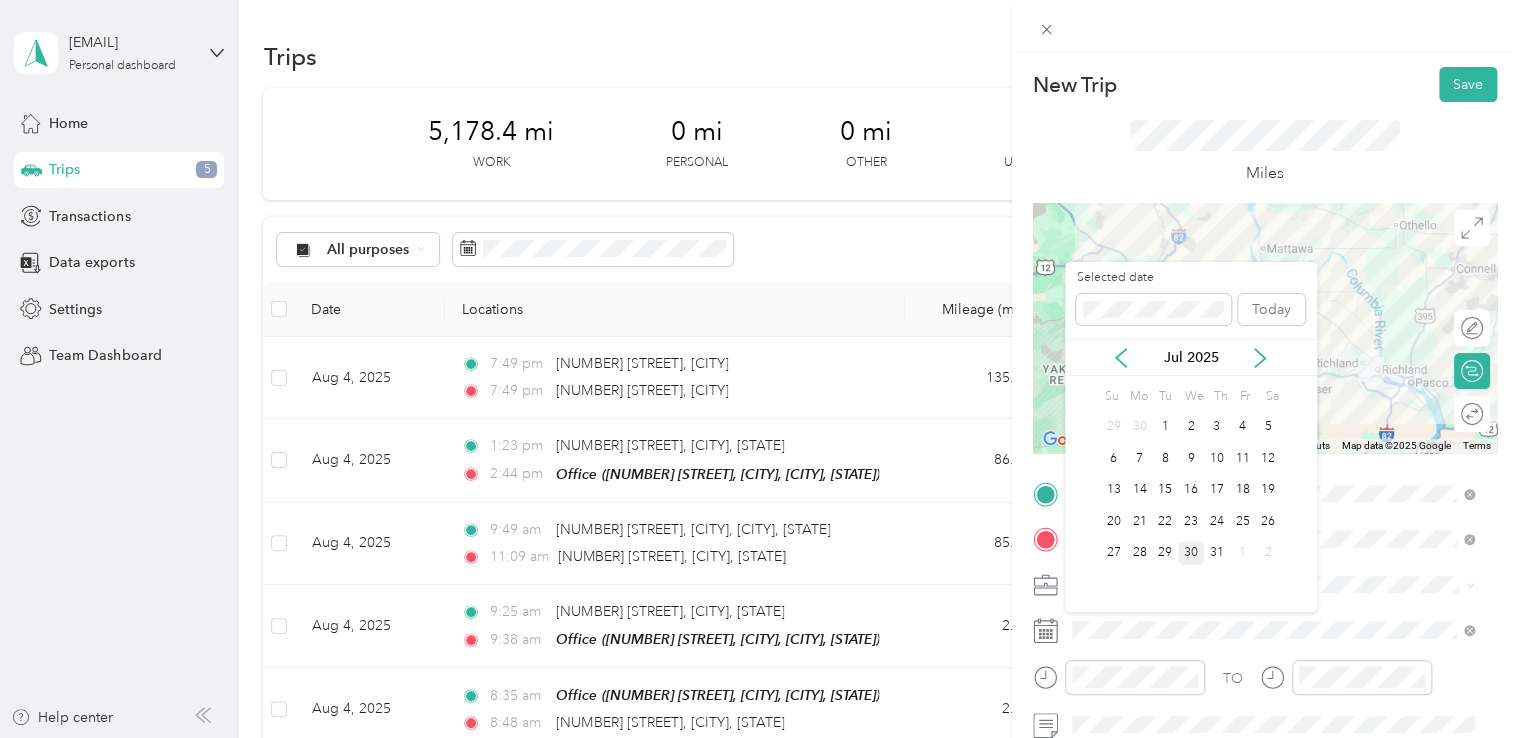 click on "30" at bounding box center [1191, 553] 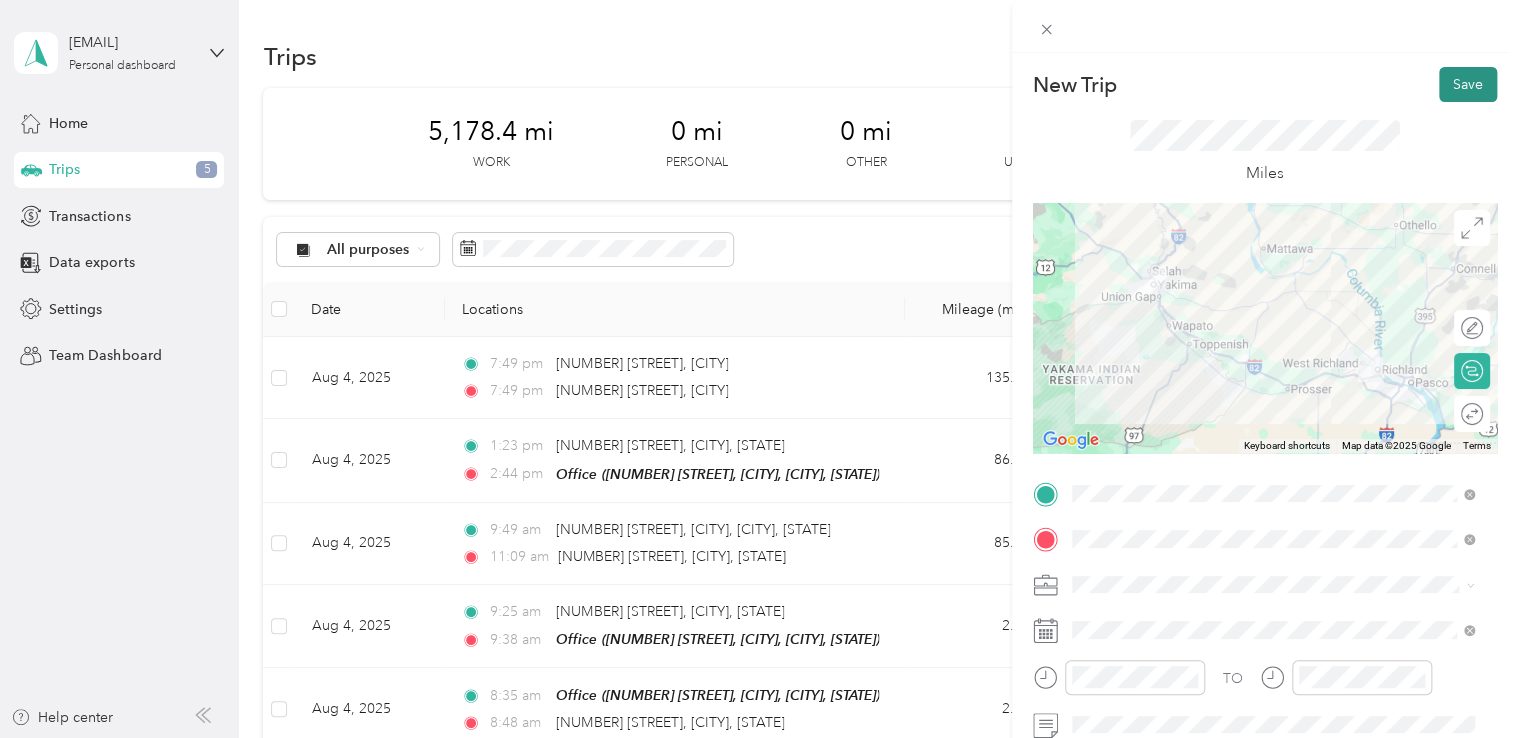 click on "Save" at bounding box center [1468, 84] 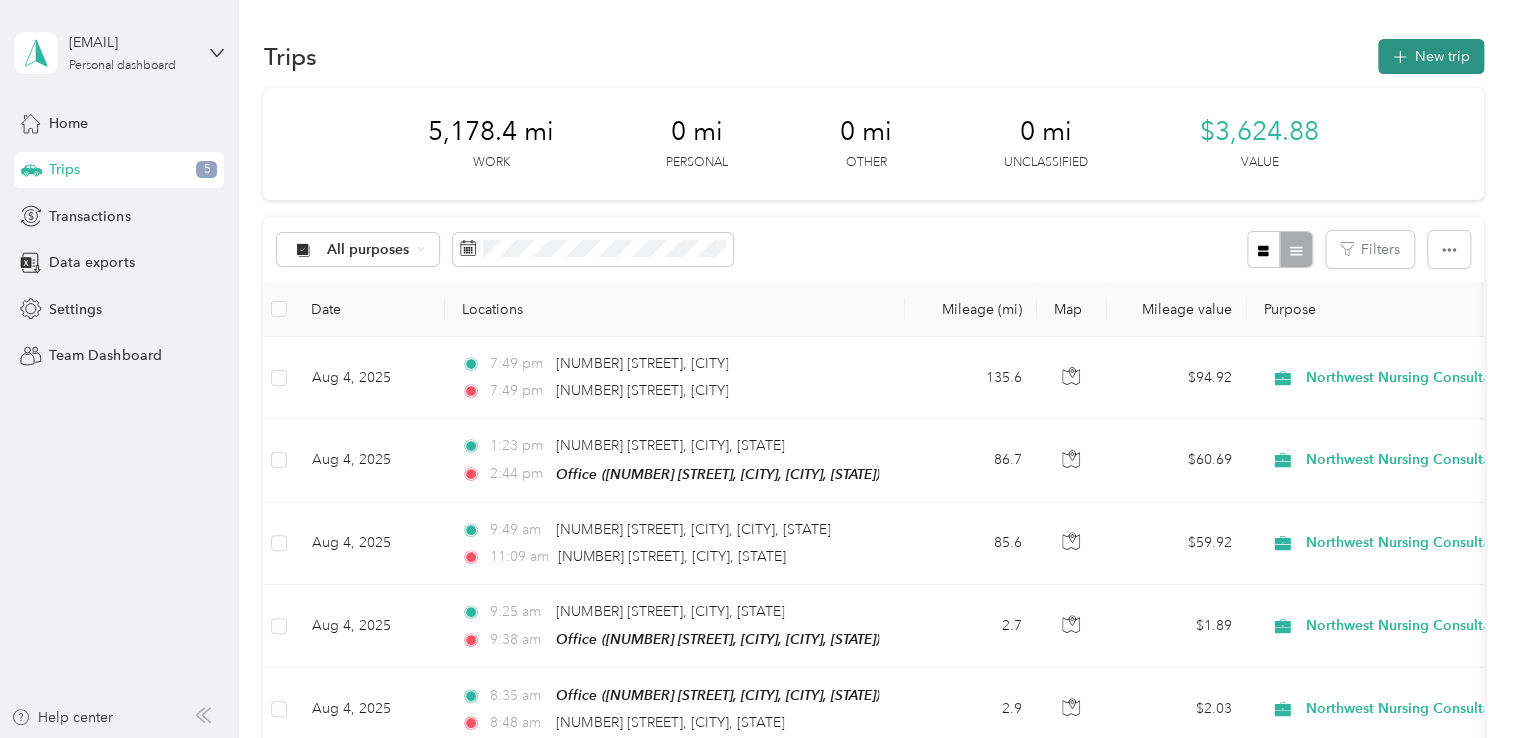 click on "New trip" at bounding box center (1431, 56) 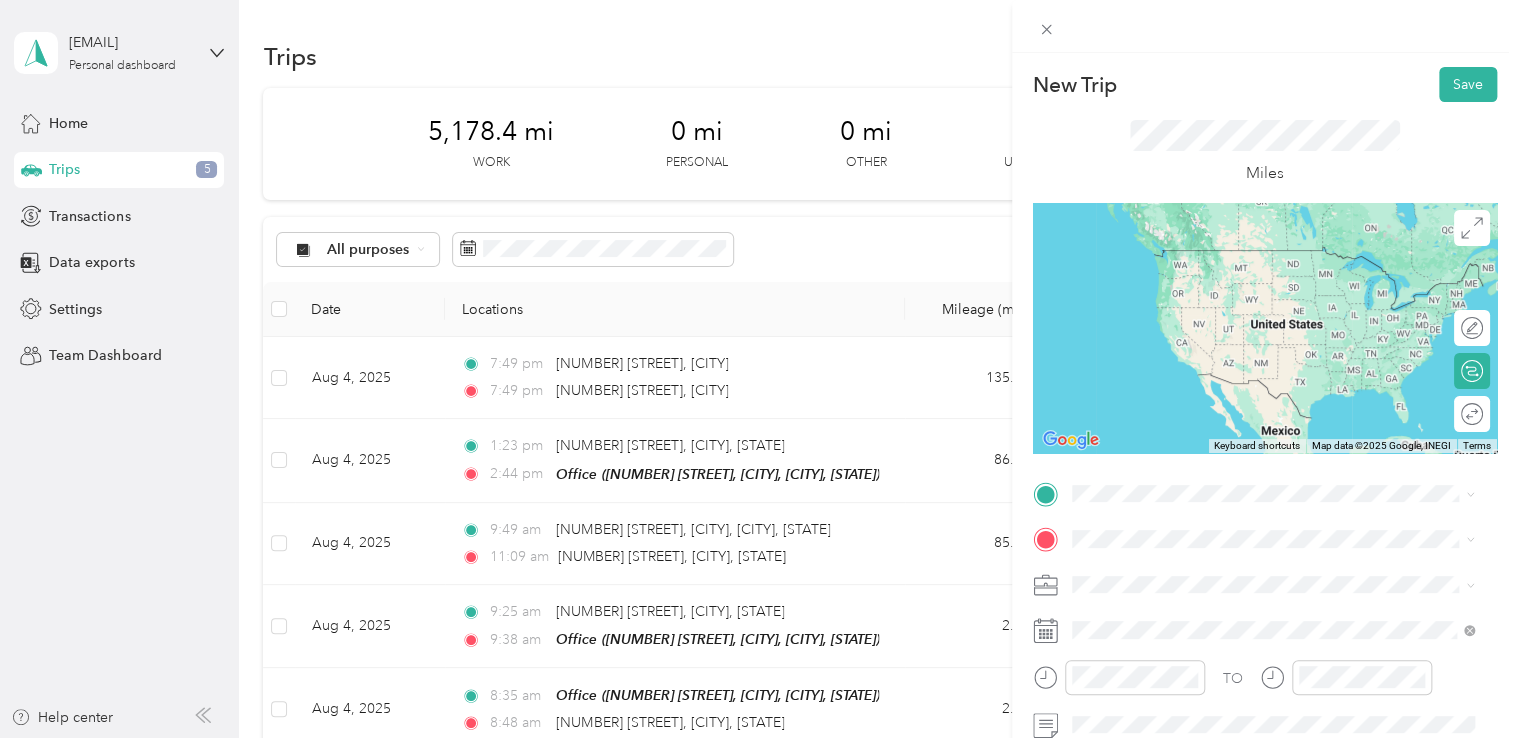 click on "[NUMBER] [STREET]
[CITY], [STATE] [POSTAL_CODE], [COUNTRY]" at bounding box center (1273, 572) 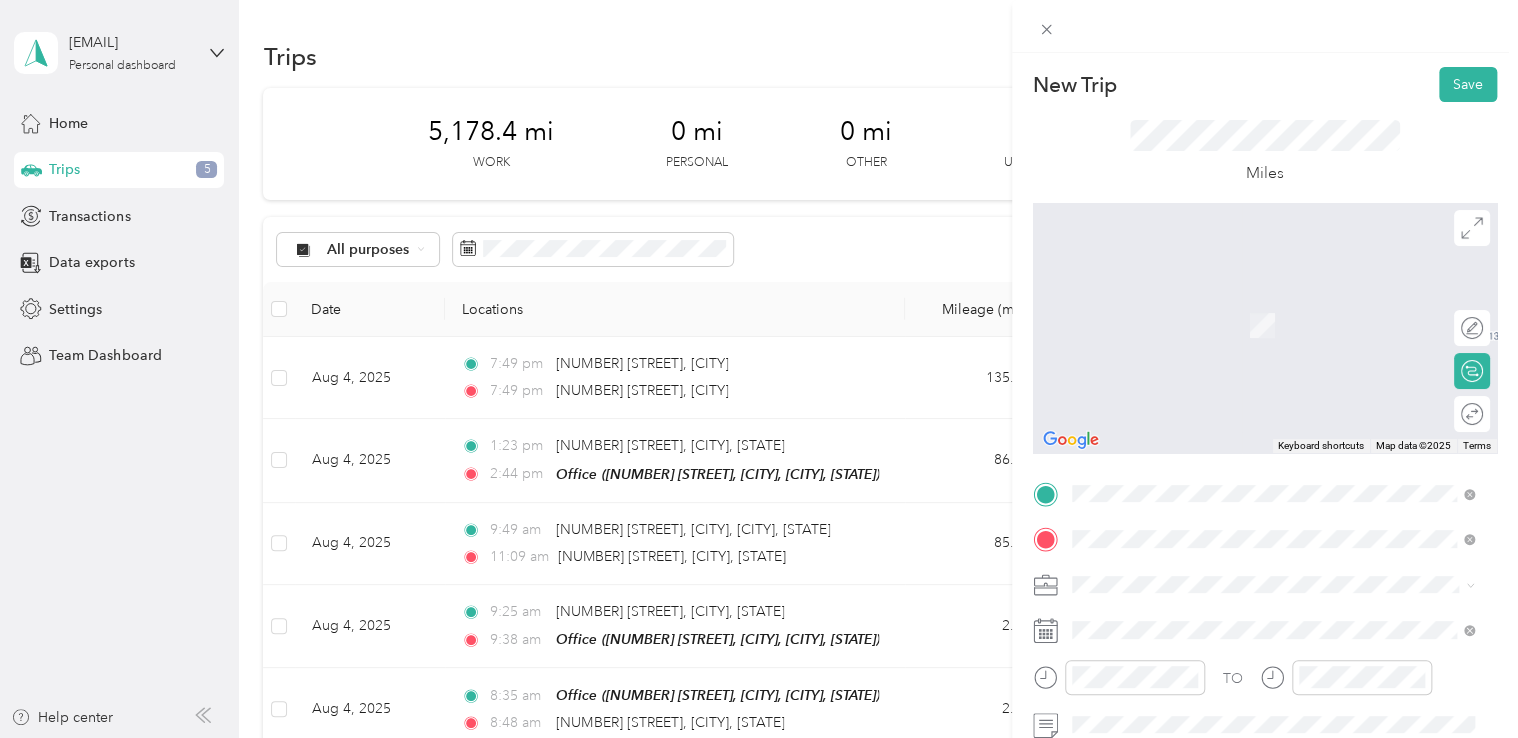 click on "[NUMBER] [STREET]
[CITY], [STATE] [POSTAL_CODE], [COUNTRY]" at bounding box center (1253, 325) 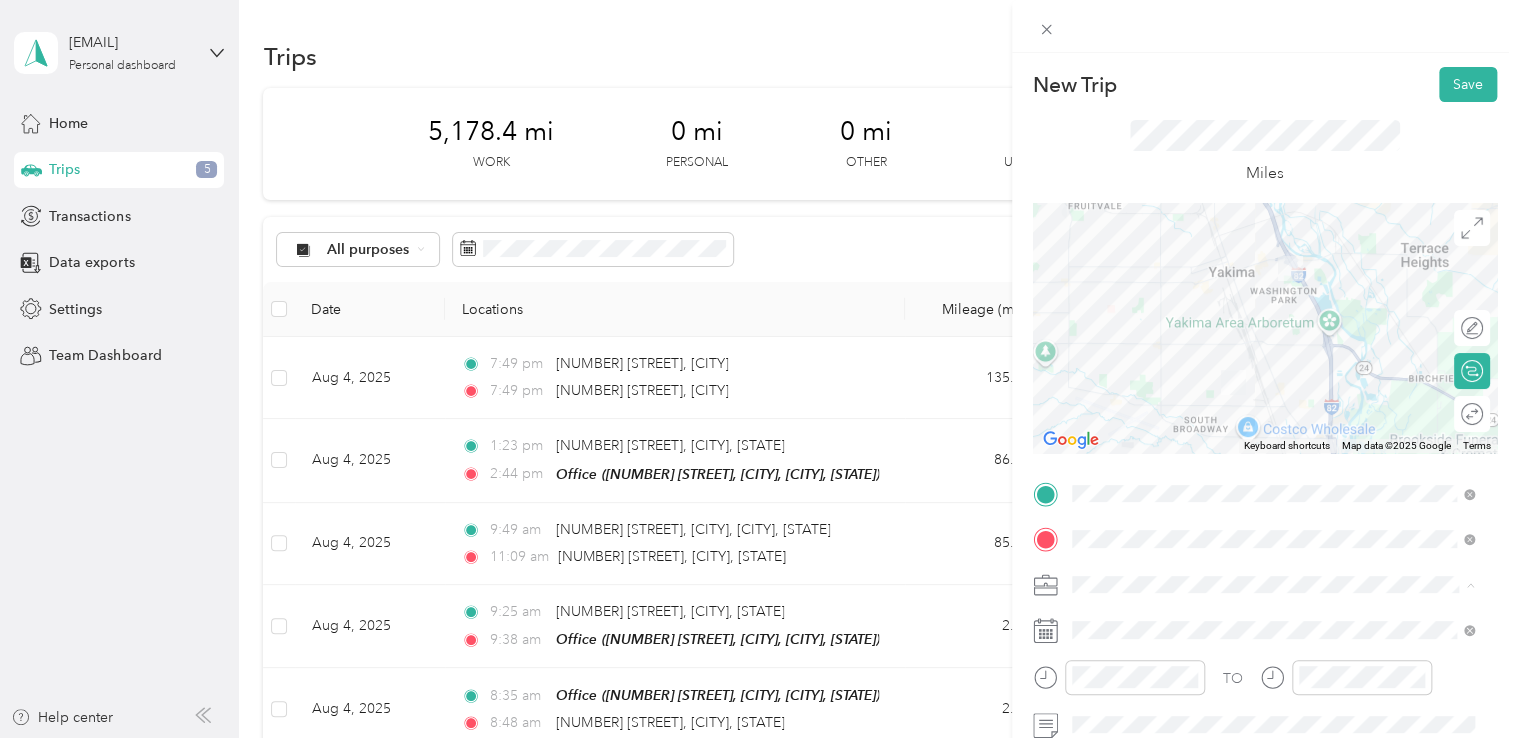 click on "Northwest Nursing Consultants" at bounding box center [1273, 374] 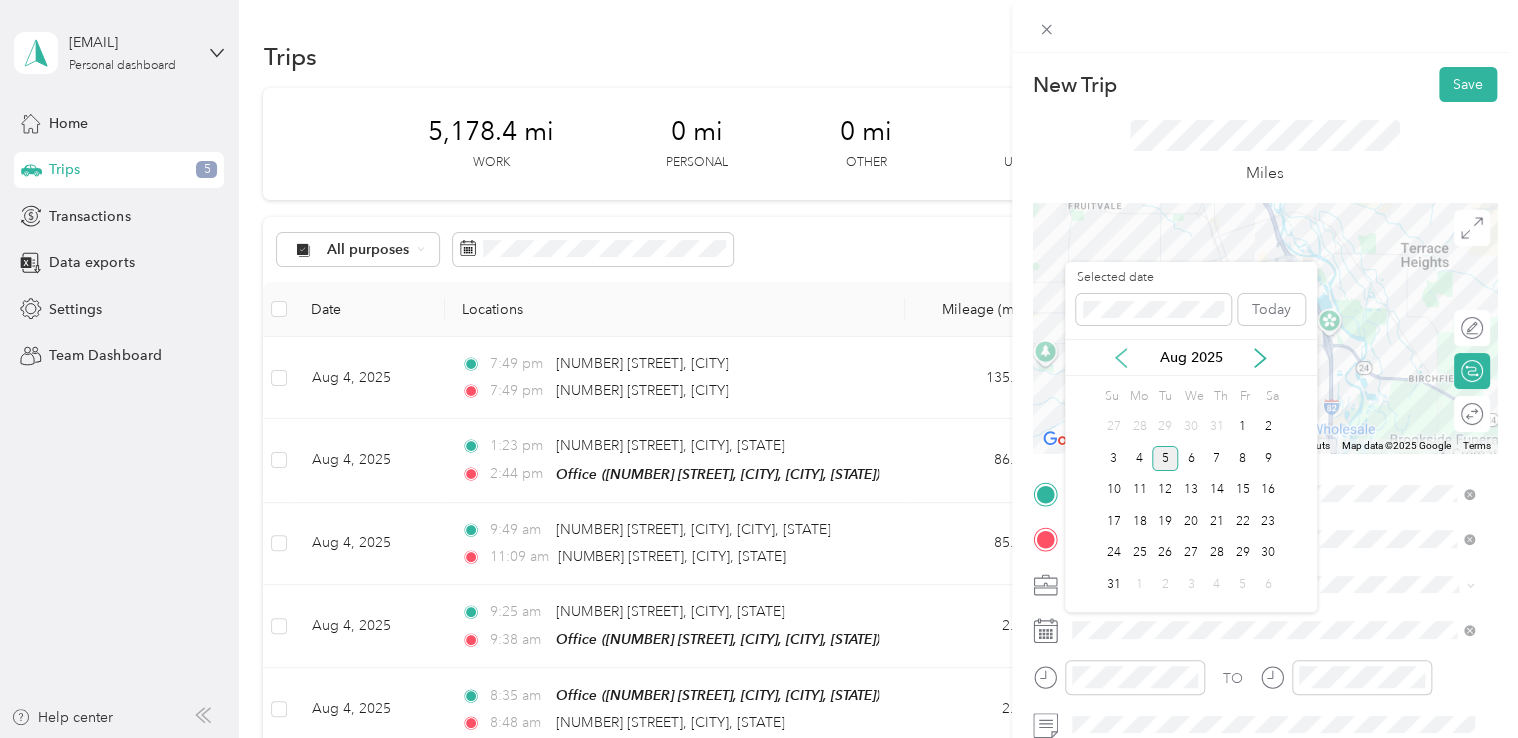 click 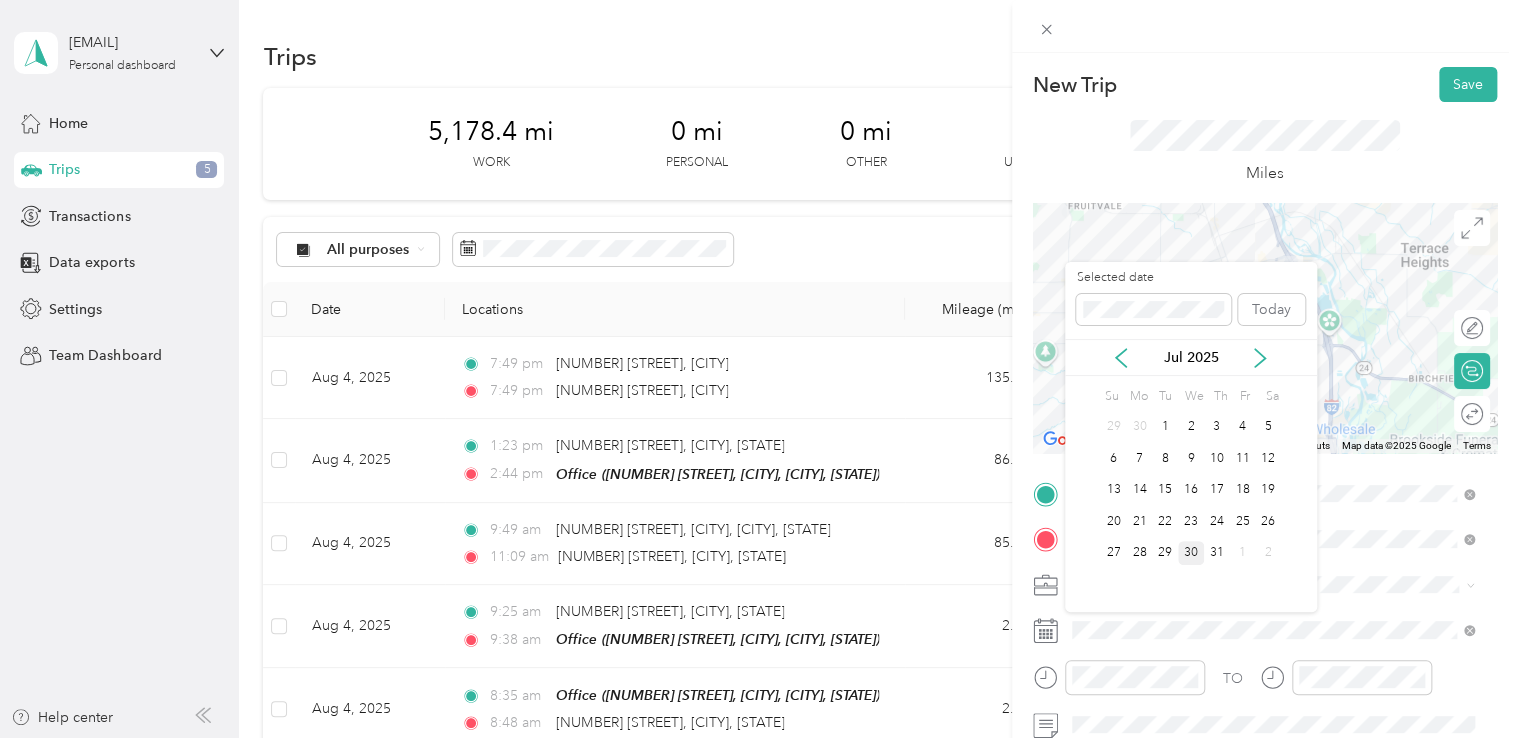 click on "30" at bounding box center (1191, 553) 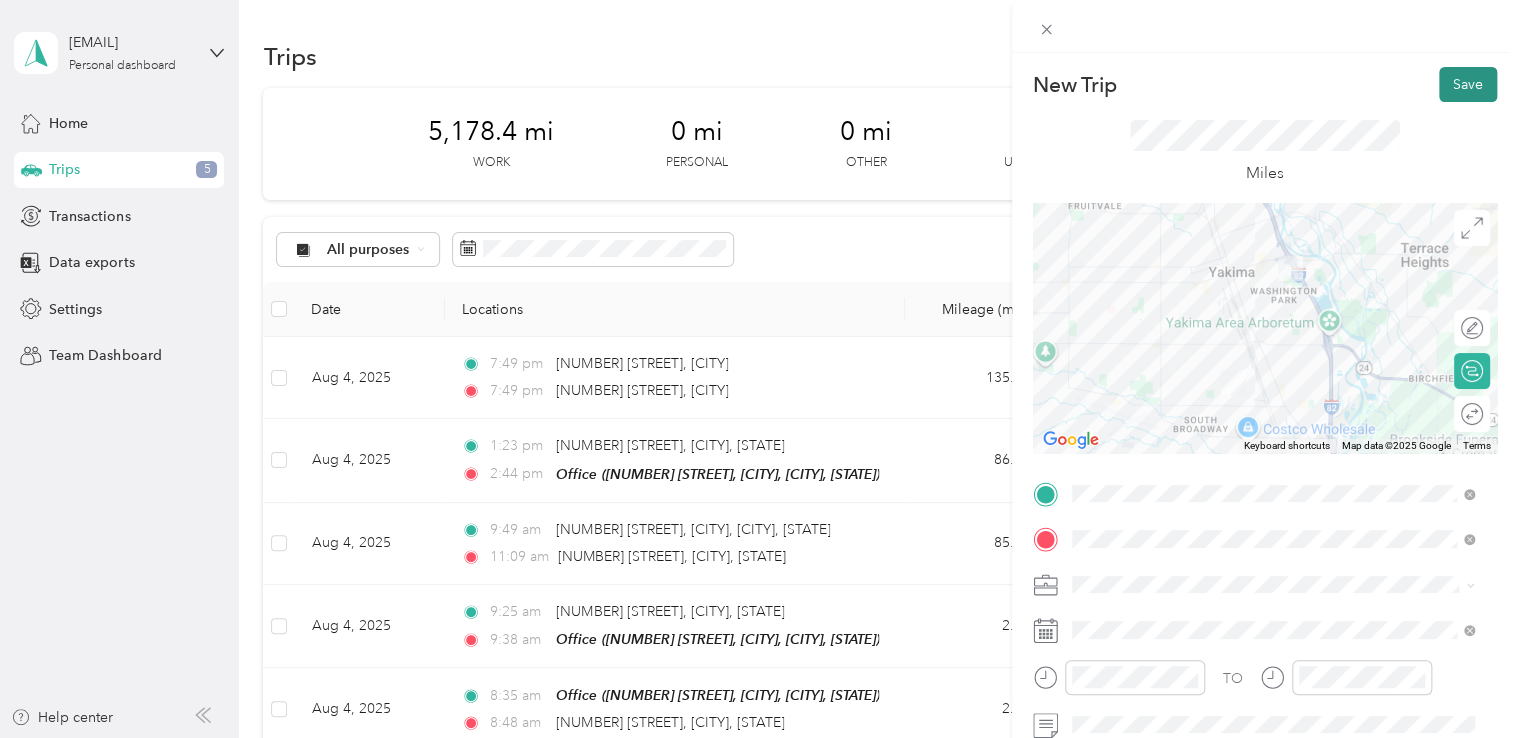 click on "Save" at bounding box center [1468, 84] 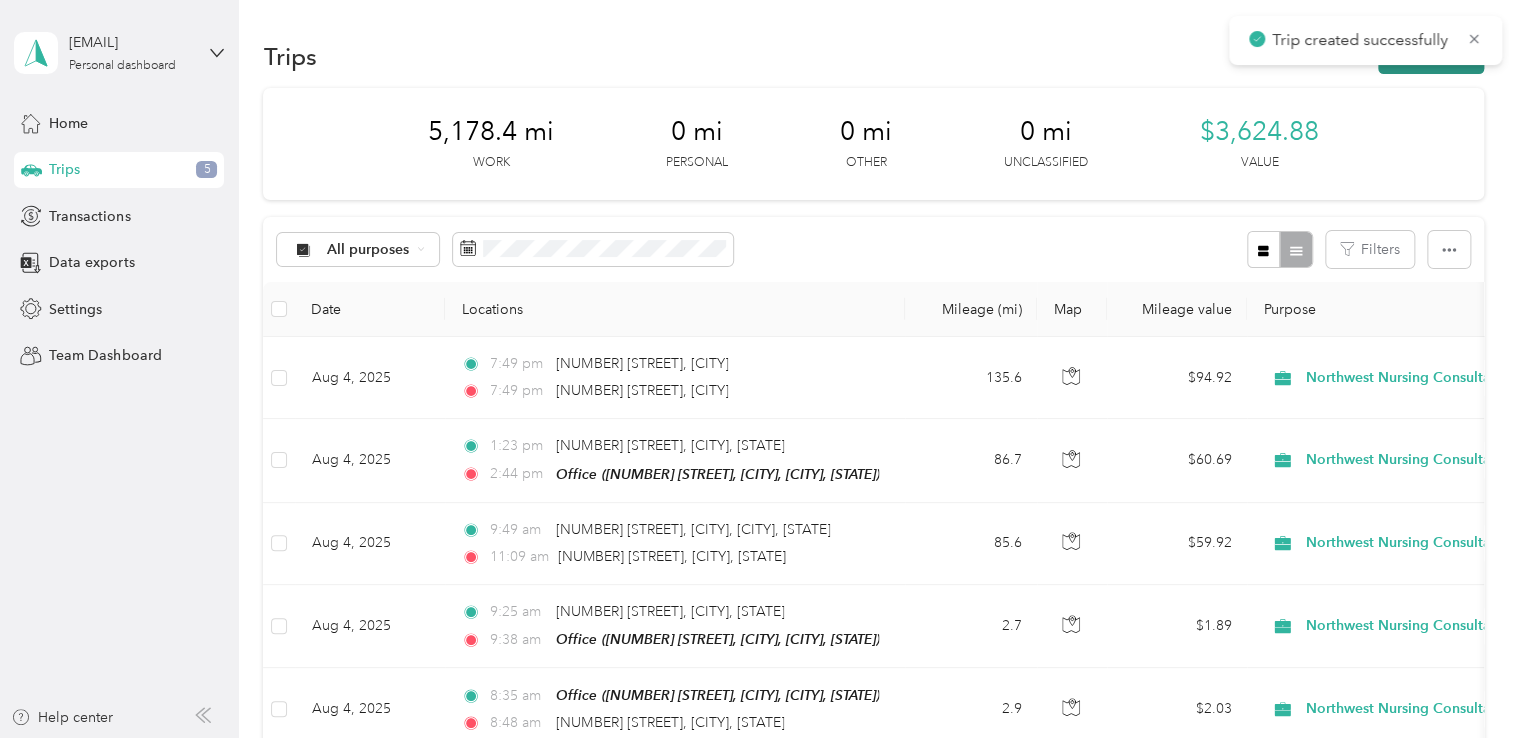 click on "New trip" at bounding box center (1431, 56) 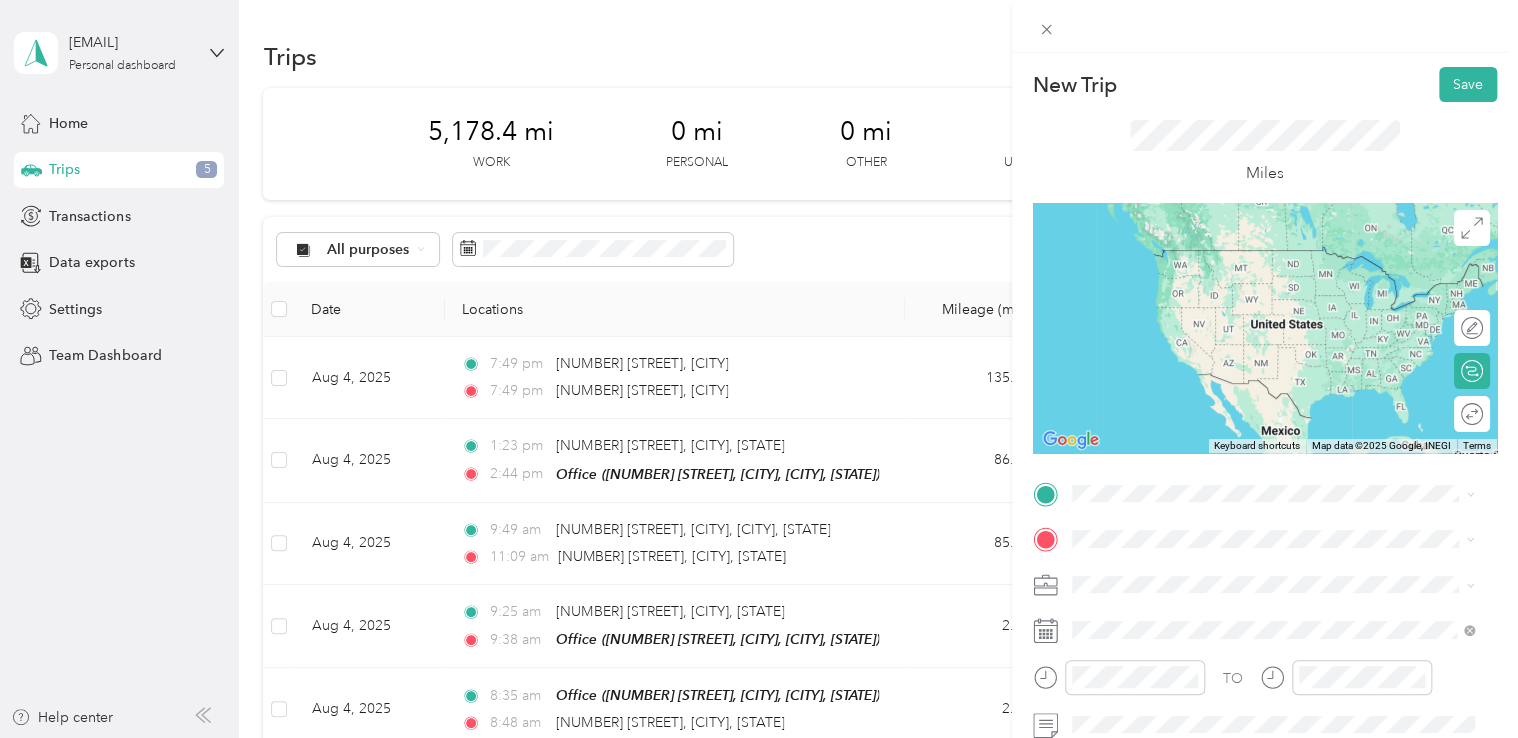 click on "[NUMBER] [STREET]
[CITY], [STATE] [POSTAL_CODE], [COUNTRY]" at bounding box center [1253, 252] 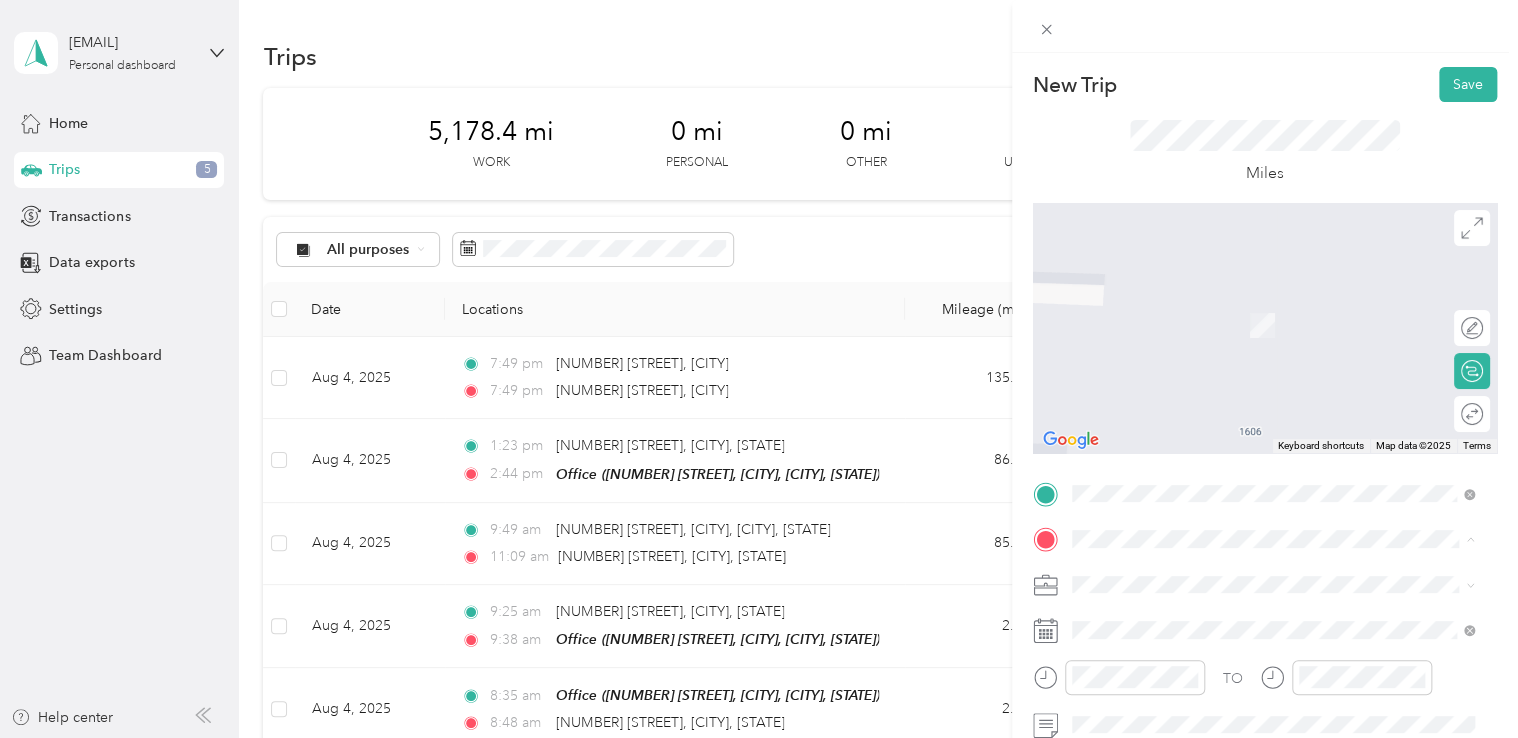 click on "Office [NUMBER] [STREET], [CITY], [POSTAL_CODE], [CITY], [STATE], [COUNTRY]" at bounding box center (1273, 641) 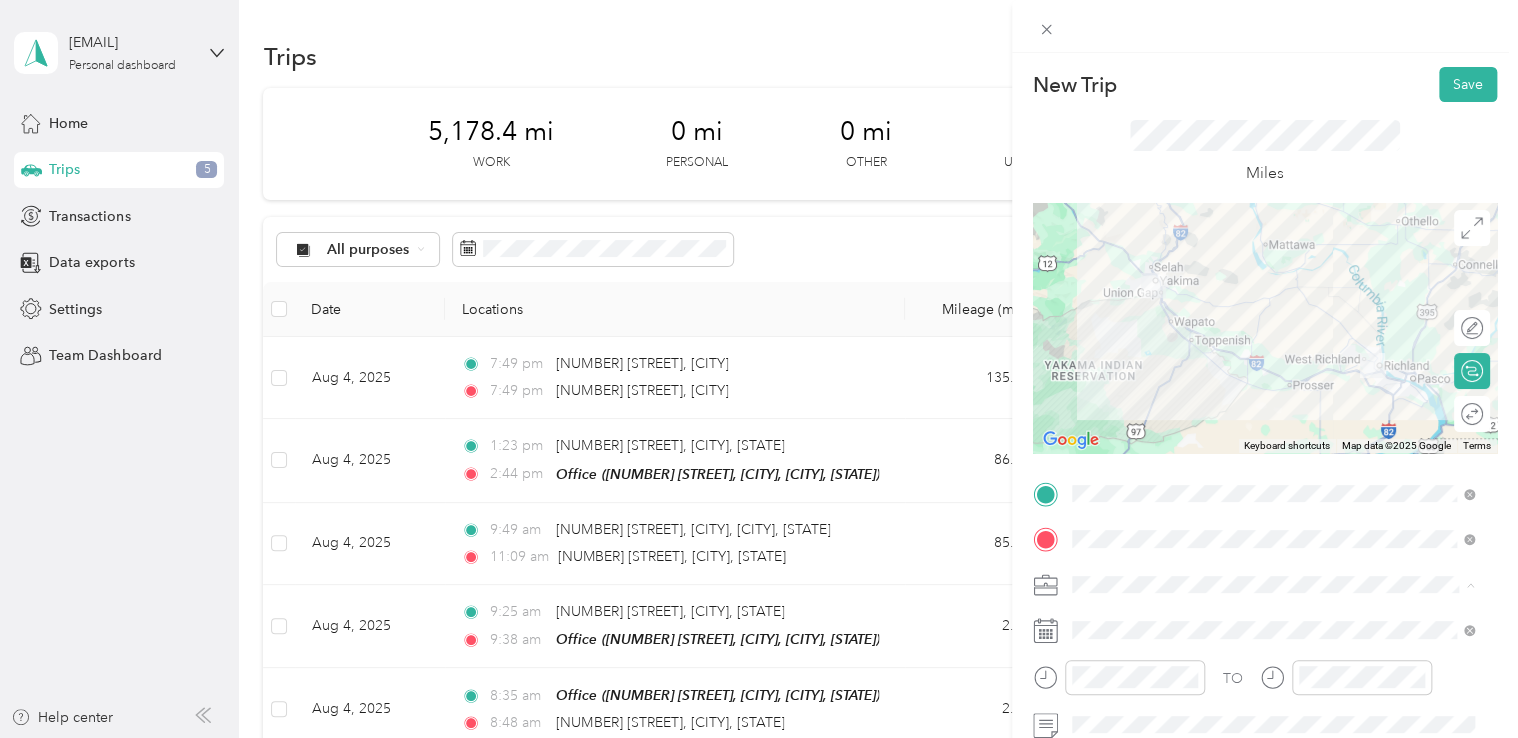 click on "Northwest Nursing Consultants" at bounding box center (1273, 374) 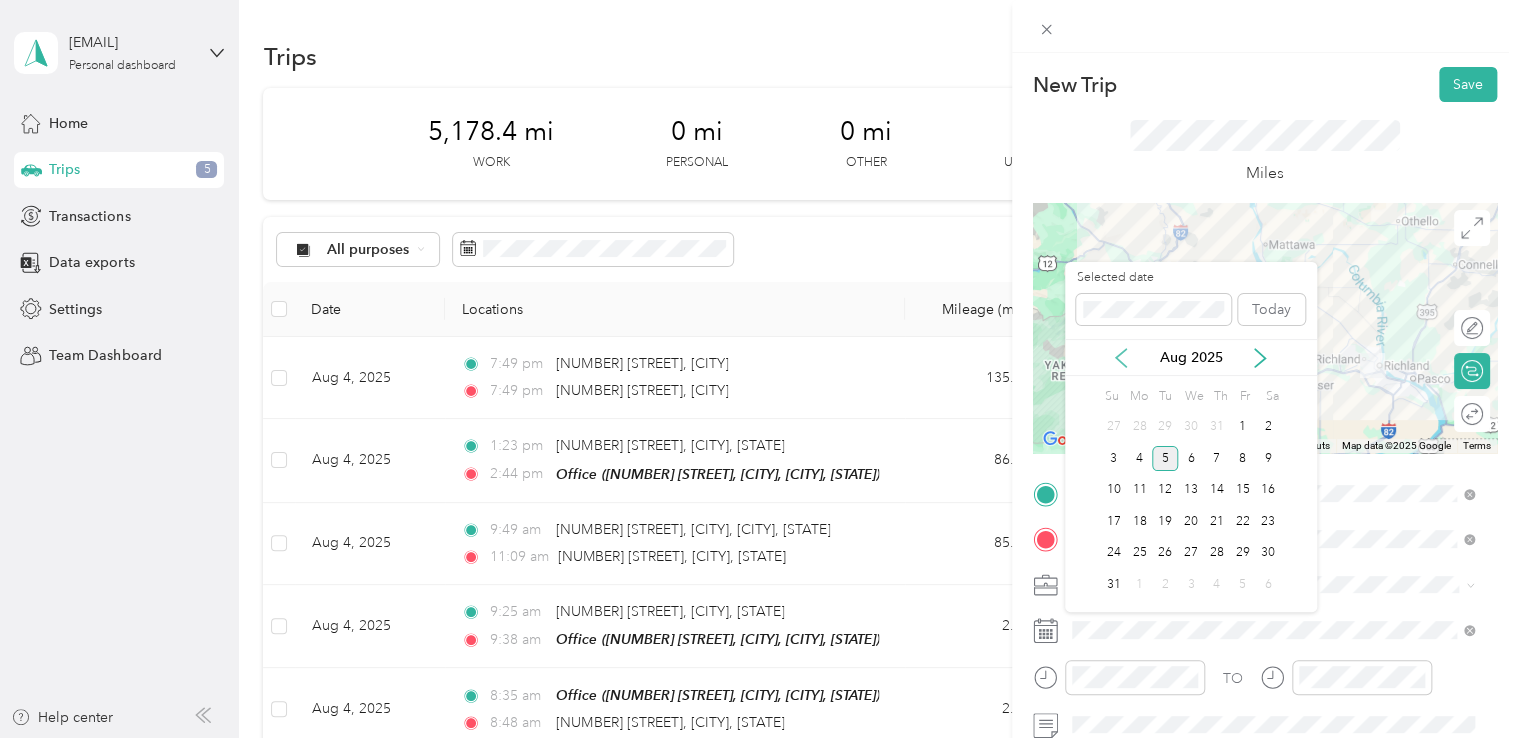 click 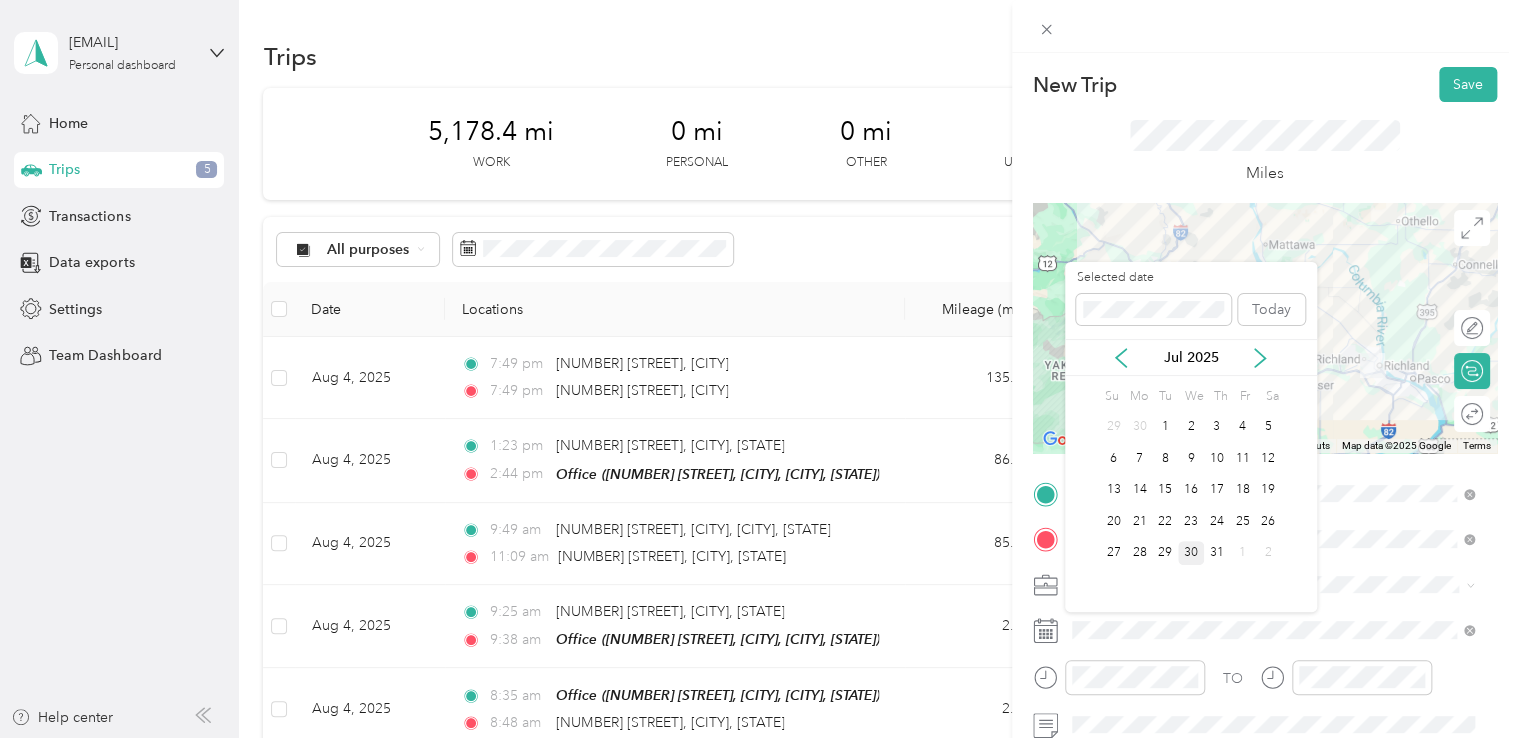 click on "30" at bounding box center [1191, 553] 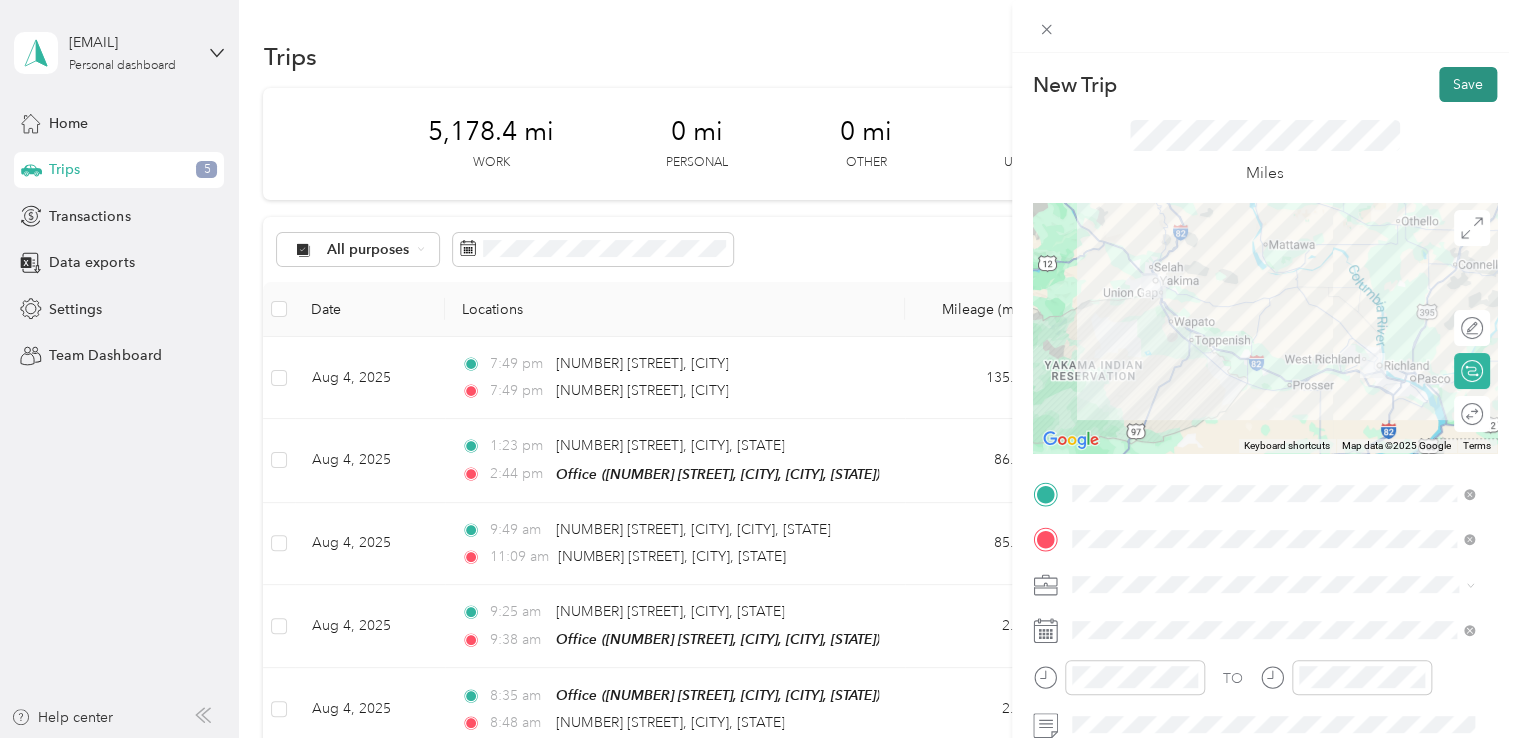 click on "Save" at bounding box center [1468, 84] 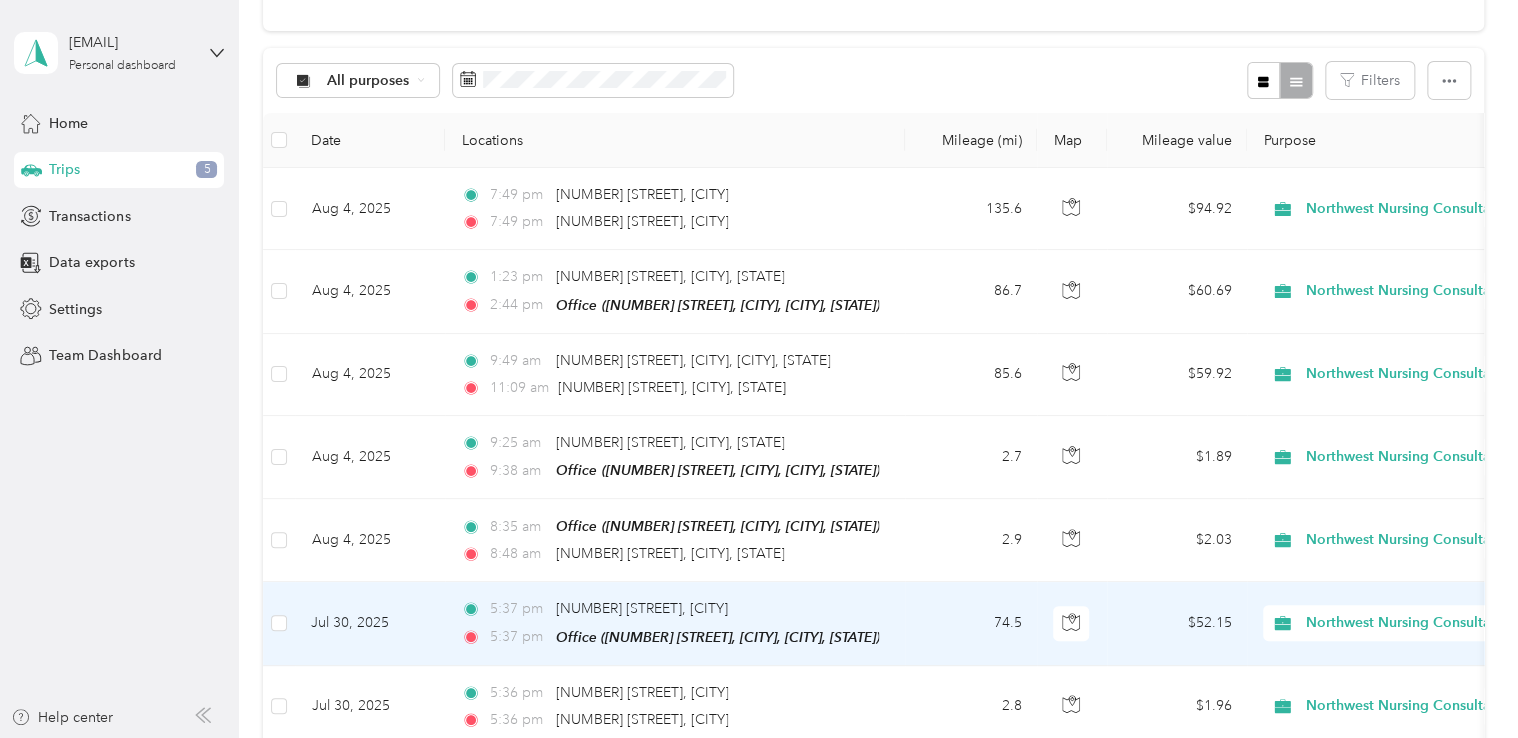 scroll, scrollTop: 0, scrollLeft: 0, axis: both 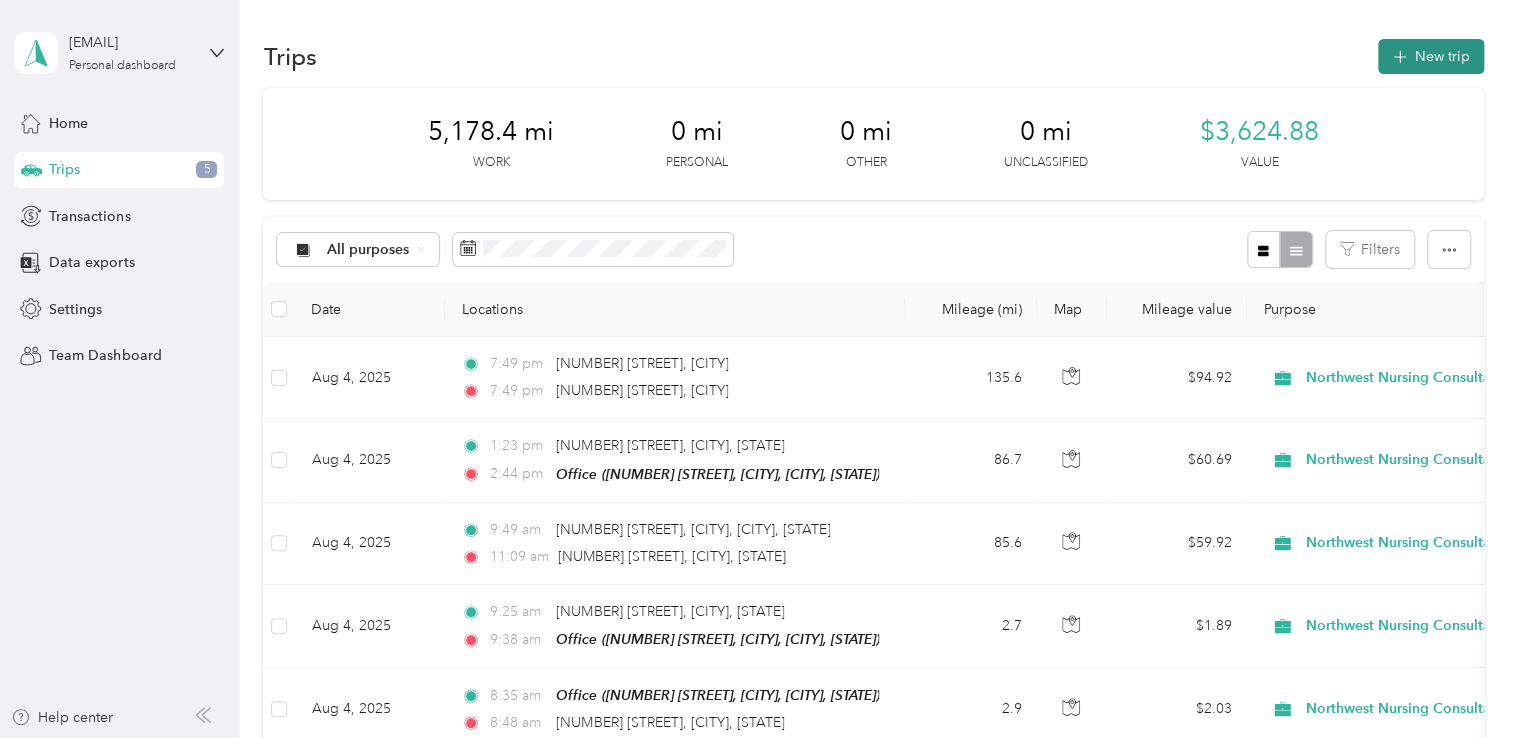 click on "New trip" at bounding box center (1431, 56) 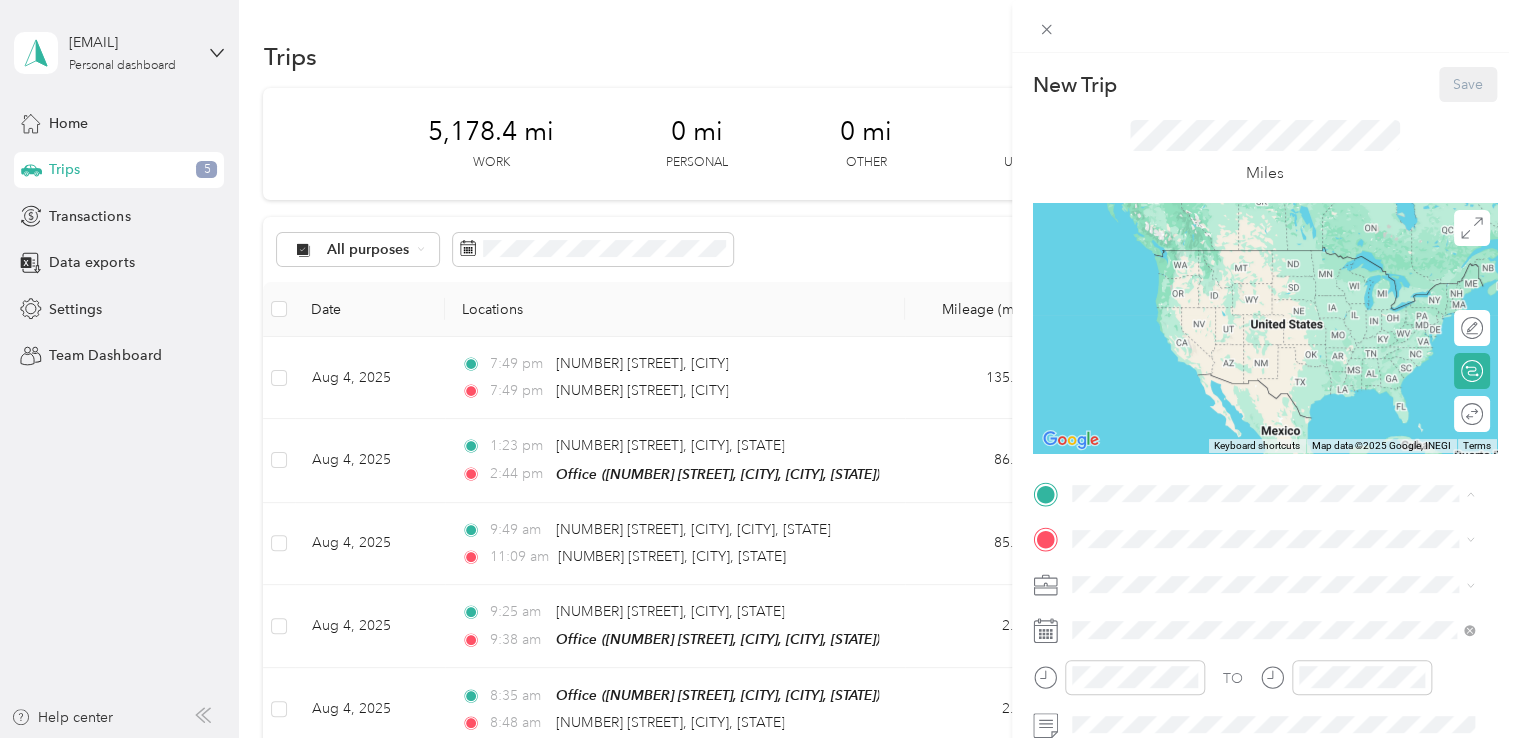 click on "[NUMBER] [STREET], [CITY], [POSTAL_CODE], [CITY], [STATE], [COUNTRY]" at bounding box center [1278, 606] 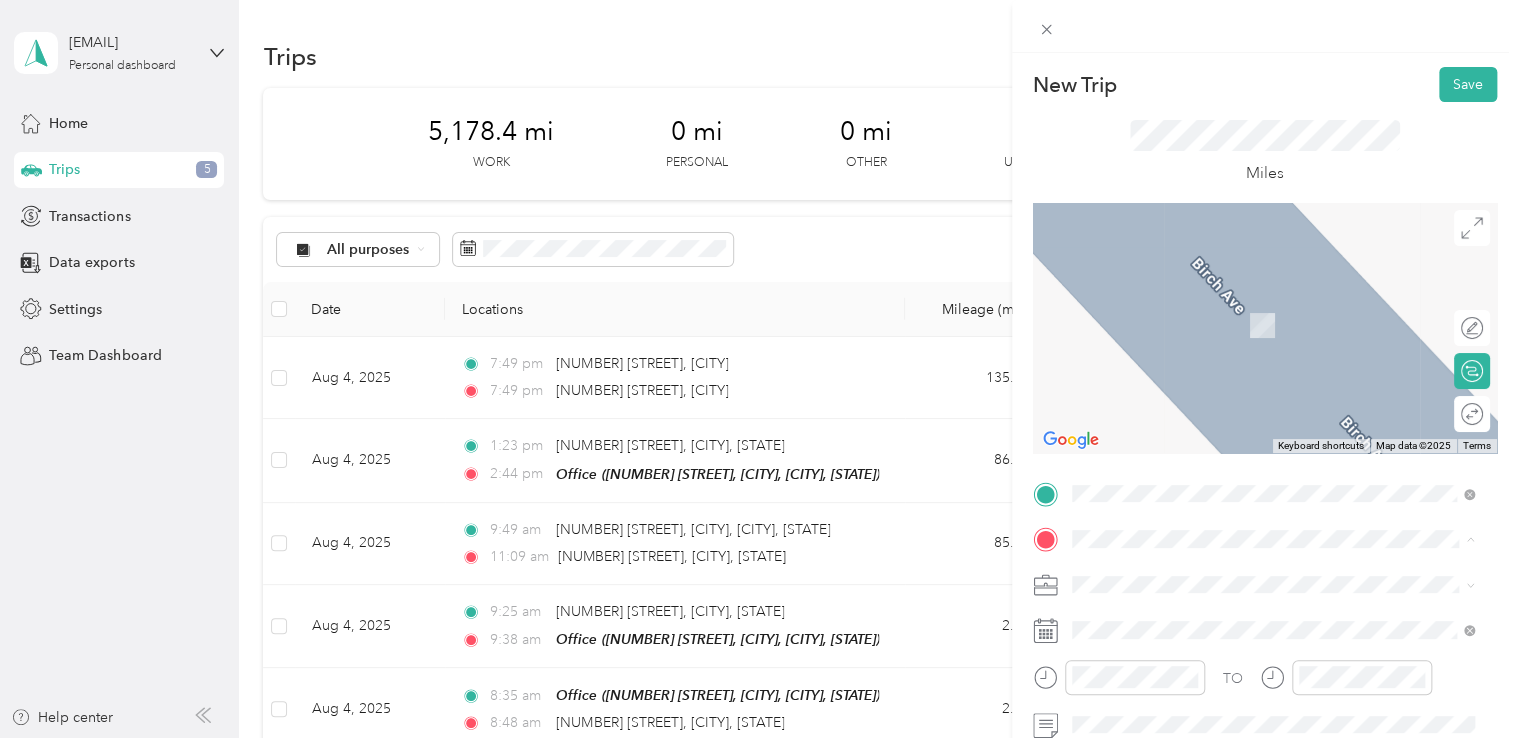 click on "Office [NUMBER] [STREET], [CITY], [POSTAL_CODE], [CITY], [STATE], [COUNTRY]" at bounding box center [754, 738] 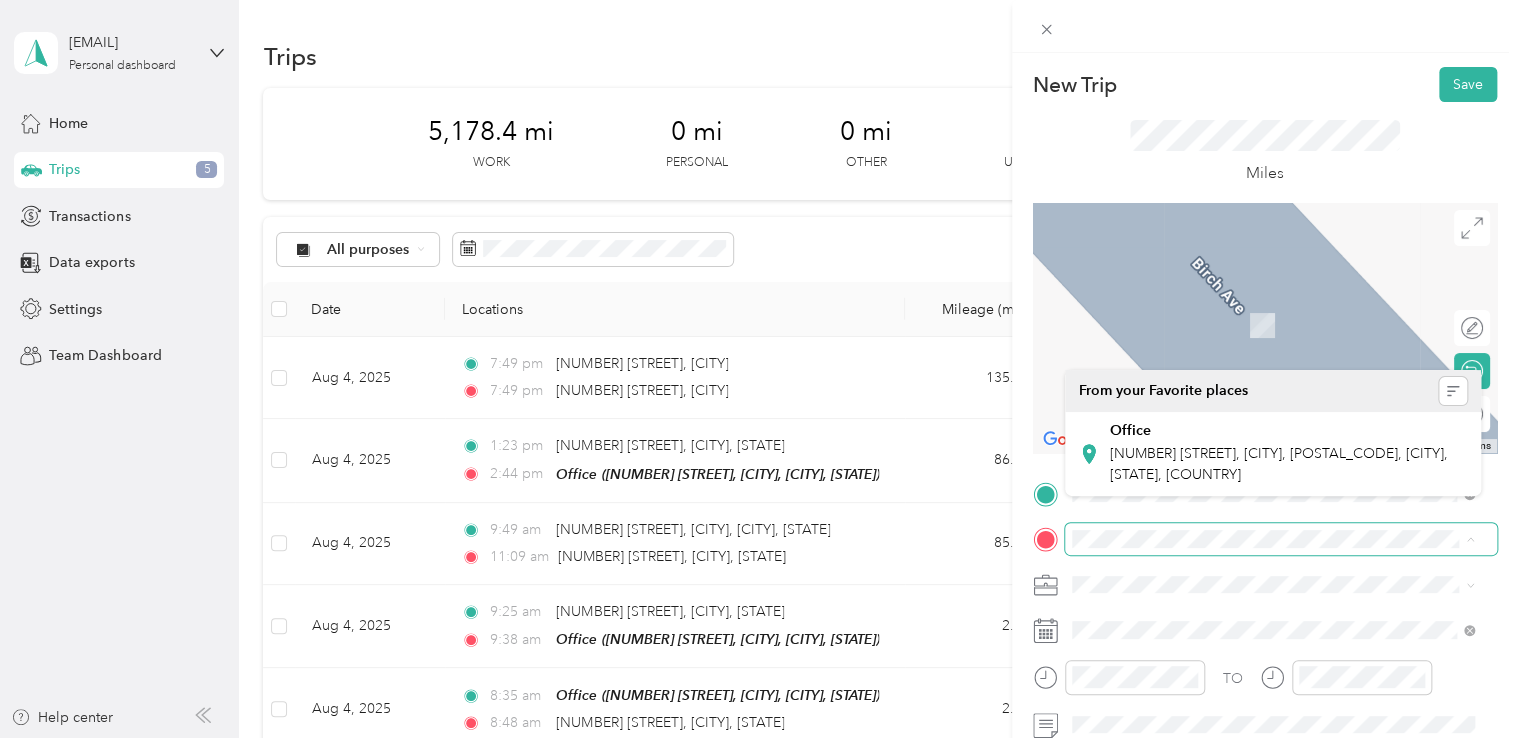 scroll, scrollTop: 264, scrollLeft: 0, axis: vertical 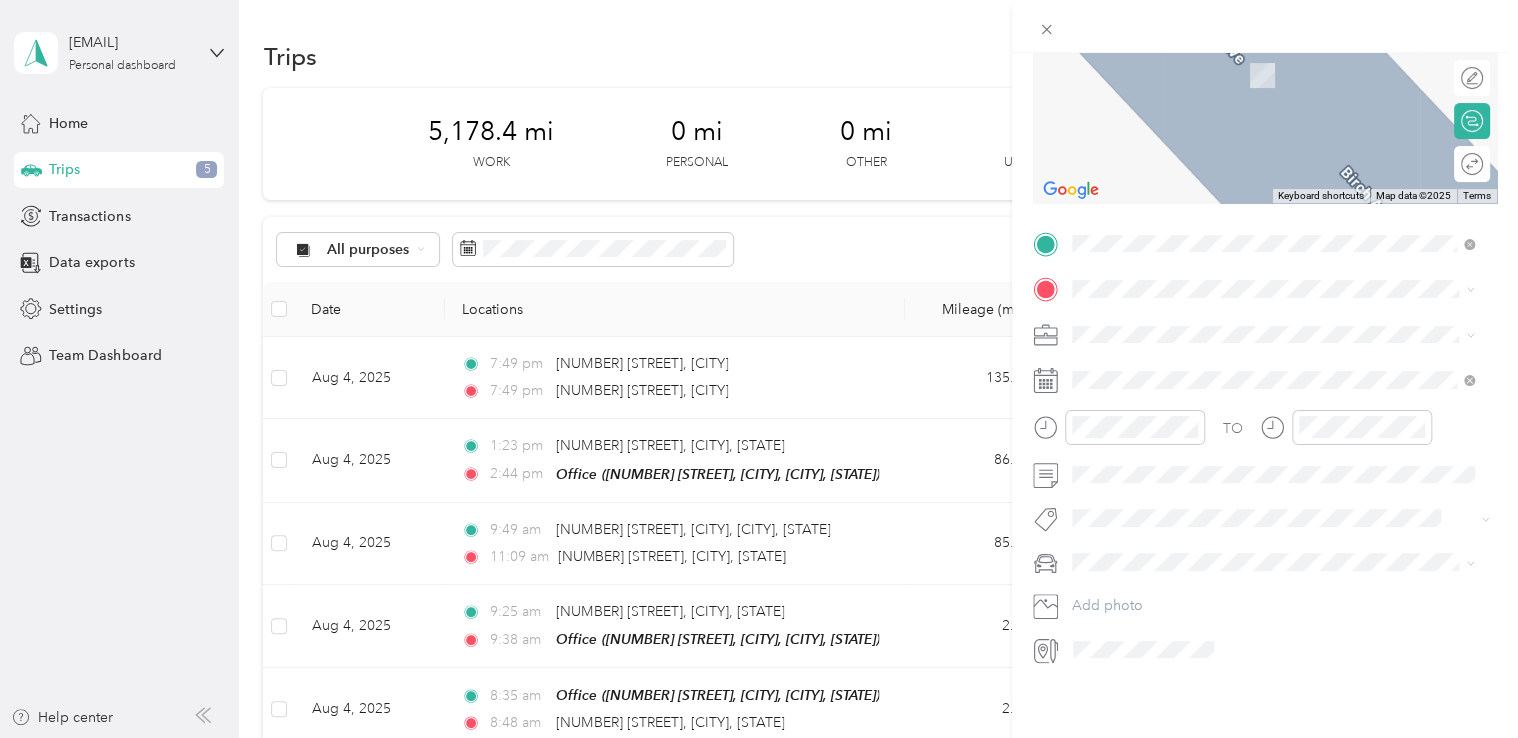 click on "TO Add photo" at bounding box center [1265, 447] 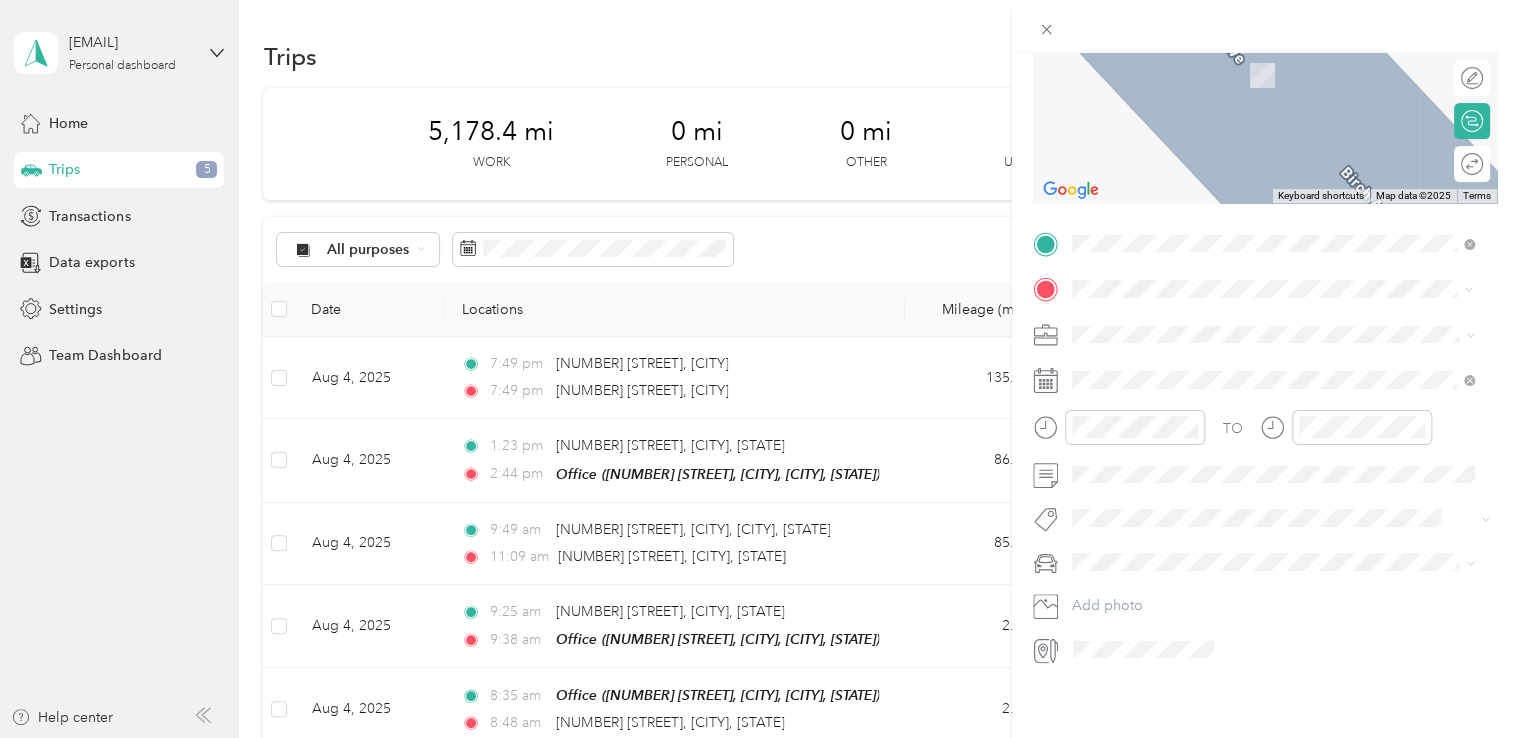 click on "[NUMBER] [STREET]
[CITY], [STATE] [POSTAL_CODE], [COUNTRY]" at bounding box center (1253, 354) 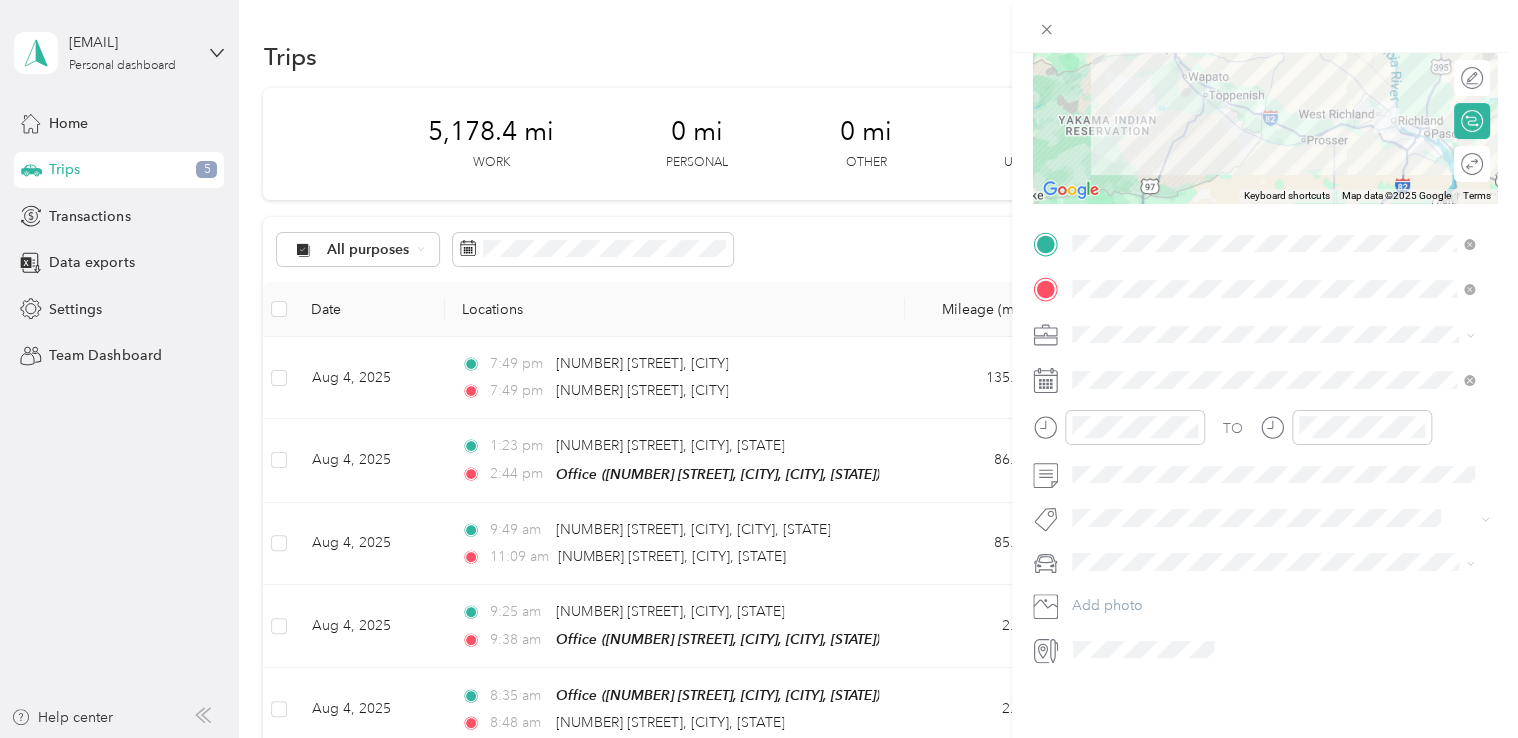 click on "Northwest Nursing Consultants" at bounding box center [1177, 418] 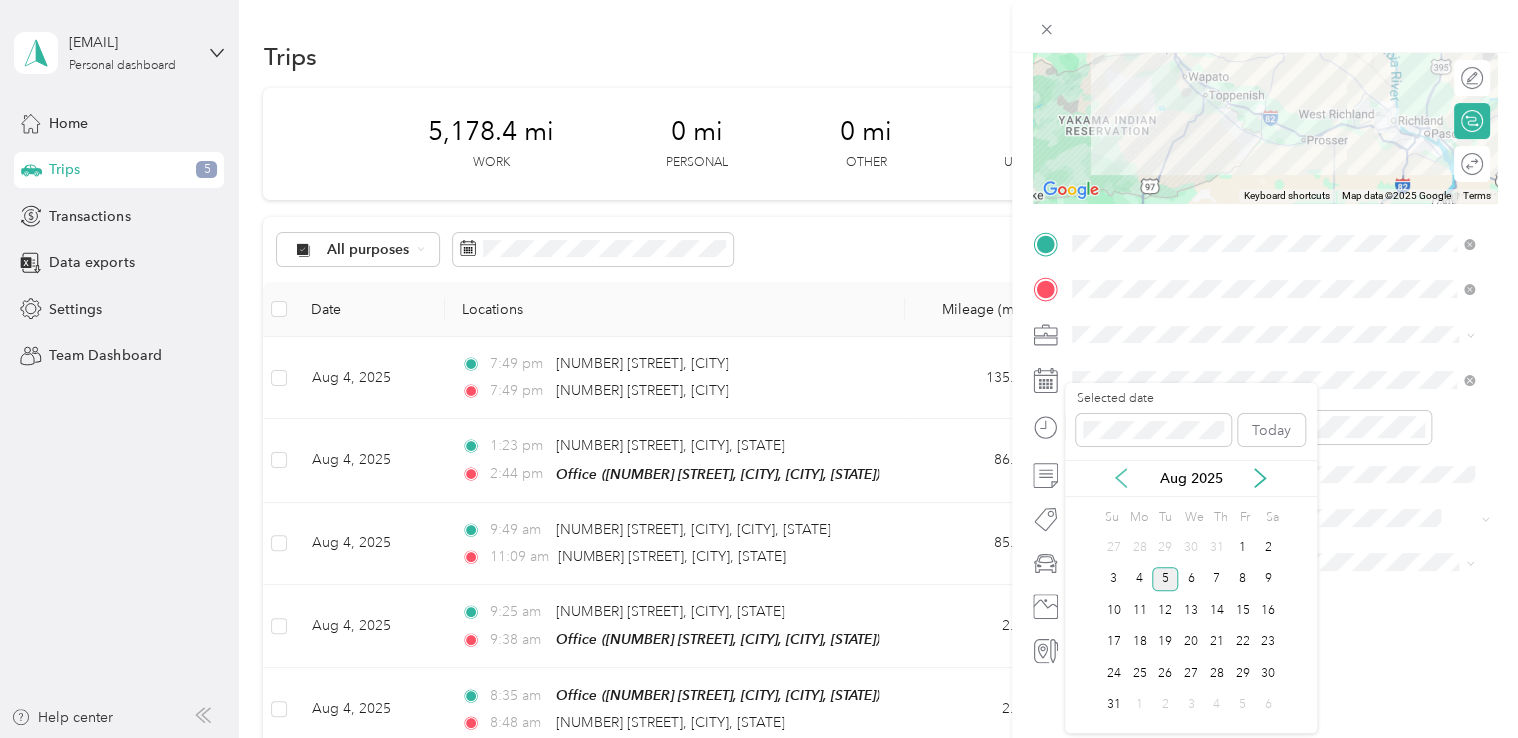 click 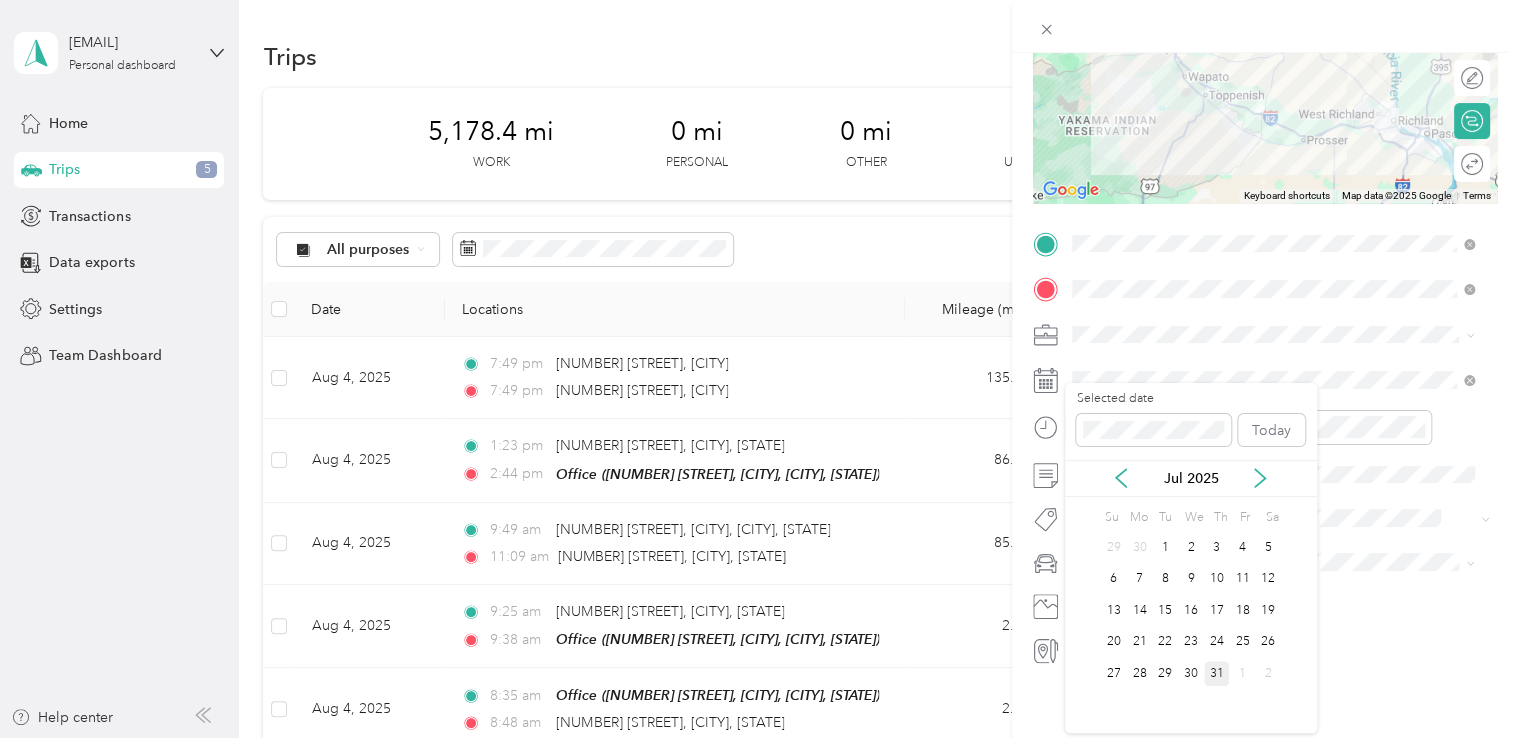 click on "31" at bounding box center [1217, 673] 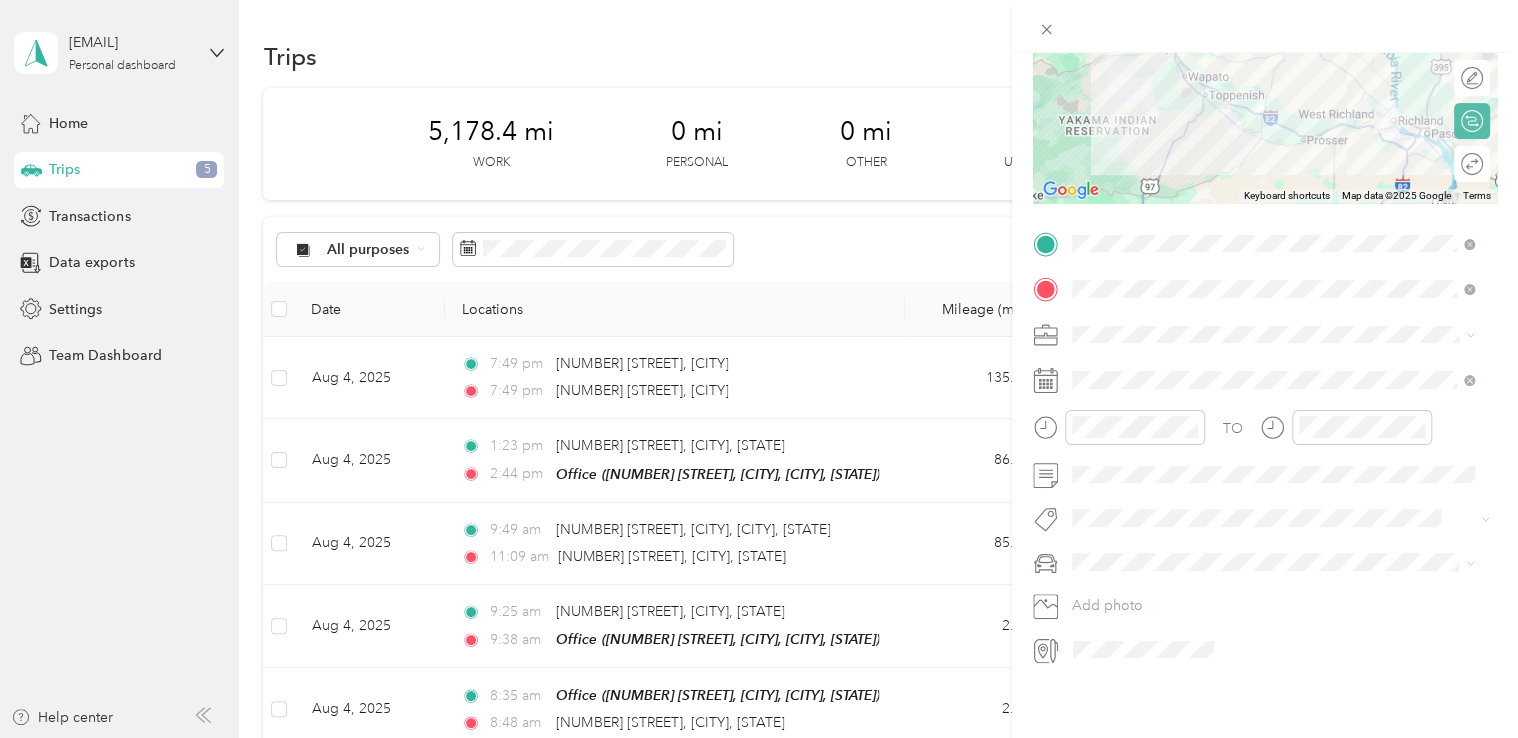 scroll, scrollTop: 0, scrollLeft: 0, axis: both 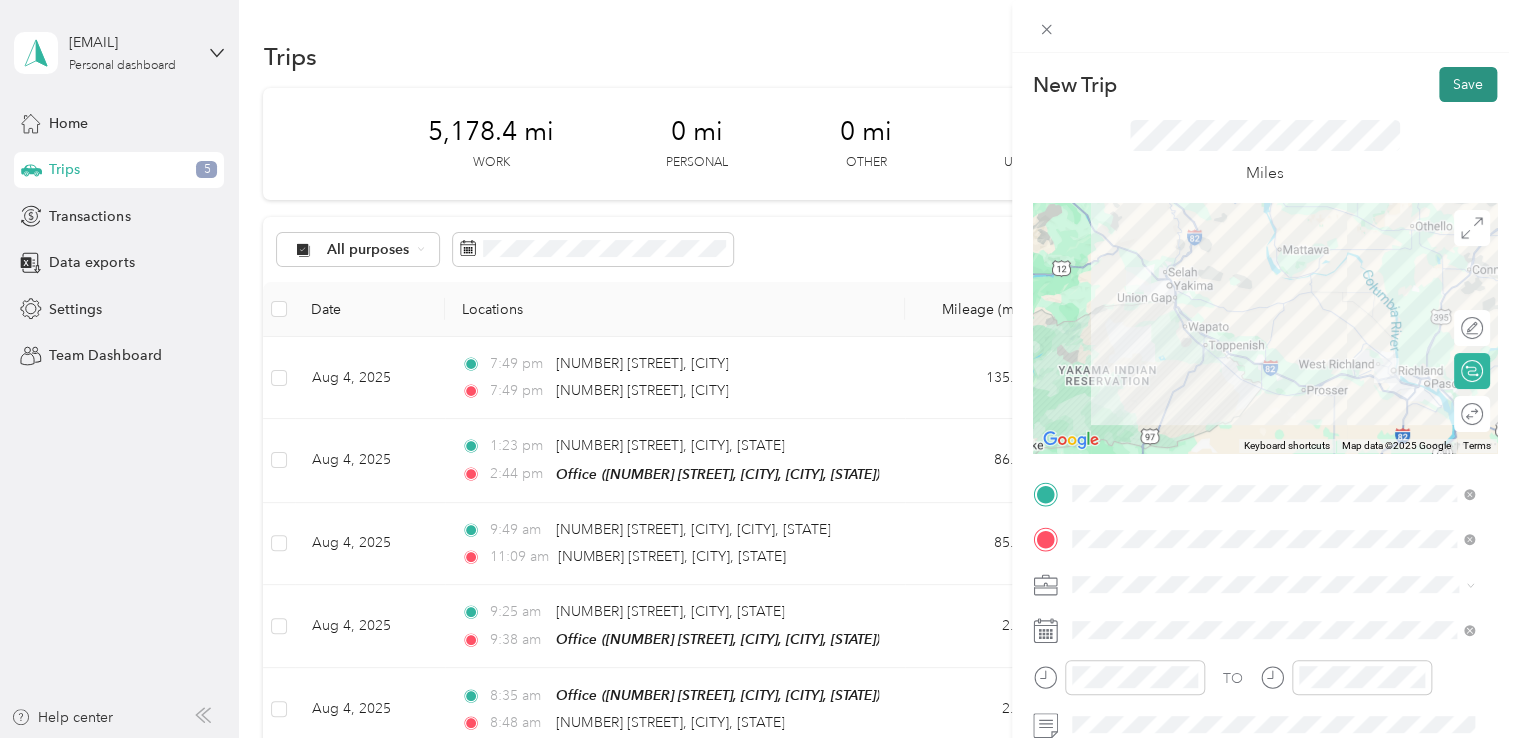 click on "Save" at bounding box center [1468, 84] 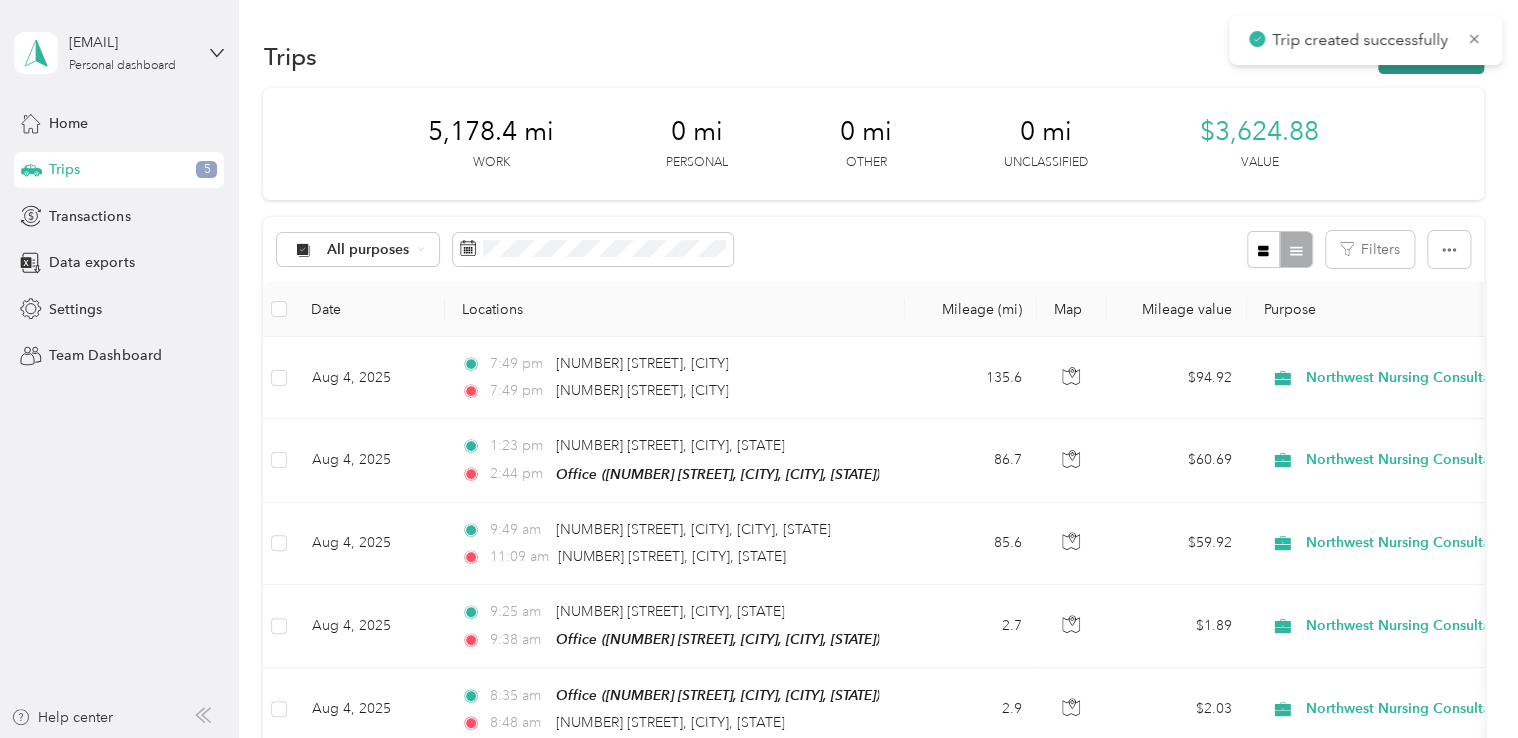 click on "New trip" at bounding box center [1431, 56] 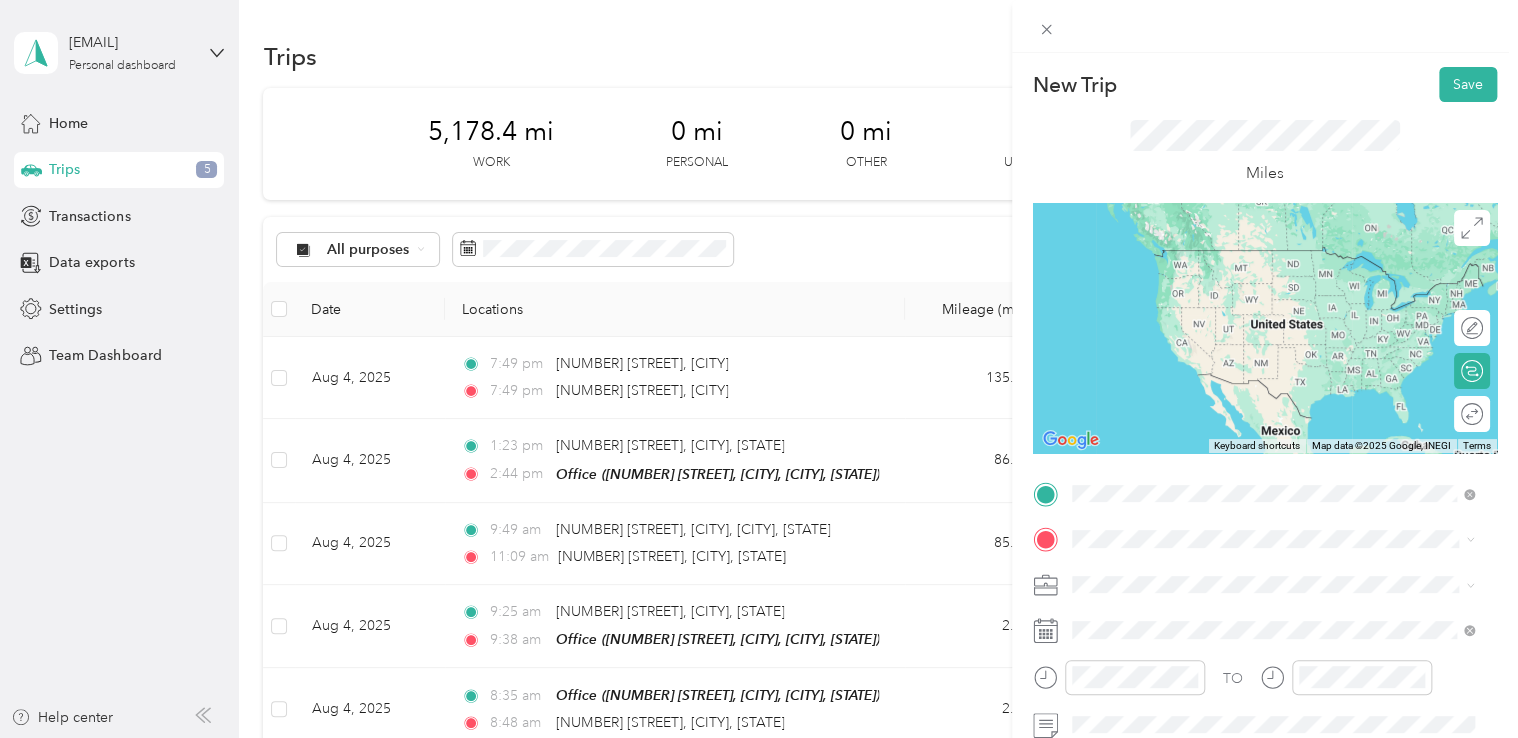click on "[NUMBER] [STREET]
[CITY], [STATE] [POSTAL_CODE], [COUNTRY]" at bounding box center (1253, 258) 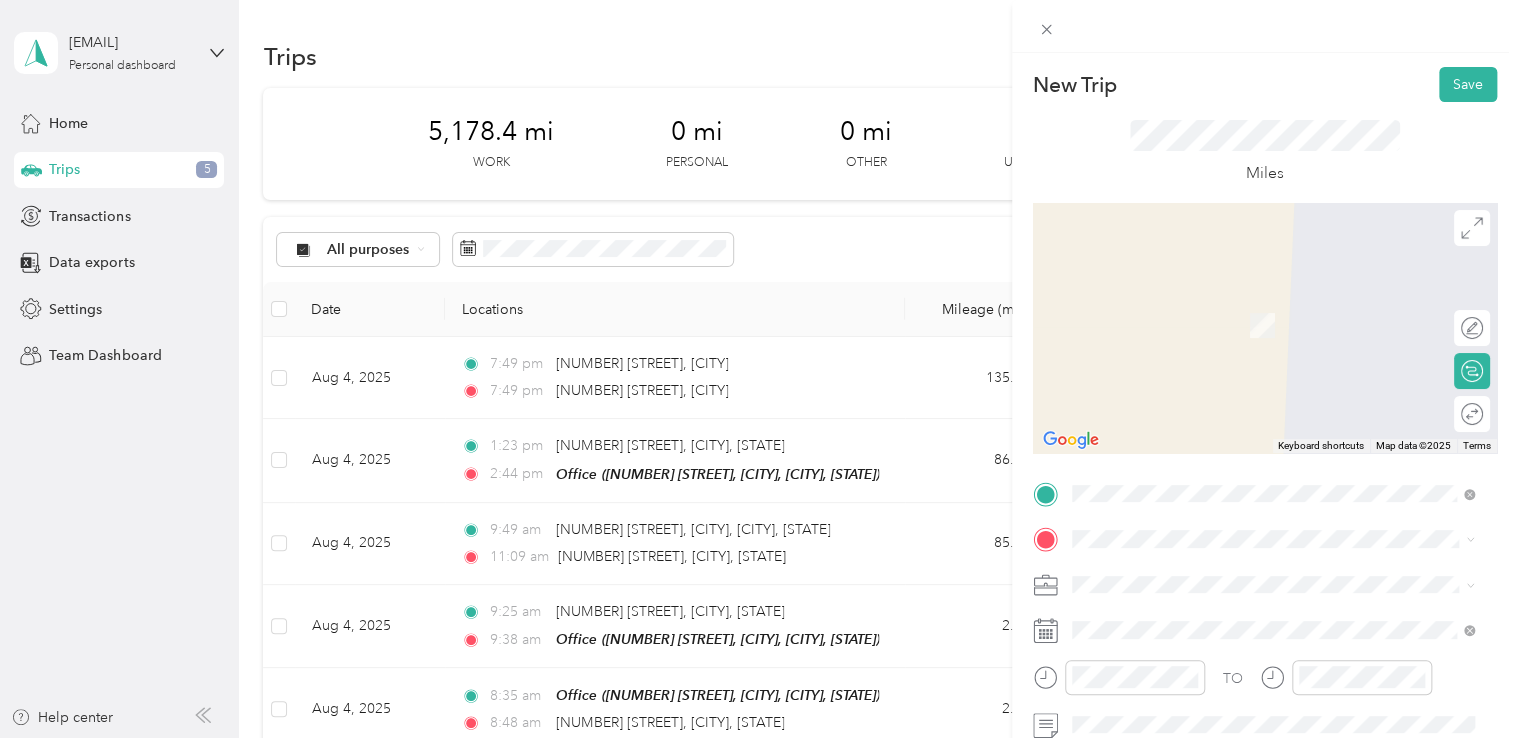 click on "[NUMBER] [STREET]
[CITY], [STATE] [POSTAL_CODE], [COUNTRY]" at bounding box center [1253, 296] 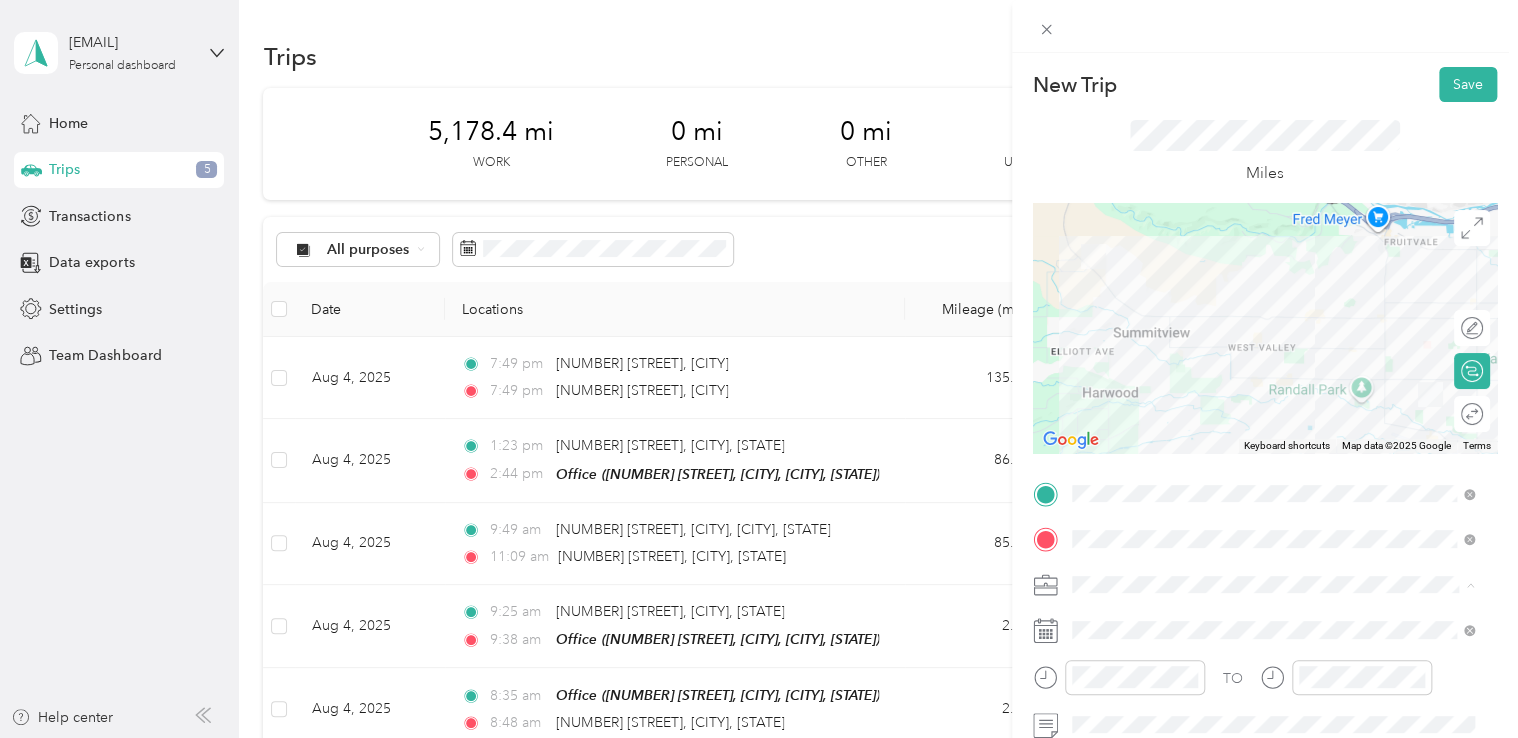 click on "Northwest Nursing Consultants" at bounding box center (1177, 374) 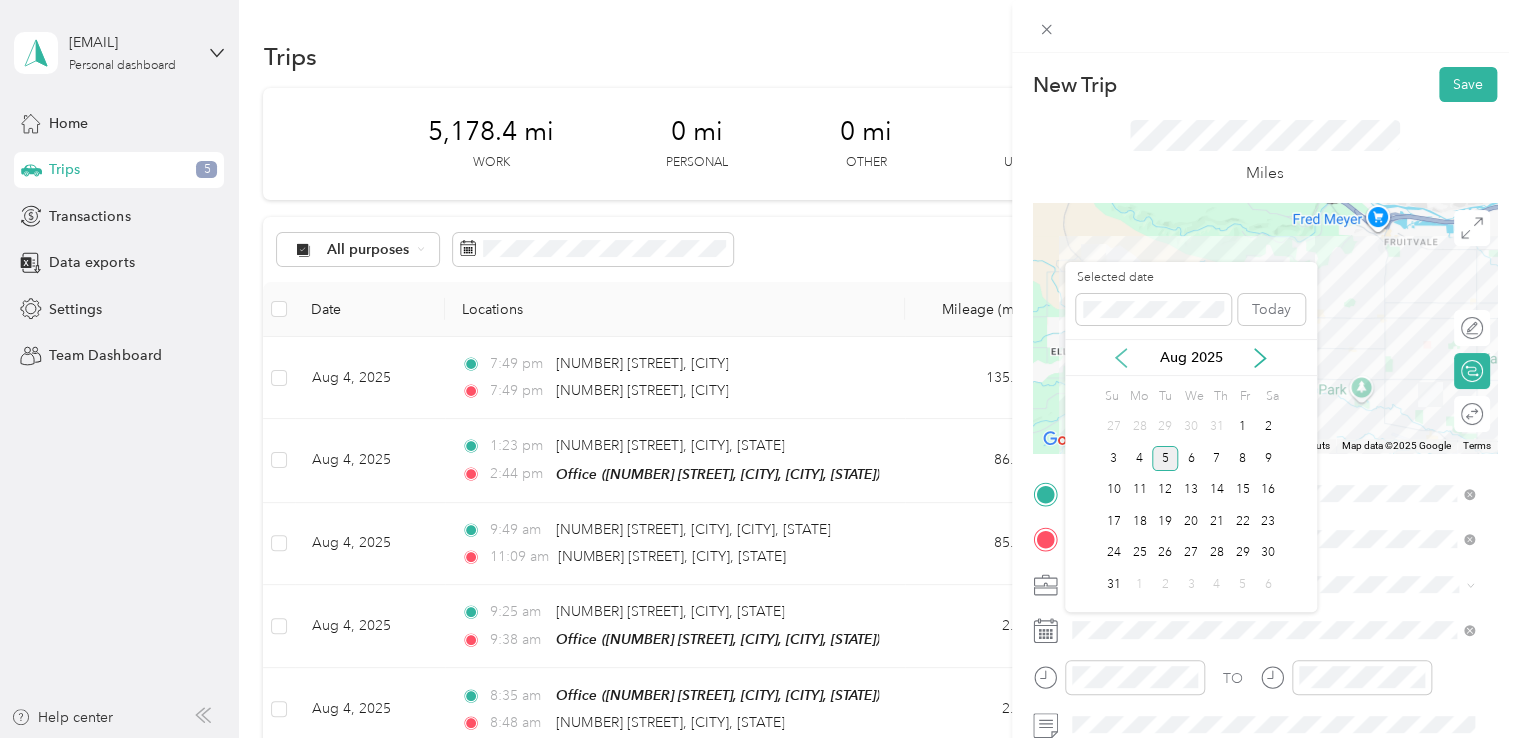 click 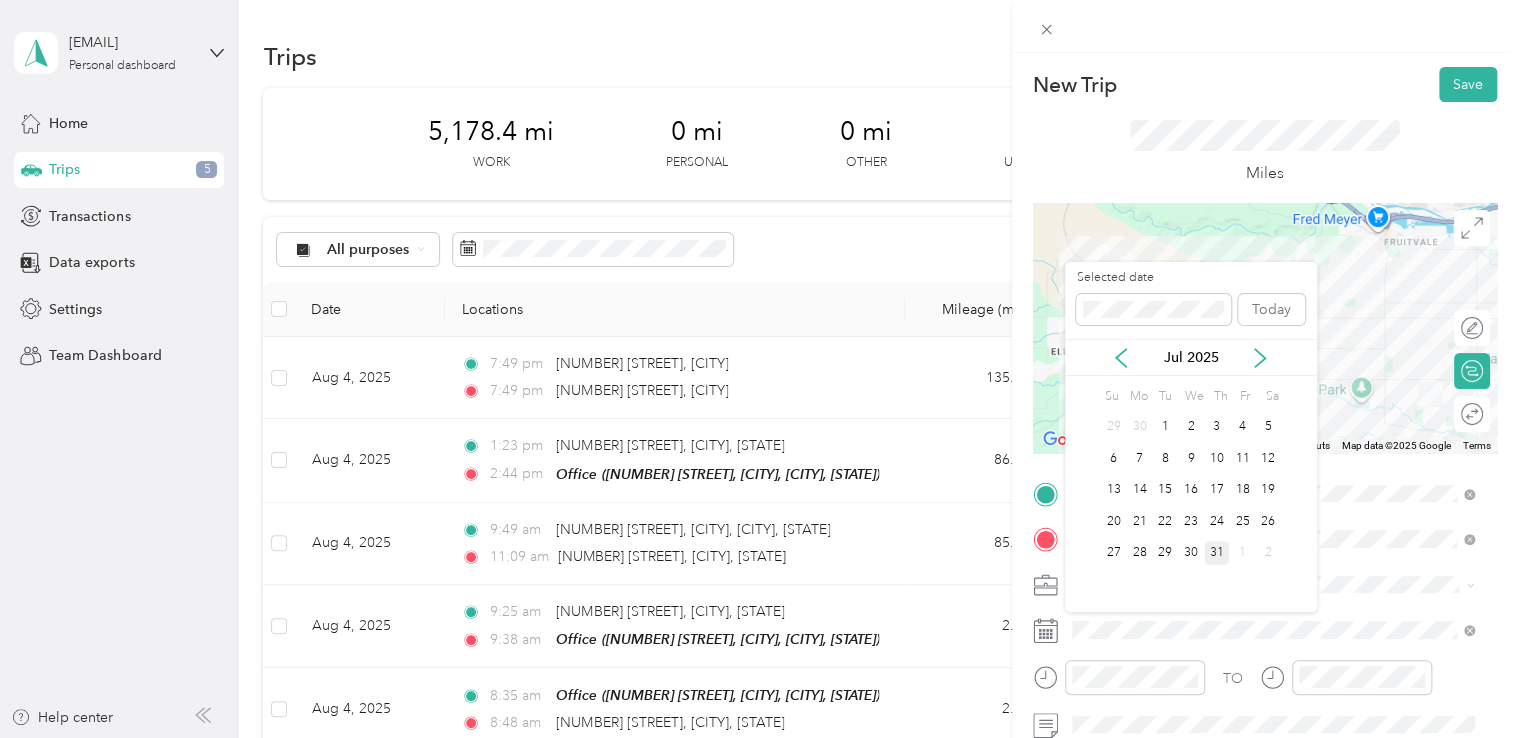 click on "31" at bounding box center [1217, 553] 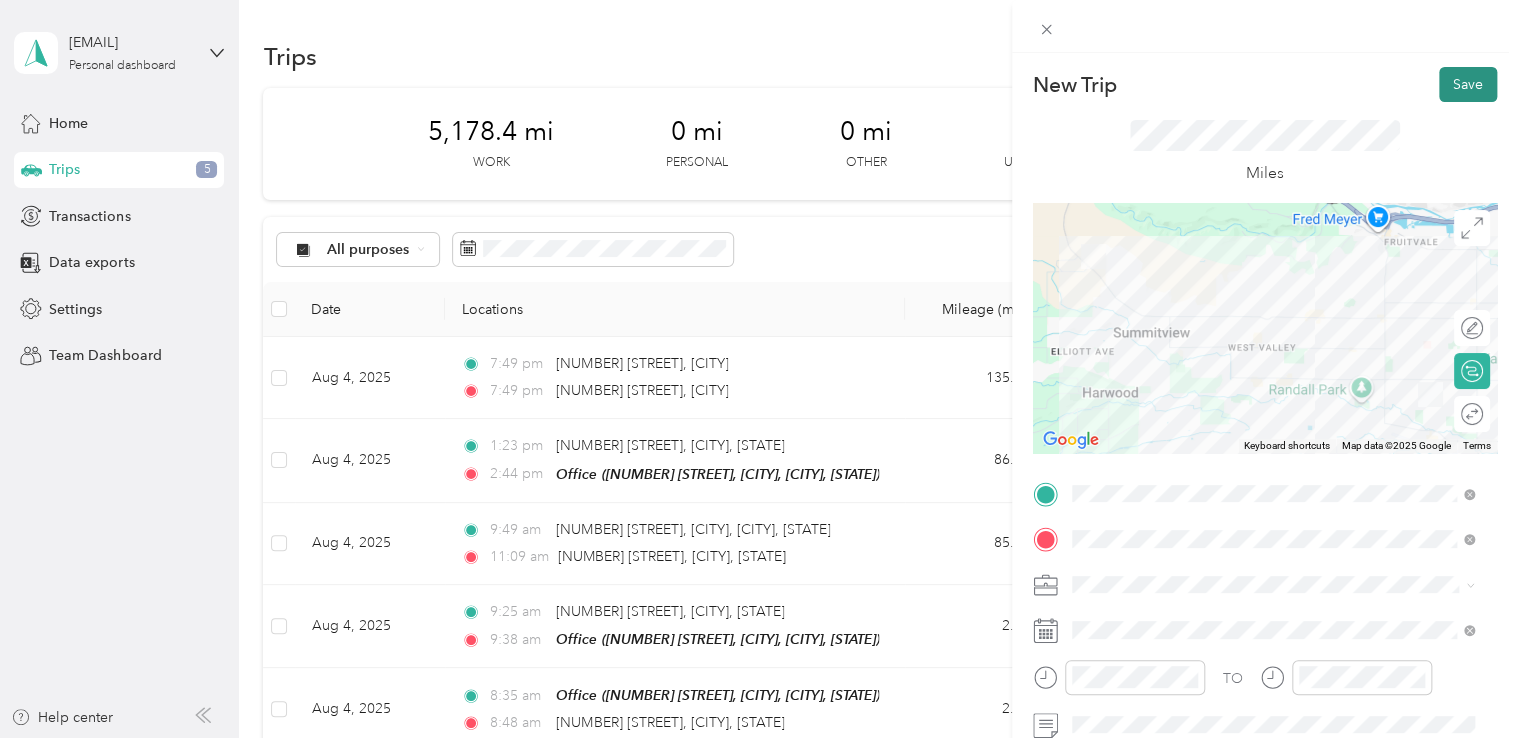 click on "Save" at bounding box center (1468, 84) 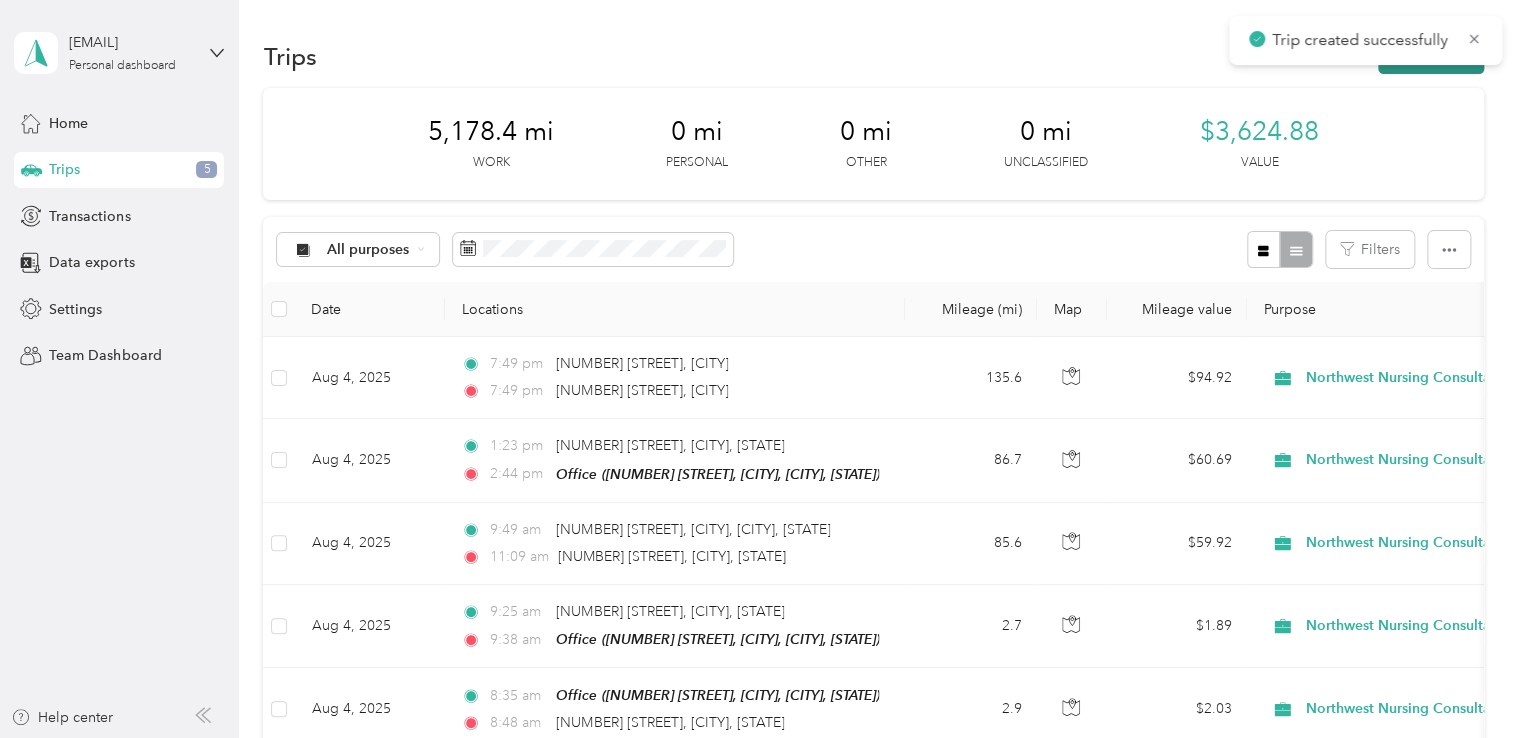 click on "New trip" at bounding box center [1431, 56] 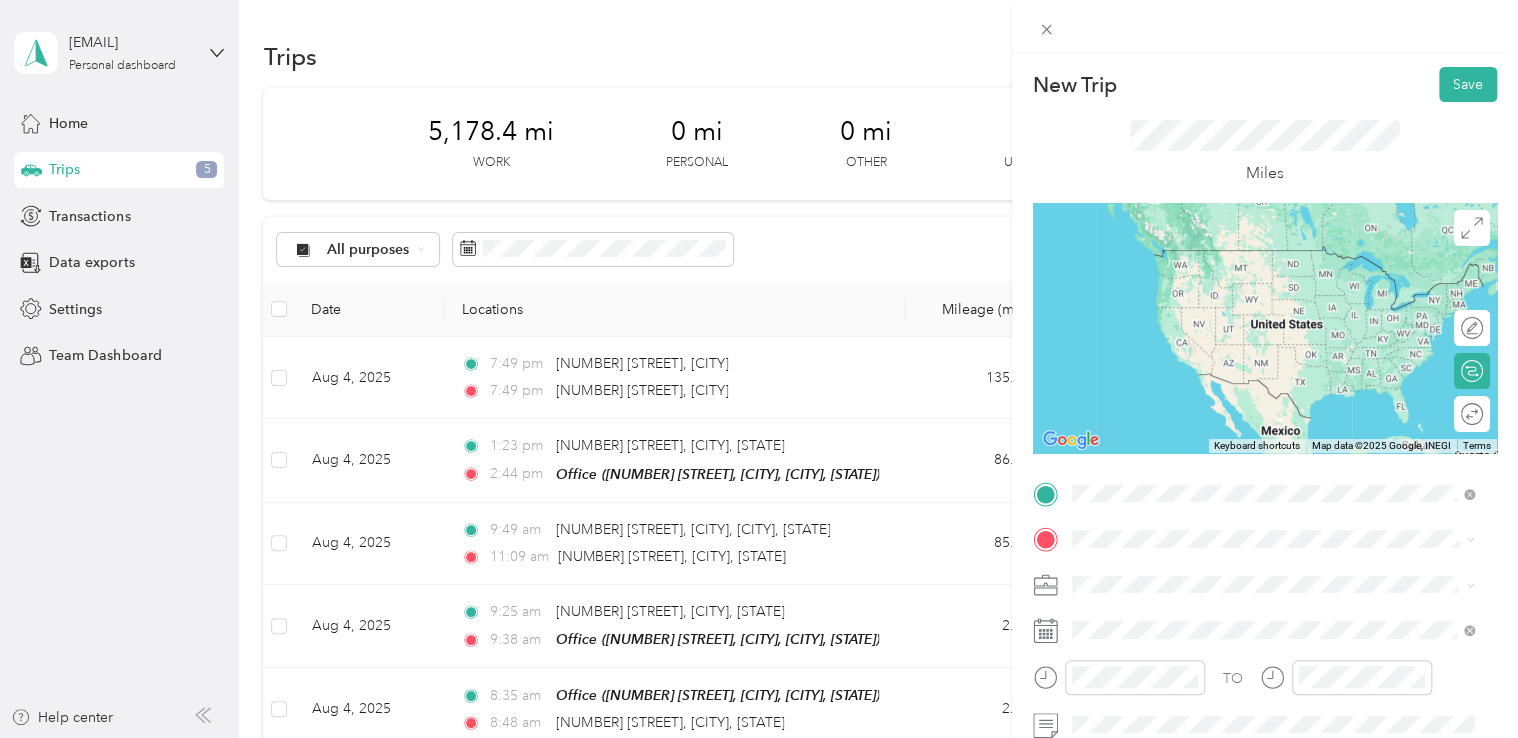 click on "[NUMBER] [STREET]
[CITY], [STATE] [POSTAL_CODE], [COUNTRY]" at bounding box center [1253, 258] 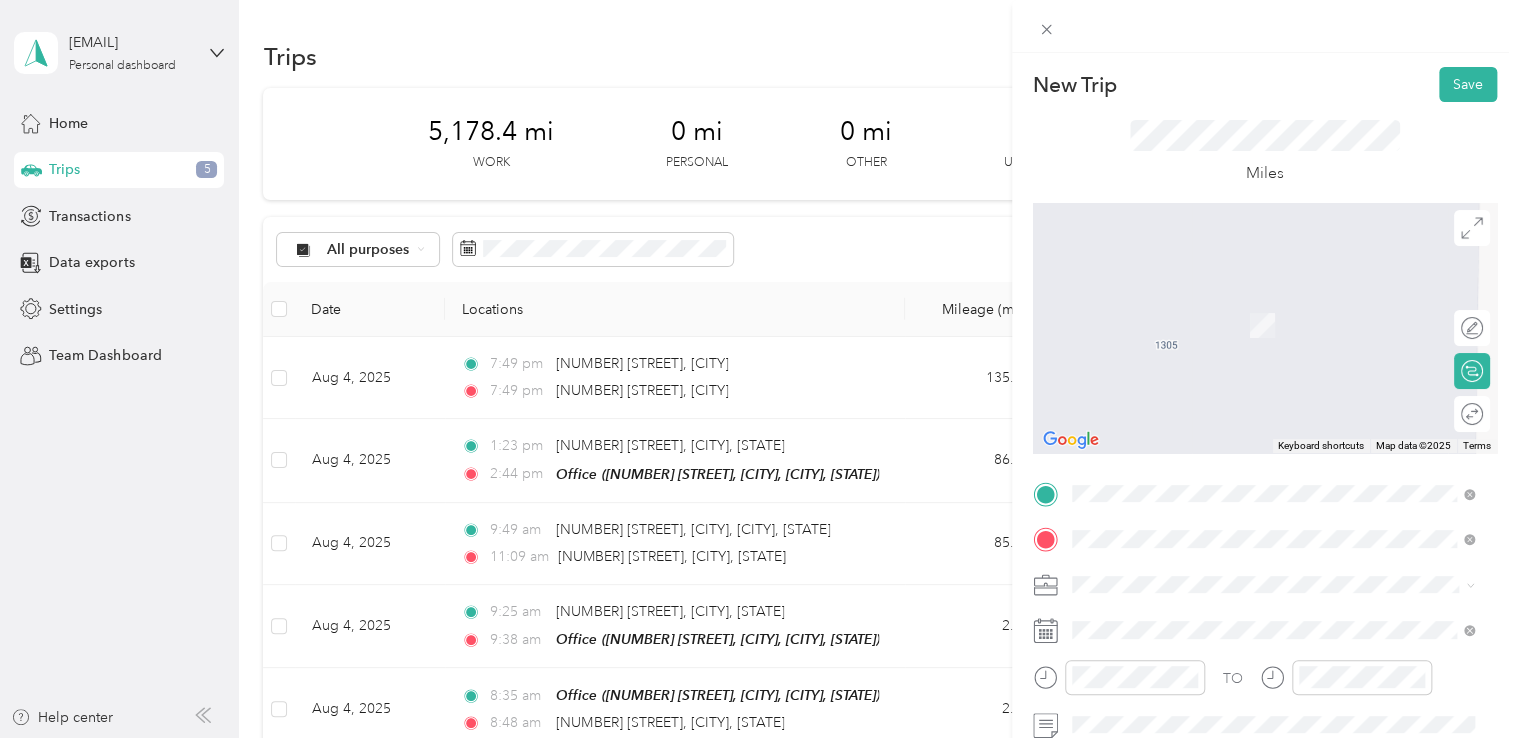 click on "[NUMBER] [STREET]
[CITY], [STATE] [POSTAL_CODE], [COUNTRY]" at bounding box center [1253, 304] 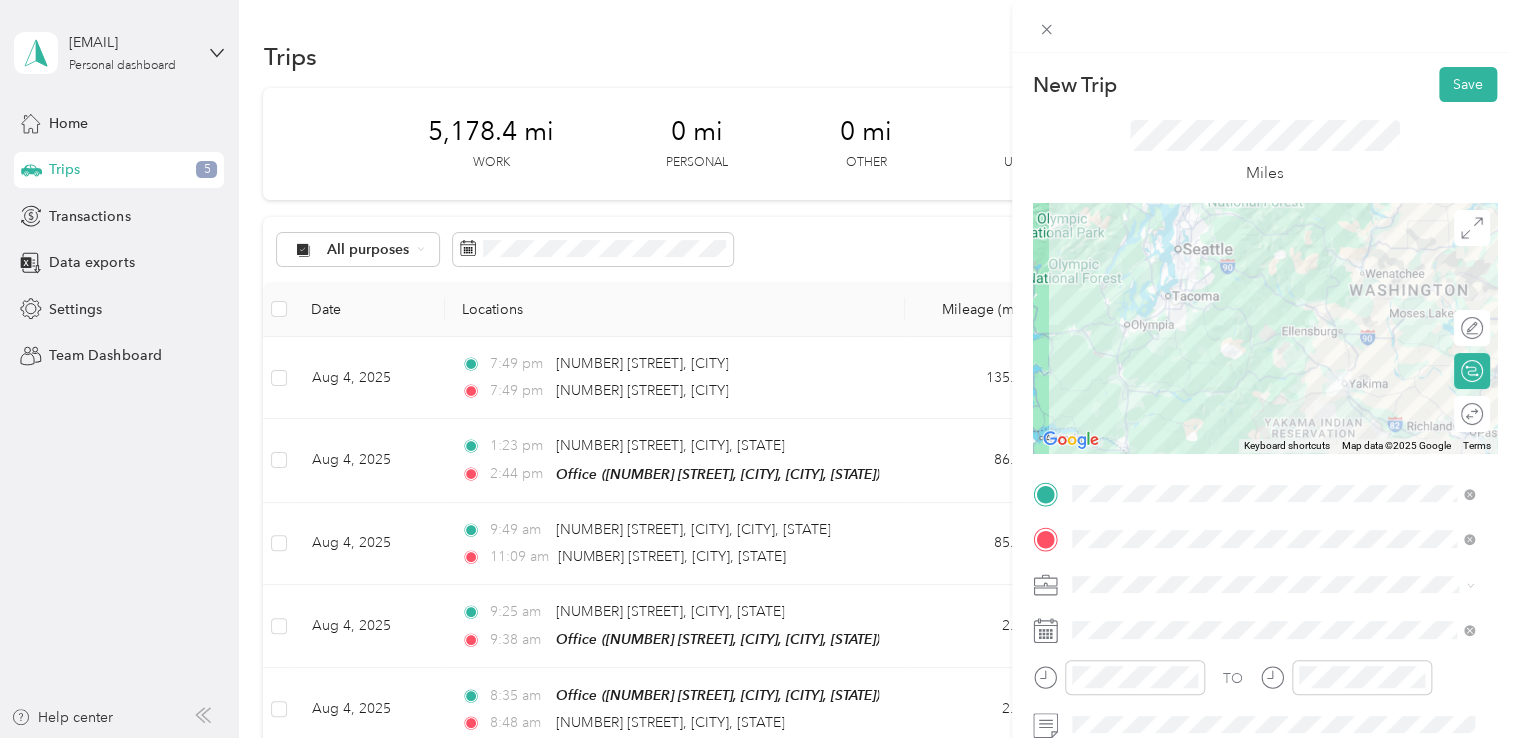 click on "[NUMBER] [STREET]
[CITY], [STATE] [POSTAL_CODE], [COUNTRY]" at bounding box center [1253, 472] 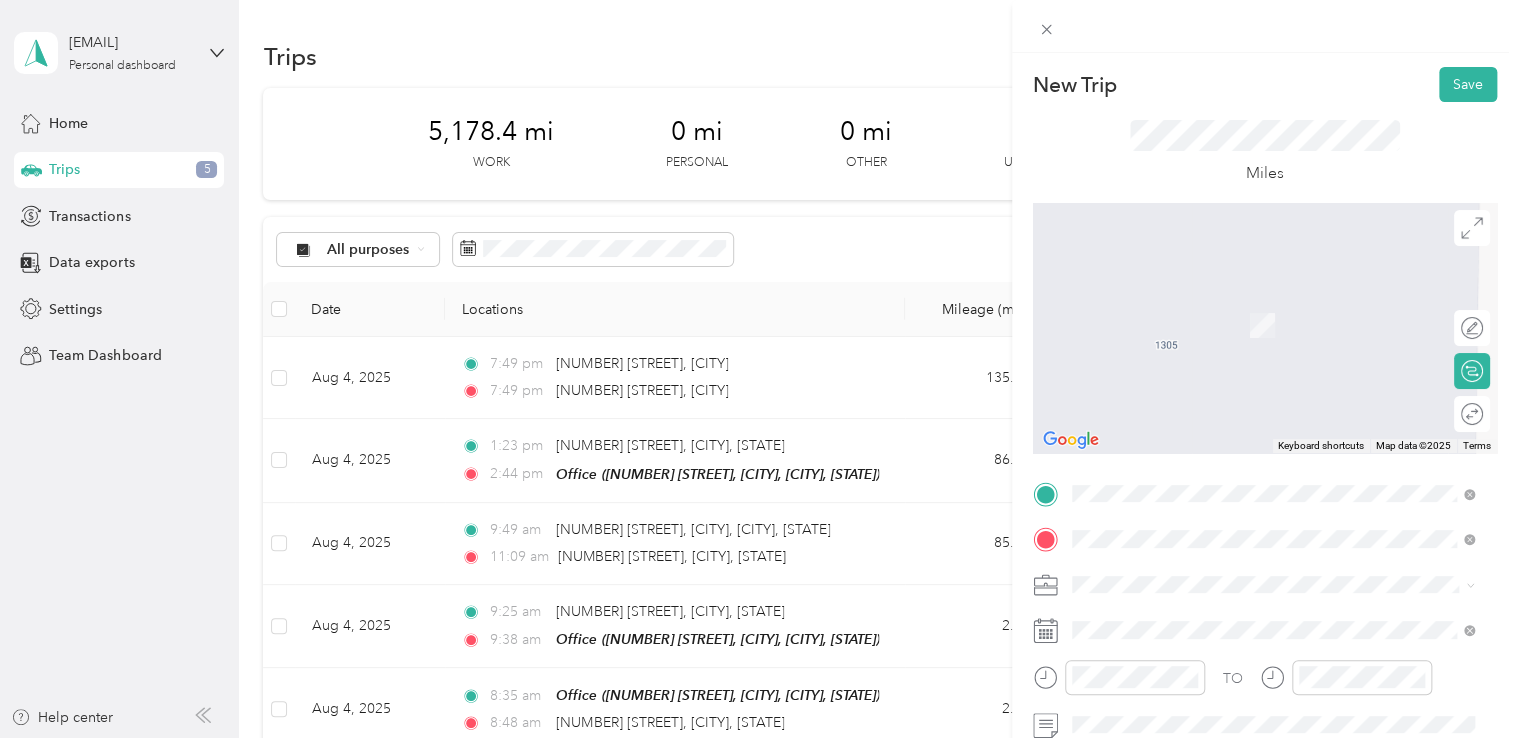 click on "From search results [NUMBER] [STREET]
[CITY], [STATE] [POSTAL_CODE], [COUNTRY] [NUMBER] [STREET]
[CITY], [STATE] [POSTAL_CODE], [COUNTRY] [NUMBER] [STREET]
[CITY], [STATE] [POSTAL_CODE], [COUNTRY]" at bounding box center [1273, 419] 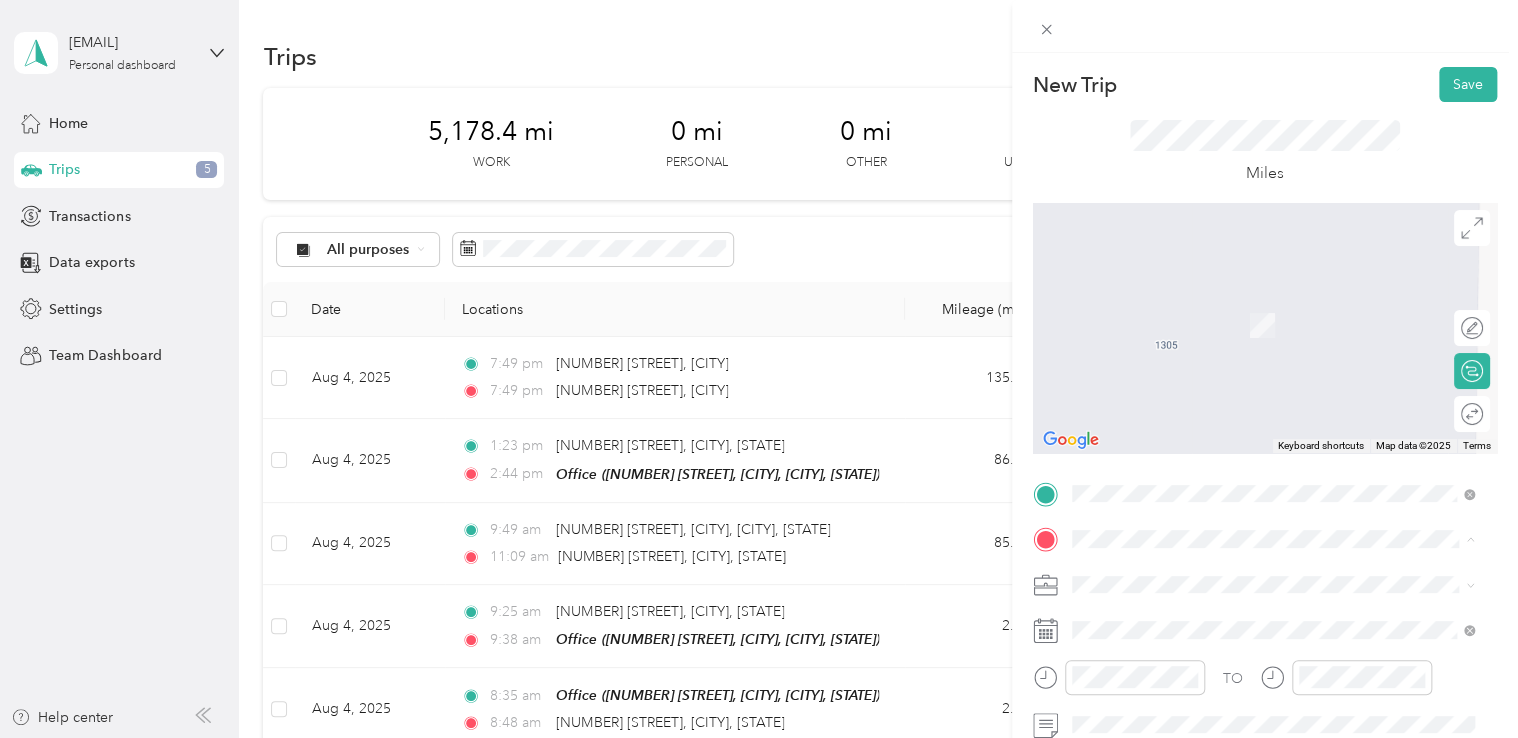click on "[NUMBER] [STREET]
[CITY], [STATE] [POSTAL_CODE], [COUNTRY]" at bounding box center [1253, 381] 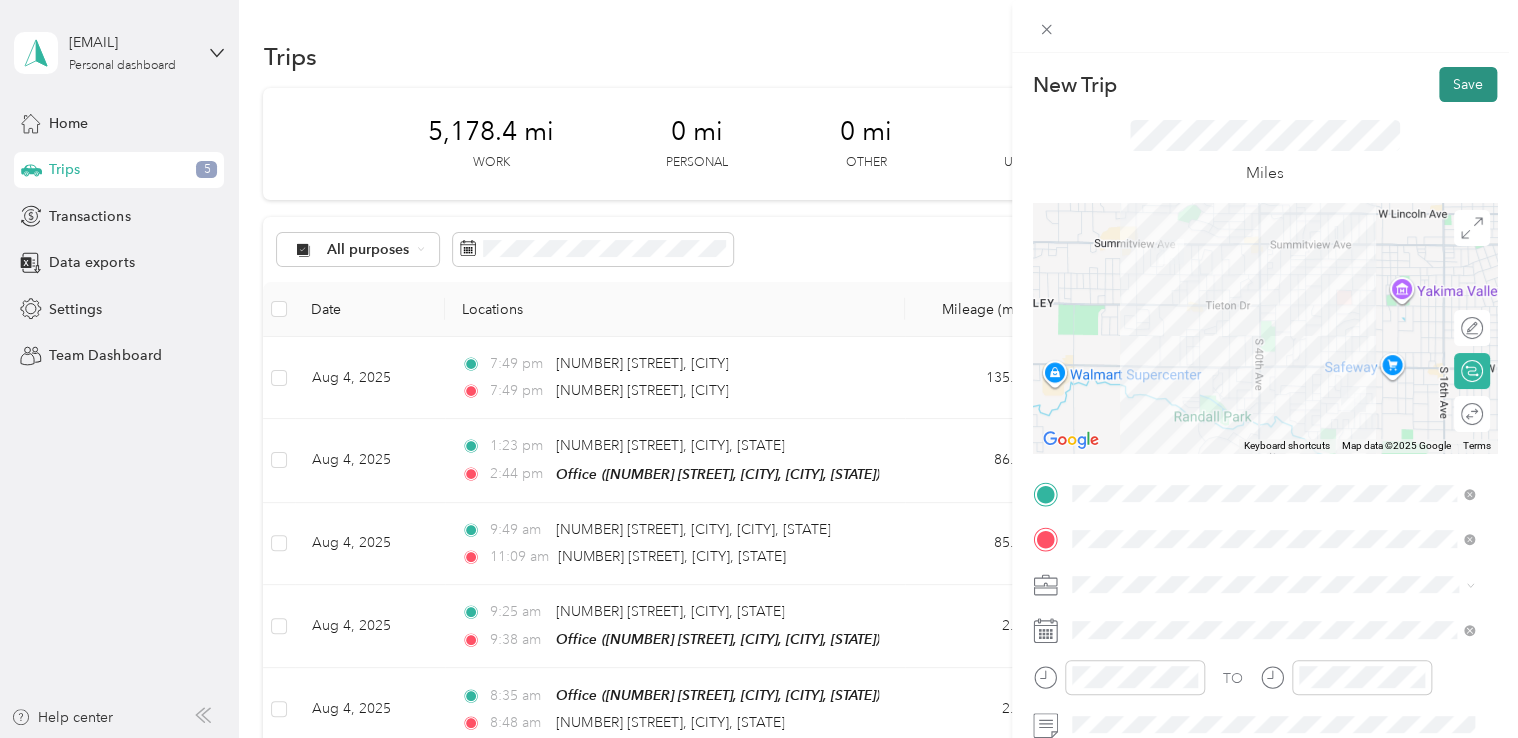 click on "Save" at bounding box center [1468, 84] 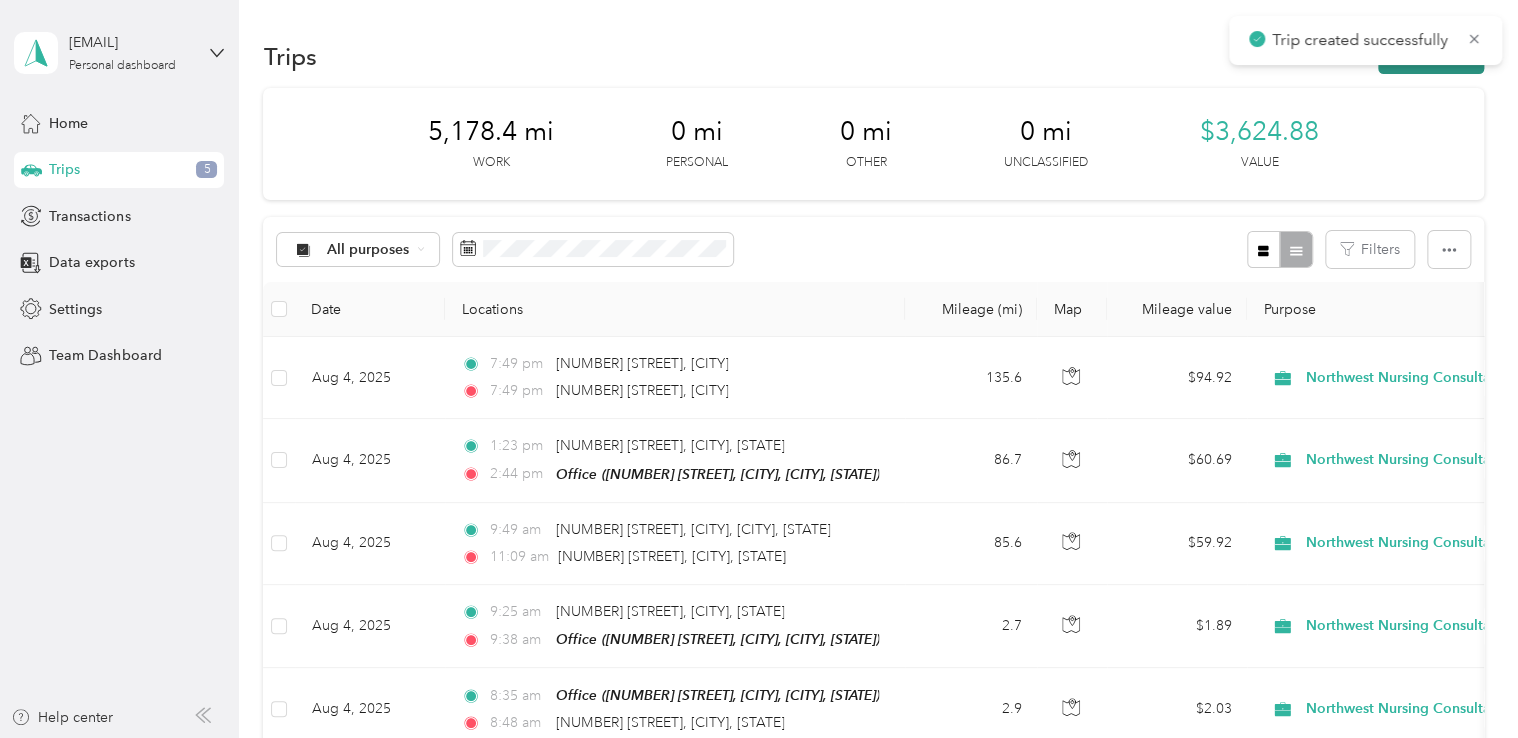 click on "New trip" at bounding box center (1431, 56) 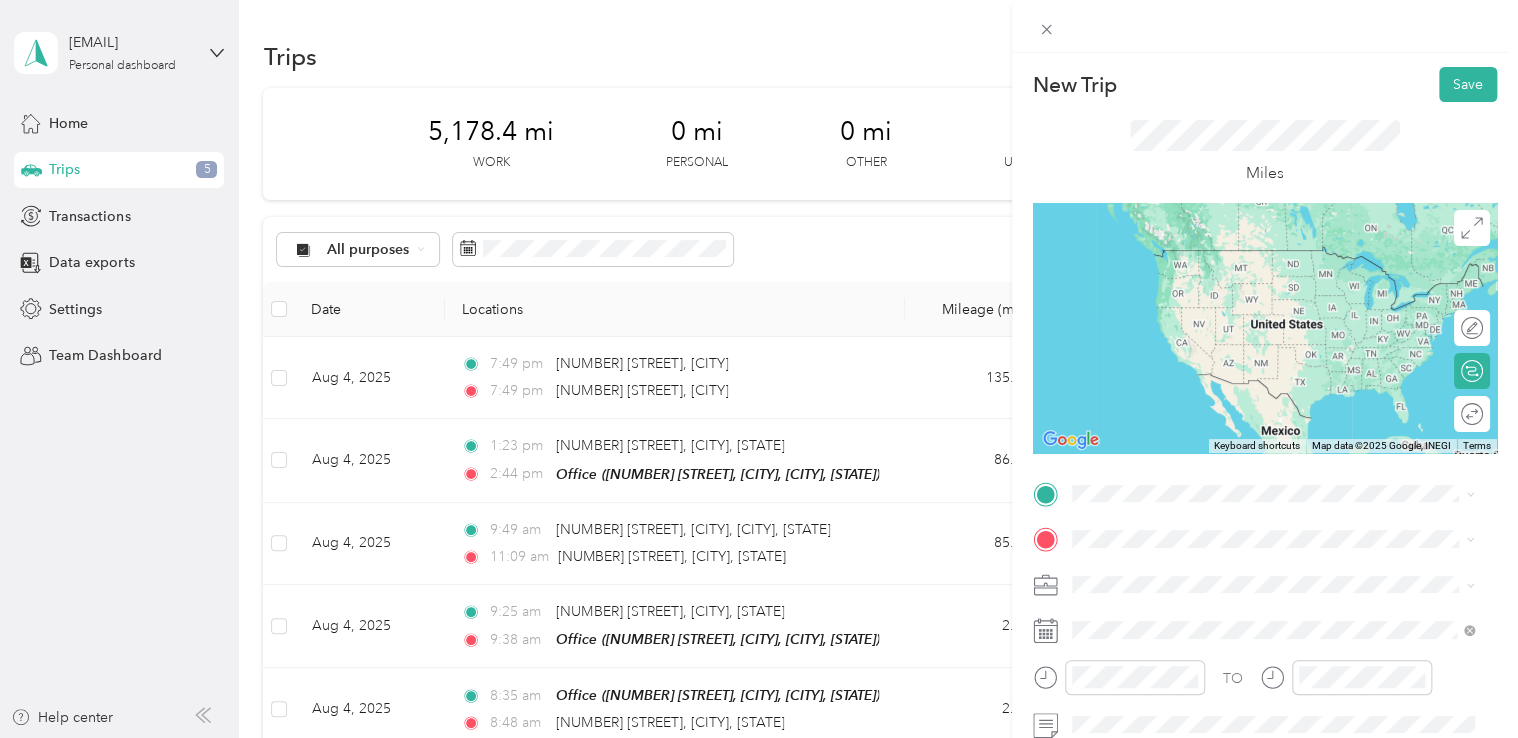 click on "[NUMBER] [STREET]
[CITY], [STATE] [POSTAL_CODE], [COUNTRY]" at bounding box center [1253, 568] 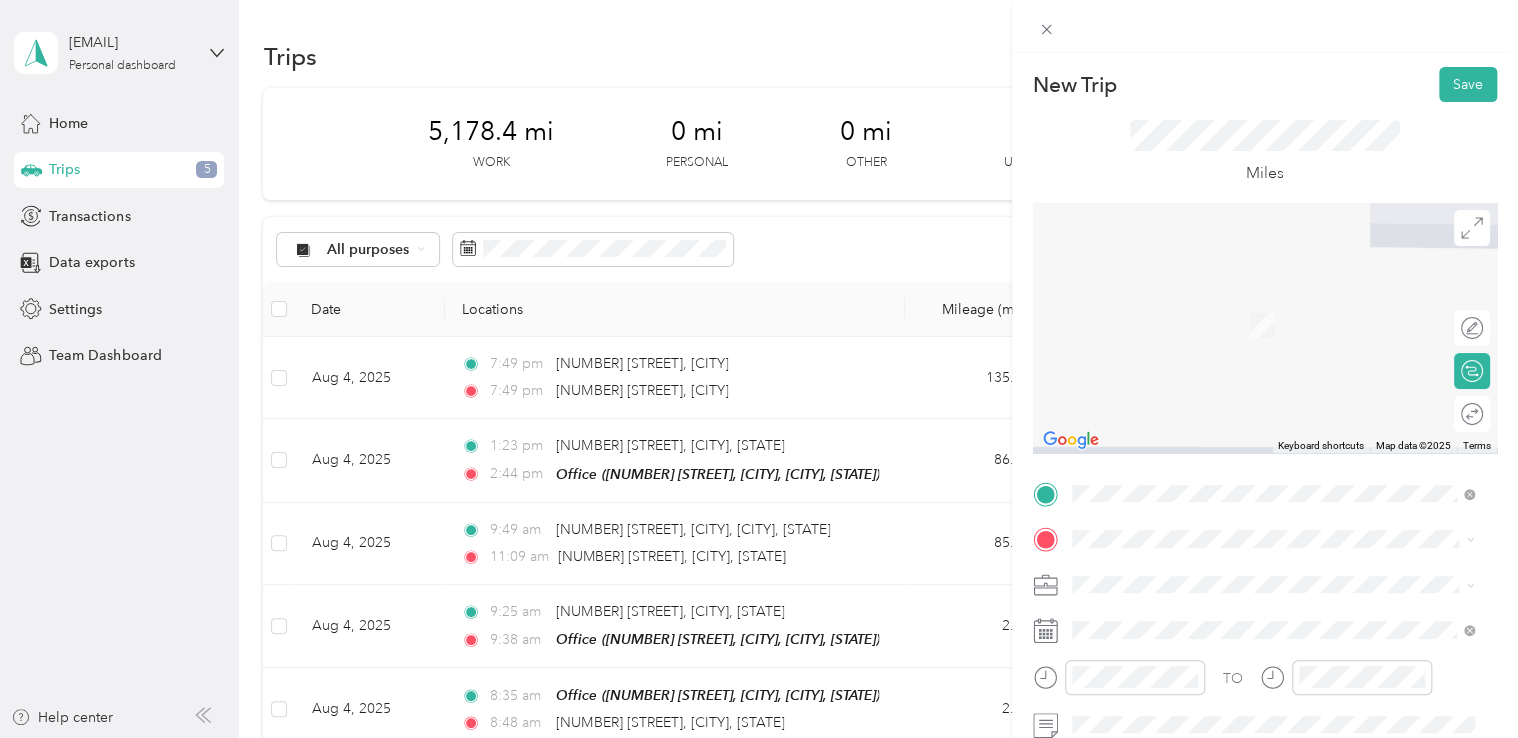 click on "[NUMBER] [STREET]
[CITY], [STATE] [POSTAL_CODE], [COUNTRY]" at bounding box center [1273, 297] 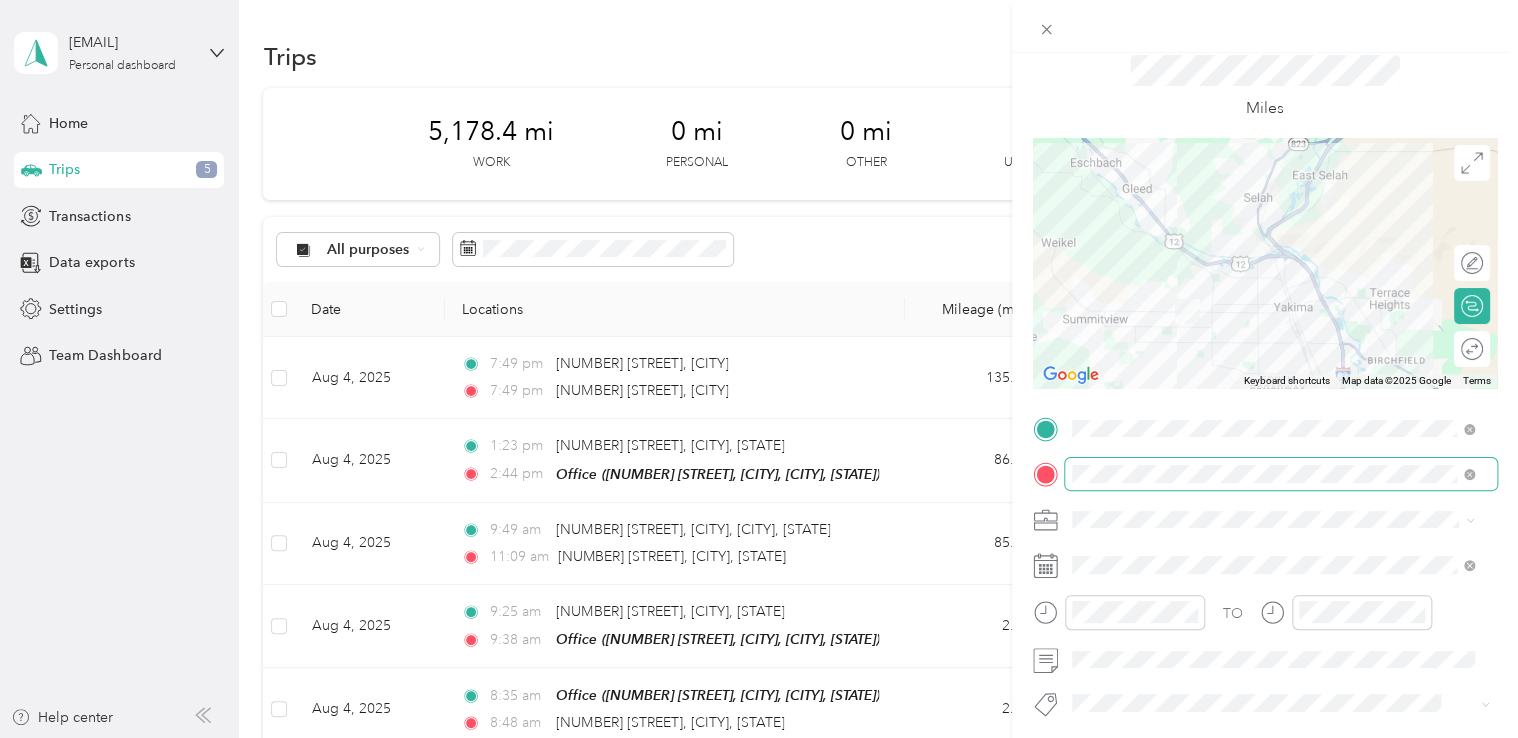 scroll, scrollTop: 100, scrollLeft: 0, axis: vertical 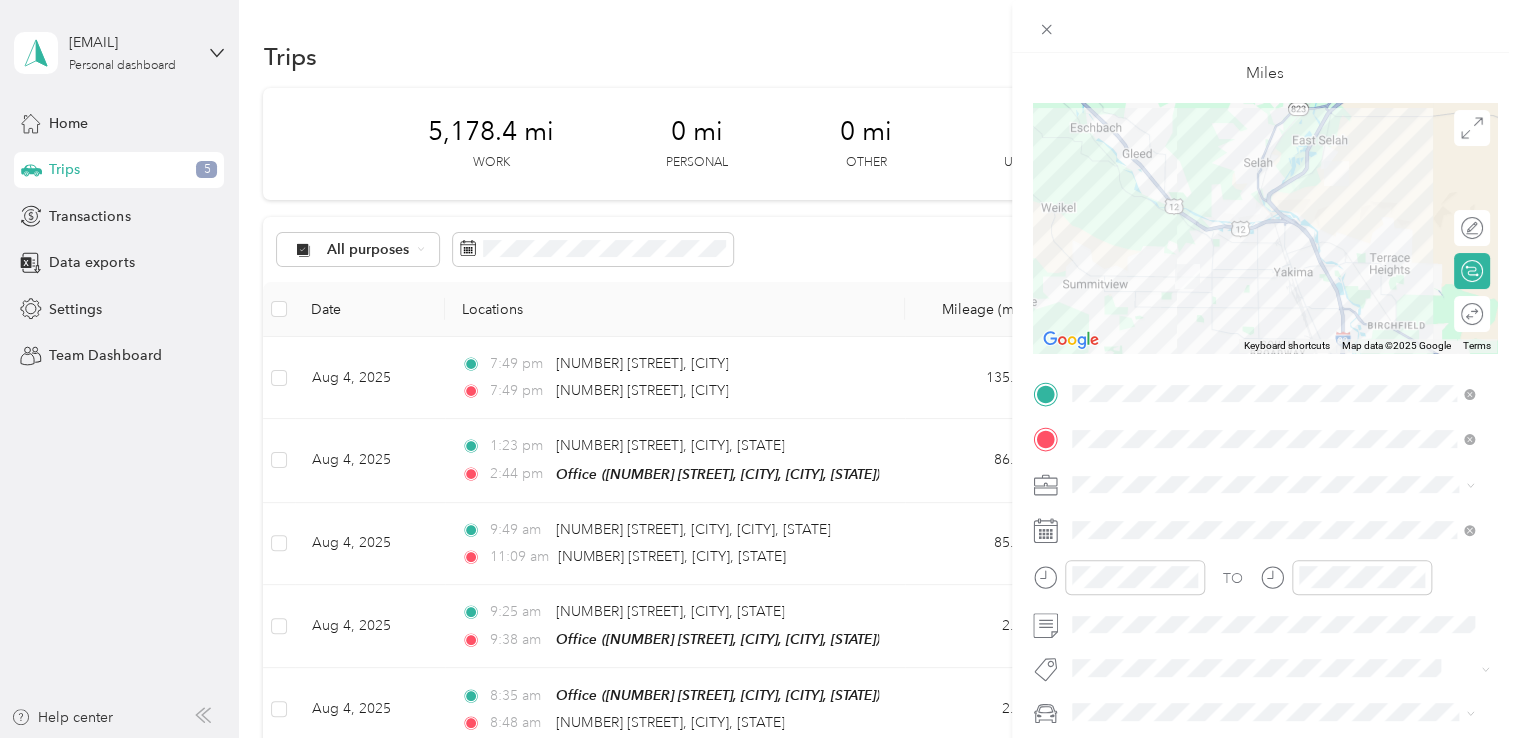 click on "Work Personal Northwest Nursing Consultants Northwest Nursing Consultants Other Charity Medical Moving Commute" at bounding box center (1273, 327) 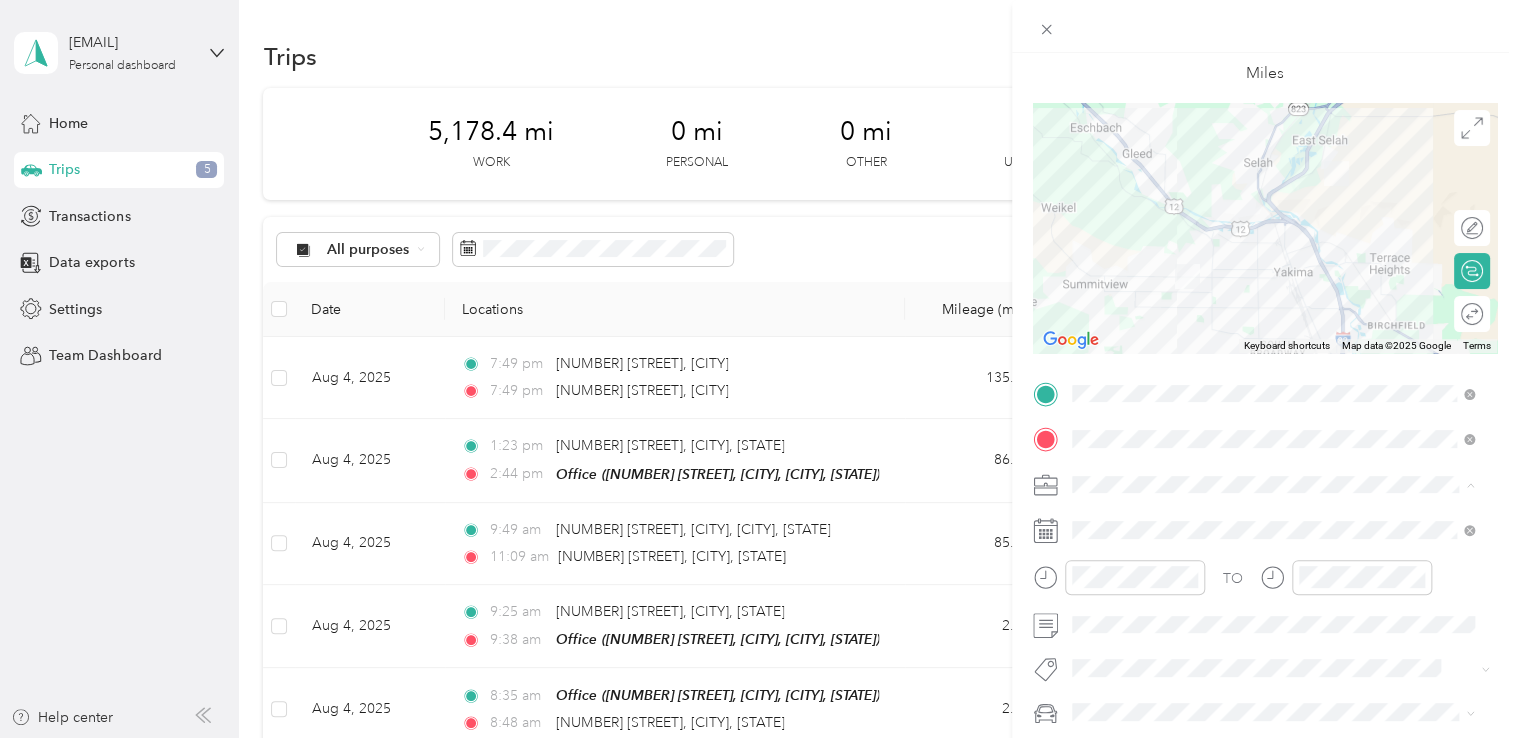 click on "Northwest Nursing Consultants" at bounding box center (1273, 274) 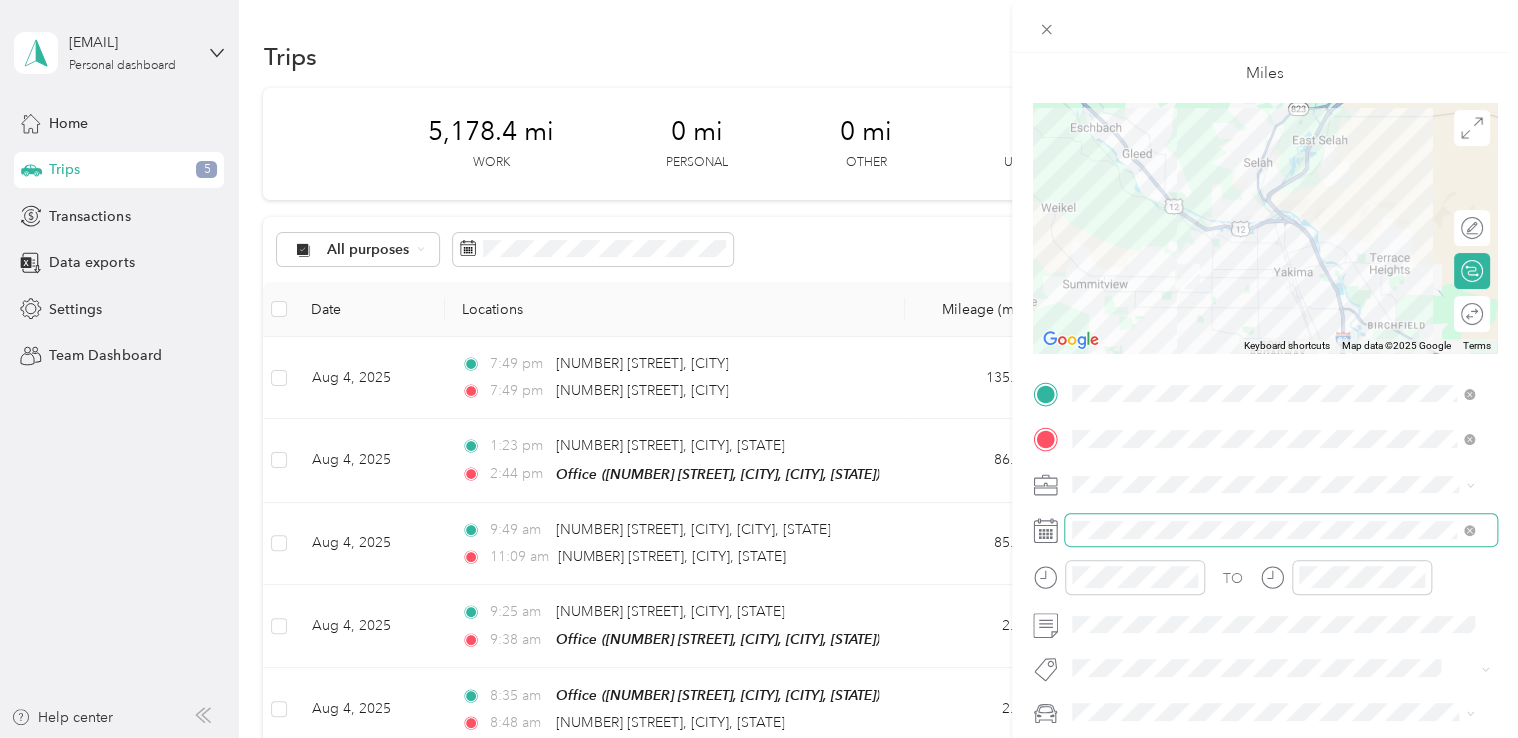 click at bounding box center (1281, 530) 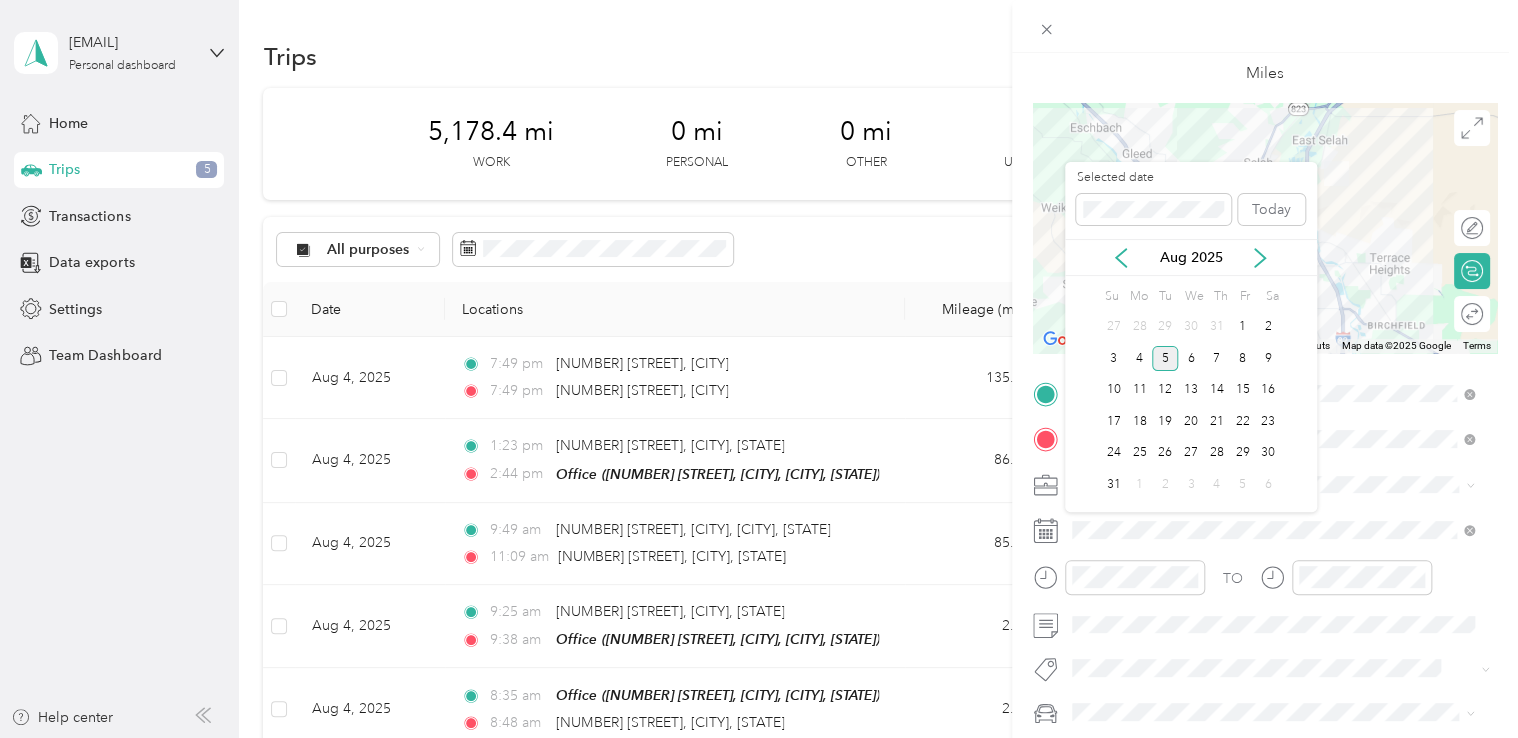 click on "Aug 2025" at bounding box center (1191, 257) 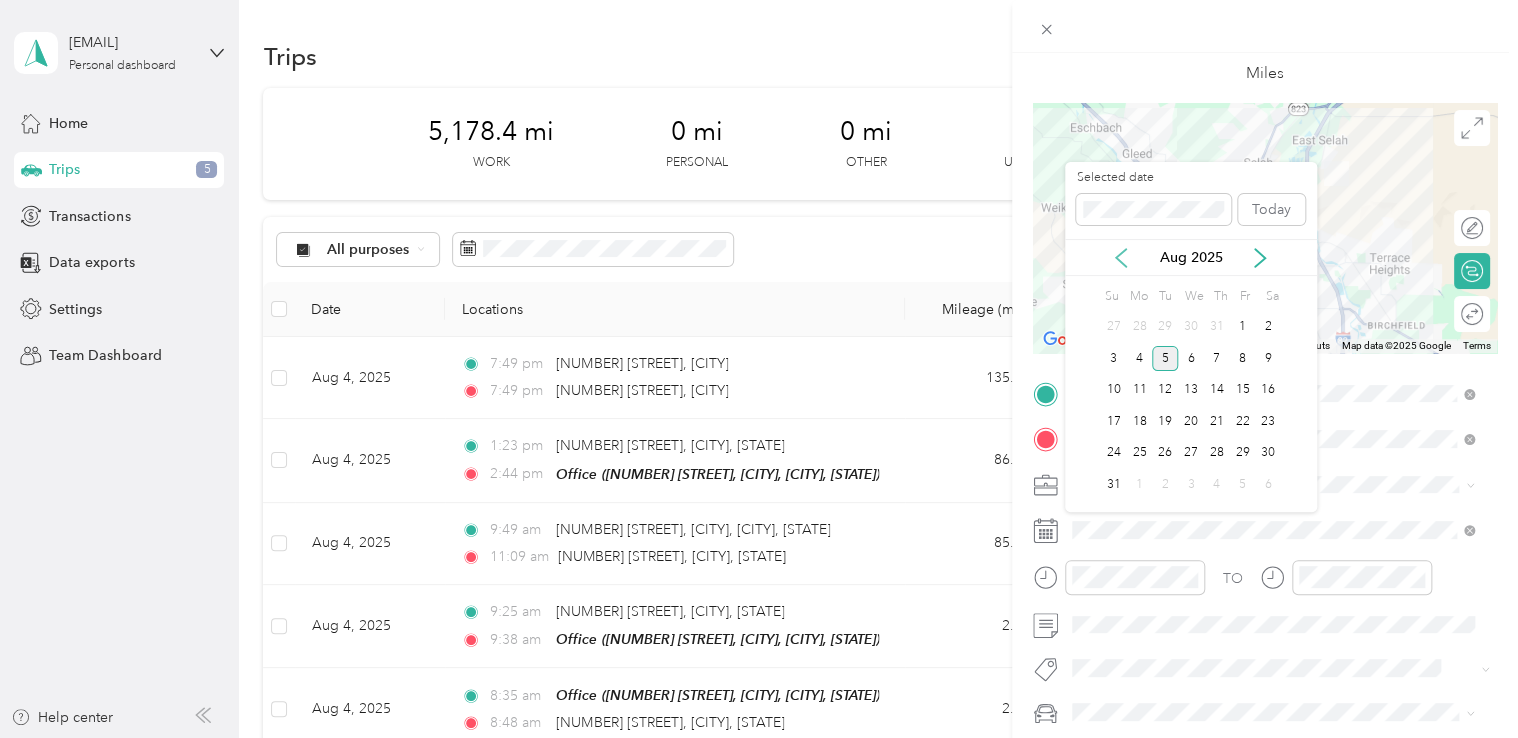 click 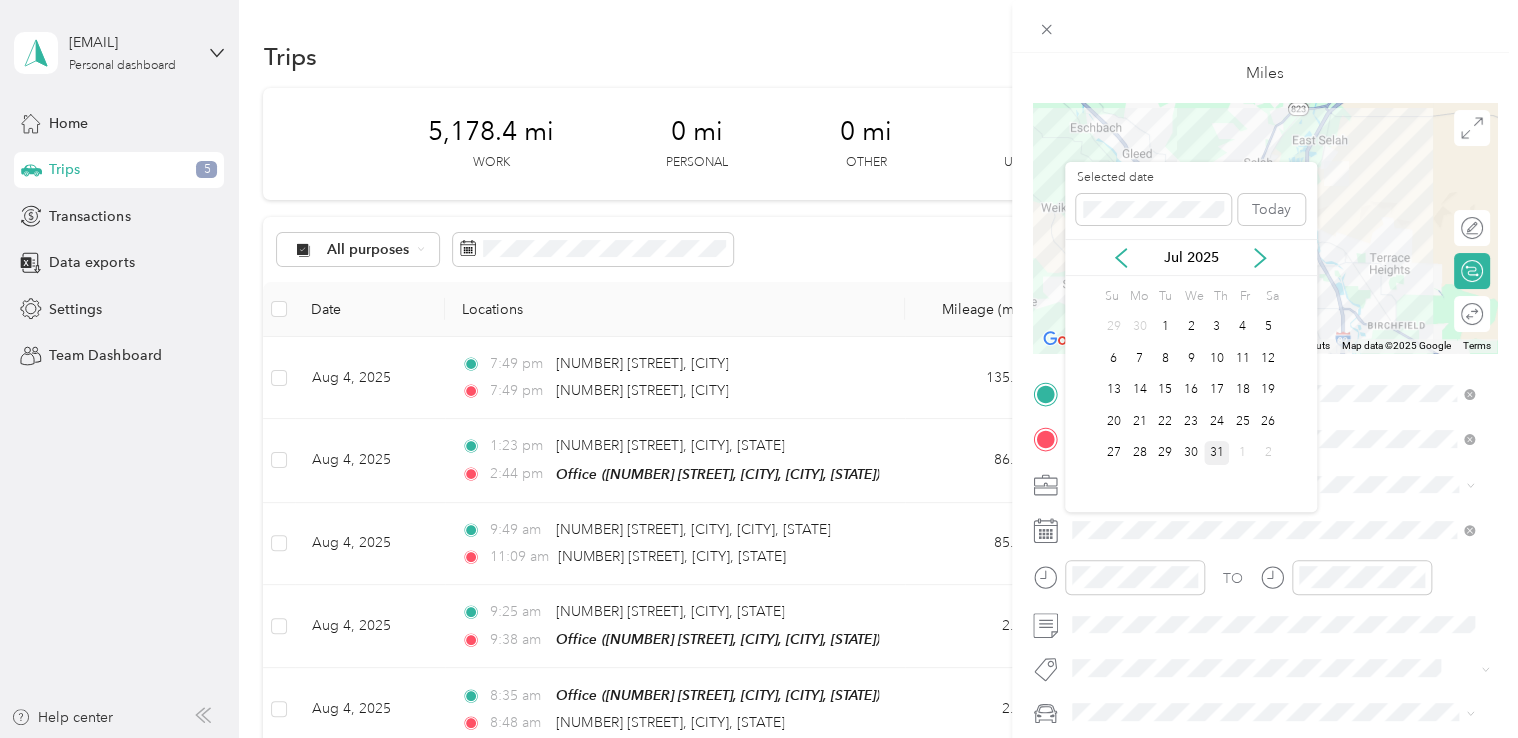 click on "31" at bounding box center (1217, 453) 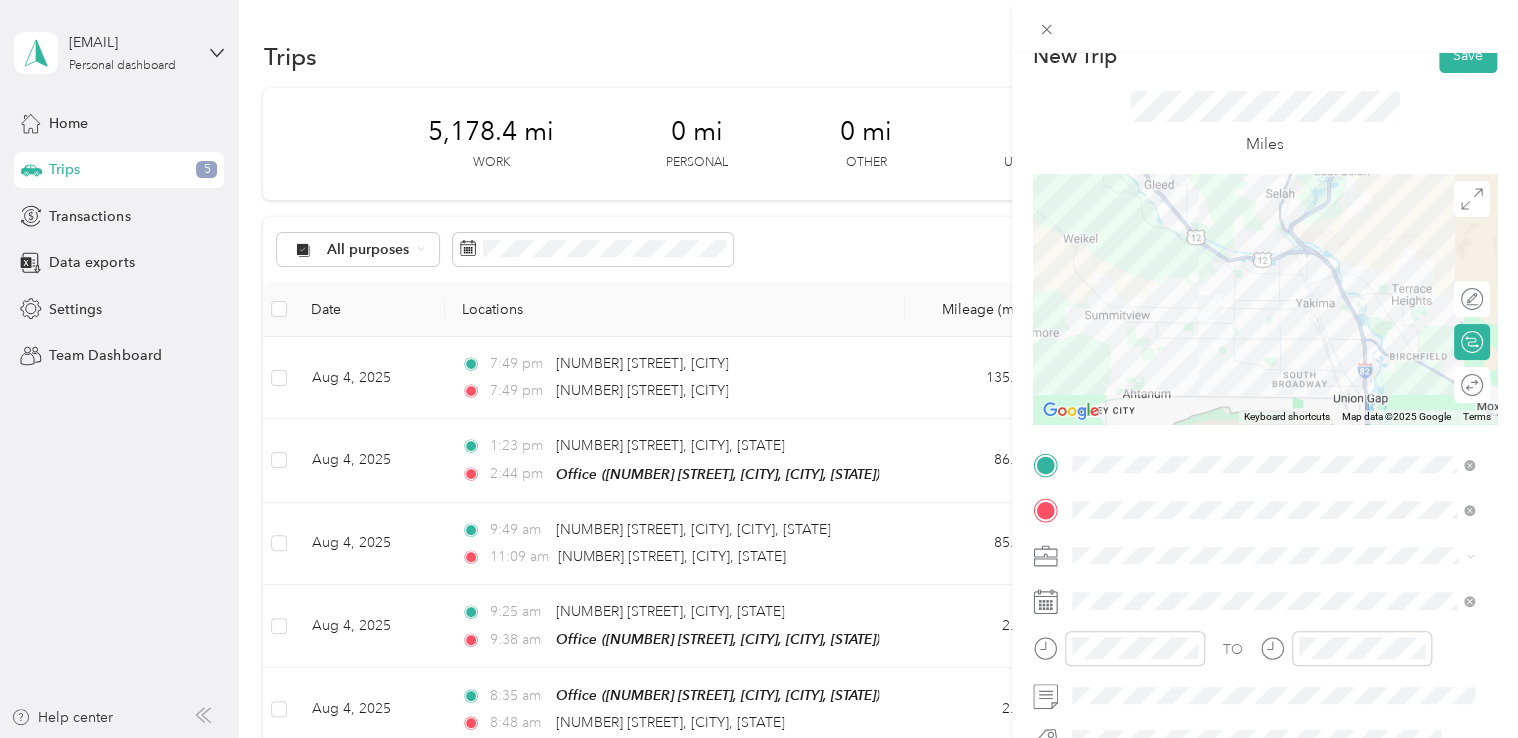 scroll, scrollTop: 0, scrollLeft: 0, axis: both 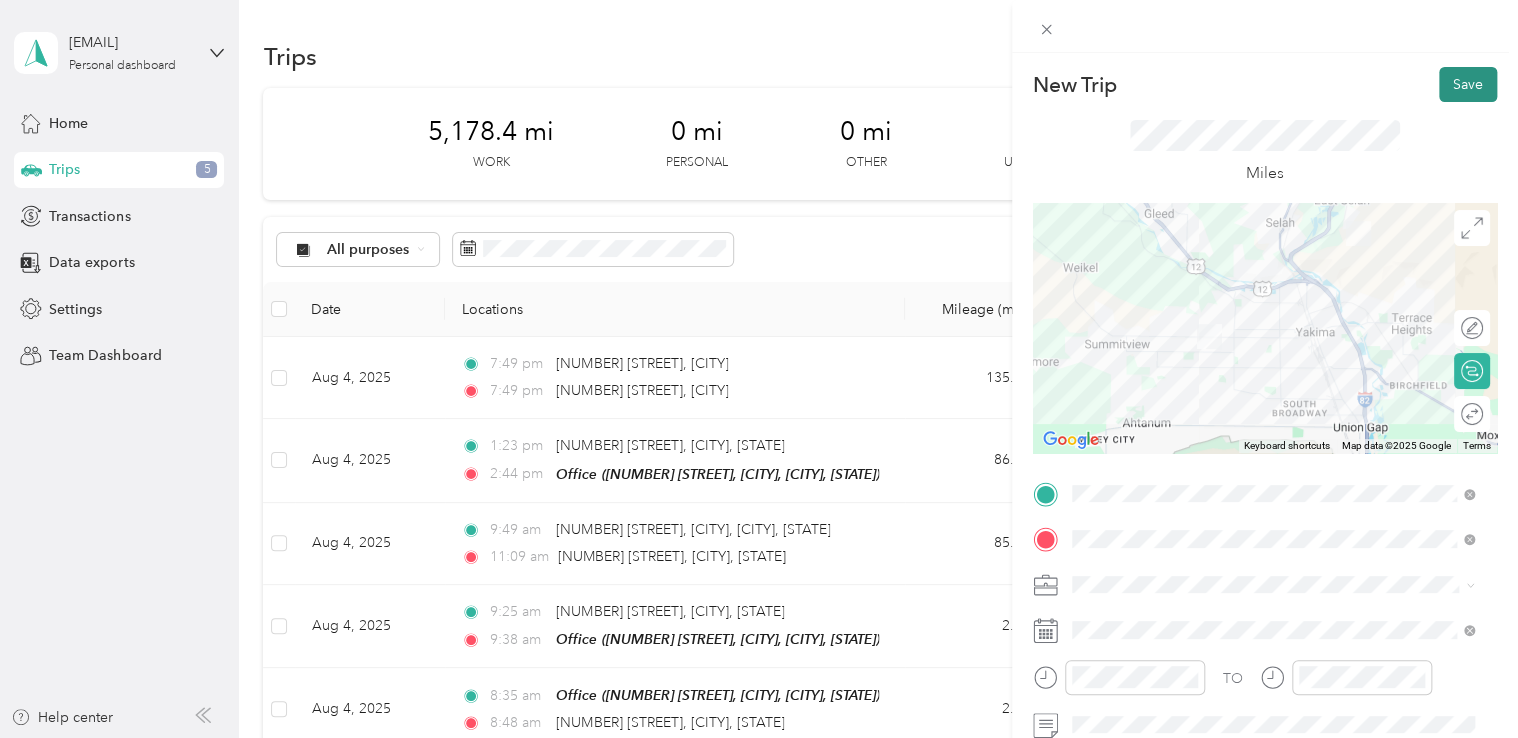 click on "Save" at bounding box center [1468, 84] 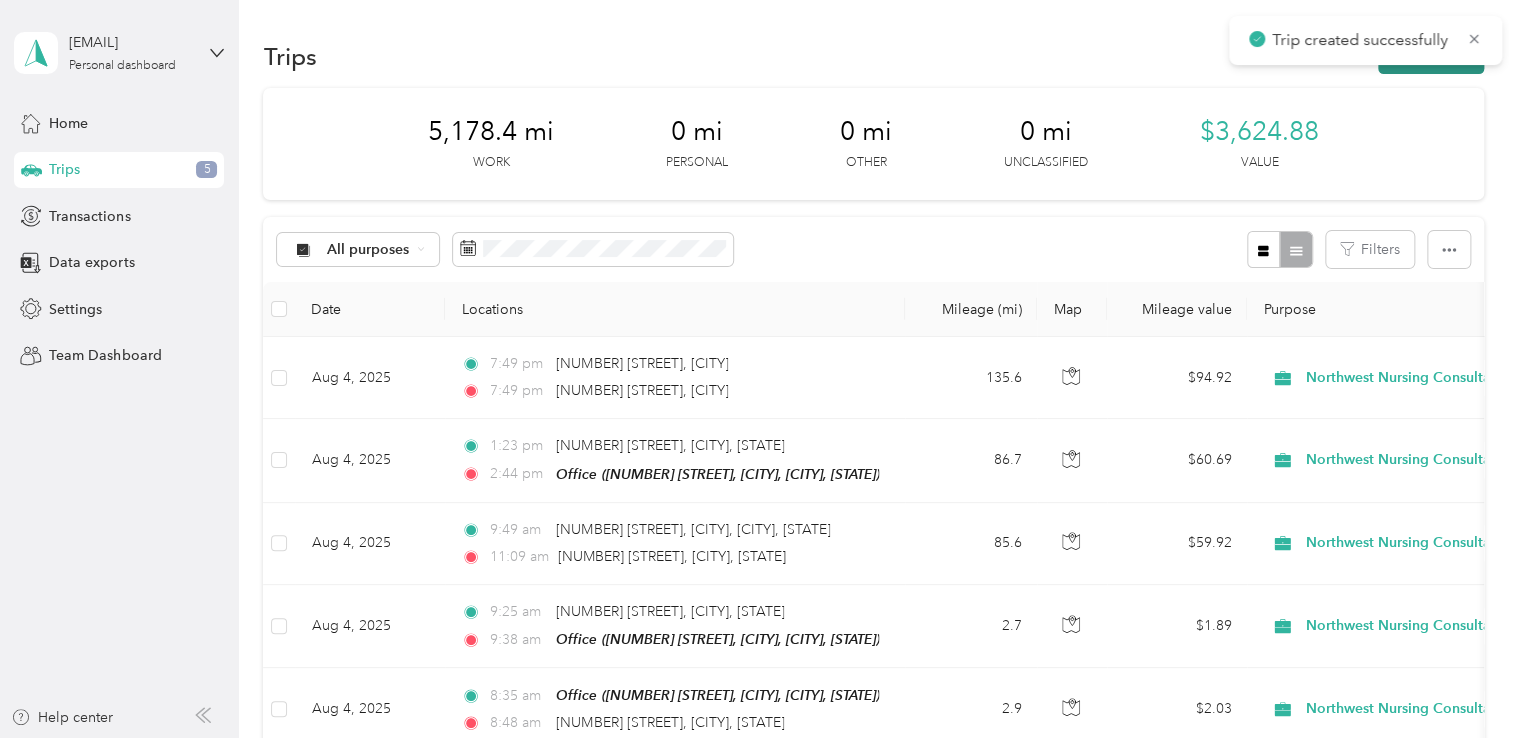 click on "New trip" at bounding box center (1431, 56) 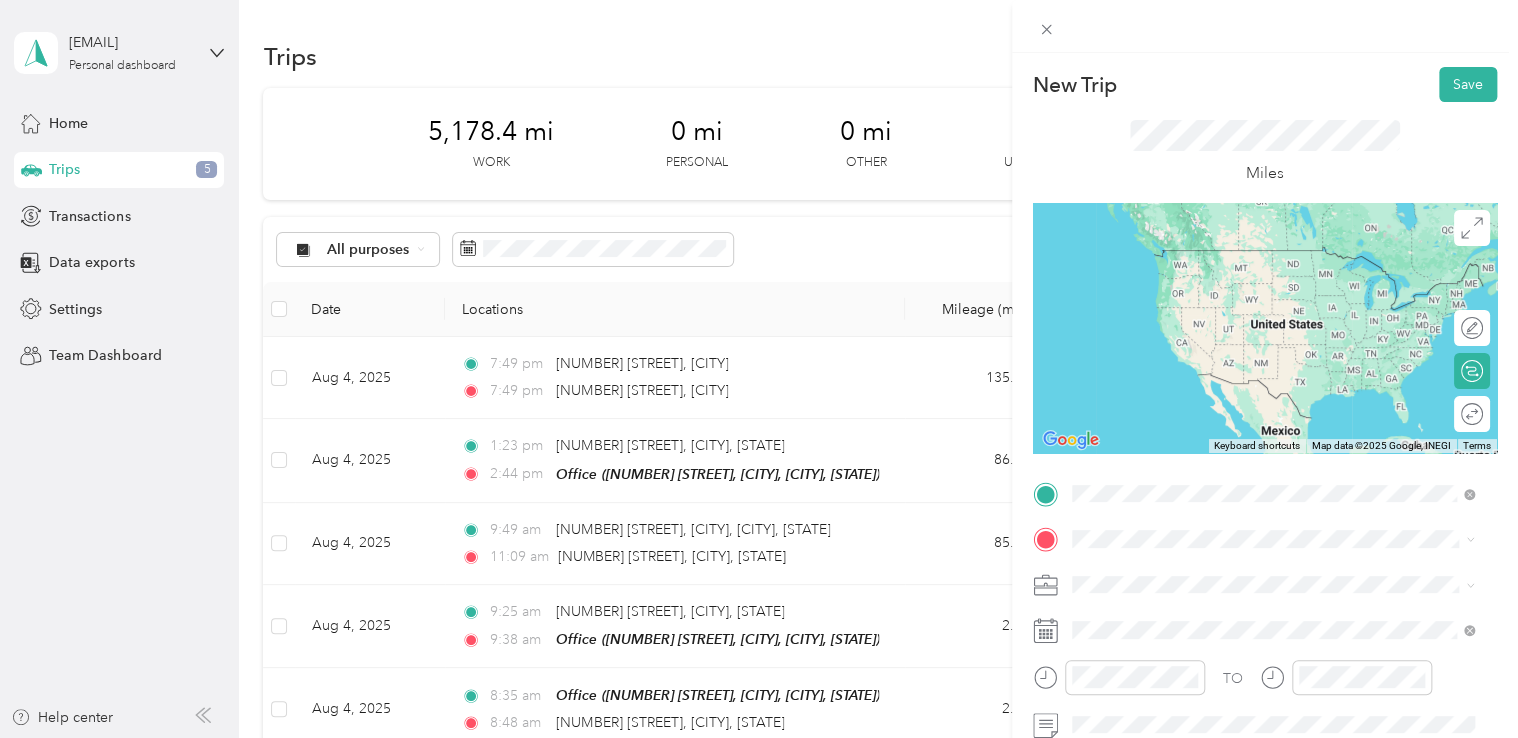 click on "[NUMBER] [STREET]
[CITY], [STATE] [POSTAL_CODE], [COUNTRY]" at bounding box center (1253, 258) 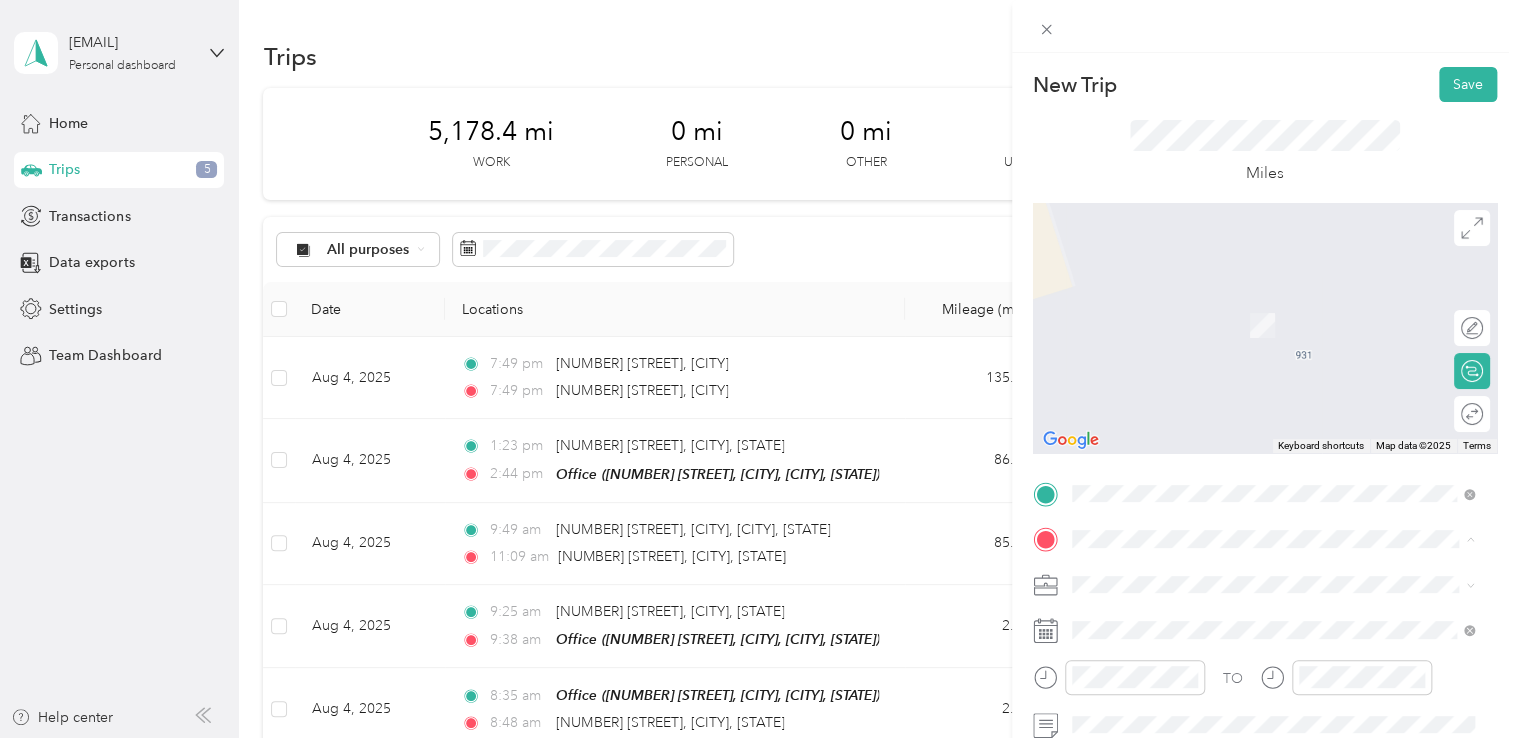 click on "Office [NUMBER] [STREET], [CITY], [POSTAL_CODE], [CITY], [STATE], [COUNTRY]" at bounding box center (1273, 641) 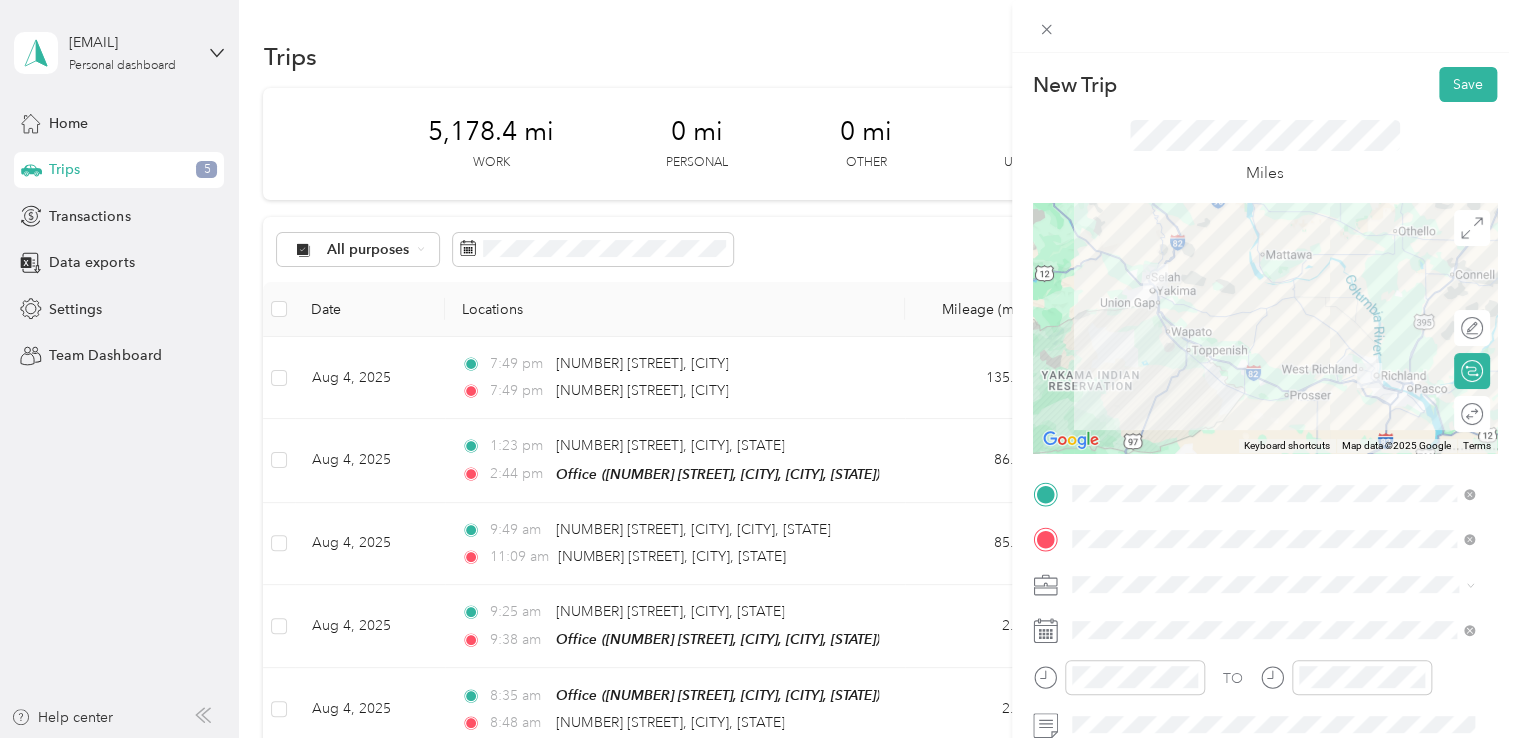 click on "Northwest Nursing Consultants" at bounding box center (1273, 368) 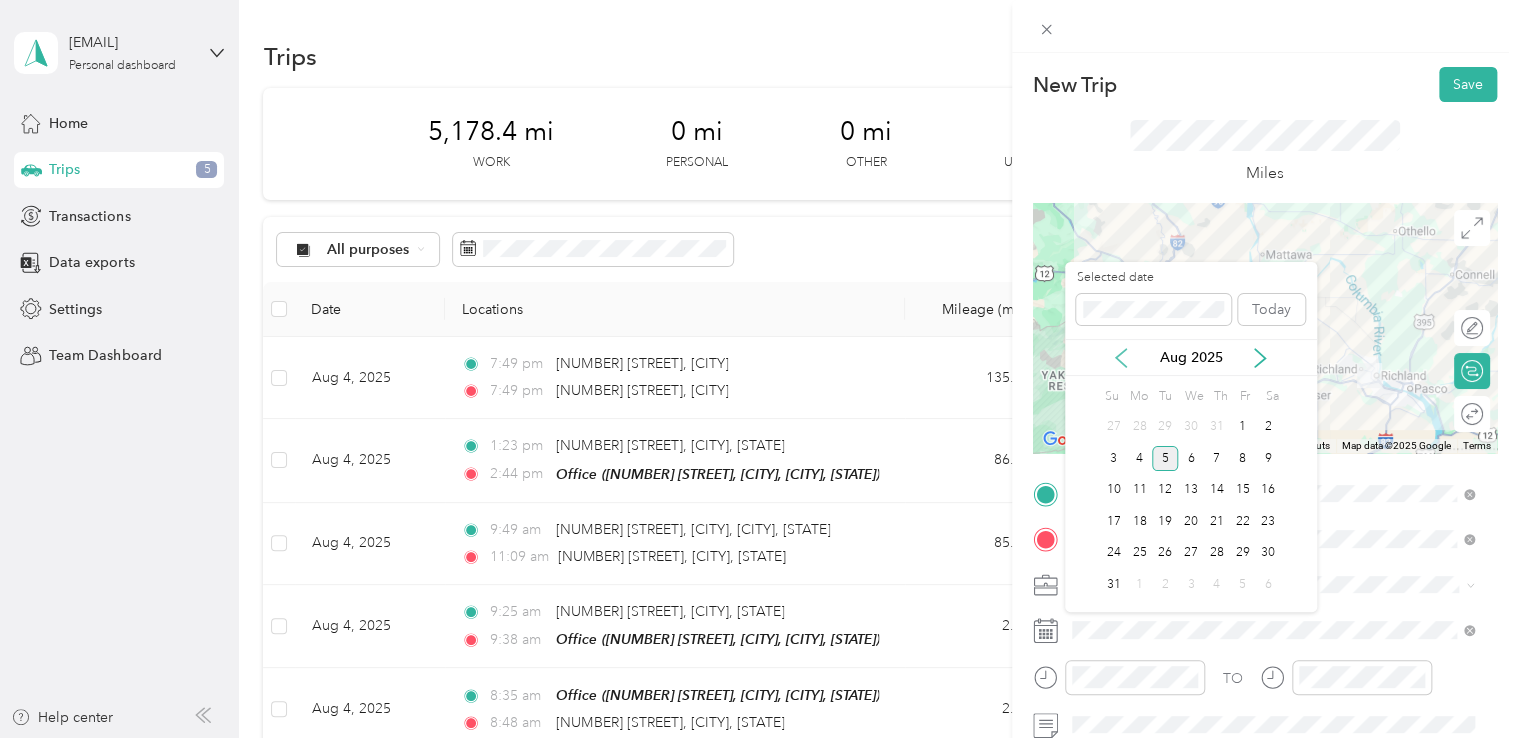 click 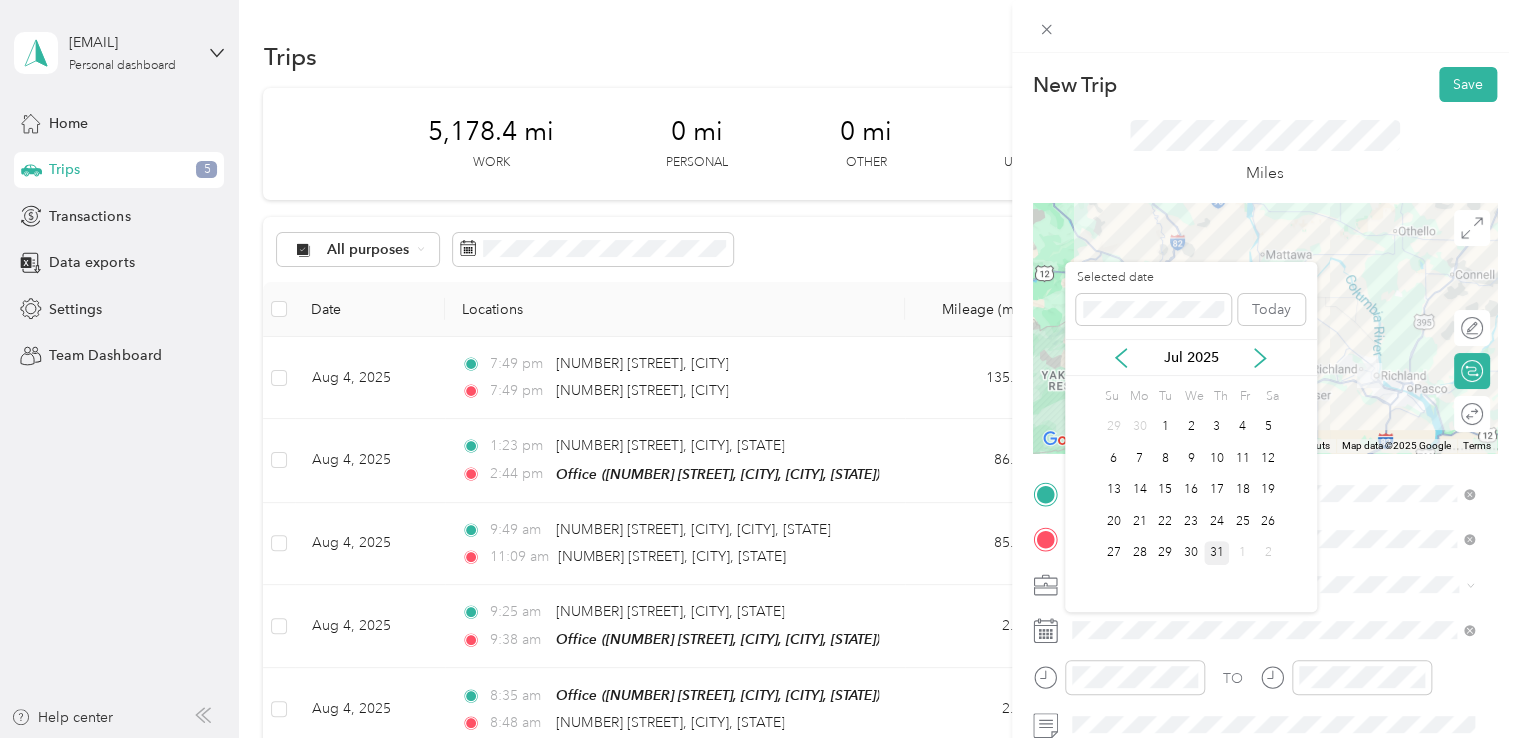 click on "31" at bounding box center [1217, 553] 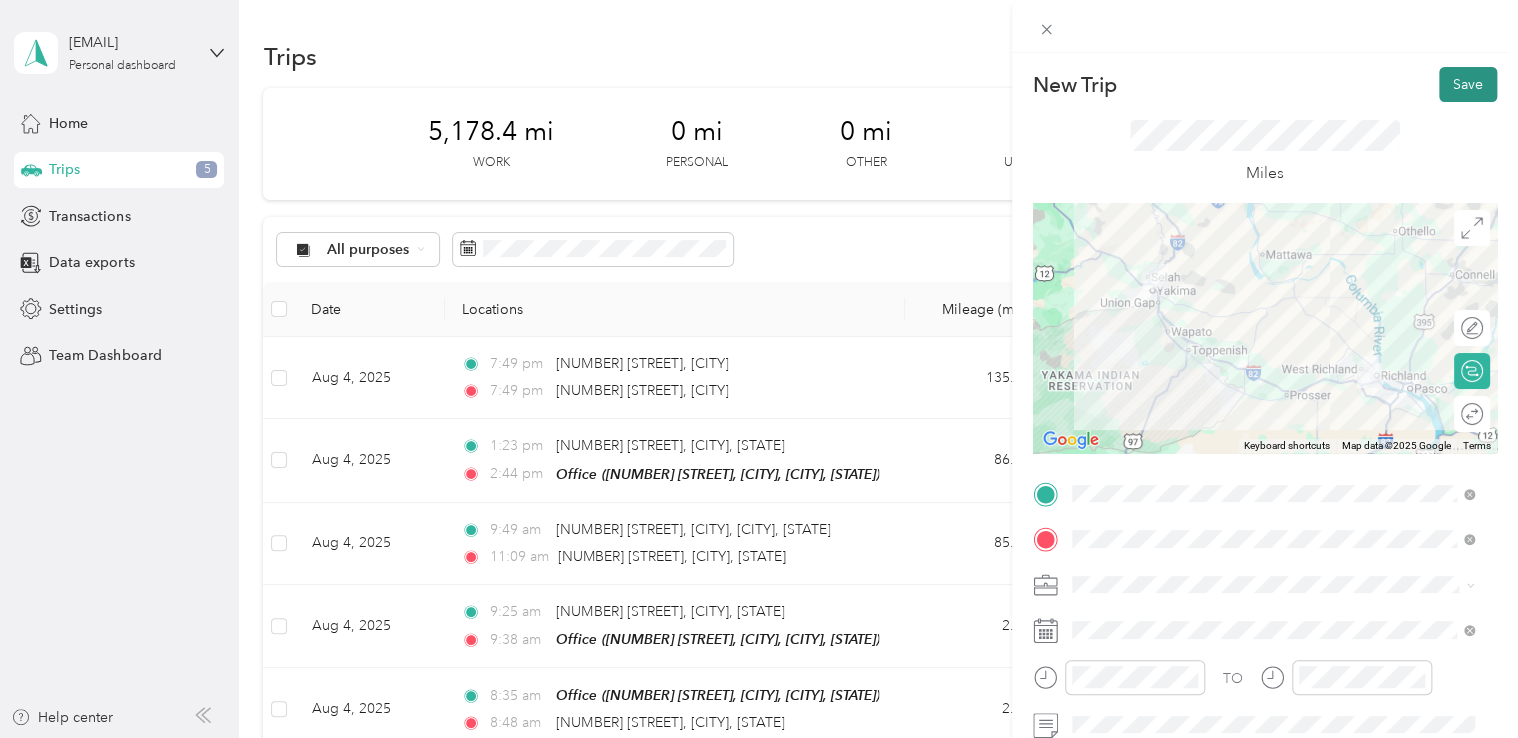 click on "Save" at bounding box center (1468, 84) 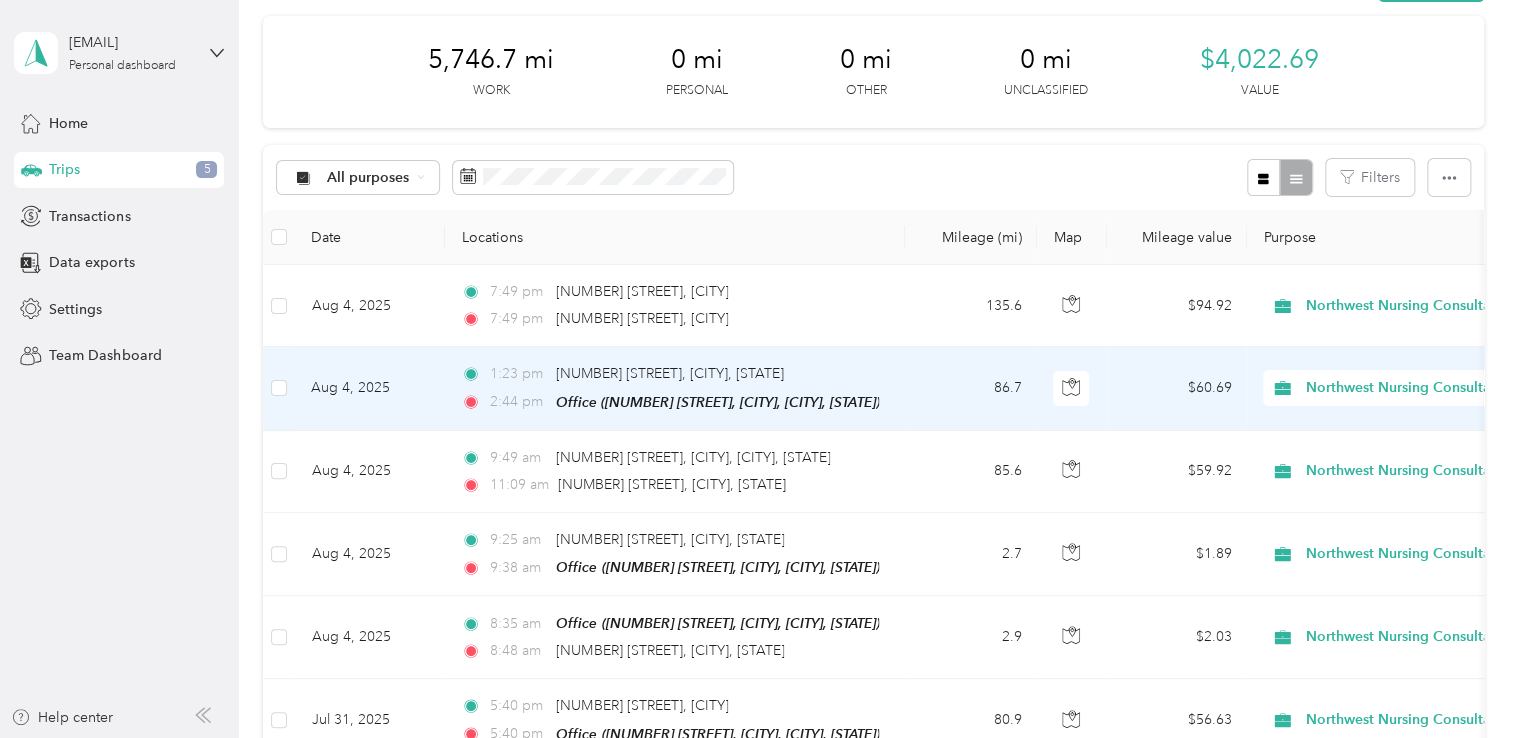 scroll, scrollTop: 100, scrollLeft: 0, axis: vertical 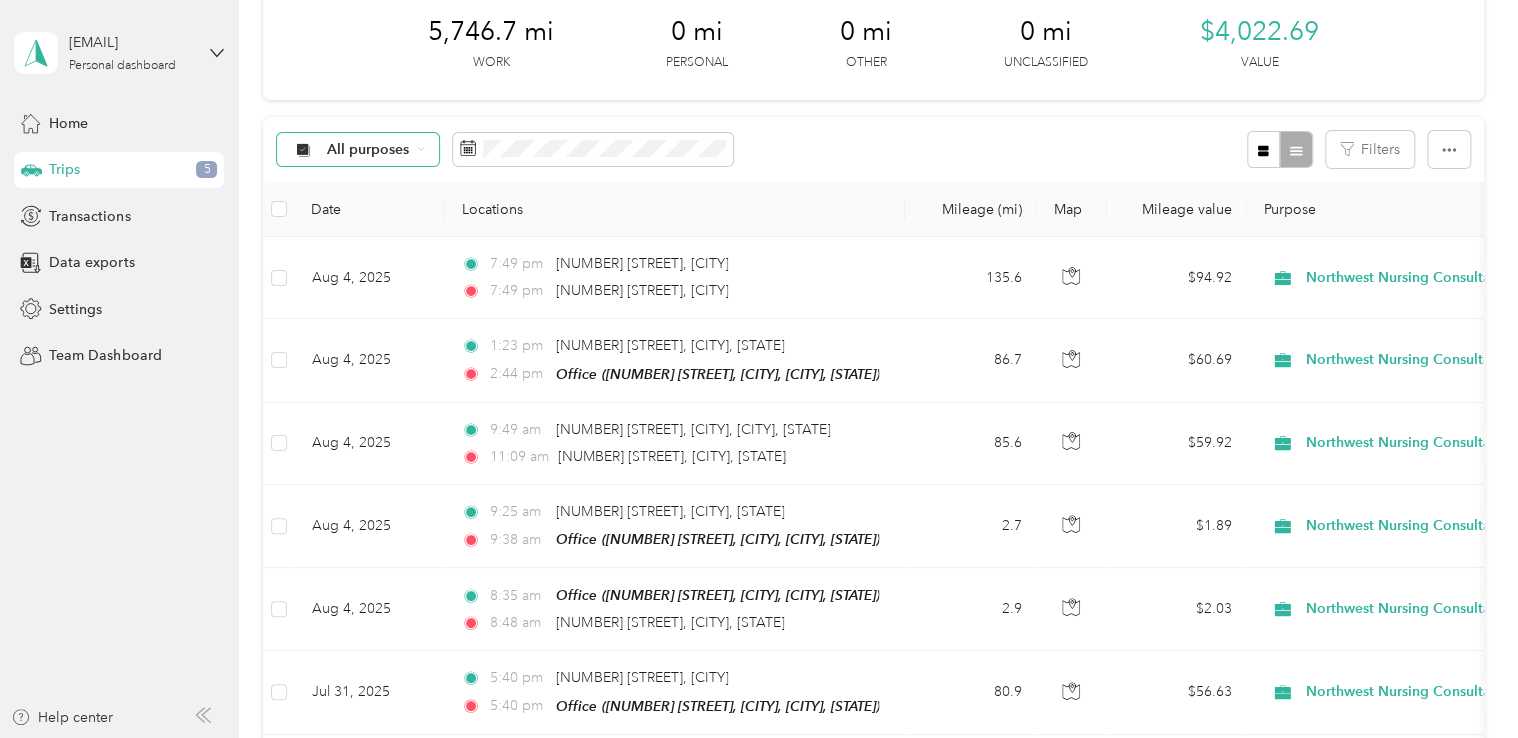 click on "All purposes" at bounding box center [368, 150] 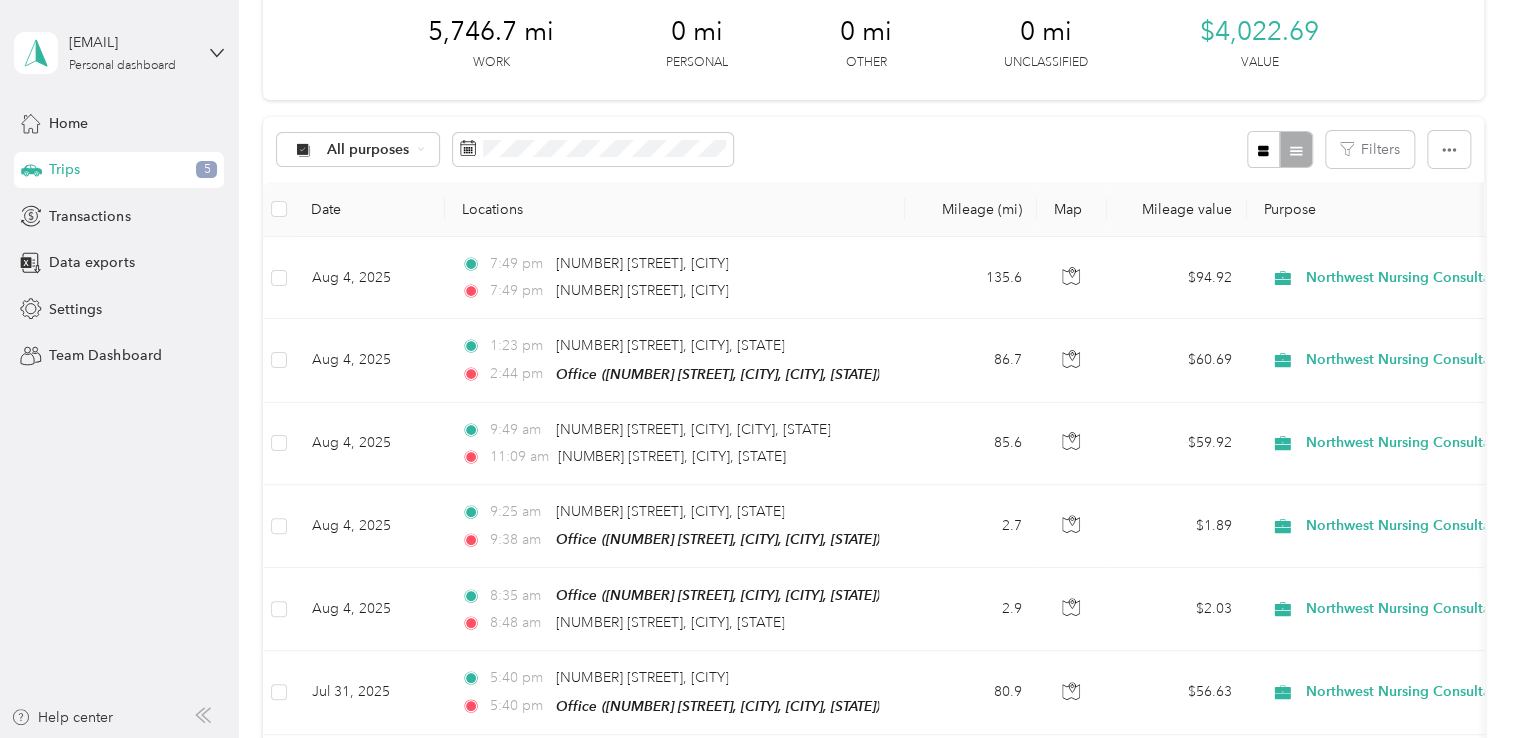 click on "Personal" at bounding box center [429, 283] 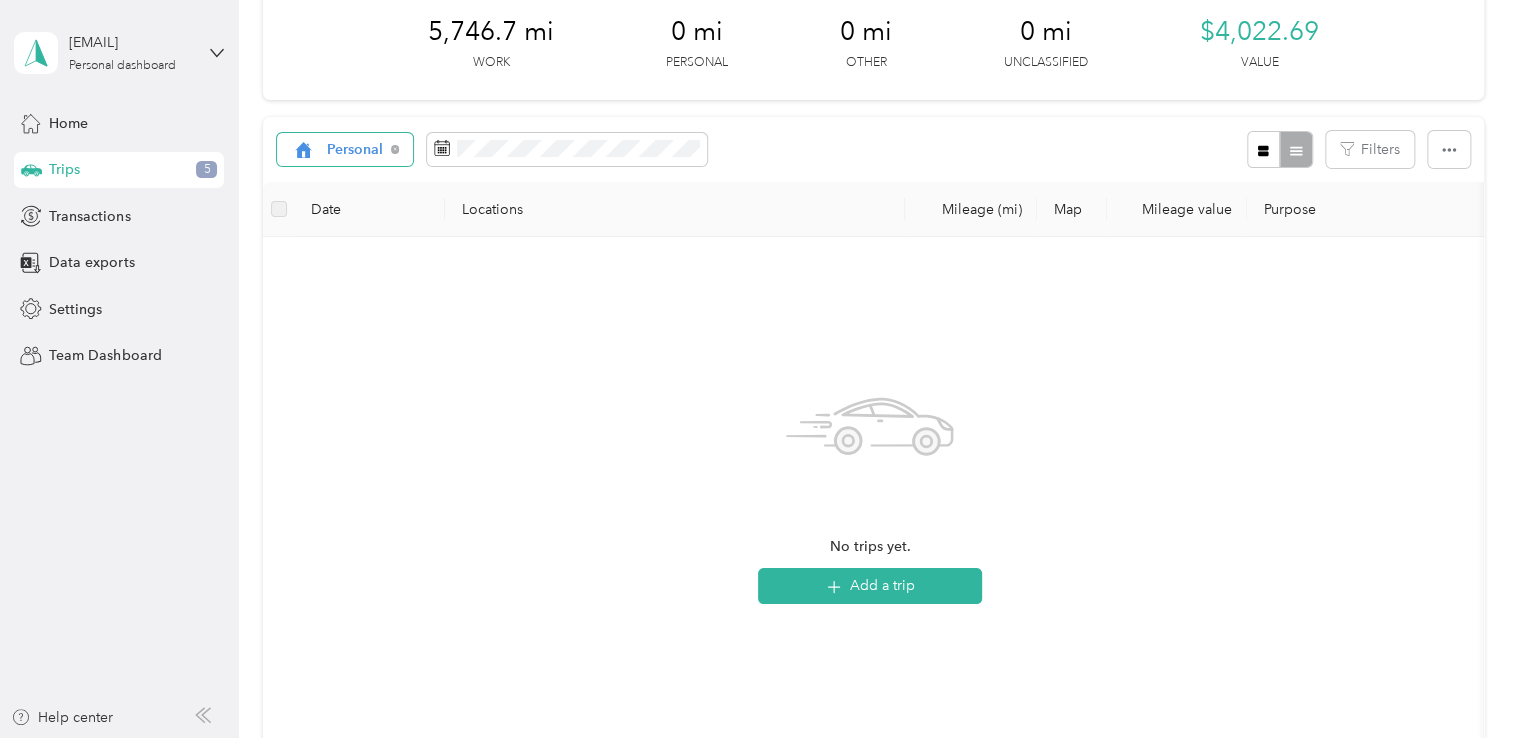 click on "Personal" at bounding box center (355, 150) 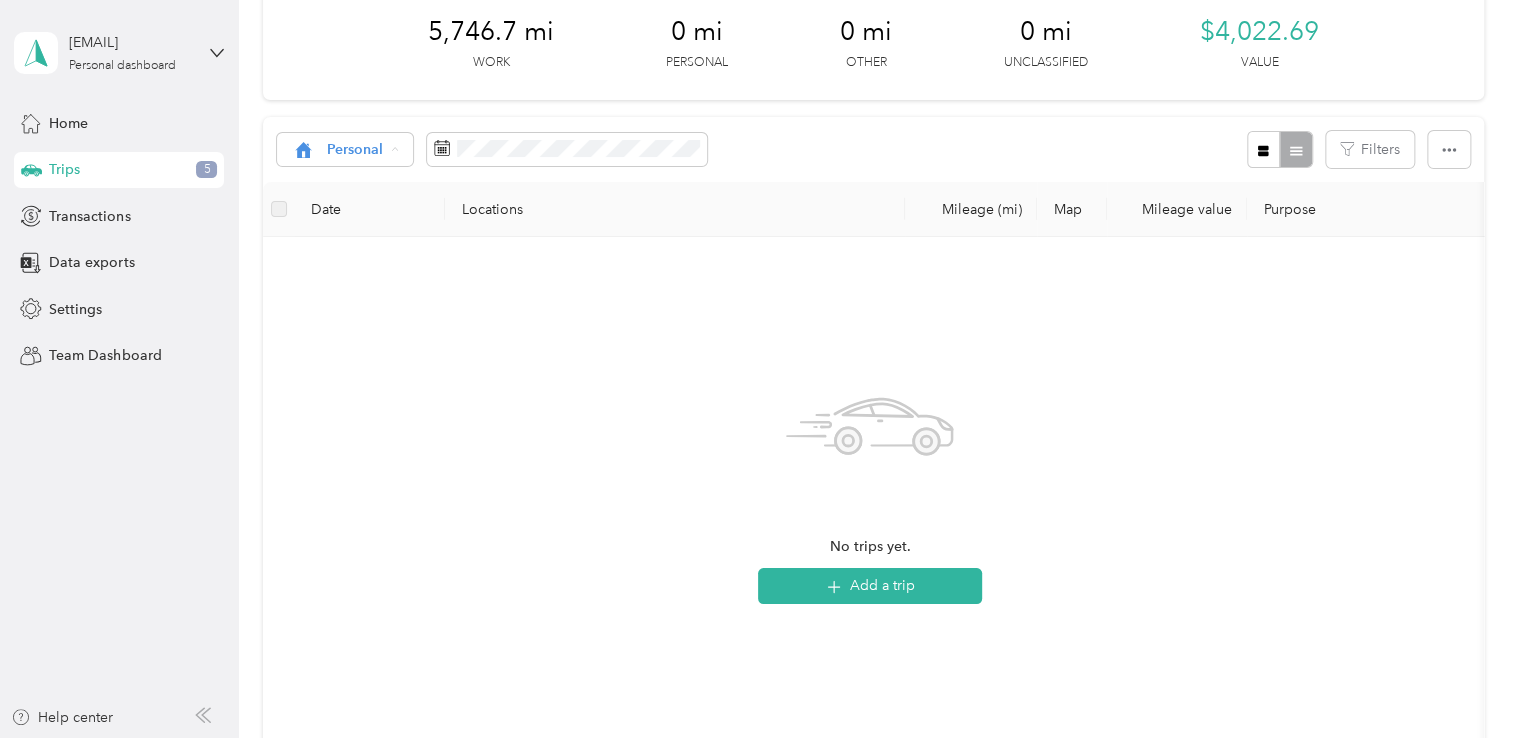 click on "All purposes Unclassified Work Personal Northwest Nursing Consultants Northwest Nursing Consultants Other Charity Medical Moving Commute" at bounding box center [412, 308] 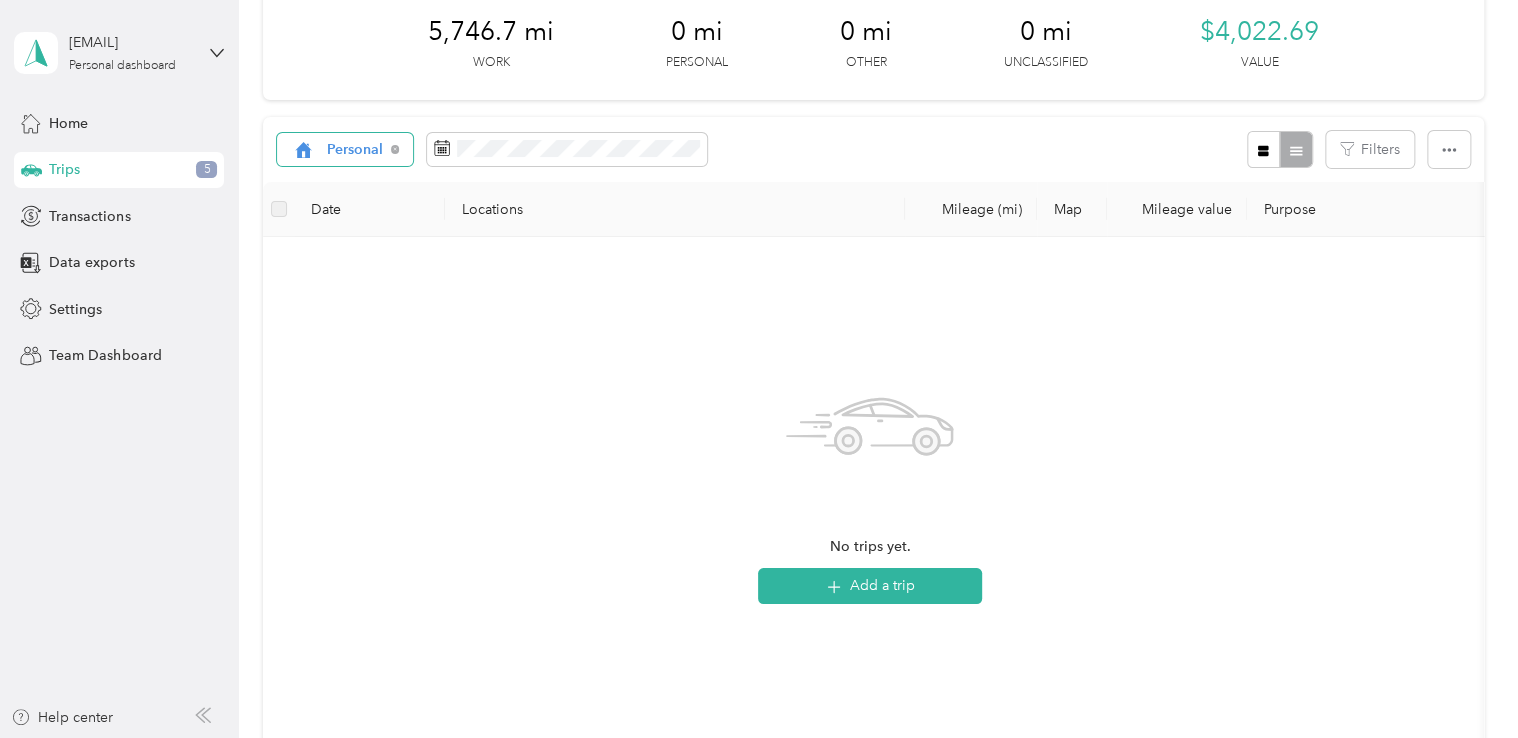 click on "Personal" at bounding box center [355, 150] 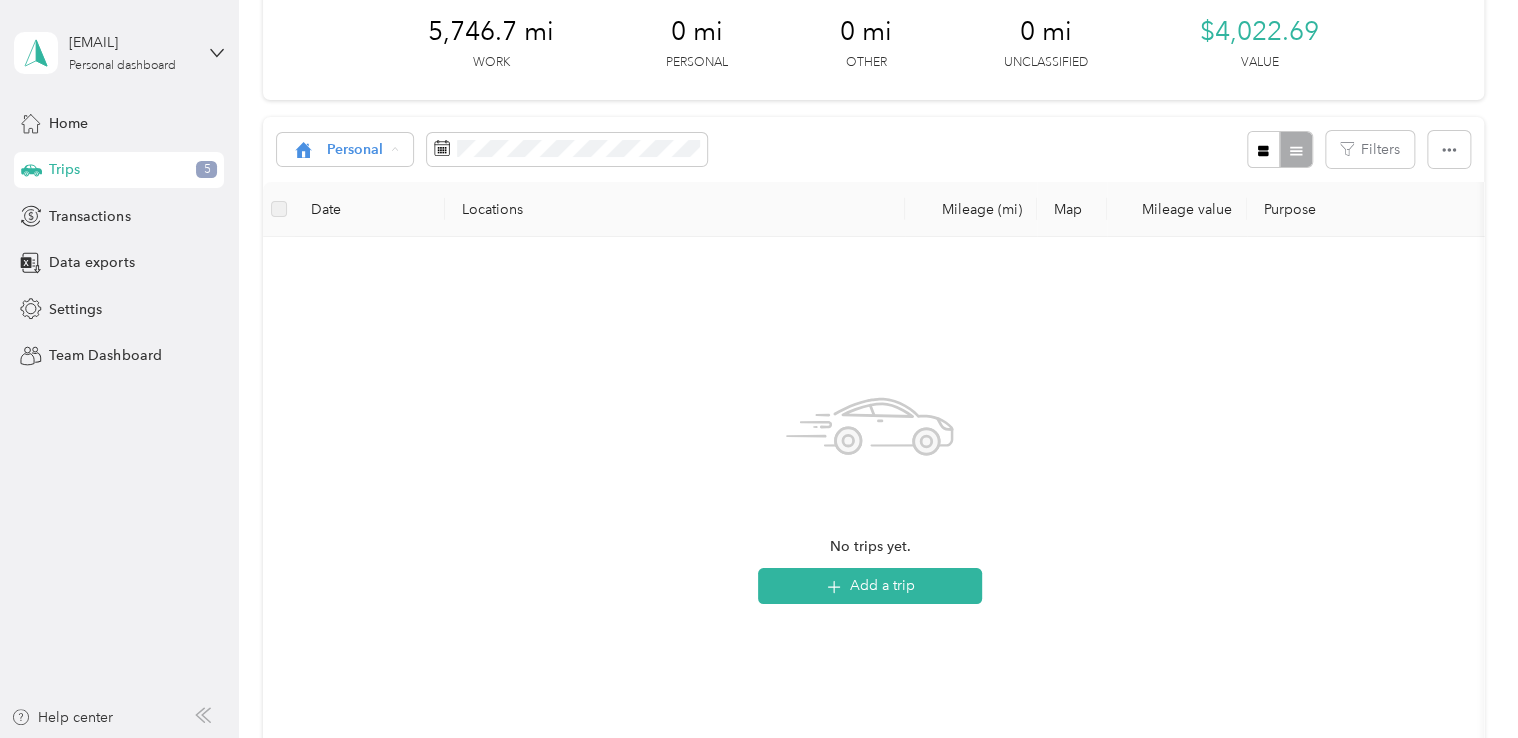 click on "All purposes" at bounding box center (412, 185) 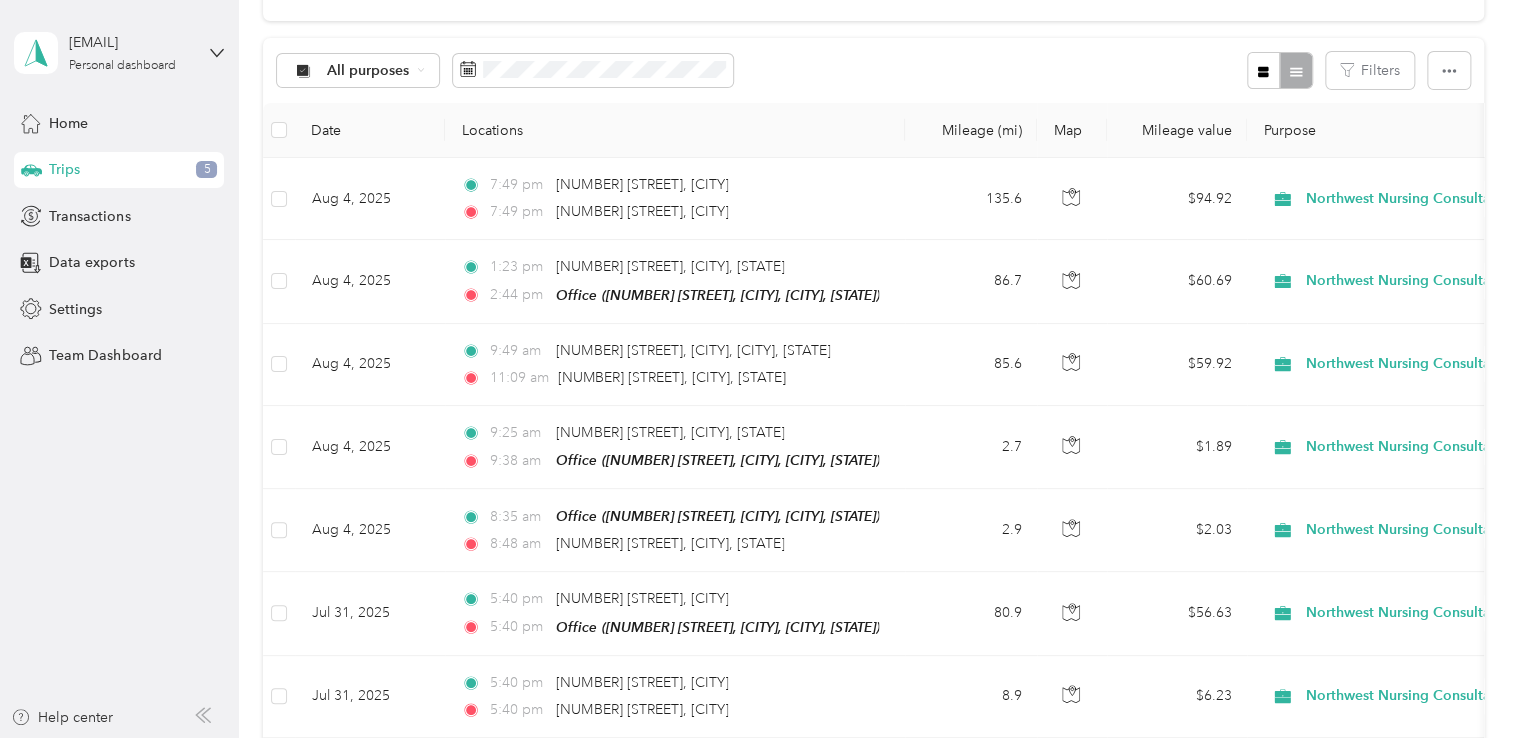 scroll, scrollTop: 0, scrollLeft: 0, axis: both 